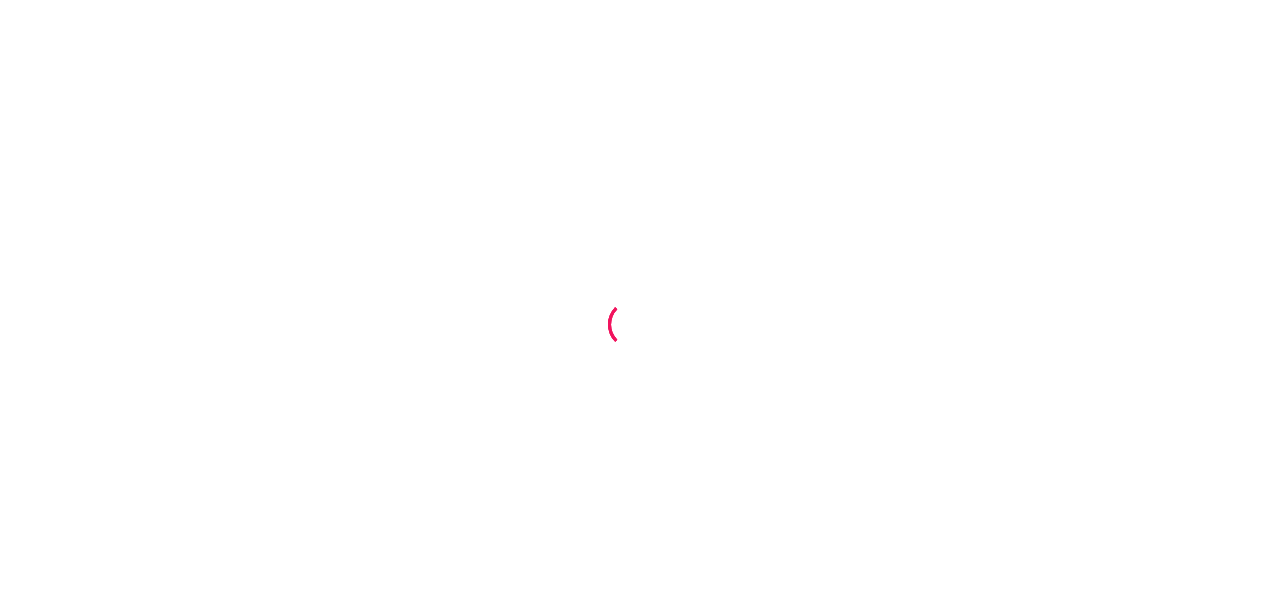 scroll, scrollTop: 0, scrollLeft: 0, axis: both 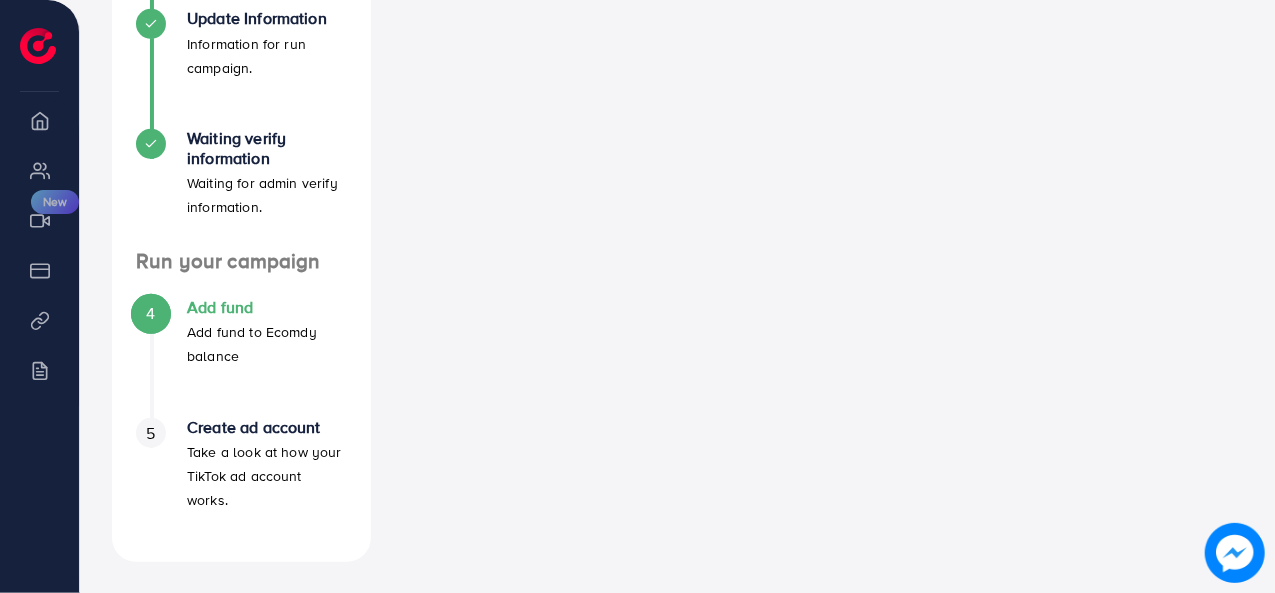 click on "Add fund" at bounding box center [267, 307] 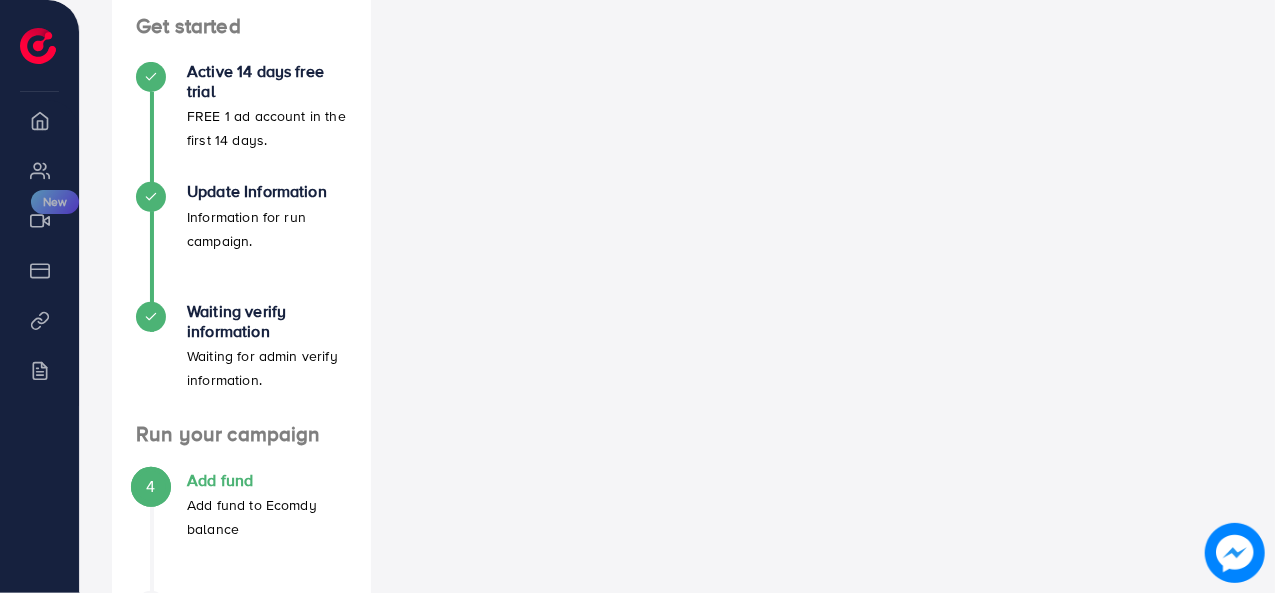 scroll, scrollTop: 502, scrollLeft: 0, axis: vertical 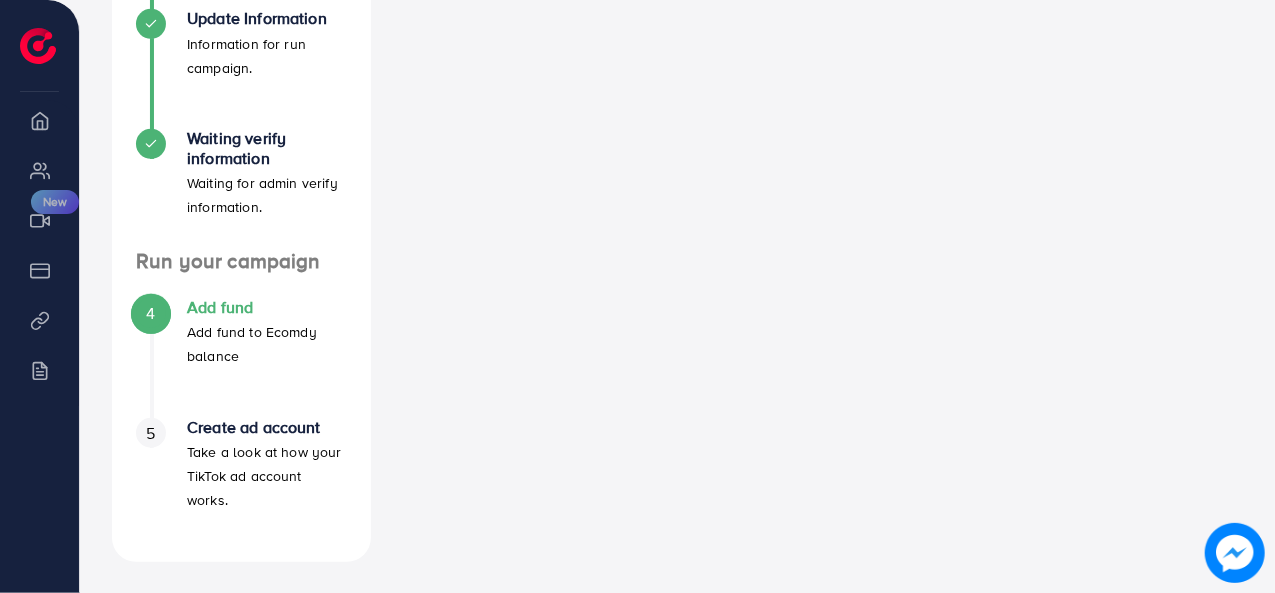 click on "4" at bounding box center [150, 313] 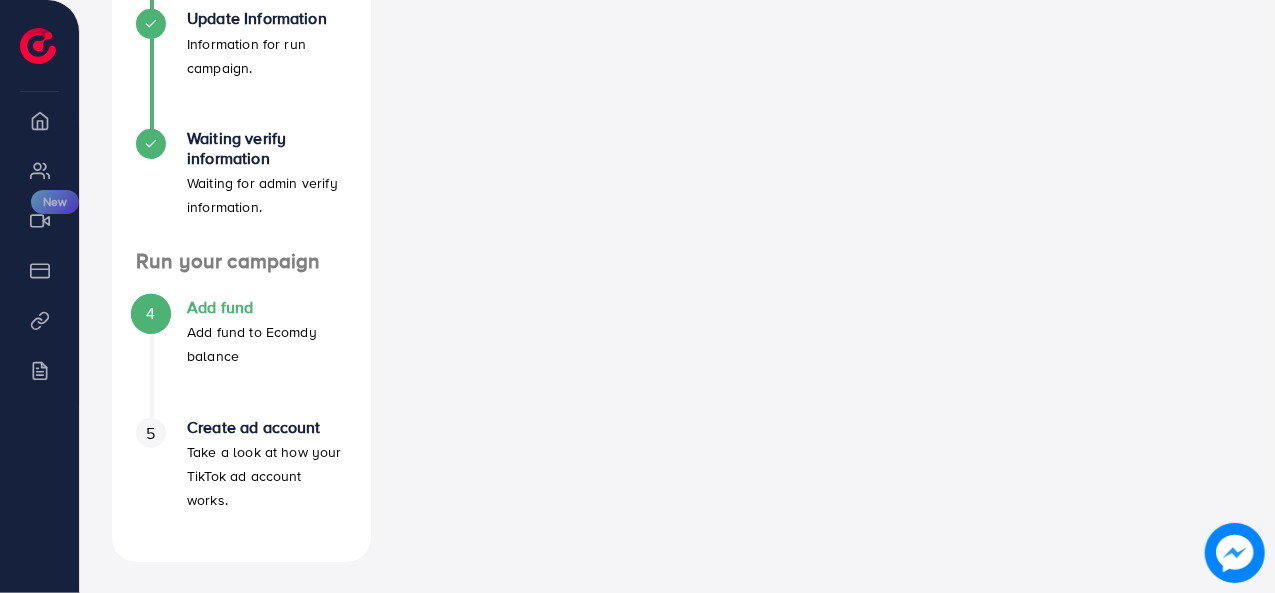 click on "Add fund" at bounding box center [267, 307] 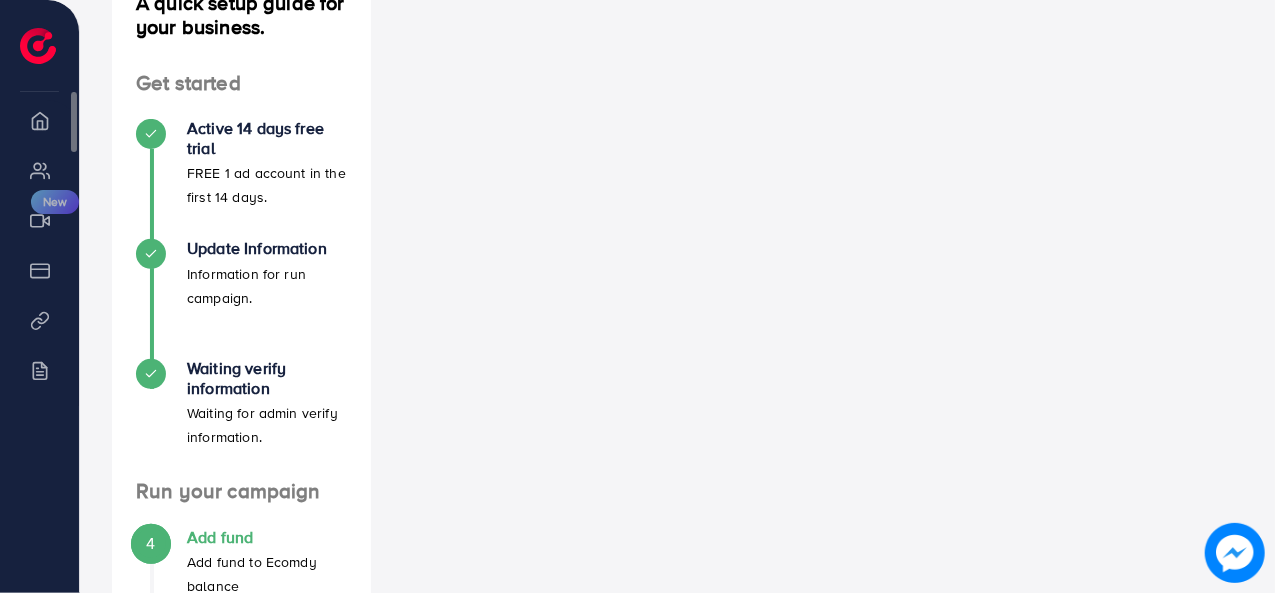 scroll, scrollTop: 302, scrollLeft: 0, axis: vertical 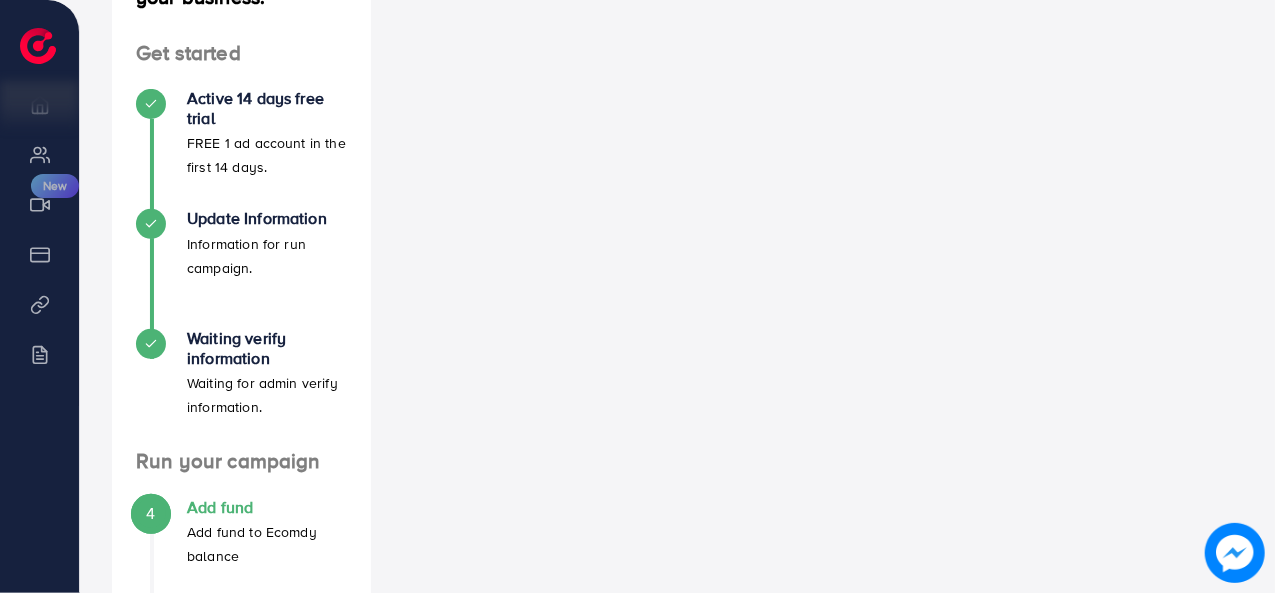 click on "Add fund" at bounding box center [267, 507] 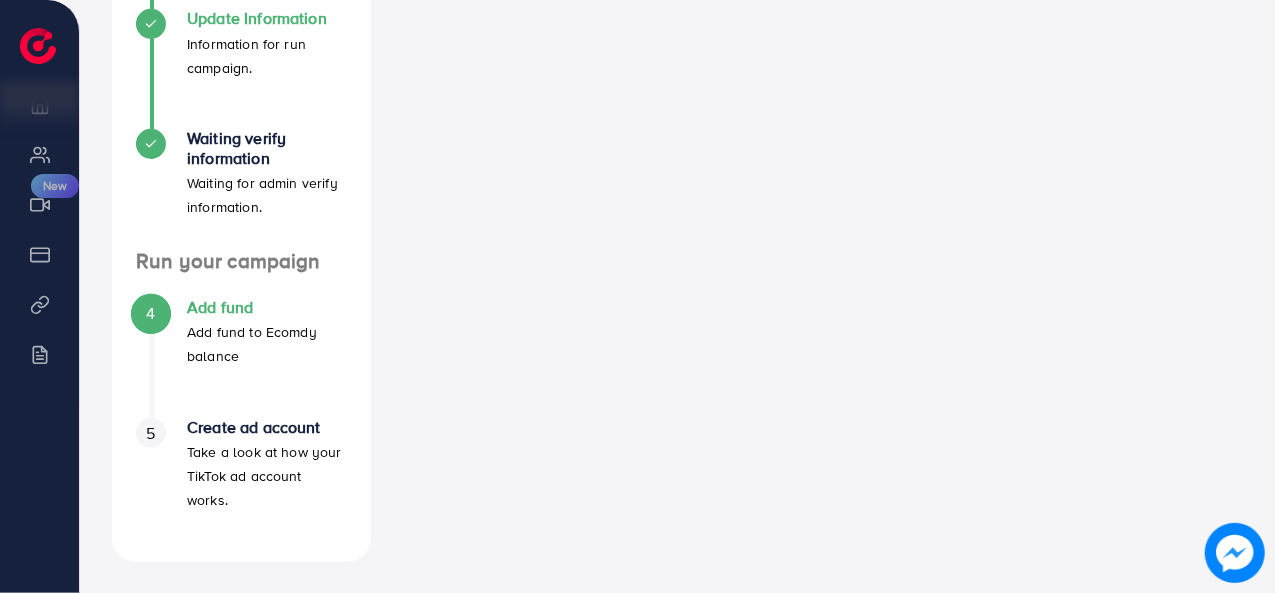 scroll, scrollTop: 502, scrollLeft: 0, axis: vertical 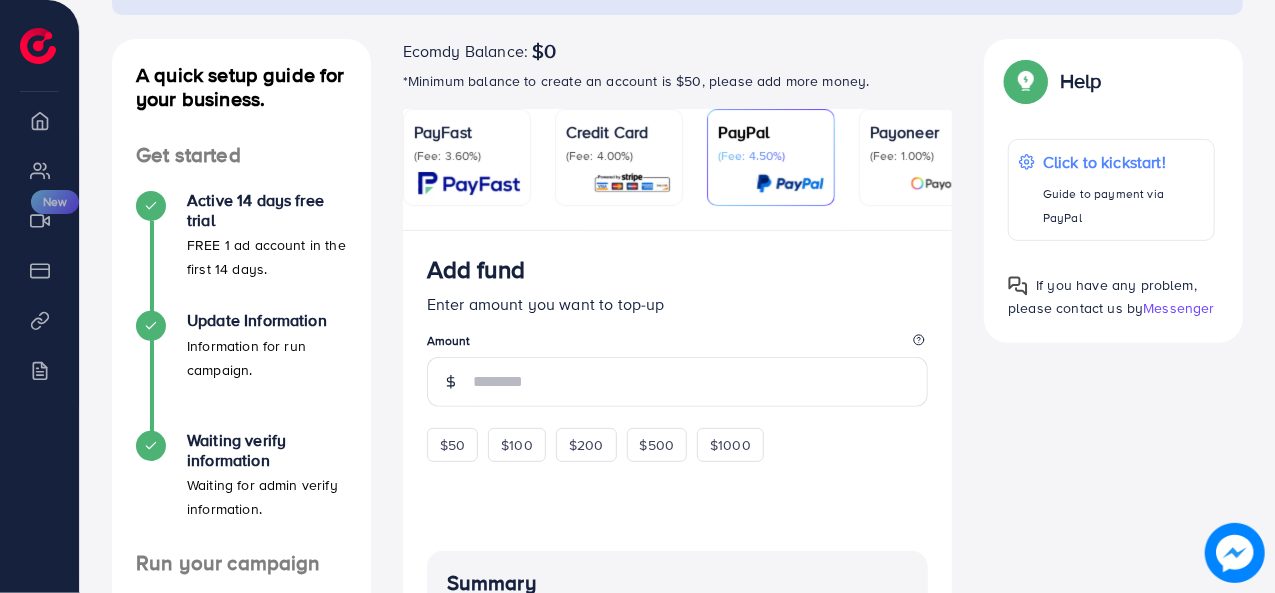 click at bounding box center (632, 183) 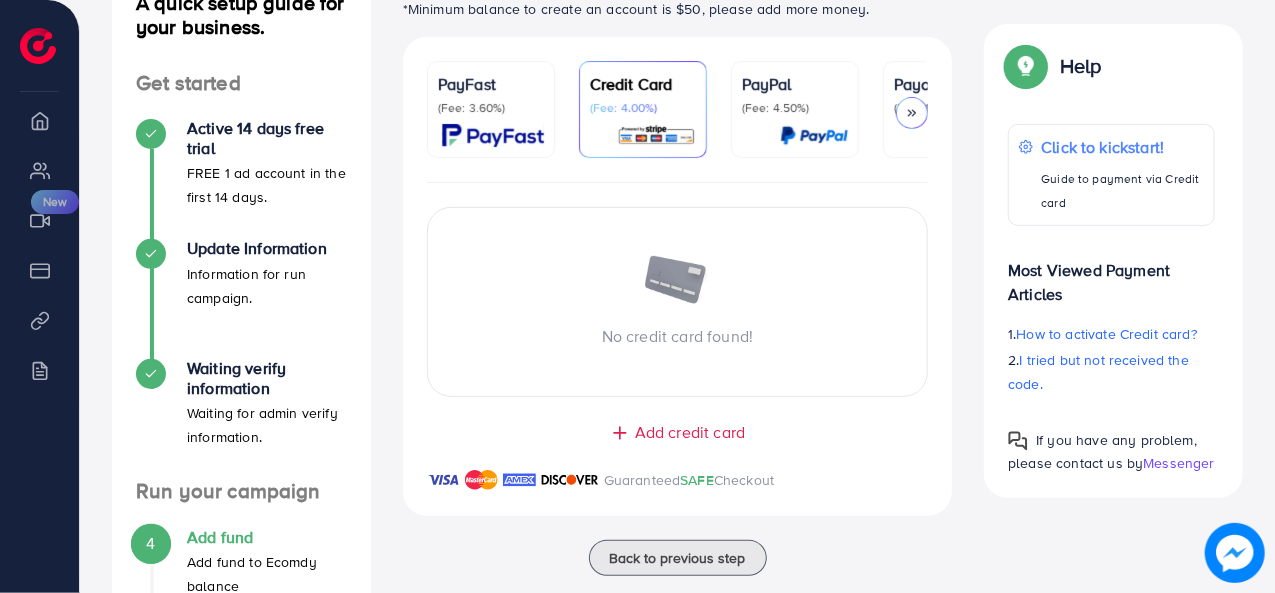 scroll, scrollTop: 200, scrollLeft: 0, axis: vertical 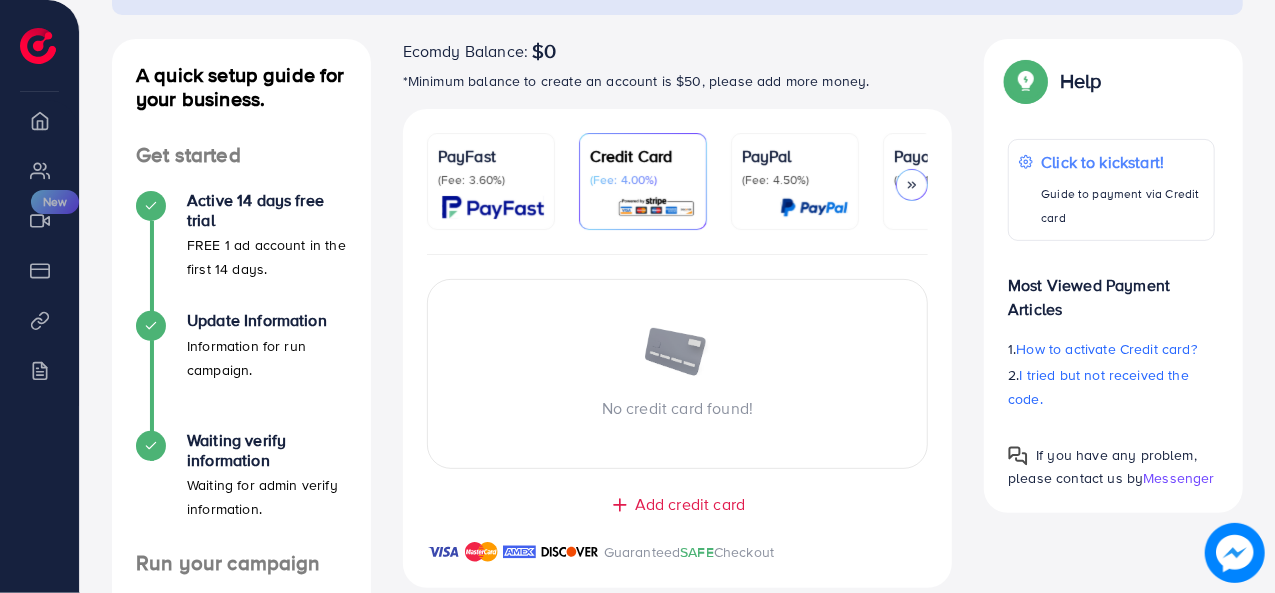 click on "PayFast   (Fee: 3.60%)" at bounding box center [491, 181] 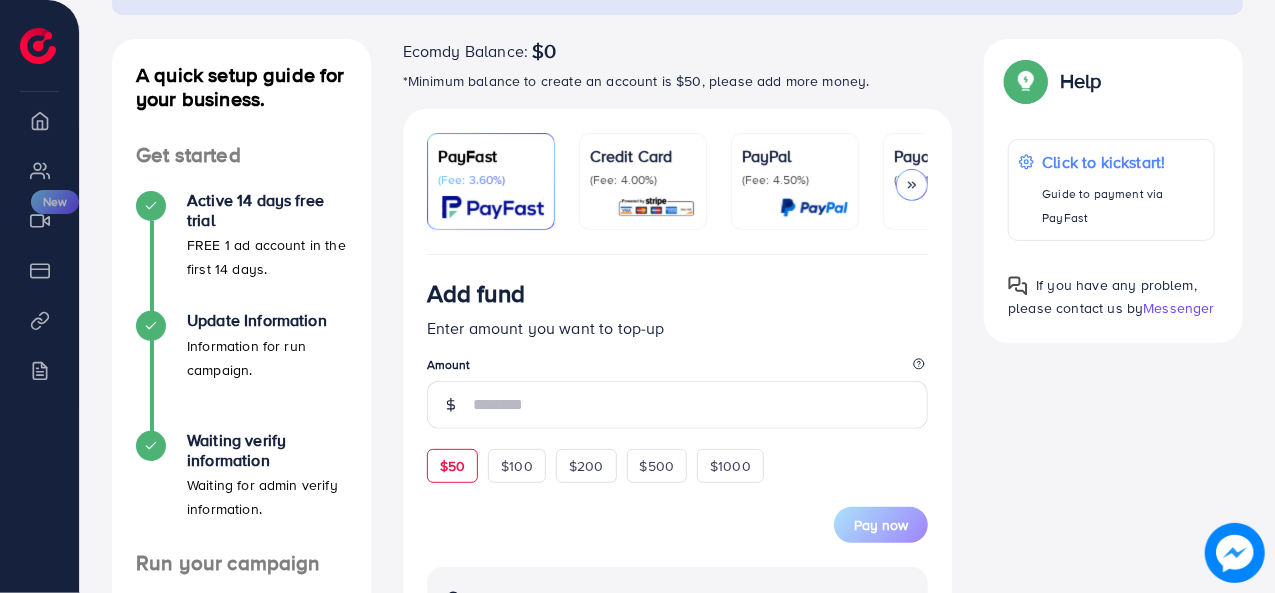 click on "$50" at bounding box center (452, 466) 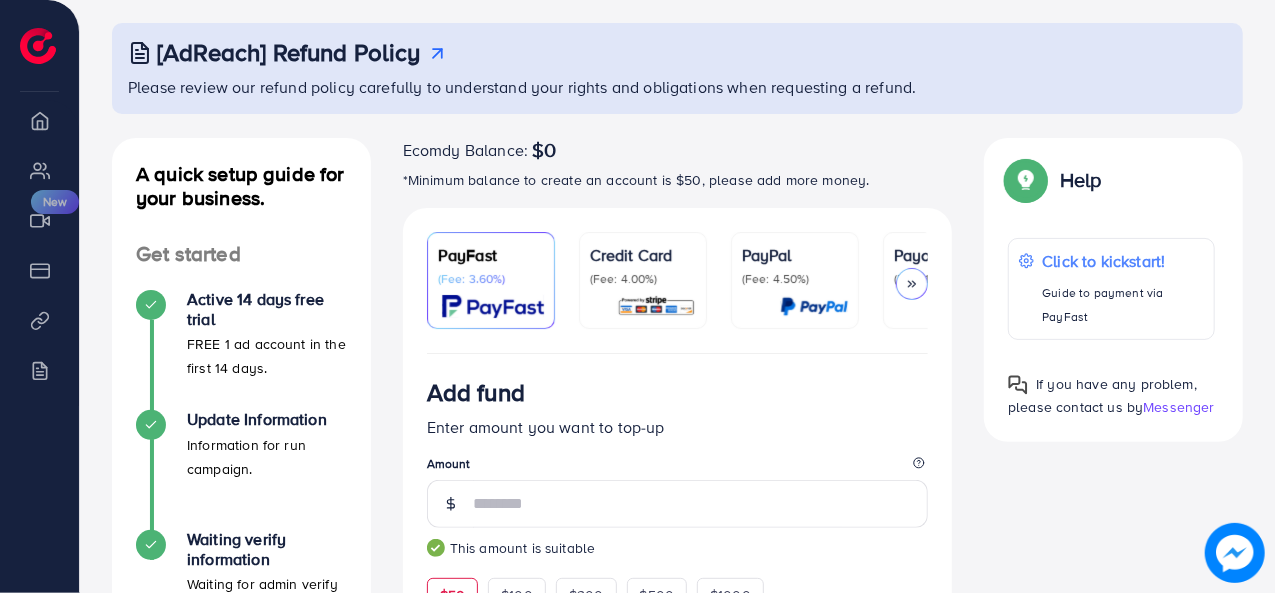 scroll, scrollTop: 100, scrollLeft: 0, axis: vertical 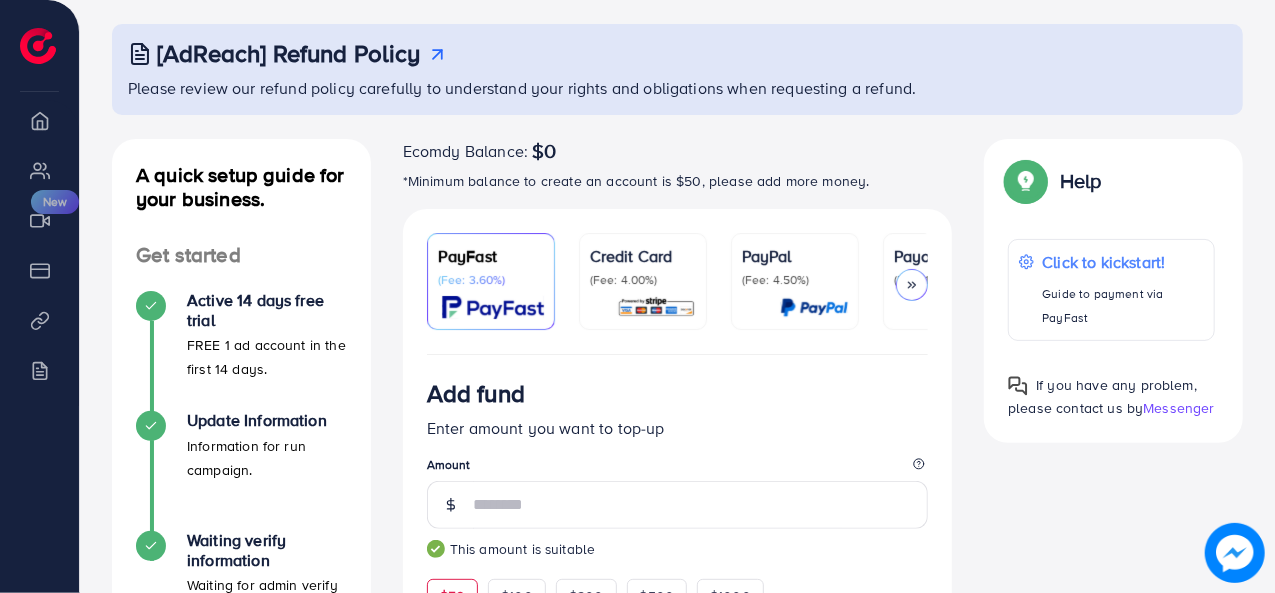 click 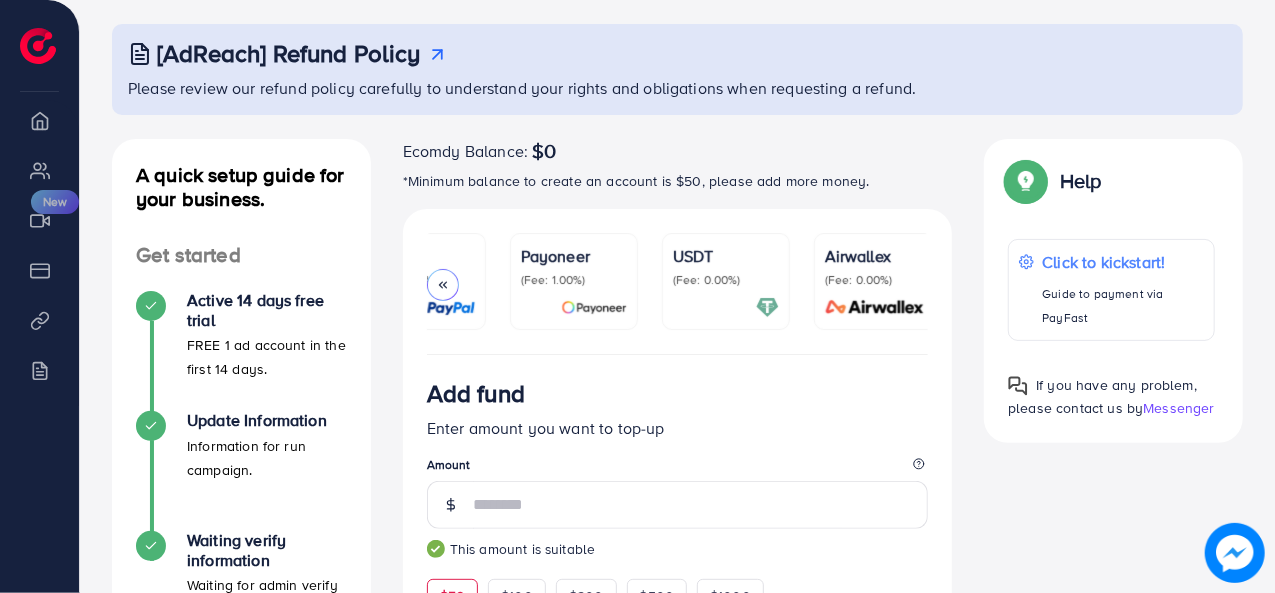 scroll, scrollTop: 0, scrollLeft: 386, axis: horizontal 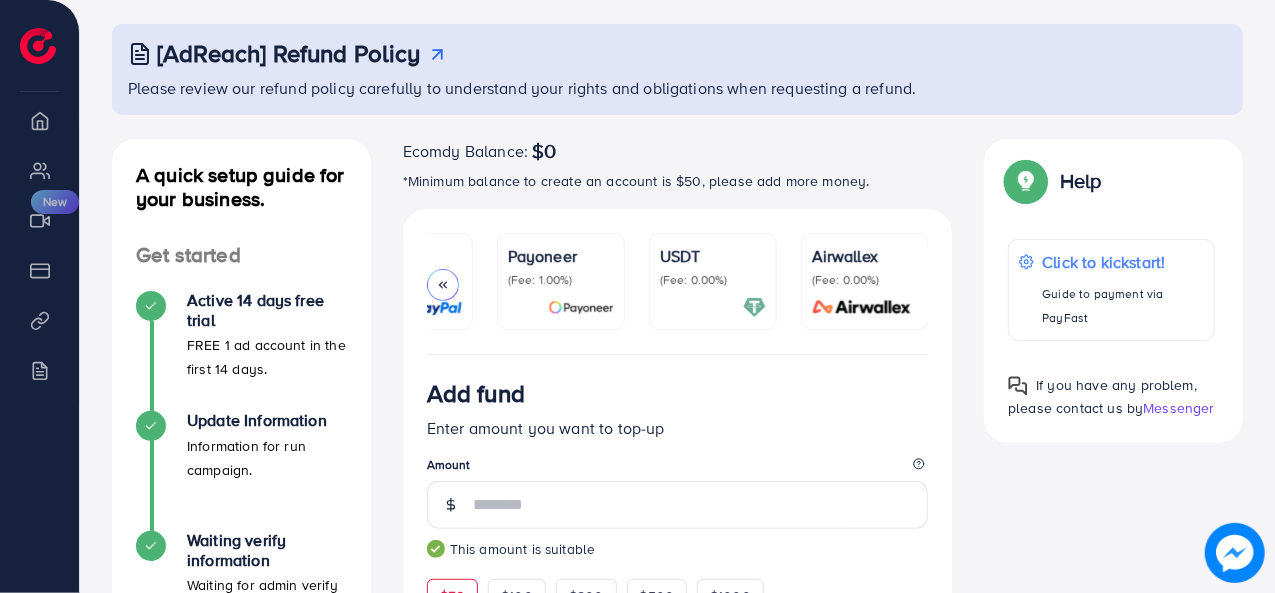 click on "USDT" at bounding box center (713, 256) 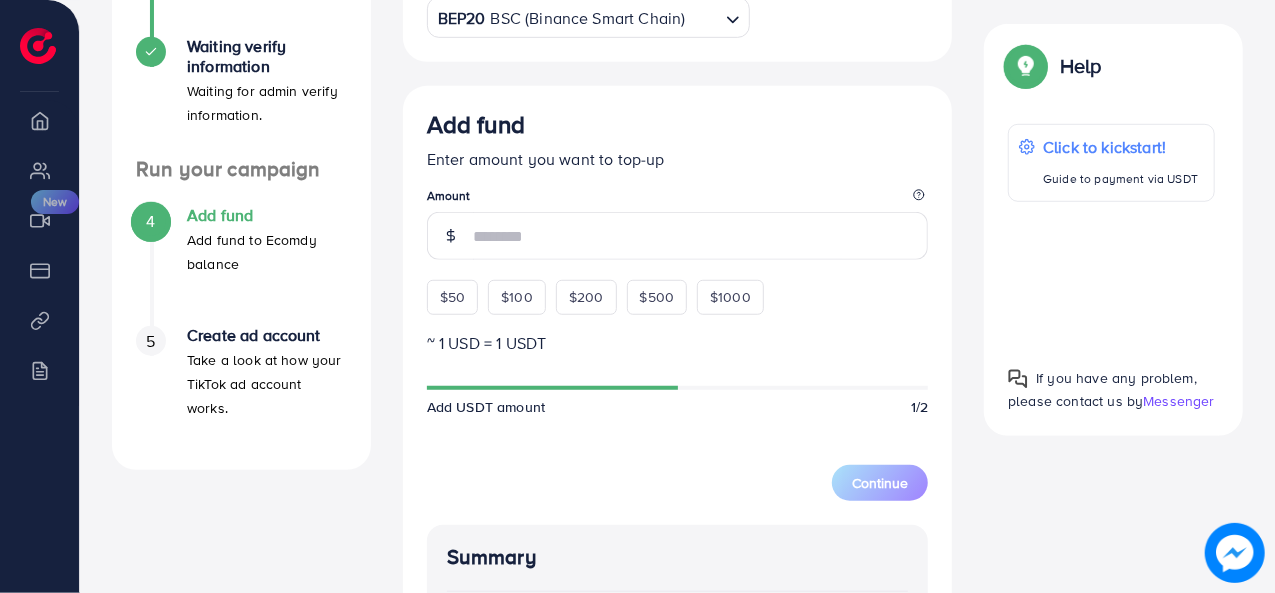 scroll, scrollTop: 600, scrollLeft: 0, axis: vertical 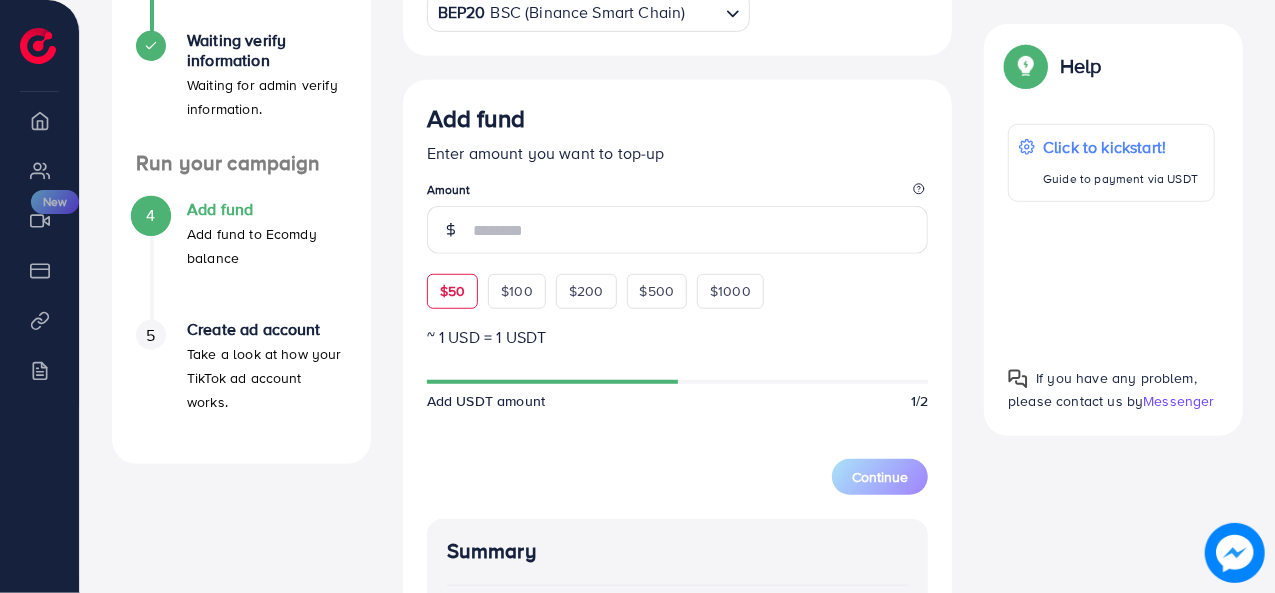 click on "$50" at bounding box center [452, 291] 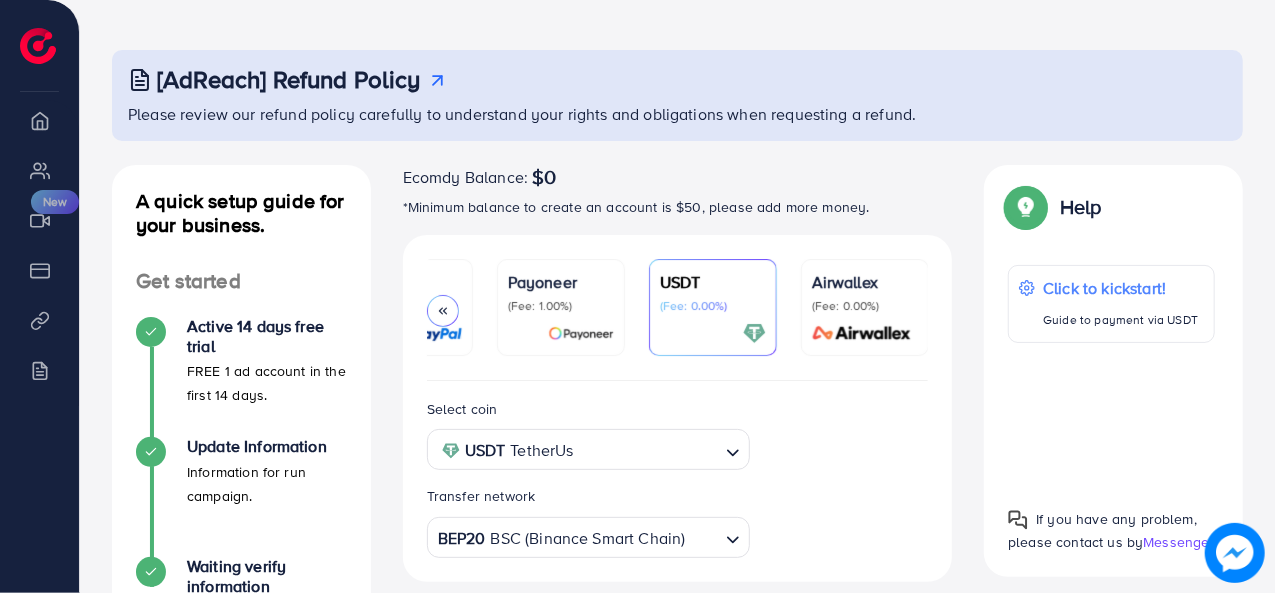 scroll, scrollTop: 0, scrollLeft: 0, axis: both 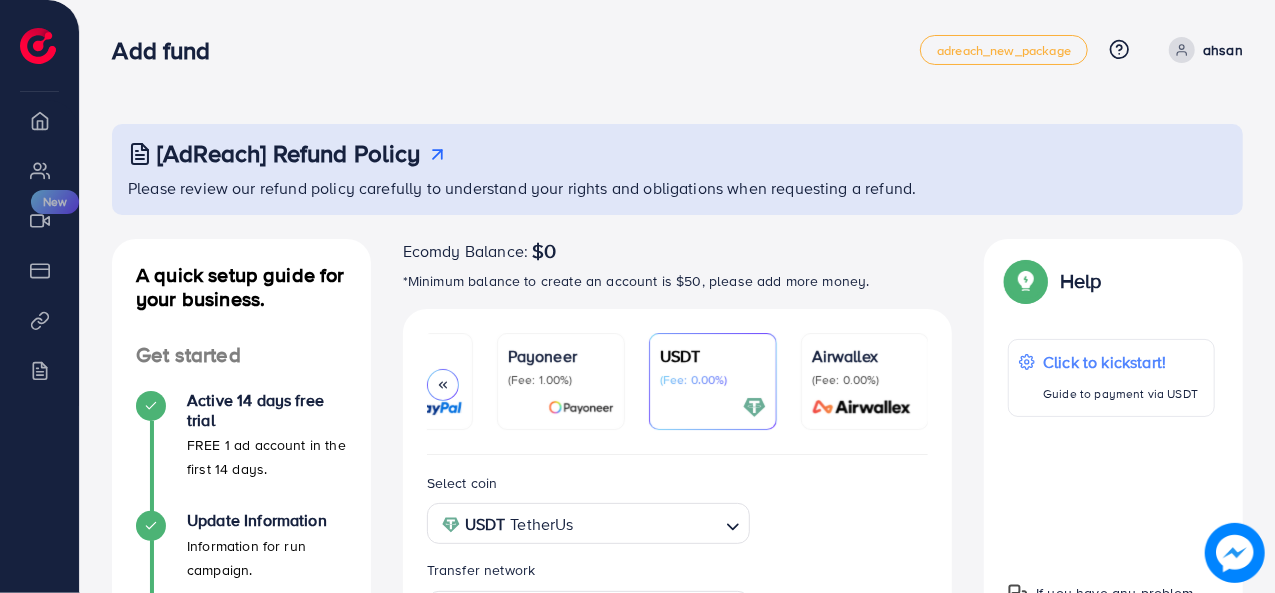 click 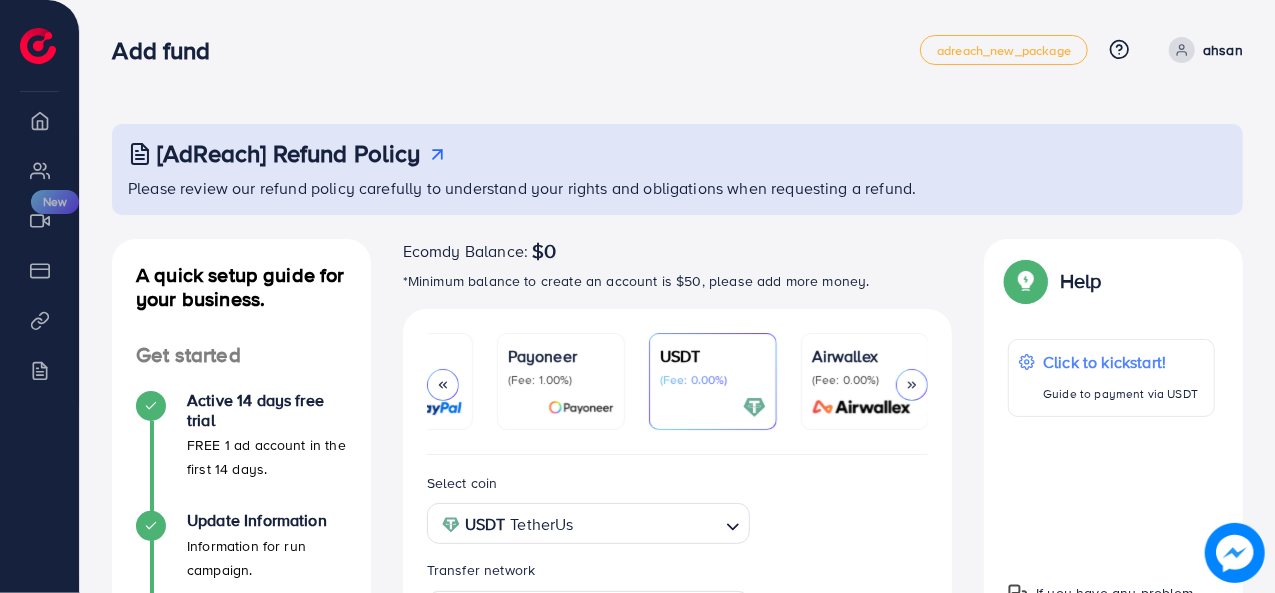 scroll, scrollTop: 0, scrollLeft: 221, axis: horizontal 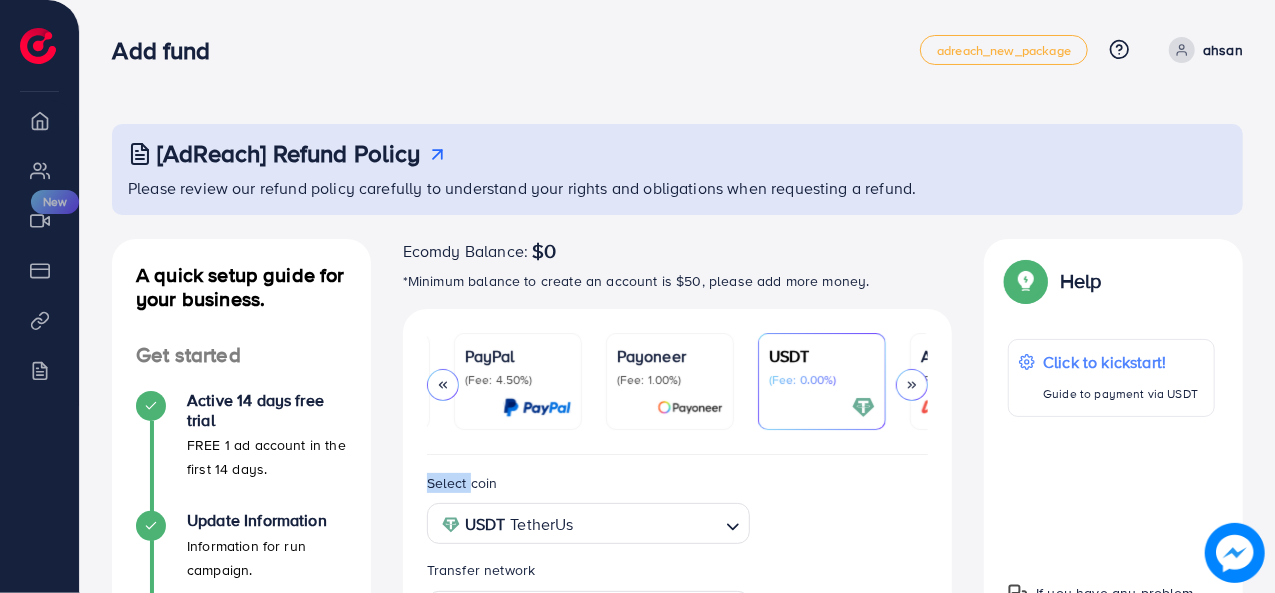 click 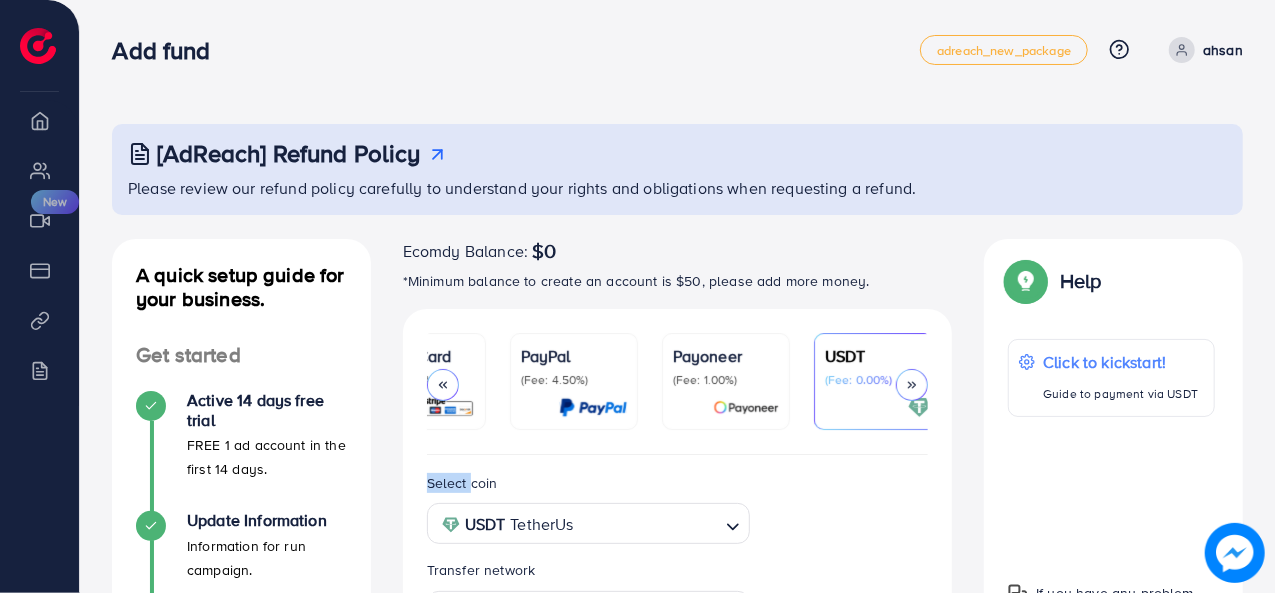 scroll, scrollTop: 0, scrollLeft: 0, axis: both 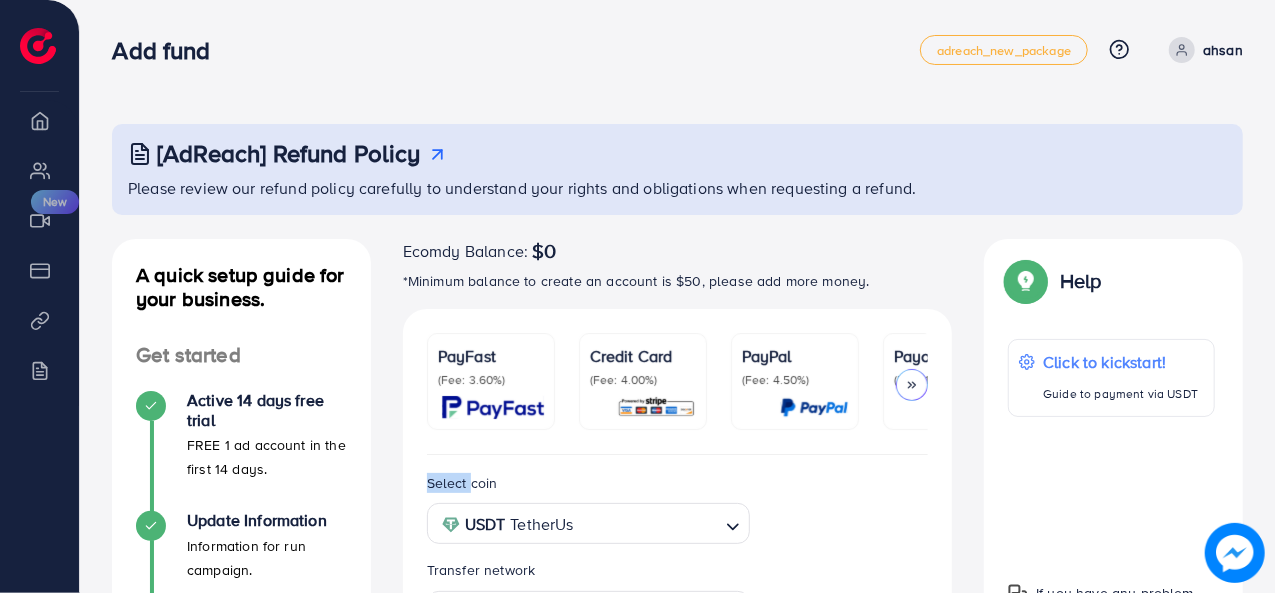 click on "(Fee: 3.60%)" at bounding box center [491, 380] 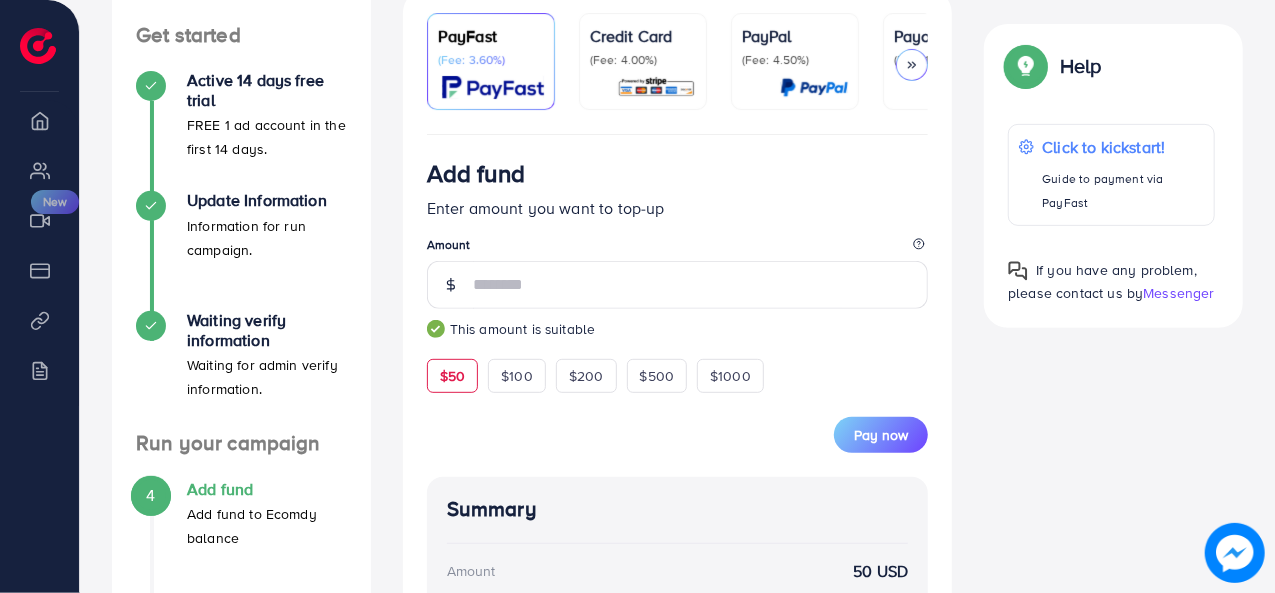 scroll, scrollTop: 0, scrollLeft: 0, axis: both 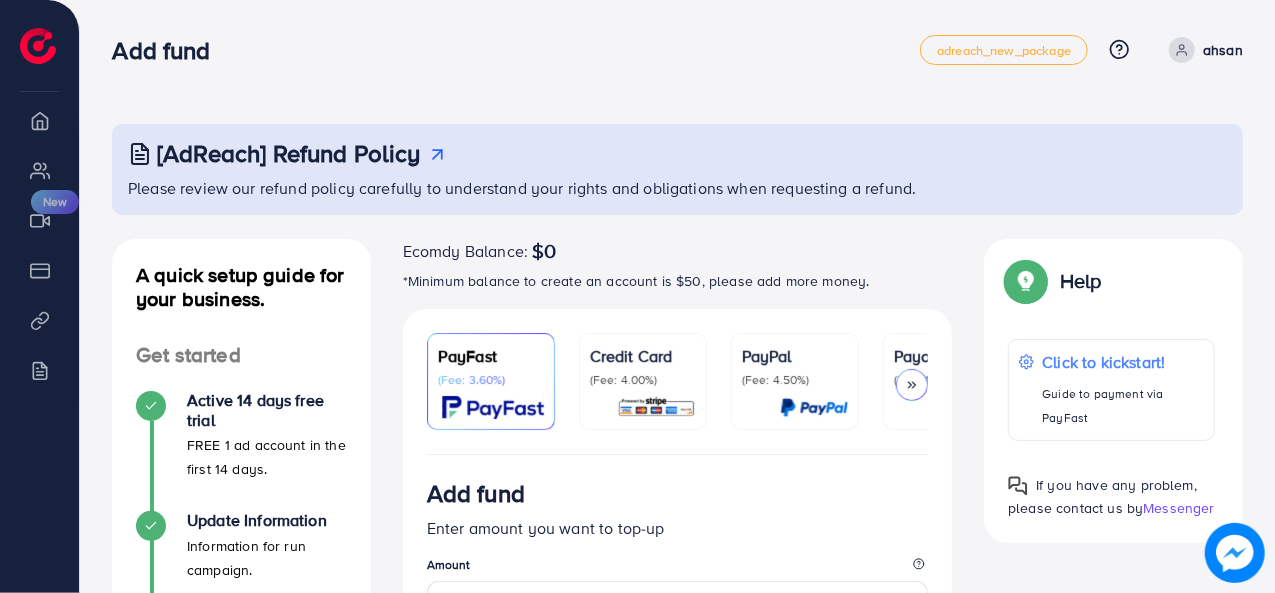 click at bounding box center (912, 385) 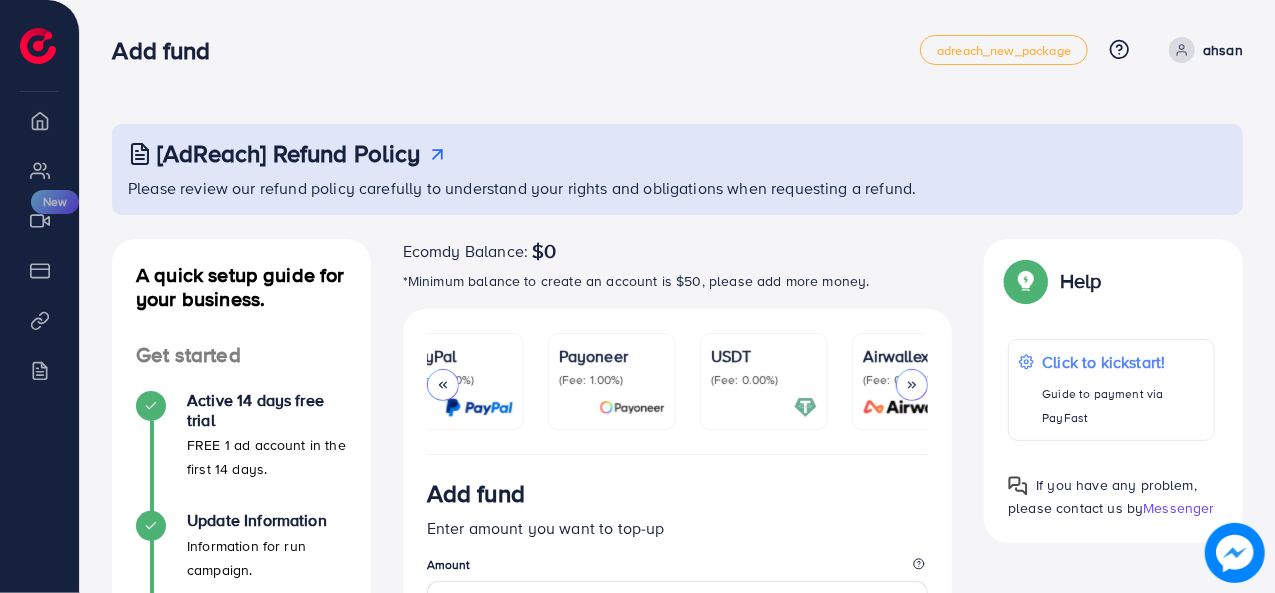 scroll, scrollTop: 0, scrollLeft: 386, axis: horizontal 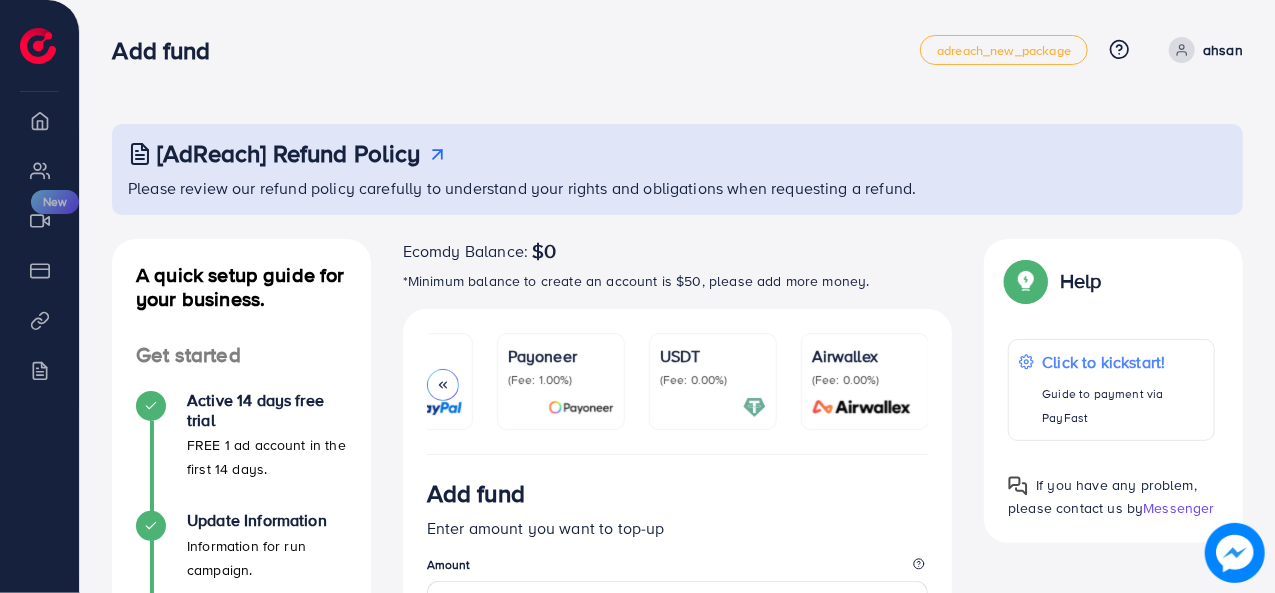 click on "USDT" at bounding box center (713, 356) 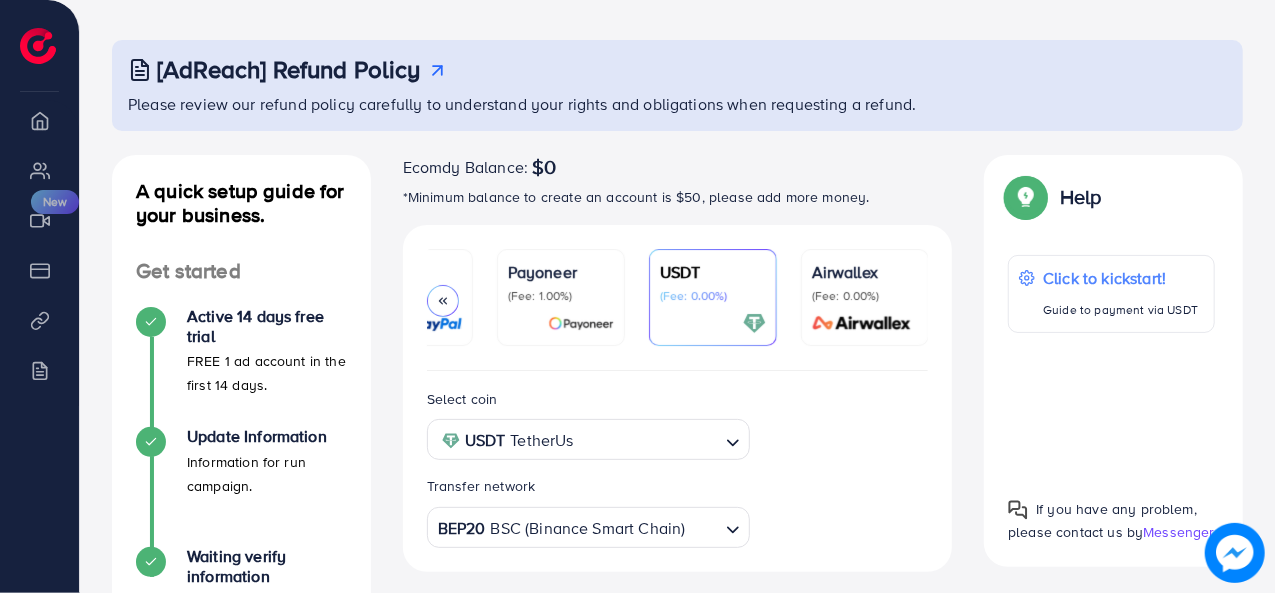 scroll, scrollTop: 200, scrollLeft: 0, axis: vertical 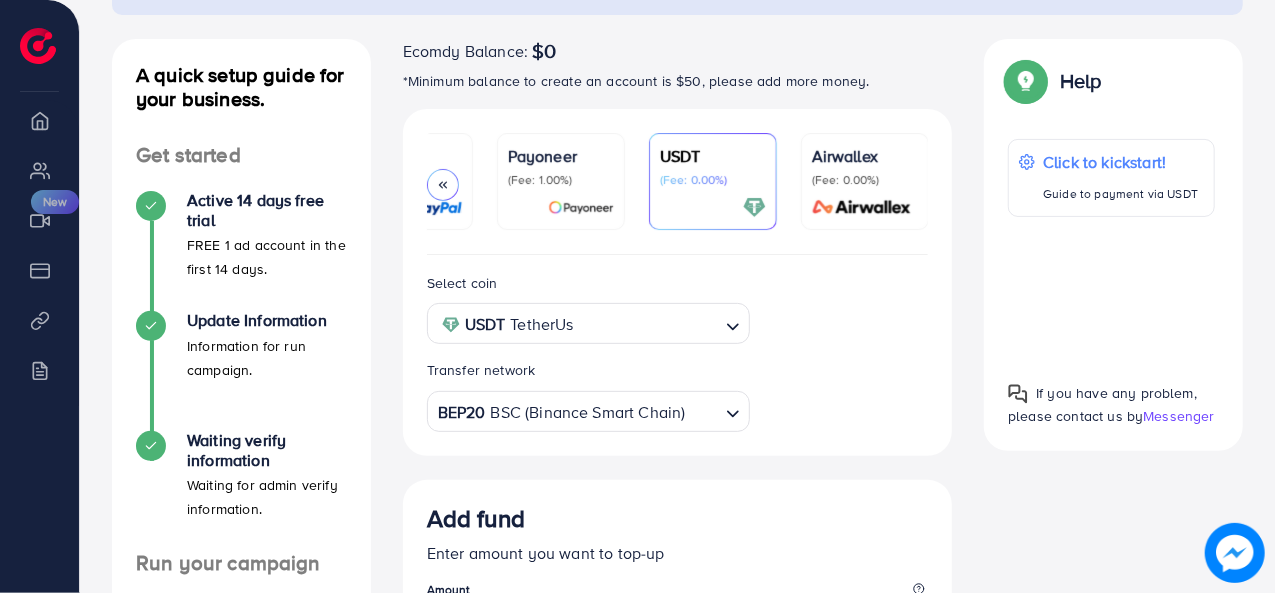 click 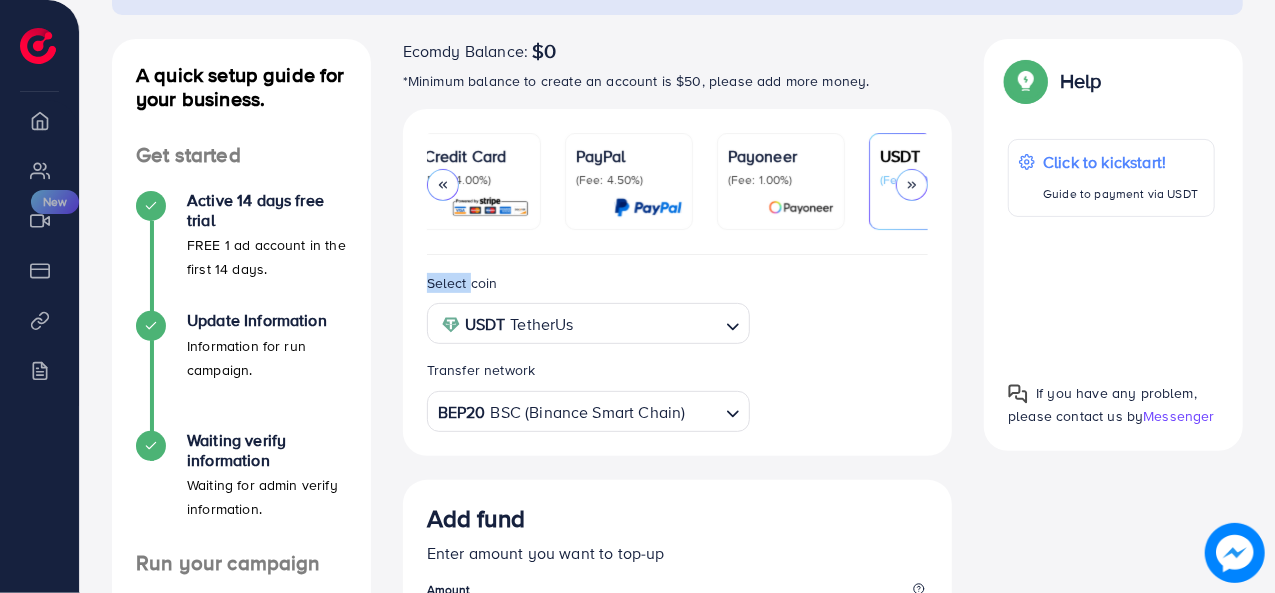 click 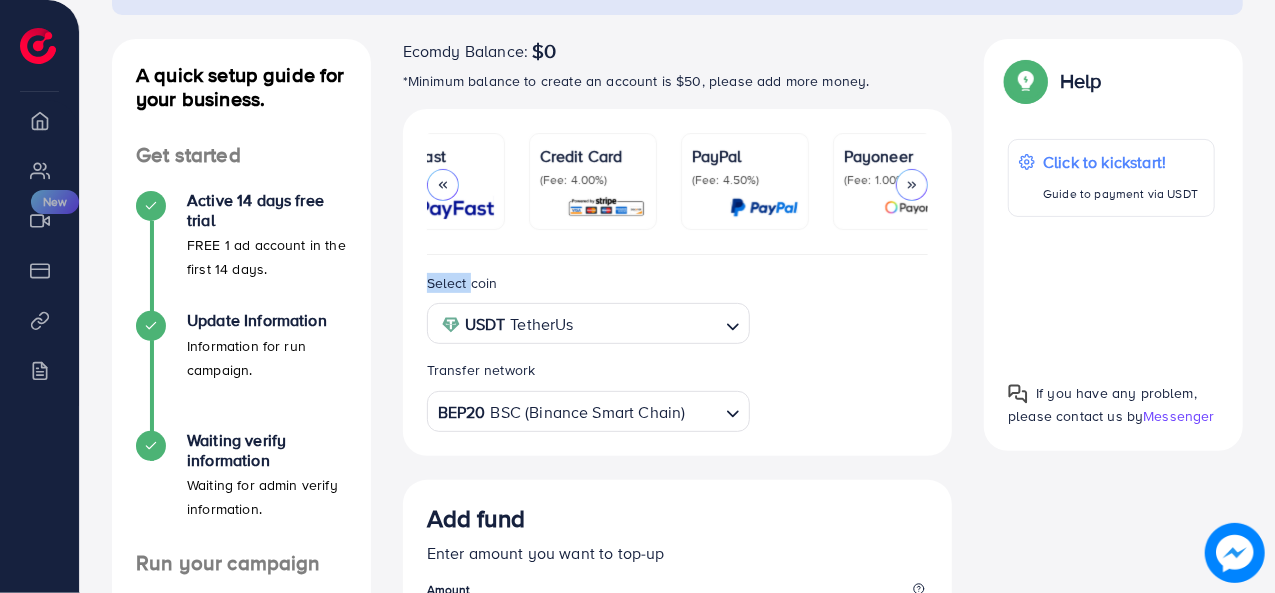 scroll, scrollTop: 0, scrollLeft: 0, axis: both 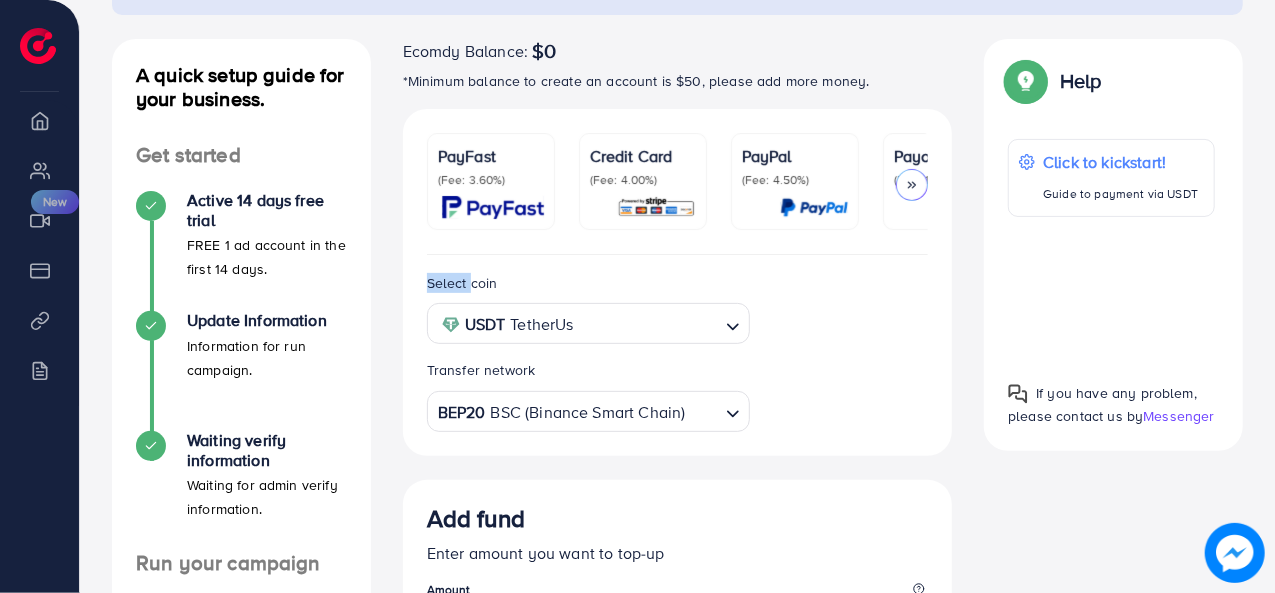 click at bounding box center [493, 207] 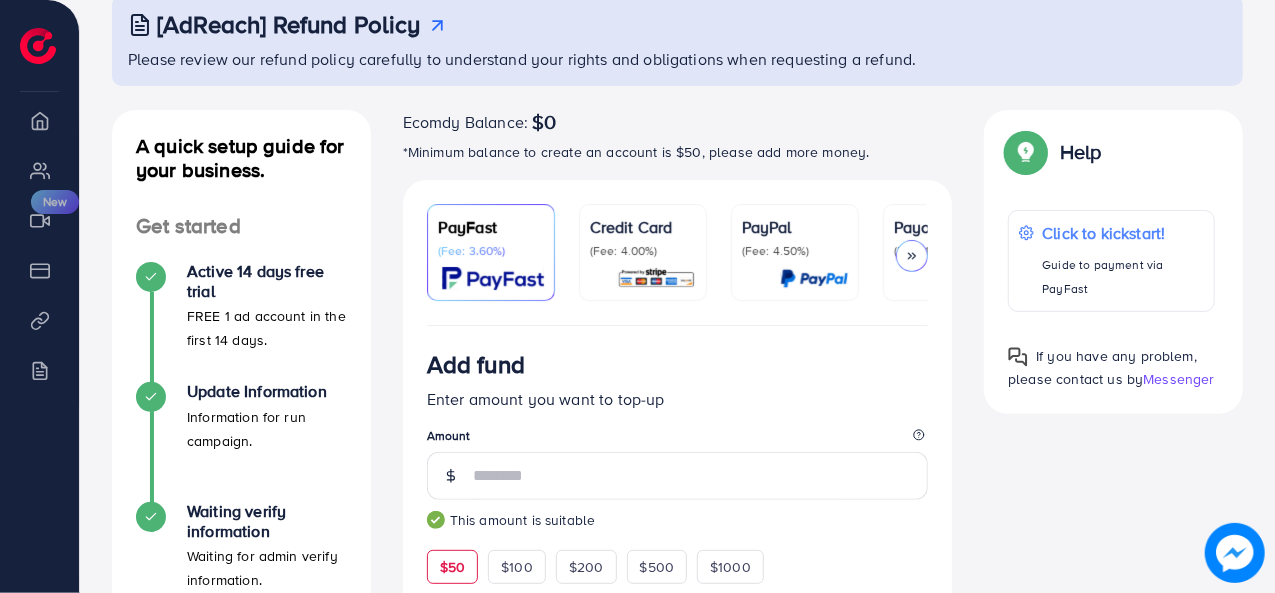 scroll, scrollTop: 116, scrollLeft: 0, axis: vertical 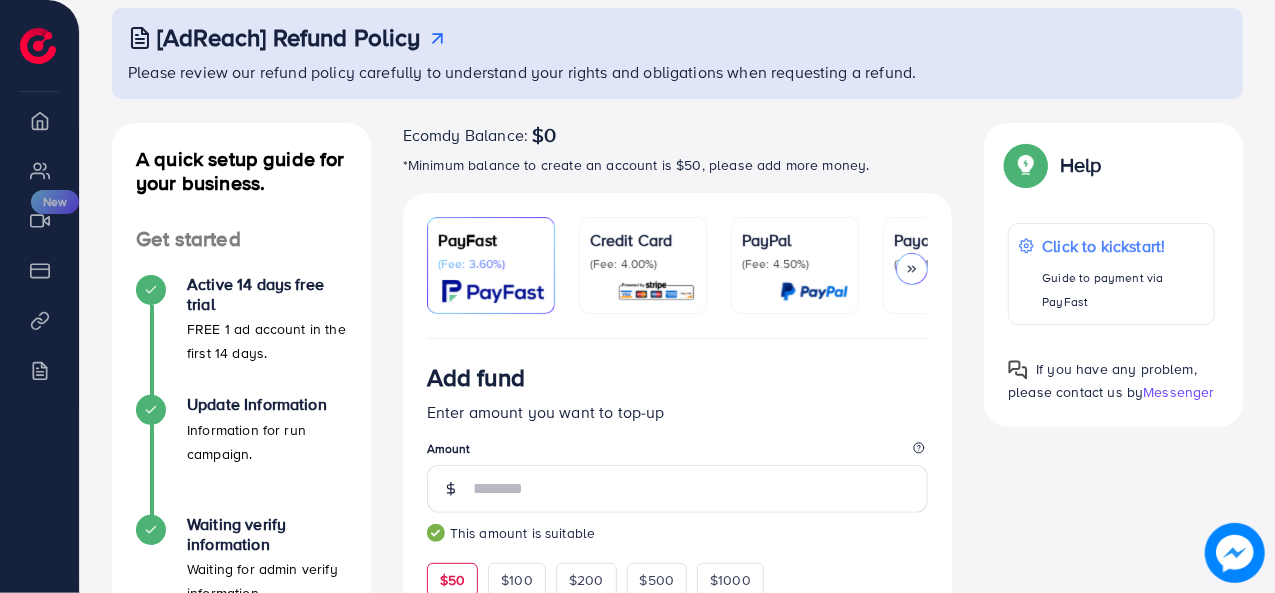drag, startPoint x: 933, startPoint y: 258, endPoint x: 915, endPoint y: 259, distance: 18.027756 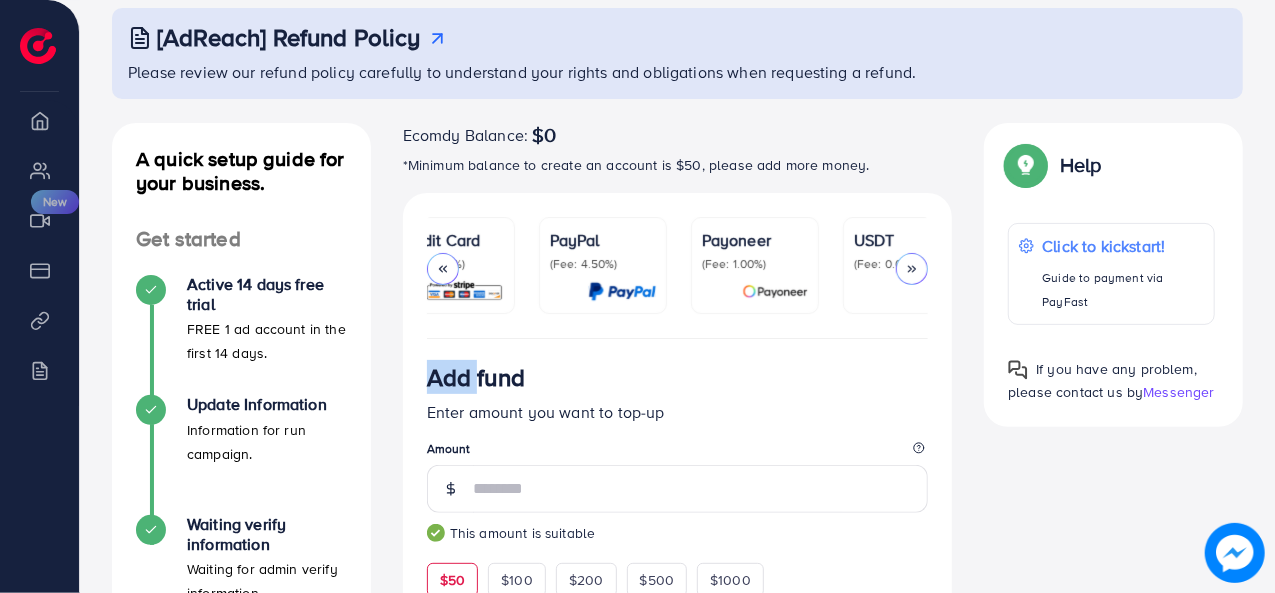 click 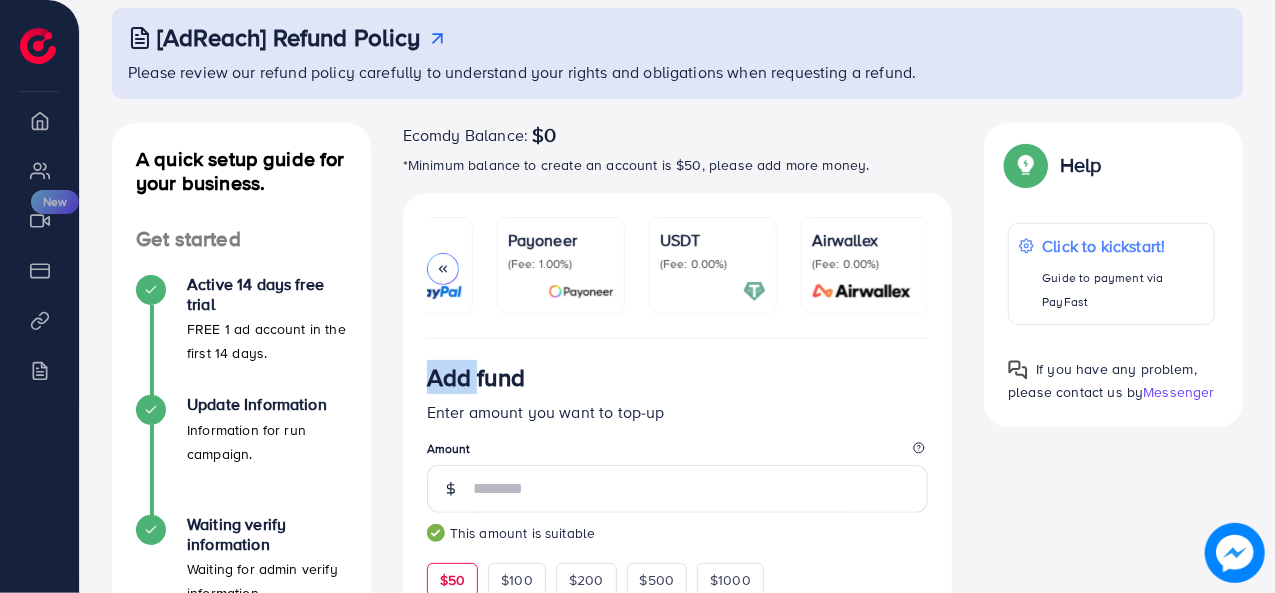 click on "(Fee: 0.00%)" at bounding box center [713, 264] 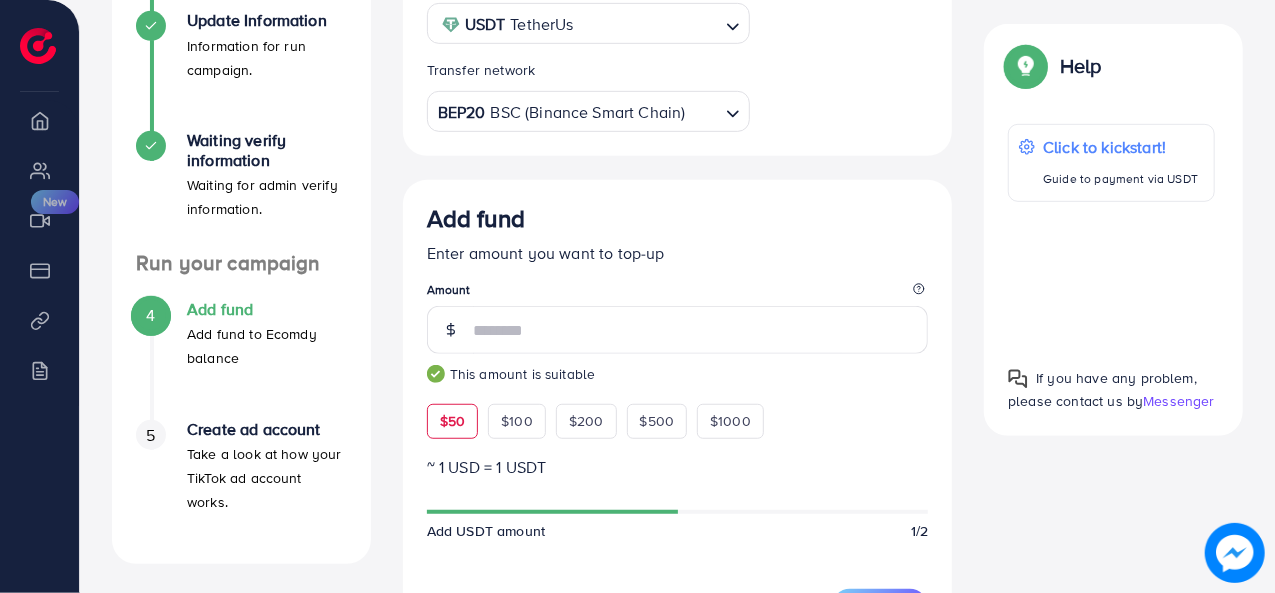 scroll, scrollTop: 616, scrollLeft: 0, axis: vertical 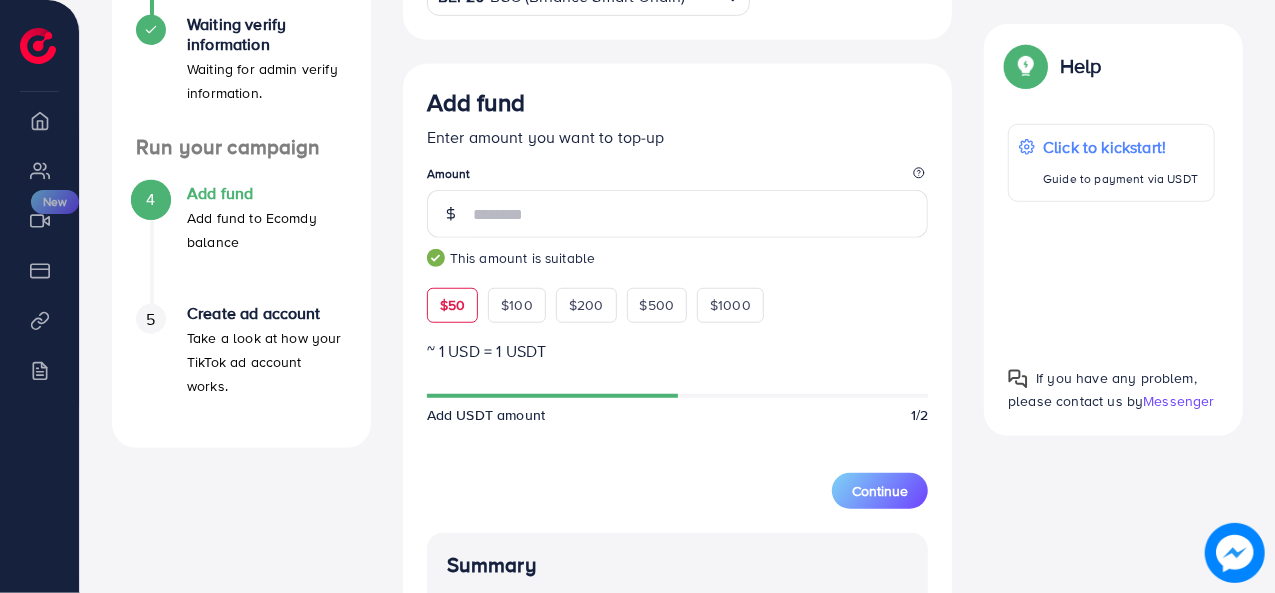 click on "$50" at bounding box center (452, 305) 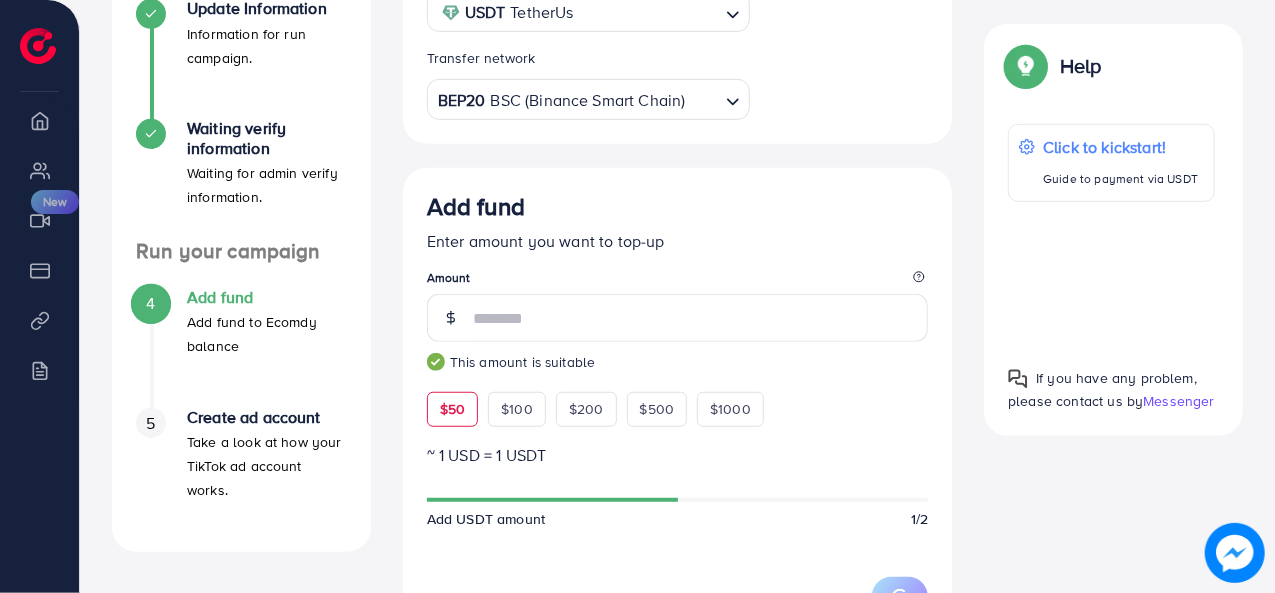 scroll, scrollTop: 316, scrollLeft: 0, axis: vertical 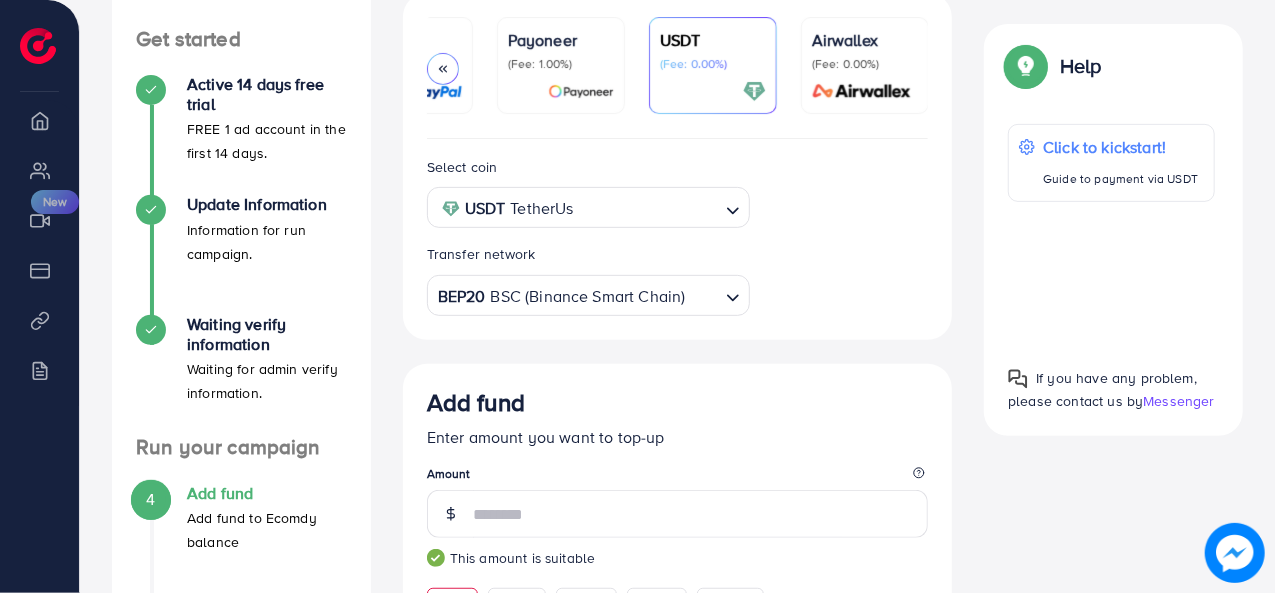 click at bounding box center [443, 69] 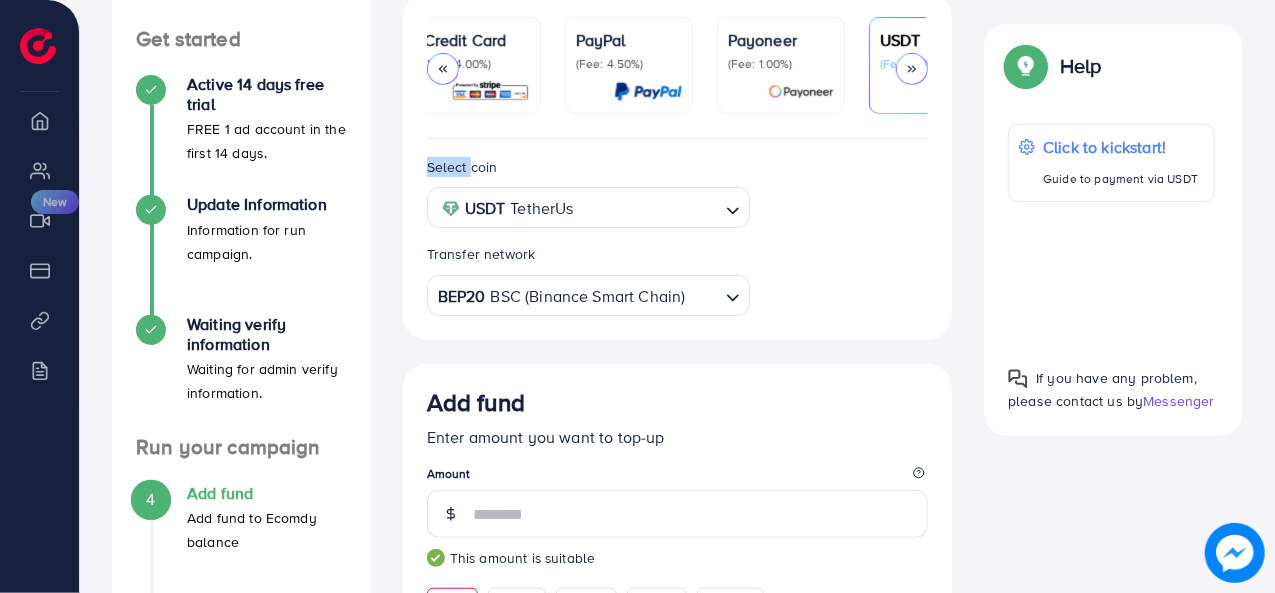 click at bounding box center (443, 69) 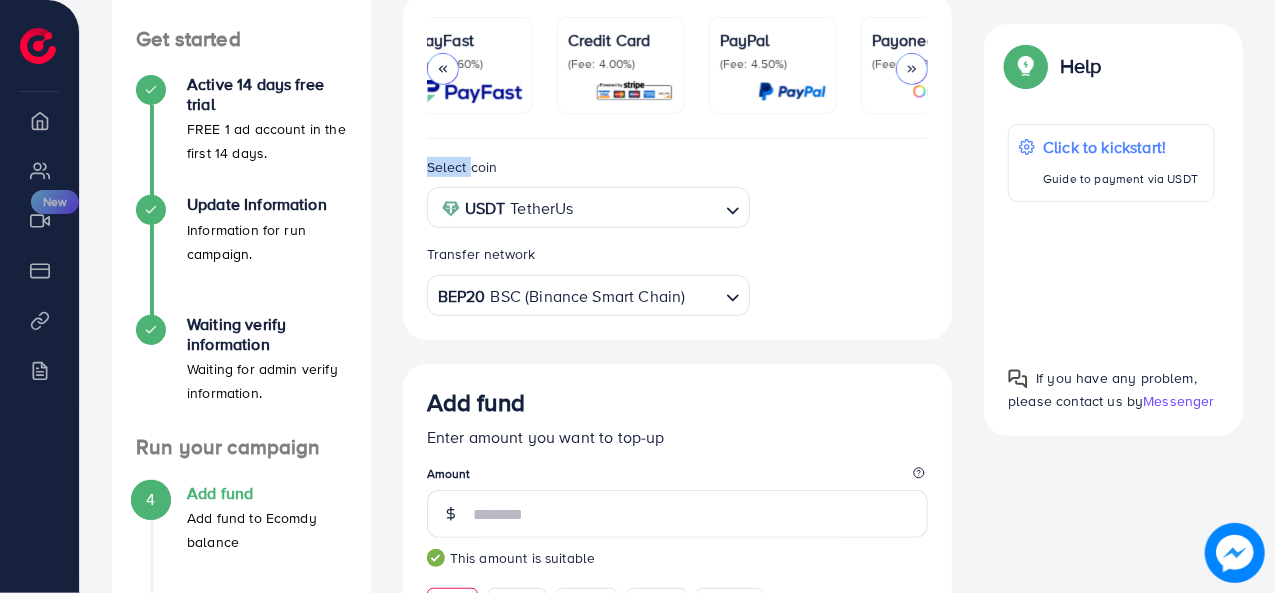 scroll, scrollTop: 0, scrollLeft: 0, axis: both 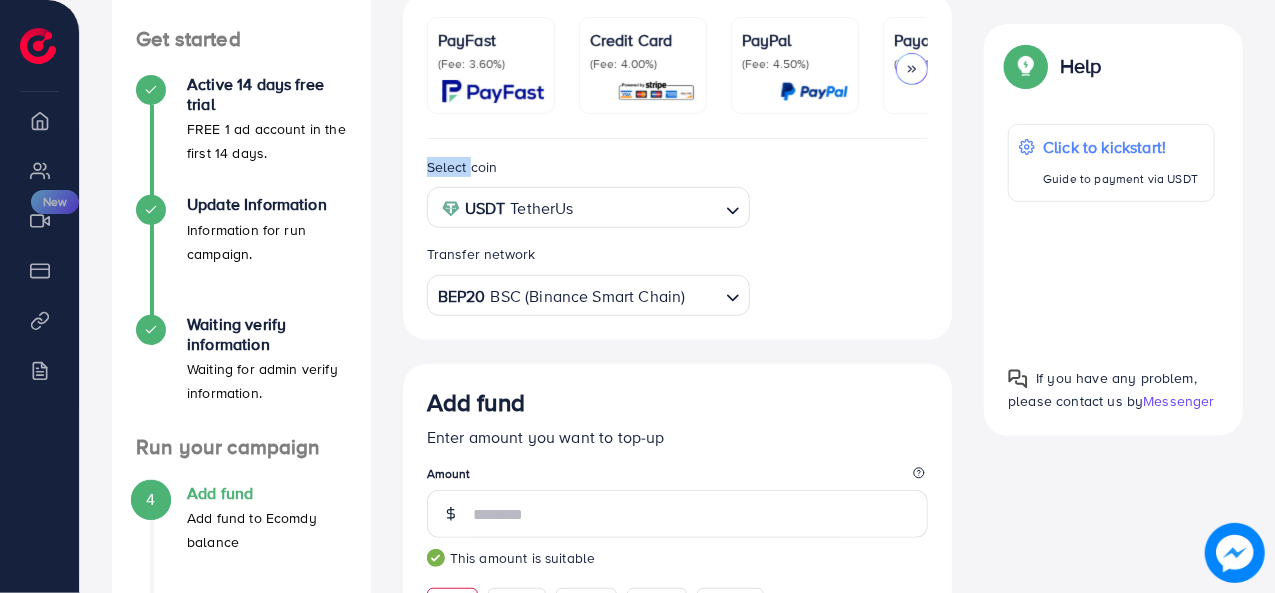 click at bounding box center (493, 91) 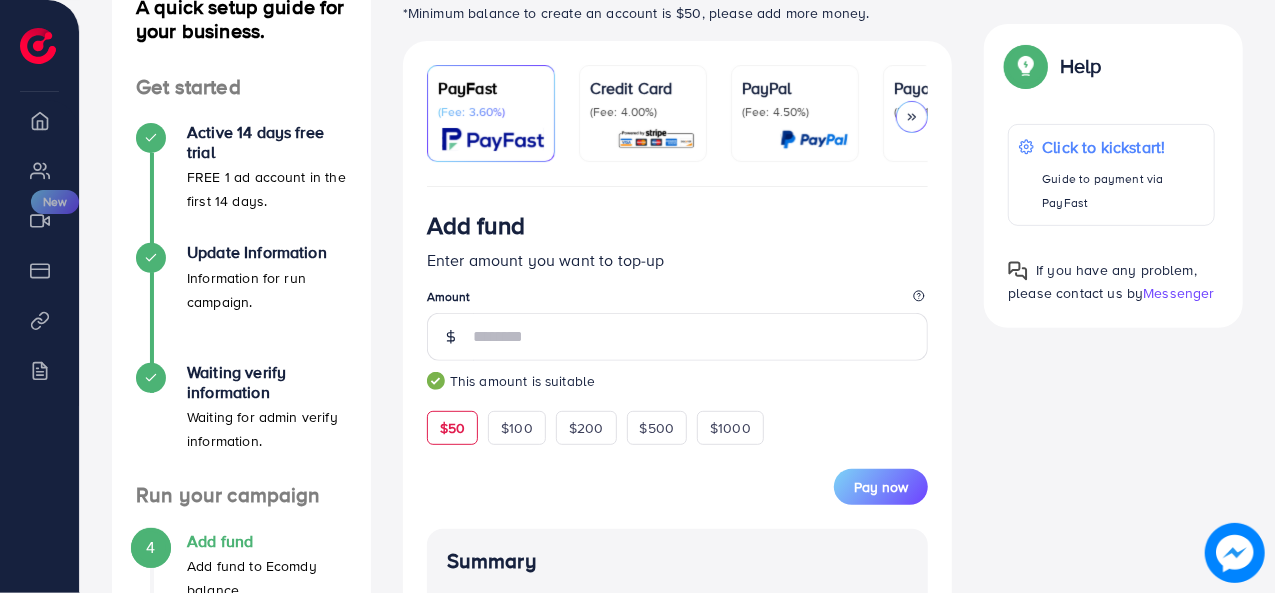 scroll, scrollTop: 116, scrollLeft: 0, axis: vertical 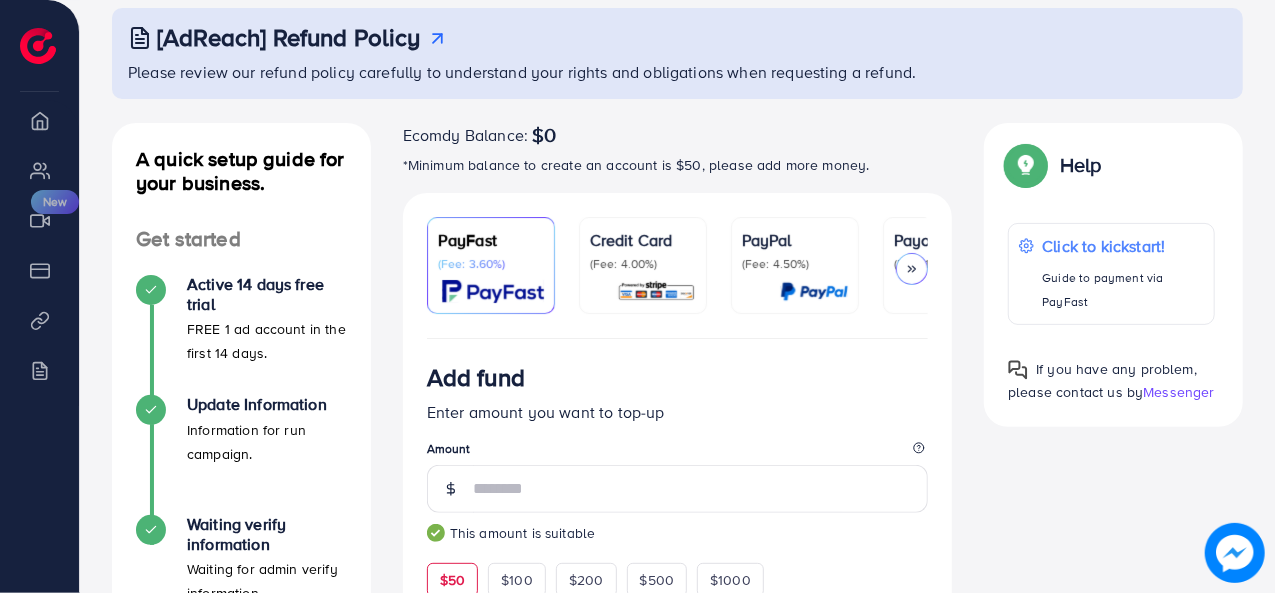 click at bounding box center [912, 269] 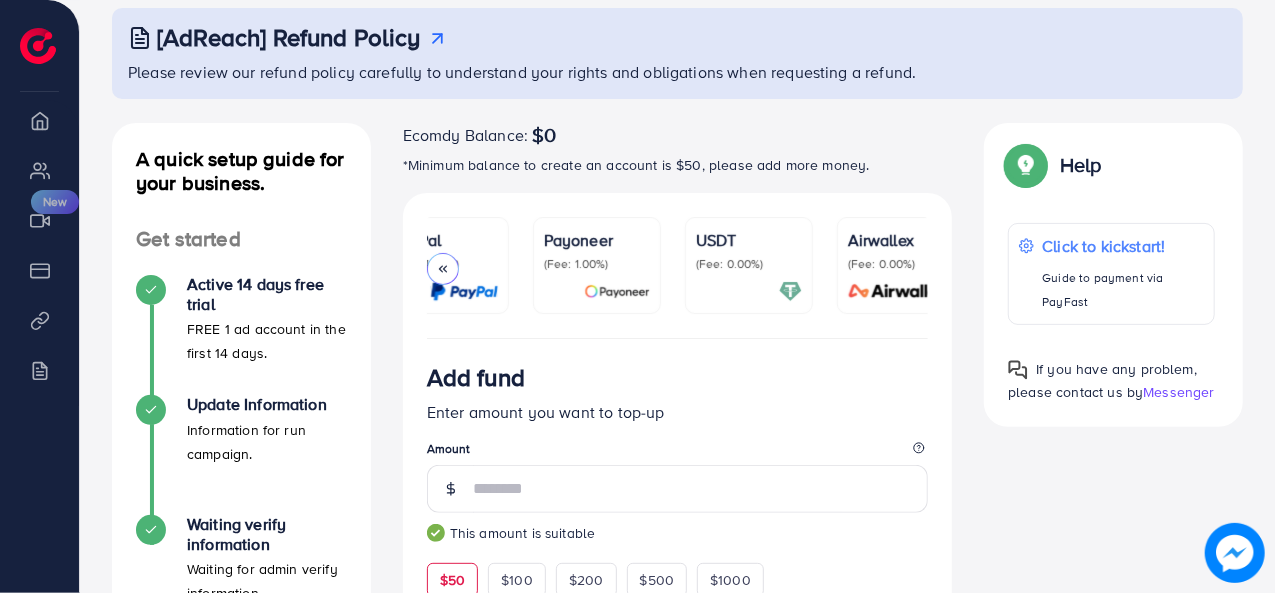scroll, scrollTop: 0, scrollLeft: 386, axis: horizontal 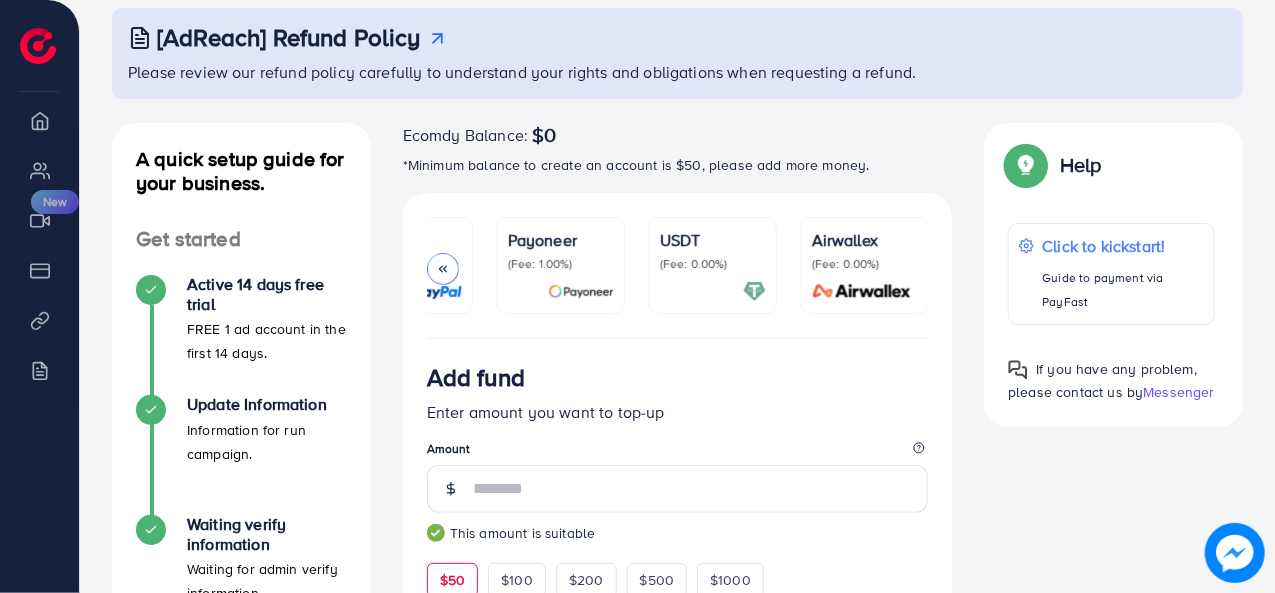 click at bounding box center (713, 291) 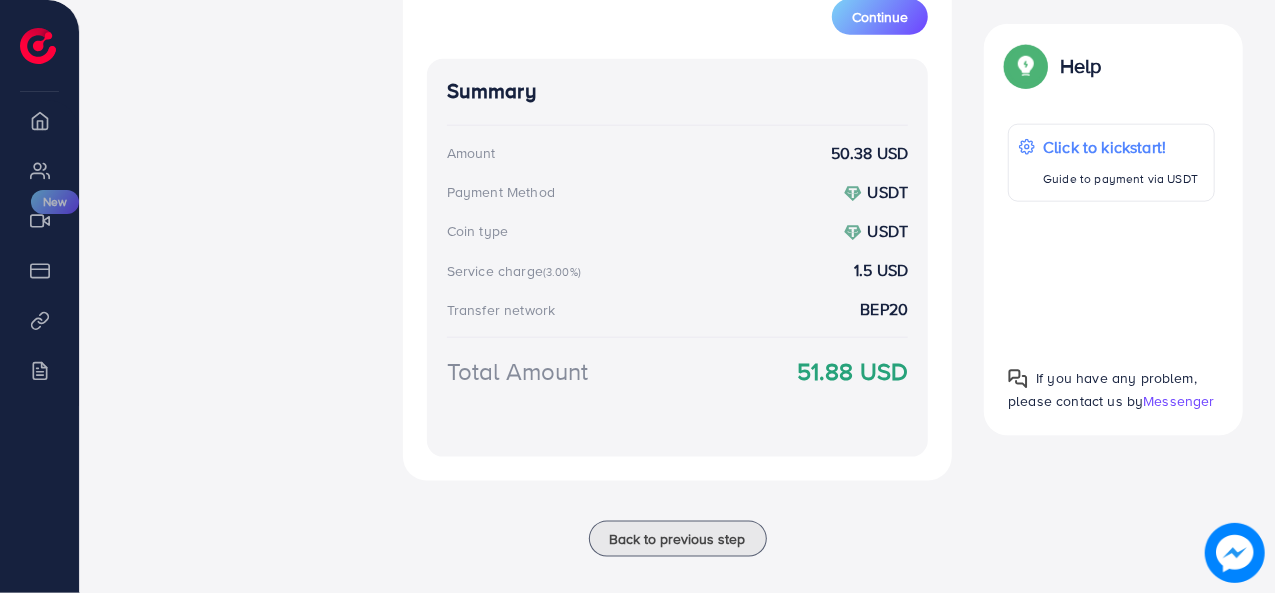 scroll, scrollTop: 1109, scrollLeft: 0, axis: vertical 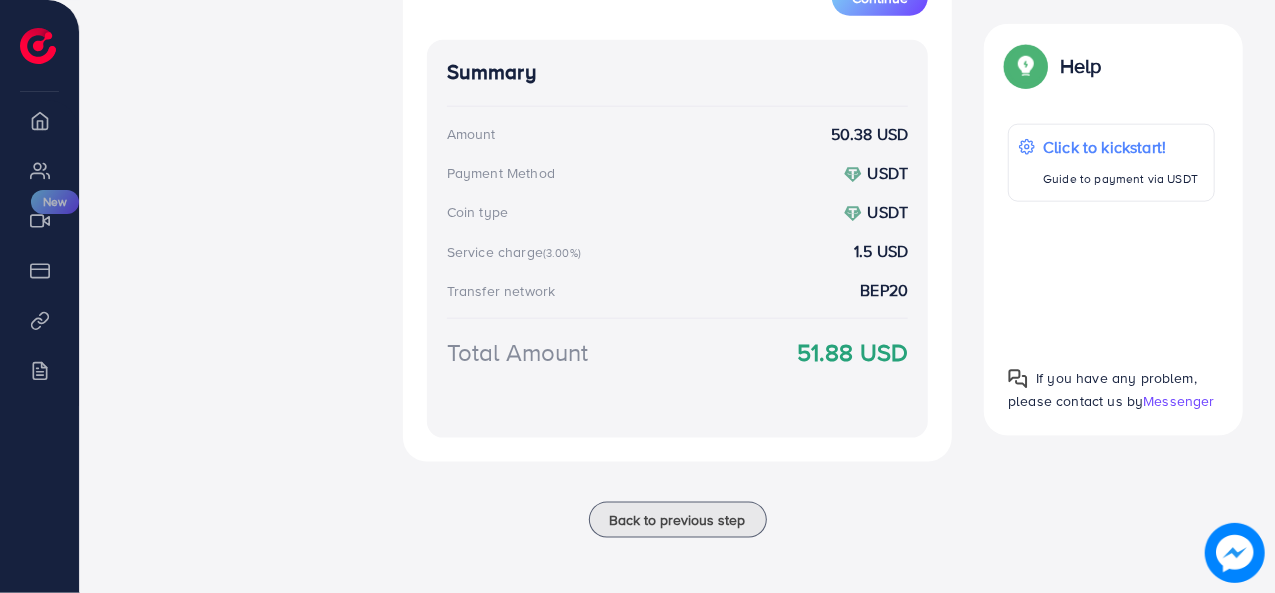 drag, startPoint x: 839, startPoint y: 479, endPoint x: 622, endPoint y: 61, distance: 470.97028 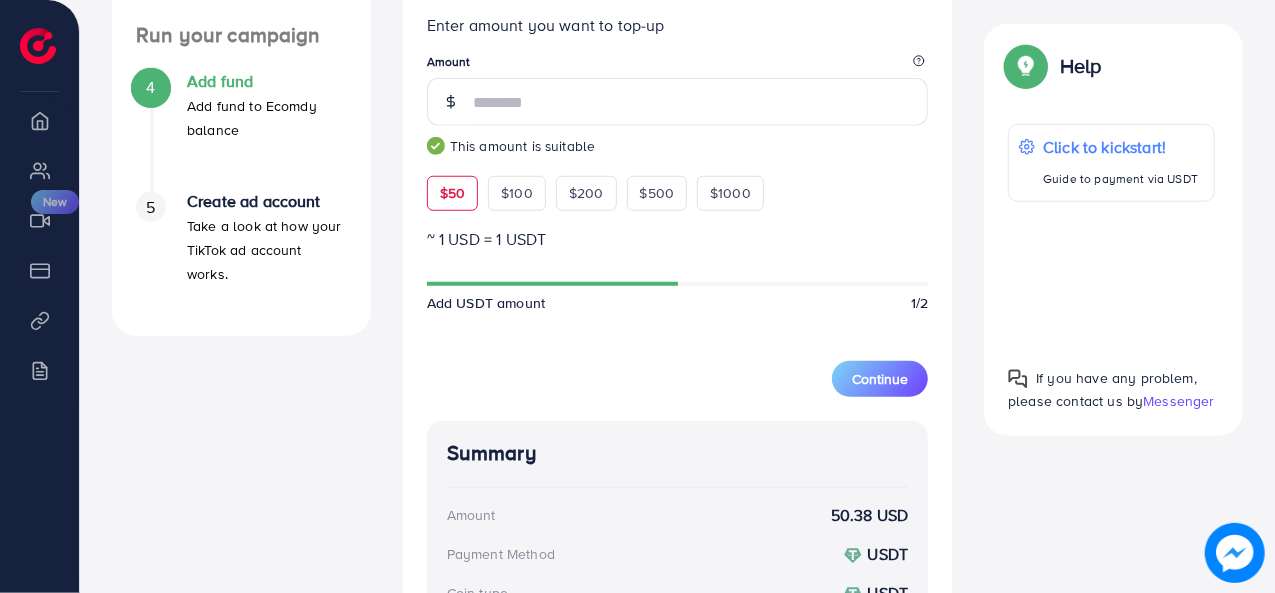 scroll, scrollTop: 709, scrollLeft: 0, axis: vertical 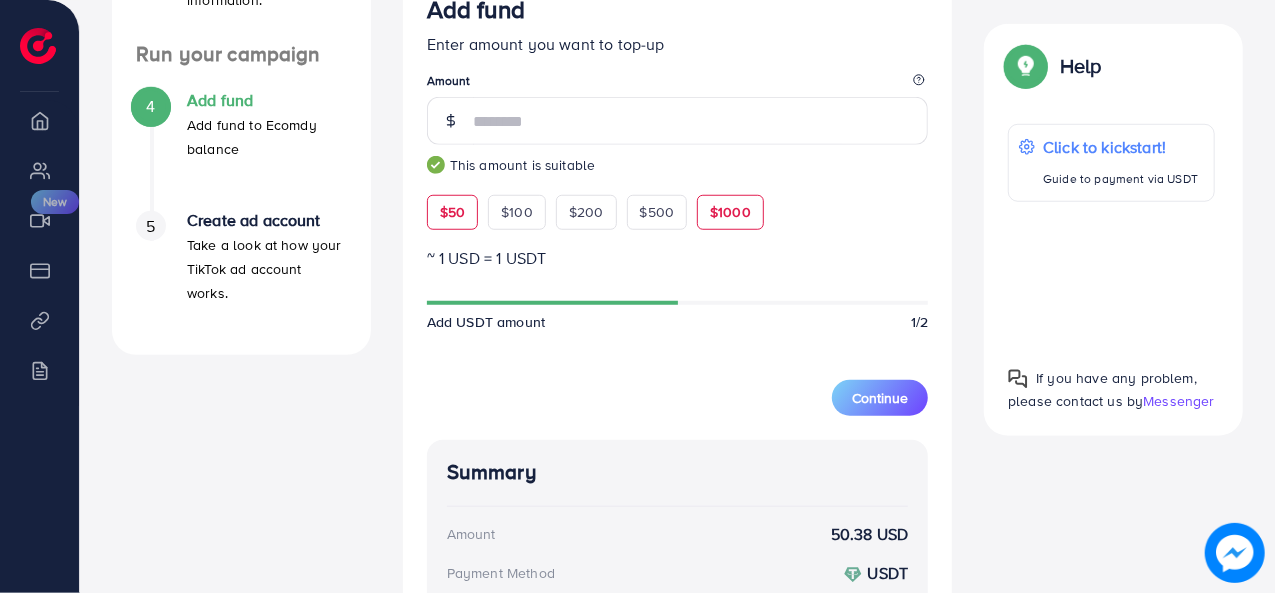 click on "$1000" at bounding box center [730, 212] 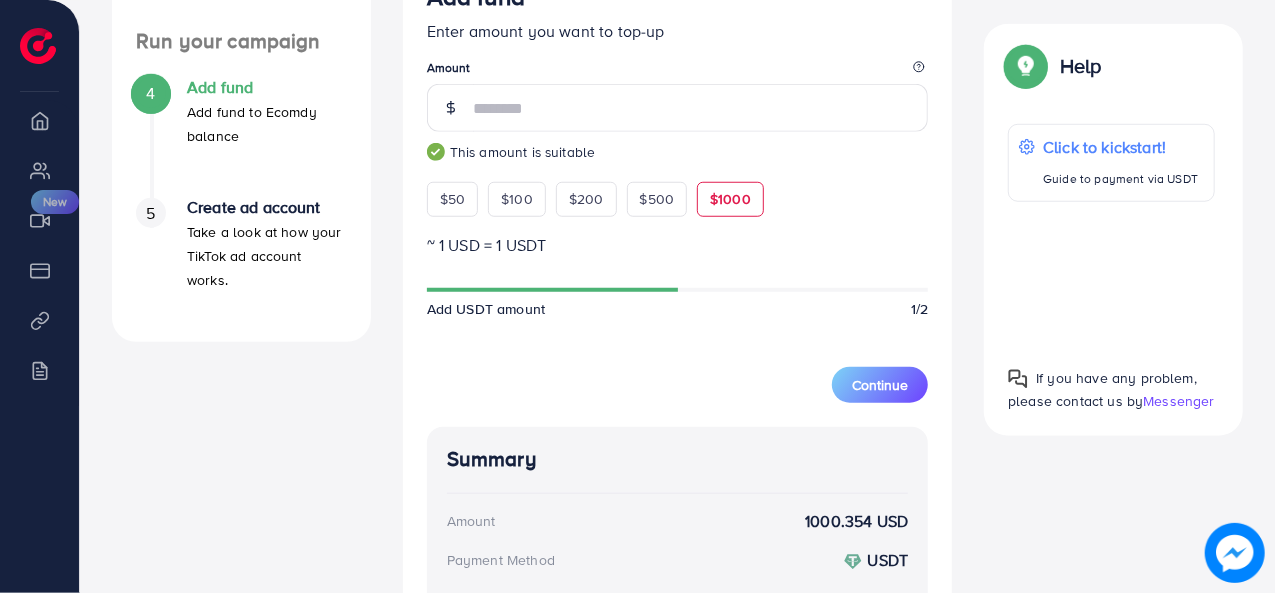scroll, scrollTop: 709, scrollLeft: 0, axis: vertical 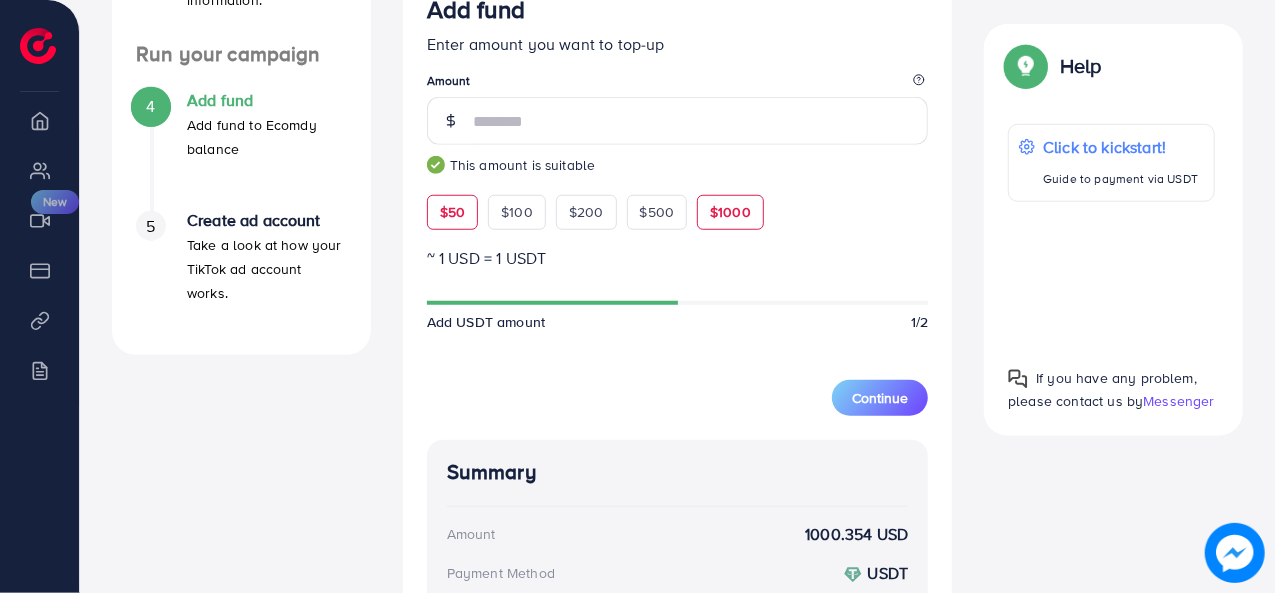 click on "$50" at bounding box center [452, 212] 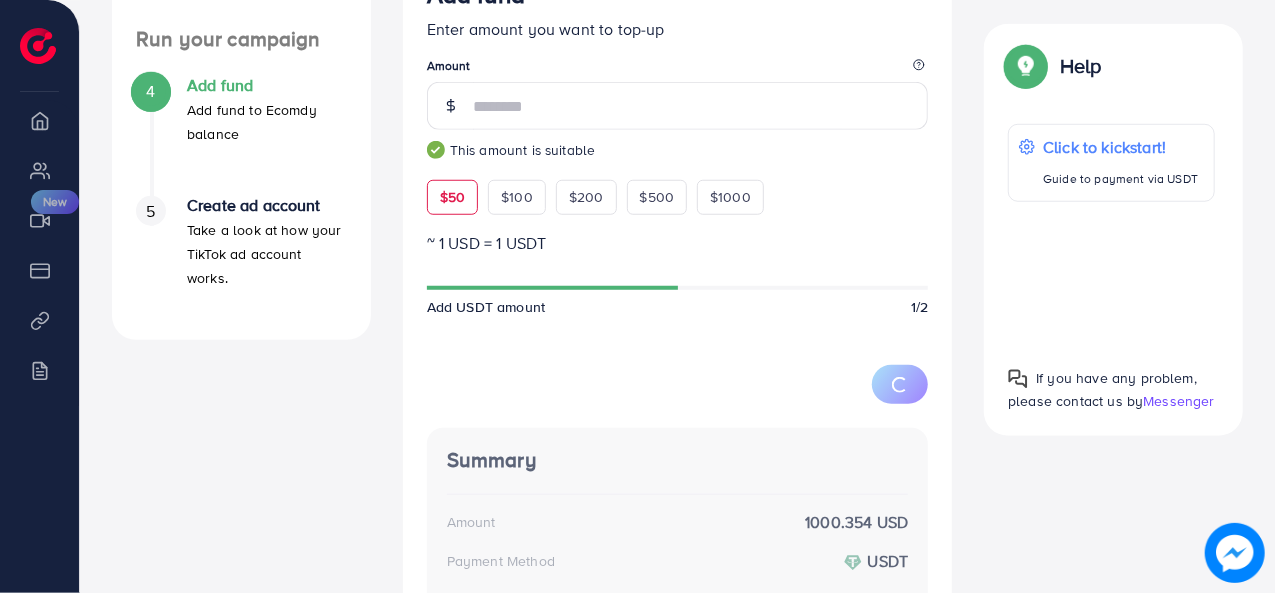 scroll, scrollTop: 709, scrollLeft: 0, axis: vertical 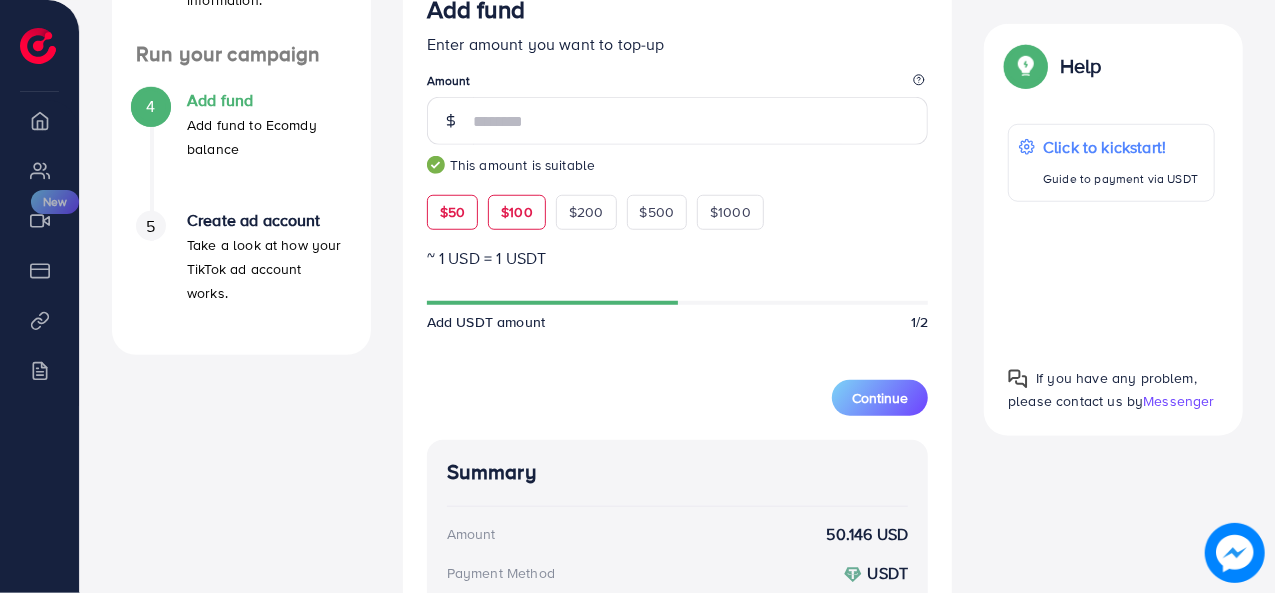 click on "$100" at bounding box center (517, 212) 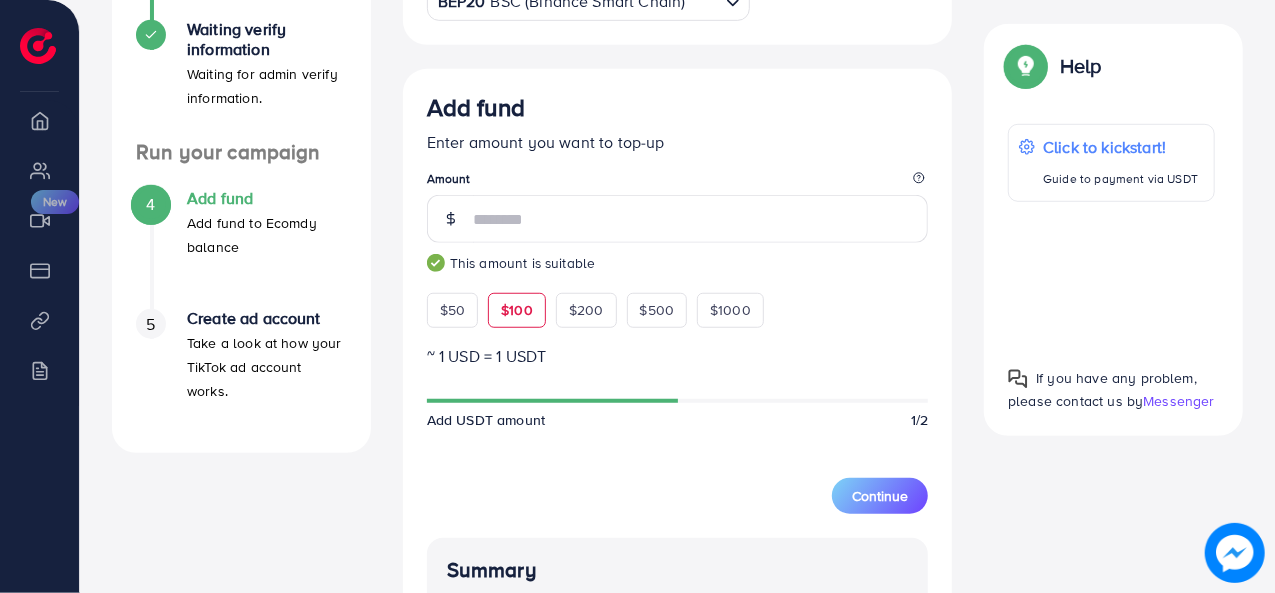 scroll, scrollTop: 609, scrollLeft: 0, axis: vertical 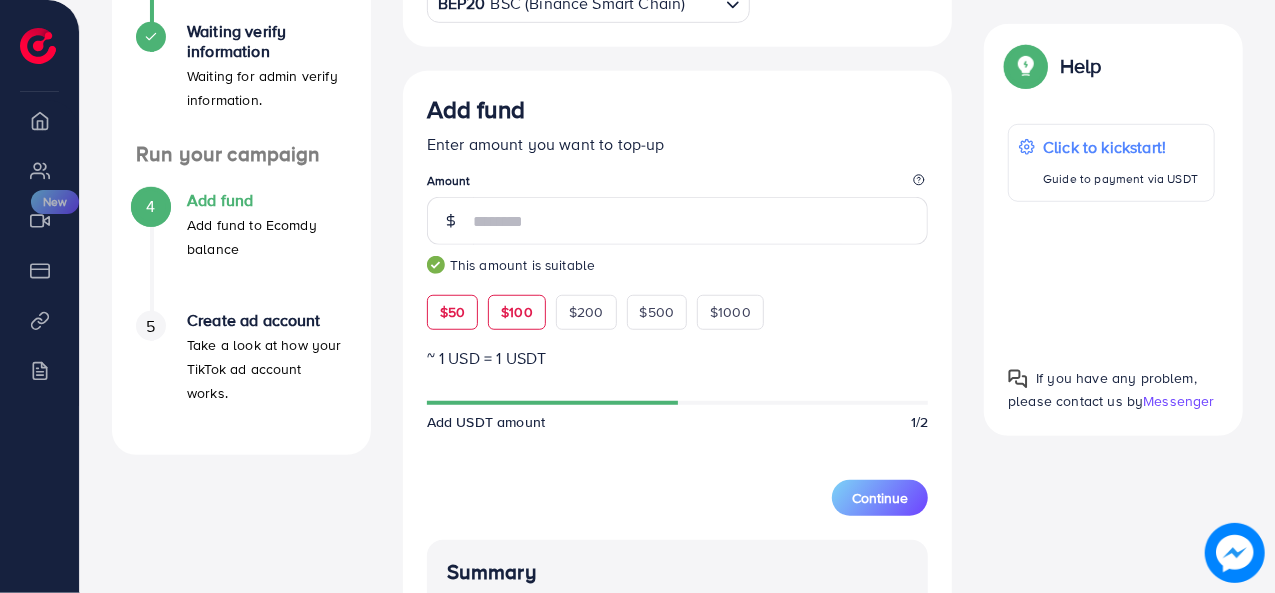 click on "$50" at bounding box center (452, 312) 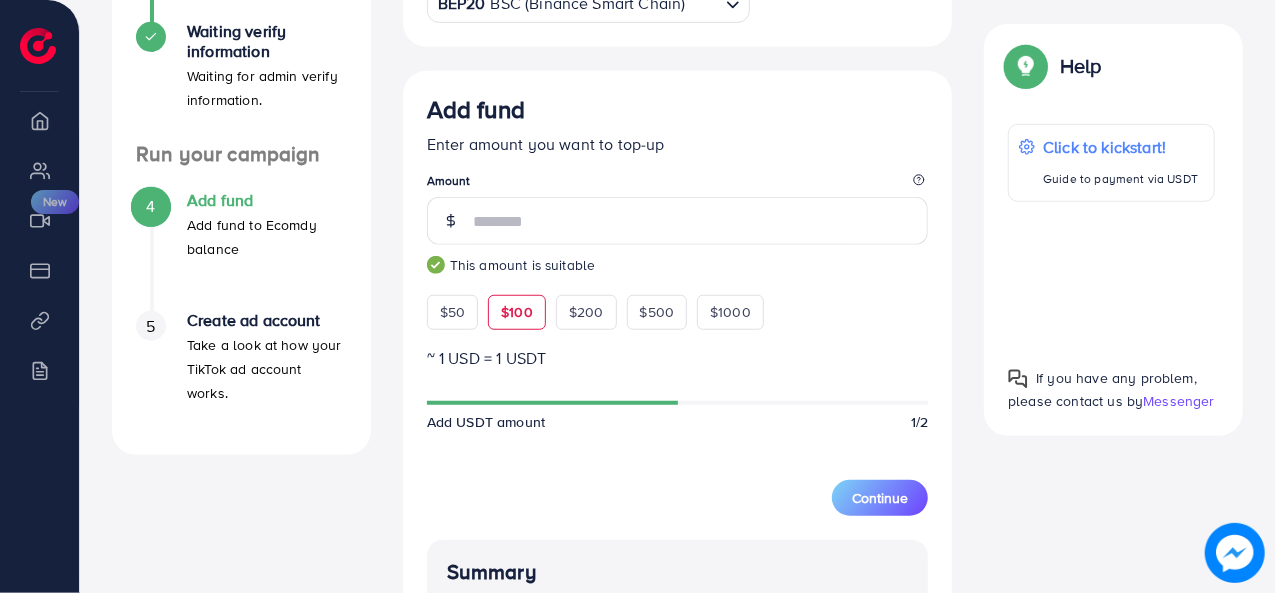 type on "**" 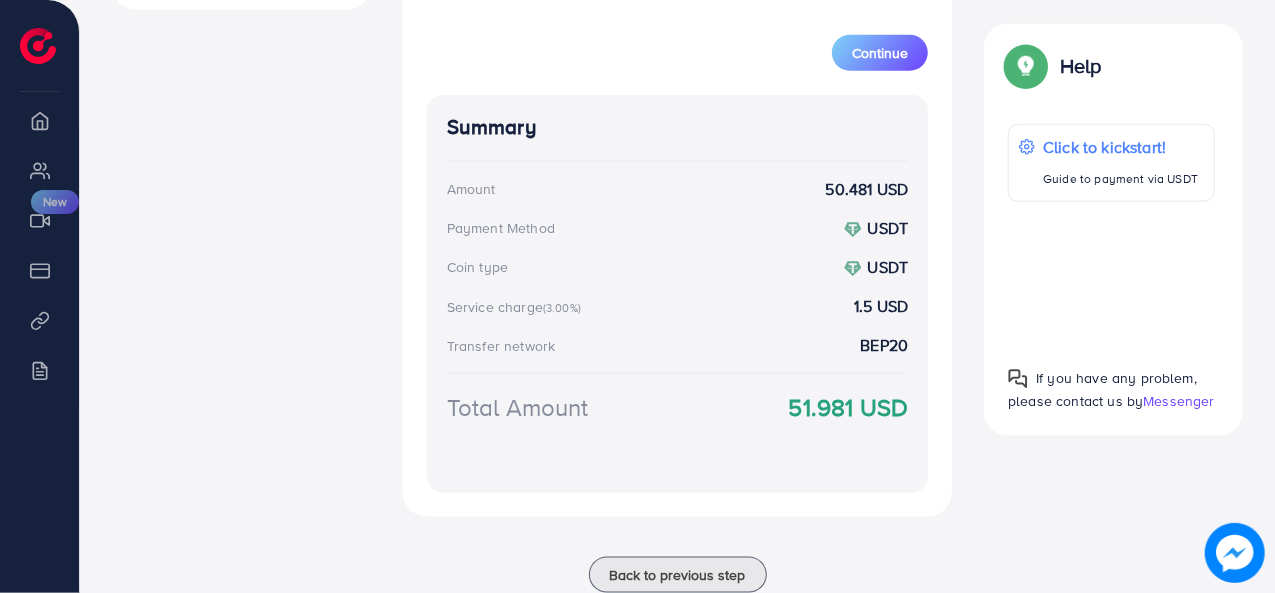 scroll, scrollTop: 1009, scrollLeft: 0, axis: vertical 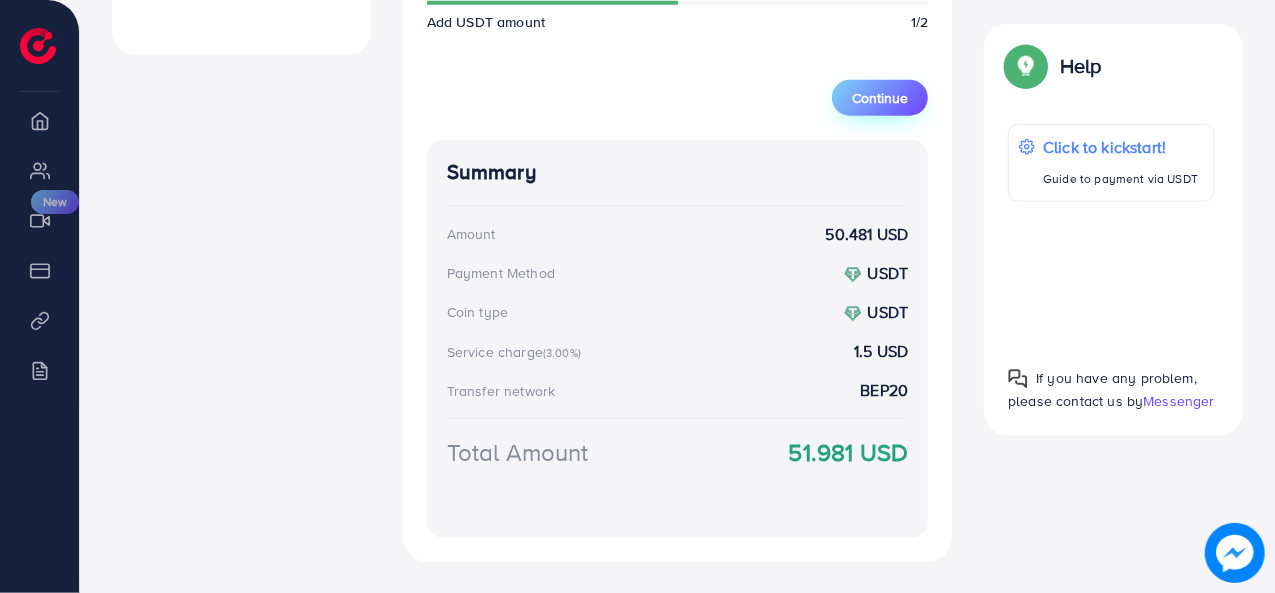 click on "Continue" at bounding box center (880, 98) 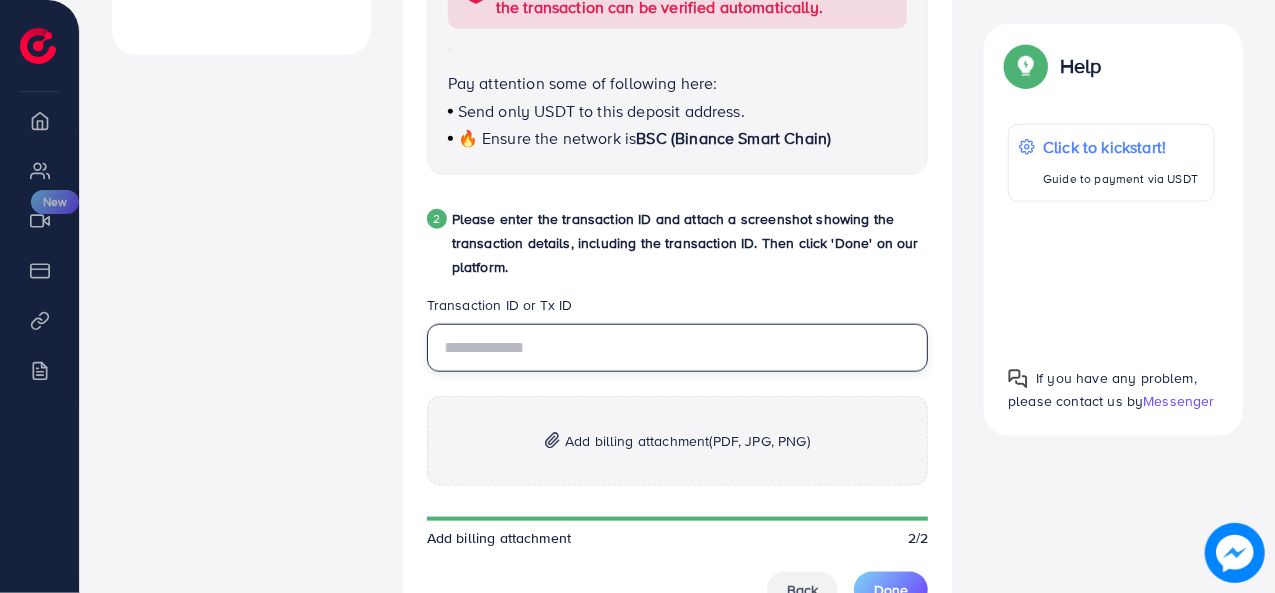 drag, startPoint x: 549, startPoint y: 355, endPoint x: 580, endPoint y: 317, distance: 49.0408 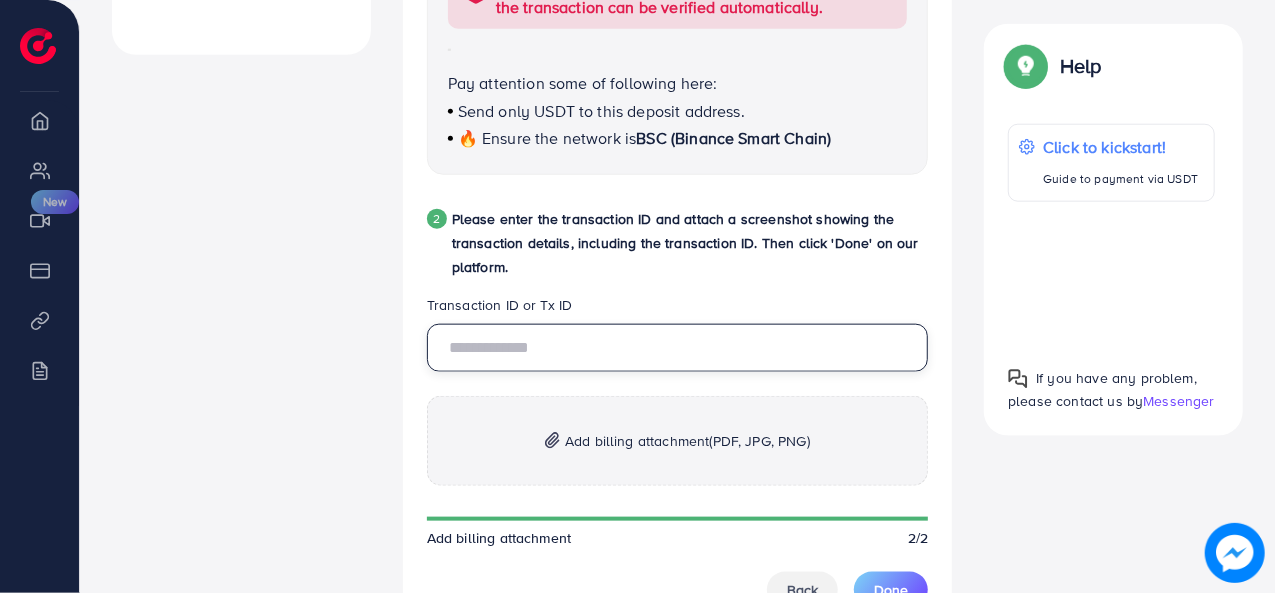 click at bounding box center [678, 348] 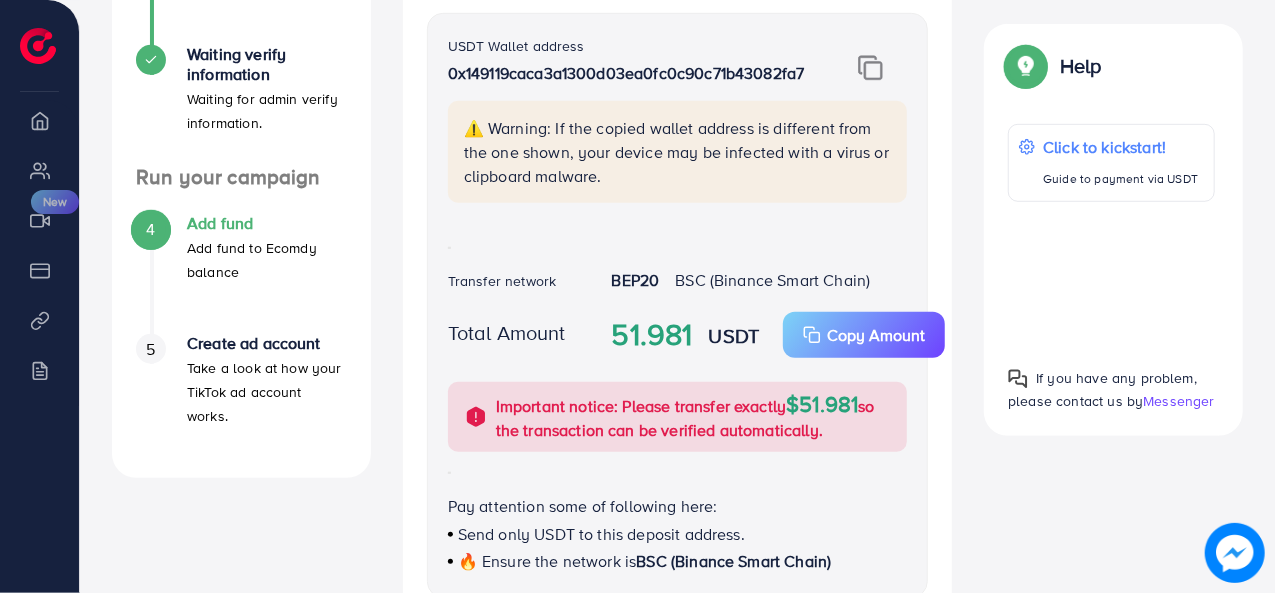 scroll, scrollTop: 509, scrollLeft: 0, axis: vertical 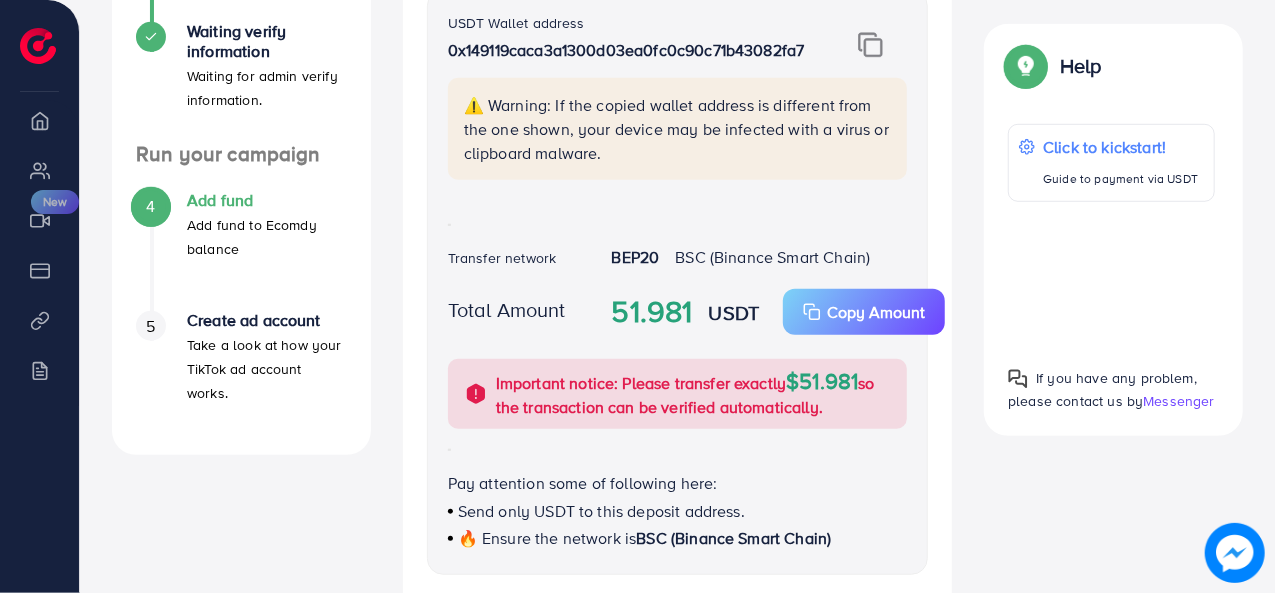drag, startPoint x: 869, startPoint y: 45, endPoint x: 859, endPoint y: 49, distance: 10.770329 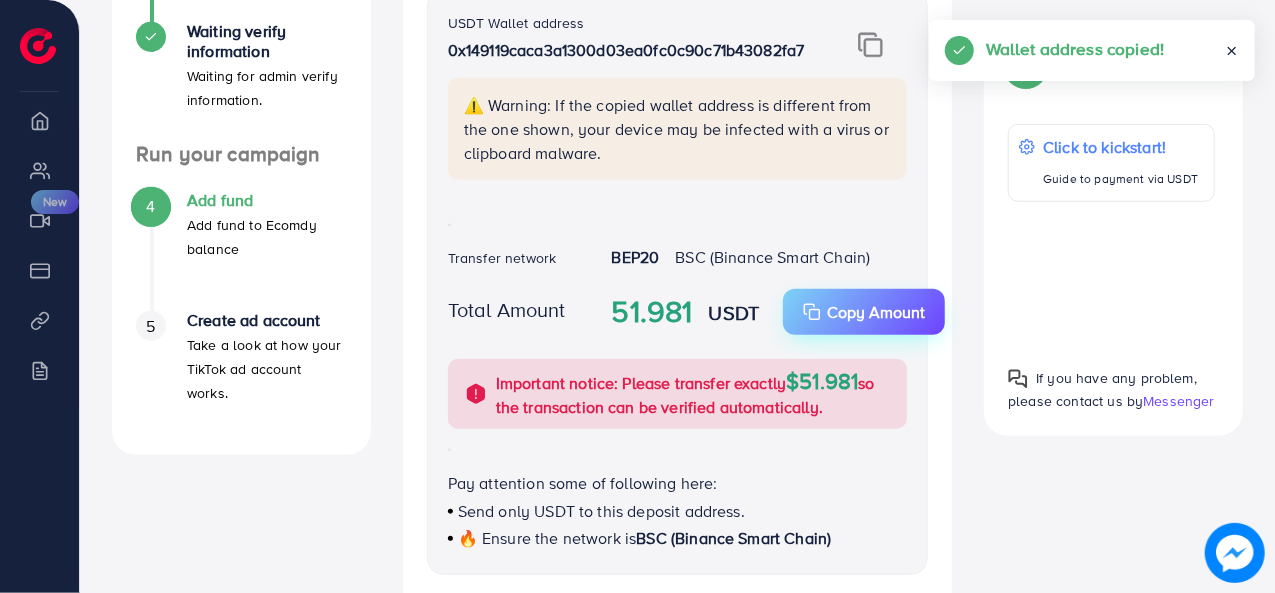 click on "Copy Amount" at bounding box center (864, 312) 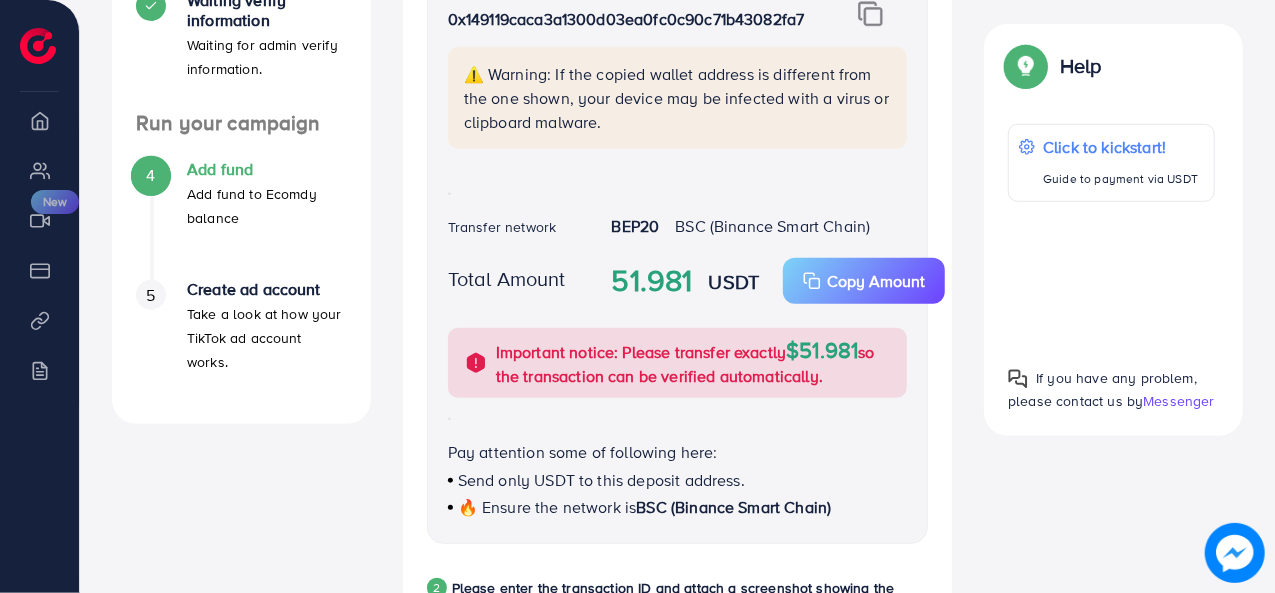 scroll, scrollTop: 609, scrollLeft: 0, axis: vertical 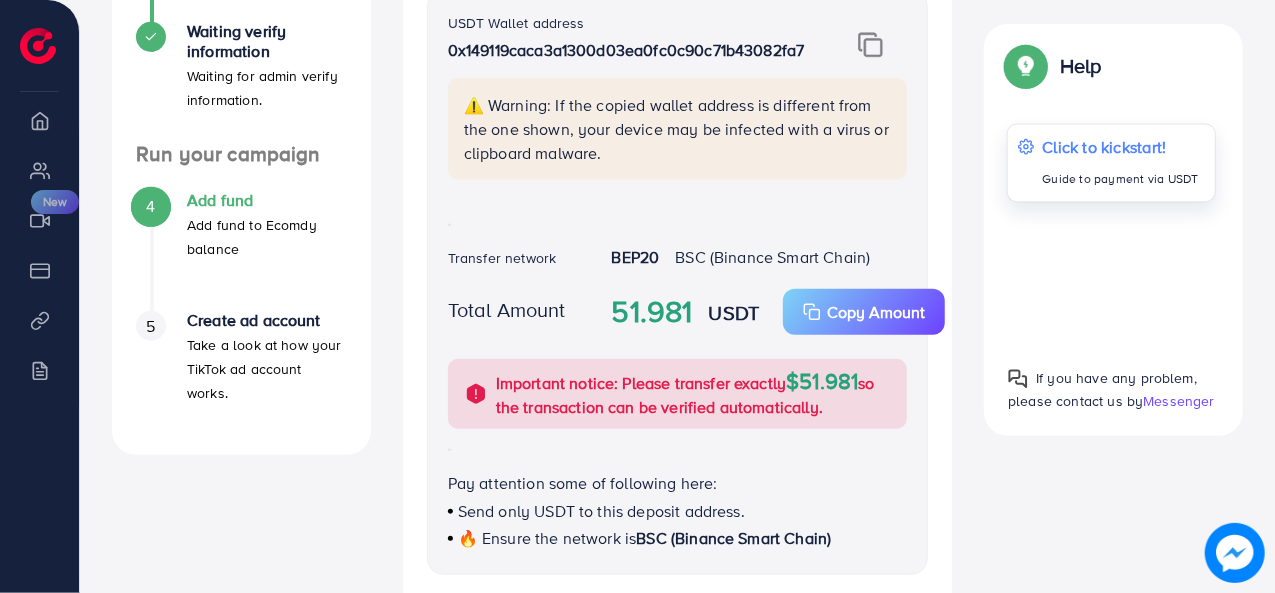 type 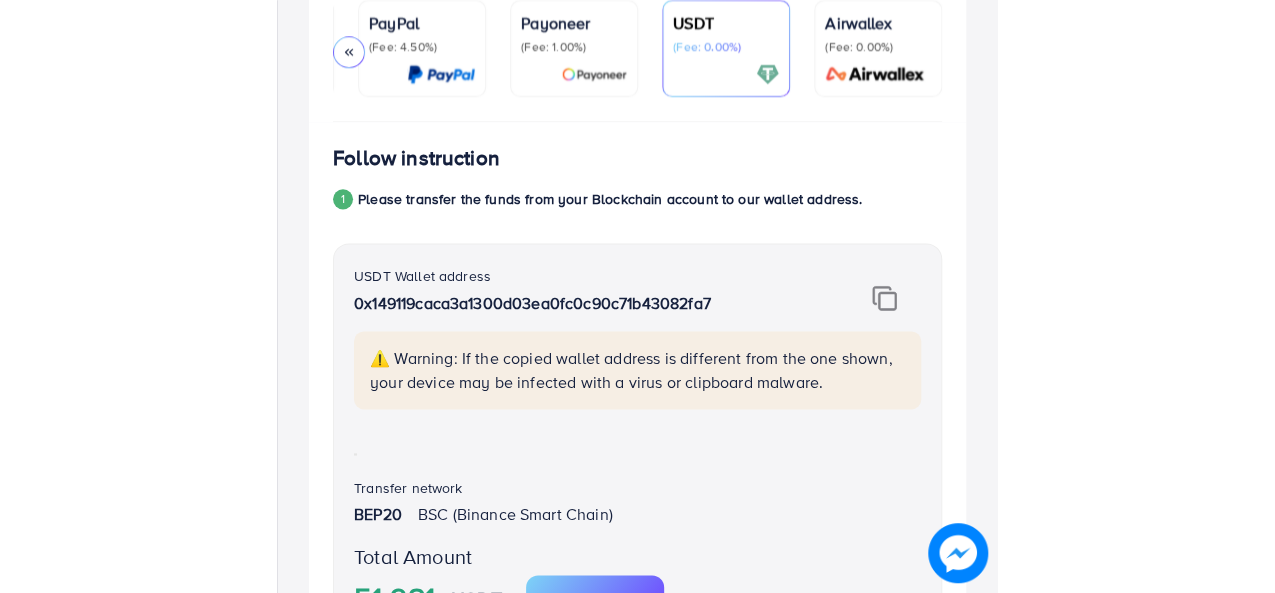 scroll, scrollTop: 0, scrollLeft: 359, axis: horizontal 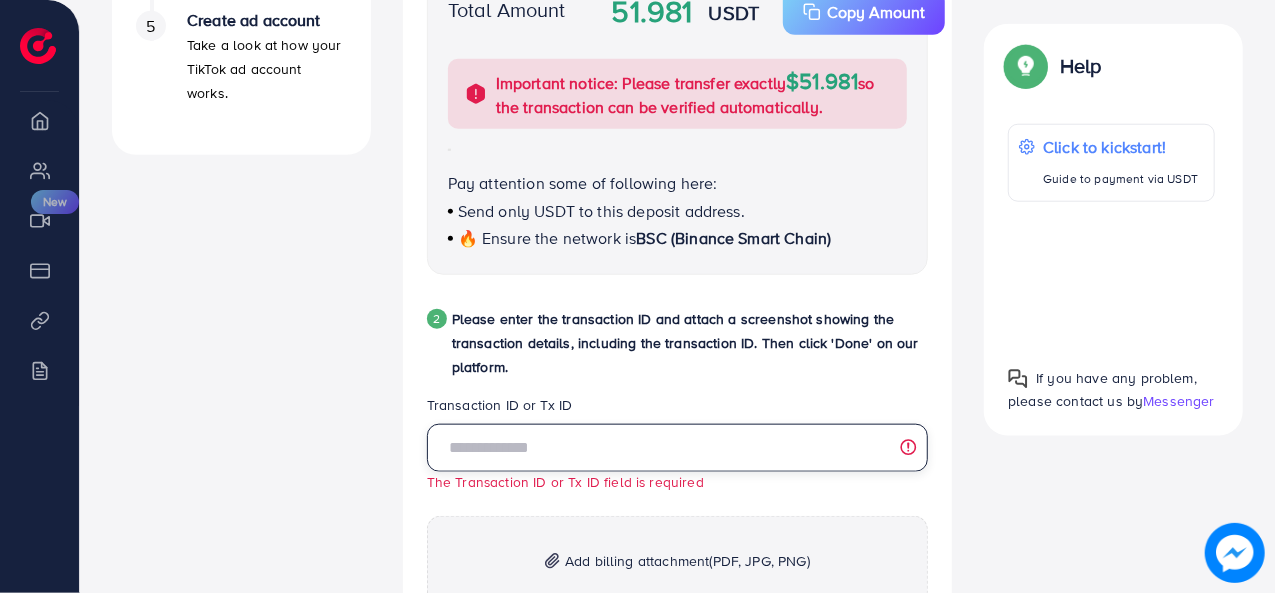 click at bounding box center (678, 448) 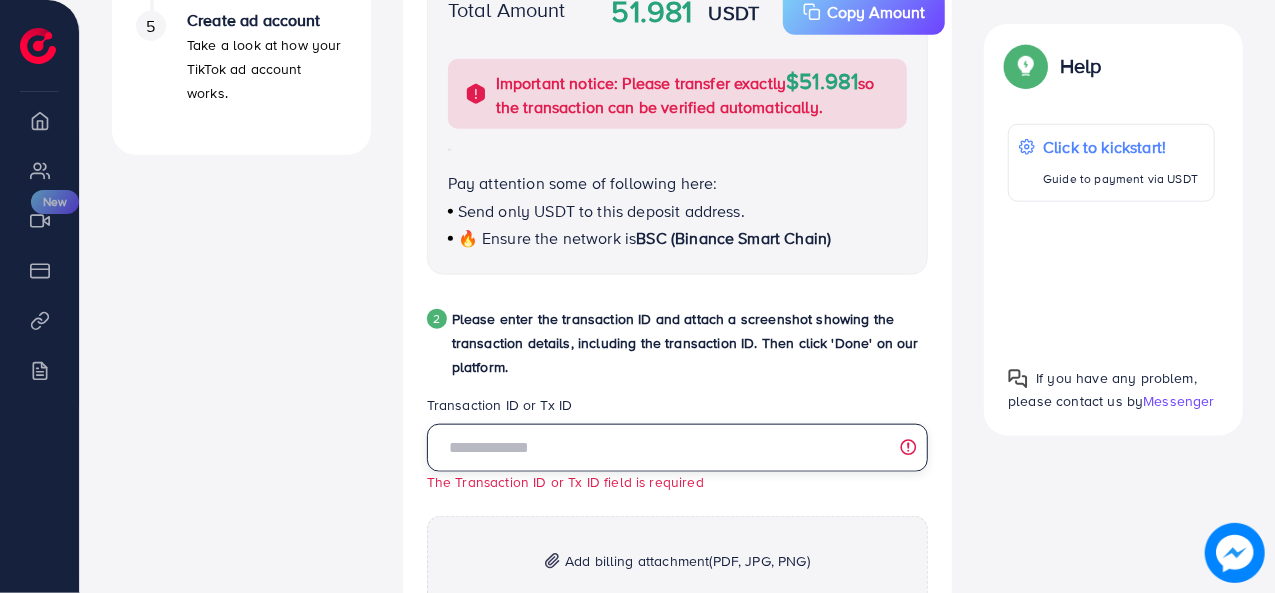 paste on "**********" 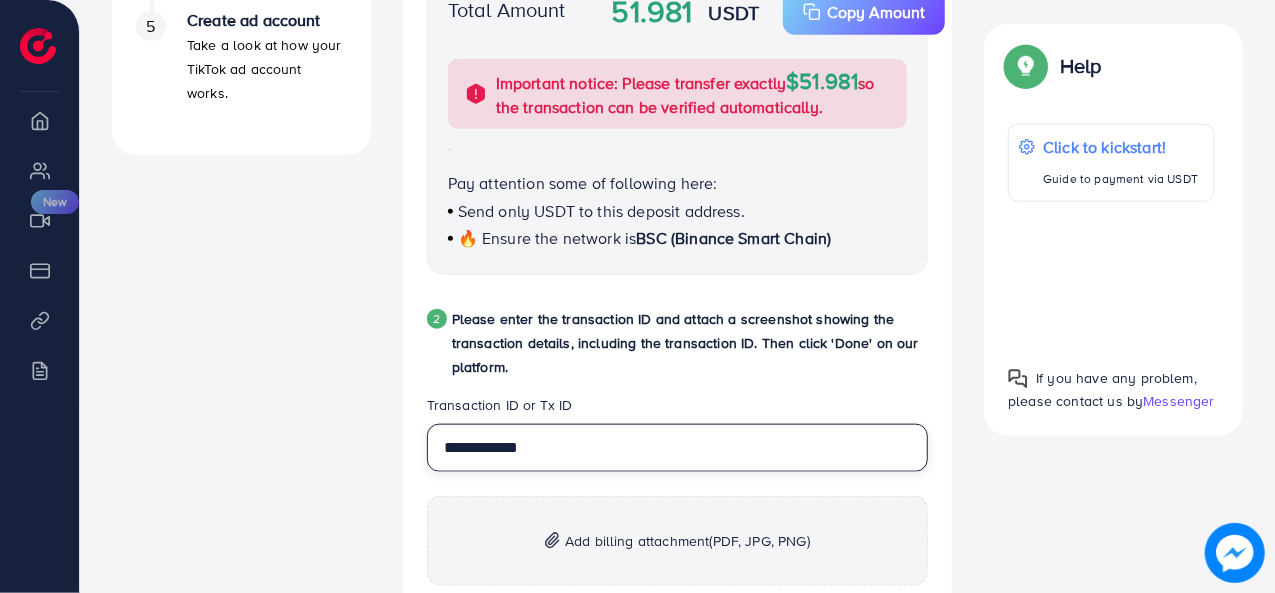 type on "**********" 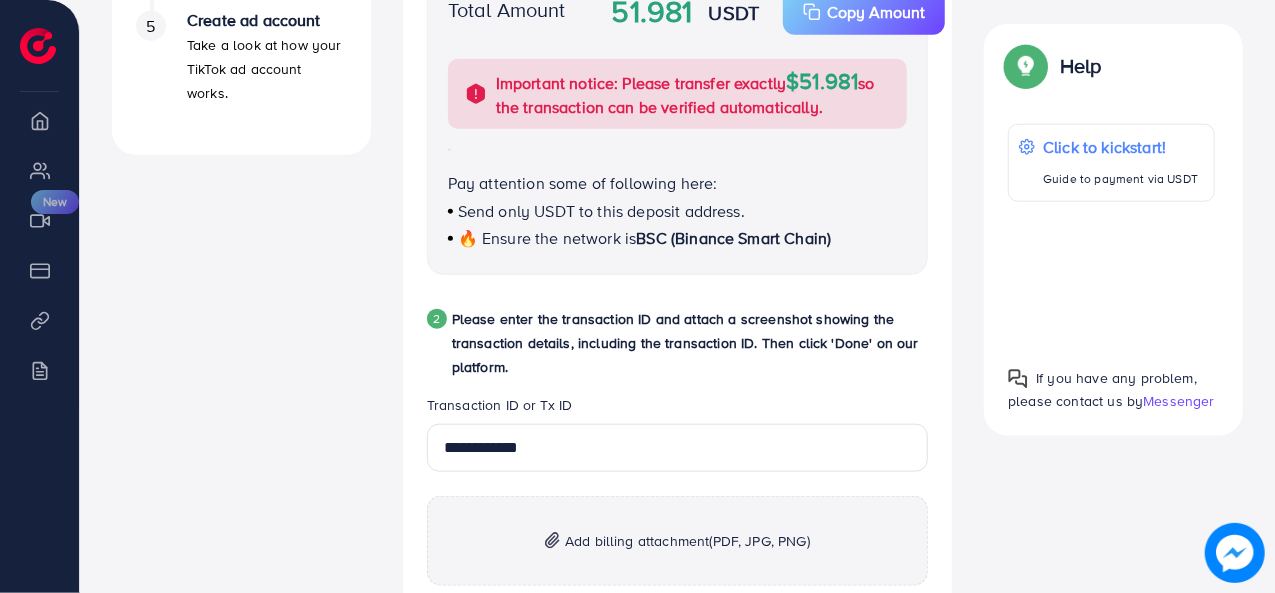 click on "(PDF, JPG, PNG)" at bounding box center (760, 541) 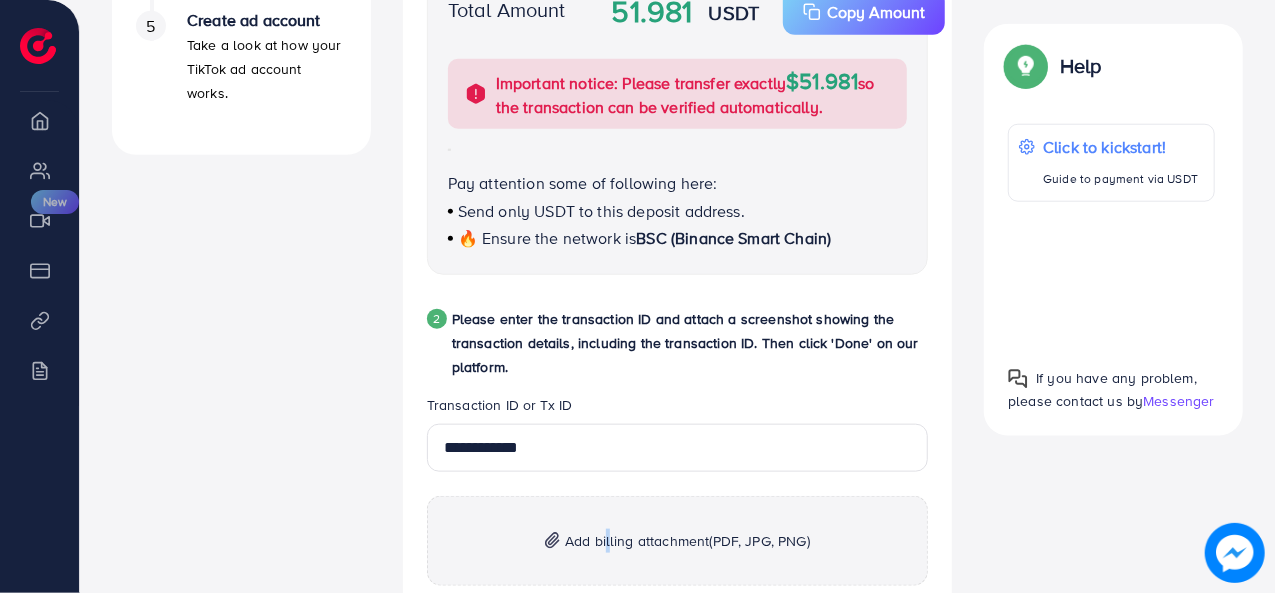 click on "Add billing attachment  (PDF, JPG, PNG)" at bounding box center (687, 541) 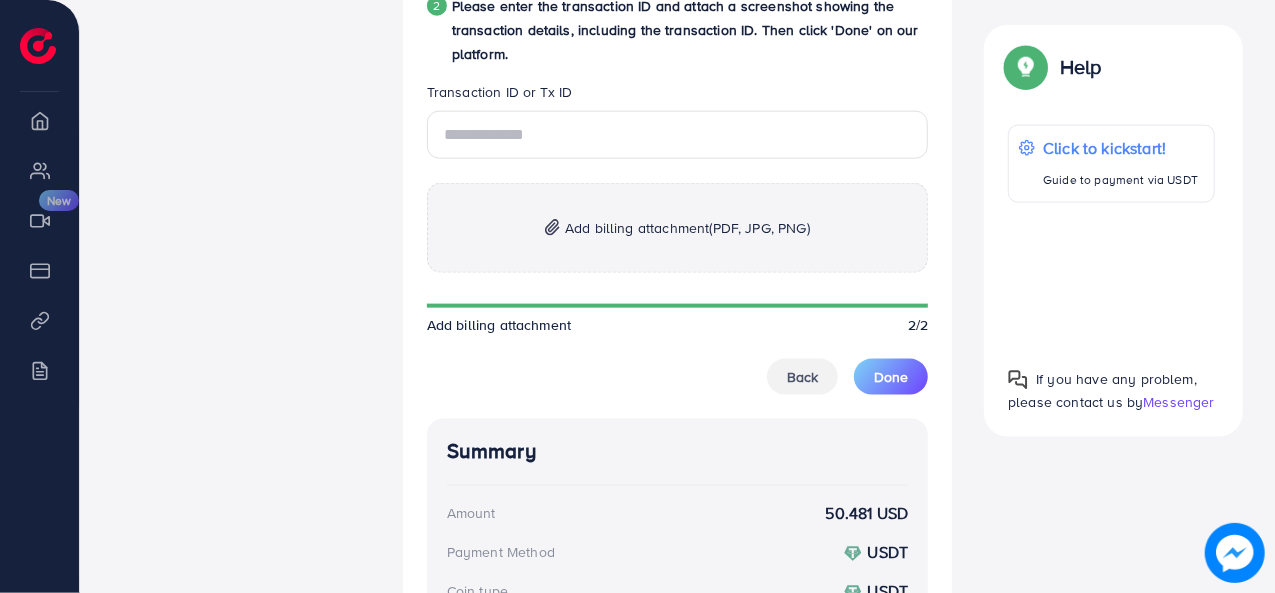 scroll, scrollTop: 1200, scrollLeft: 0, axis: vertical 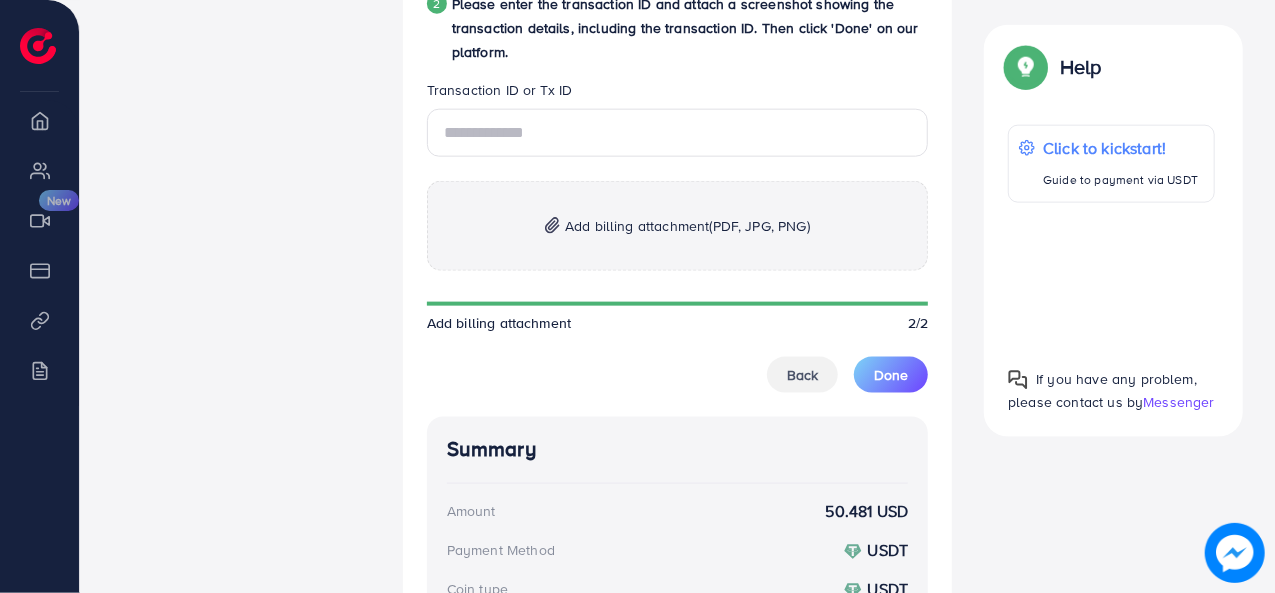 click on "Add billing attachment  (PDF, JPG, PNG)" at bounding box center [687, 226] 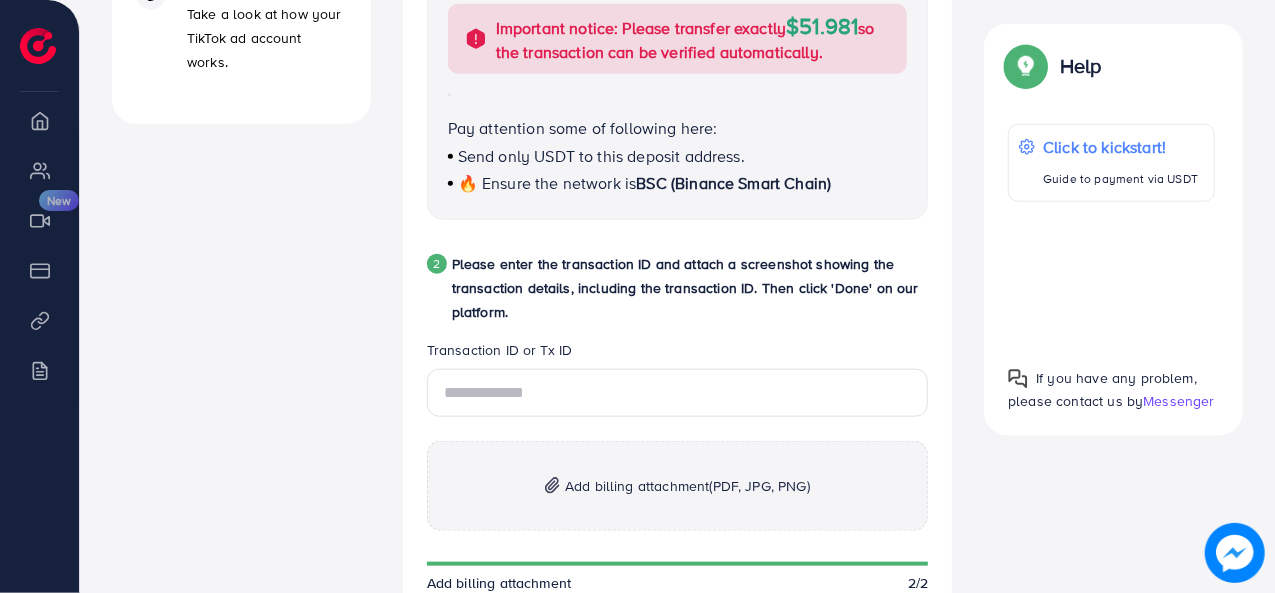 scroll, scrollTop: 978, scrollLeft: 0, axis: vertical 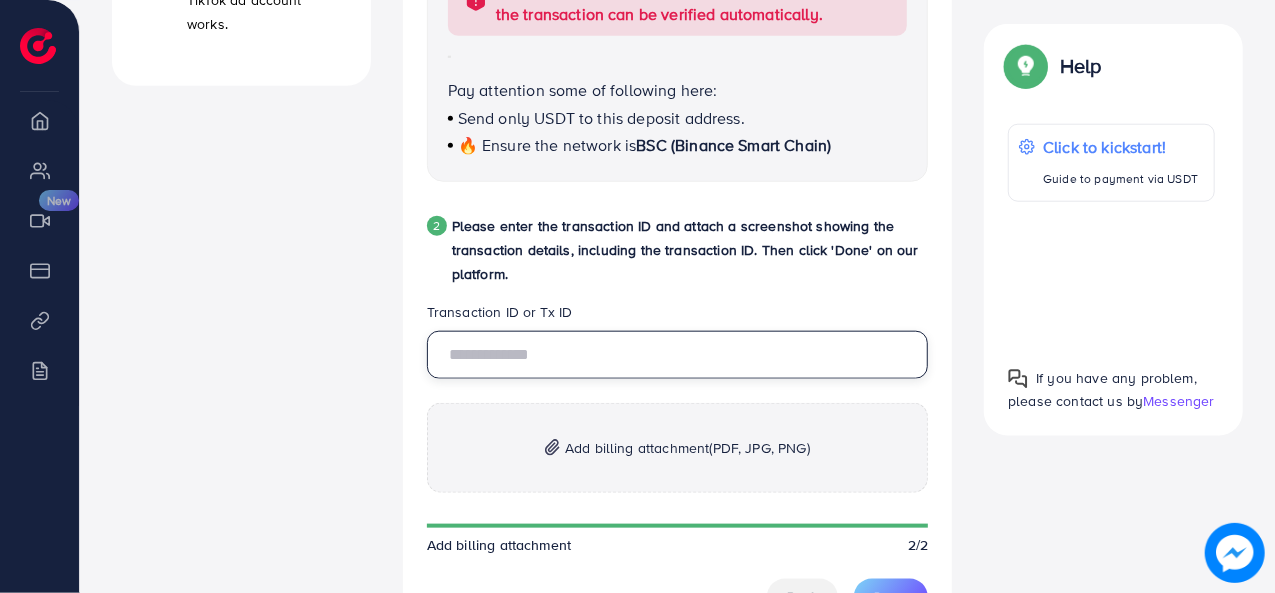 click at bounding box center [678, 355] 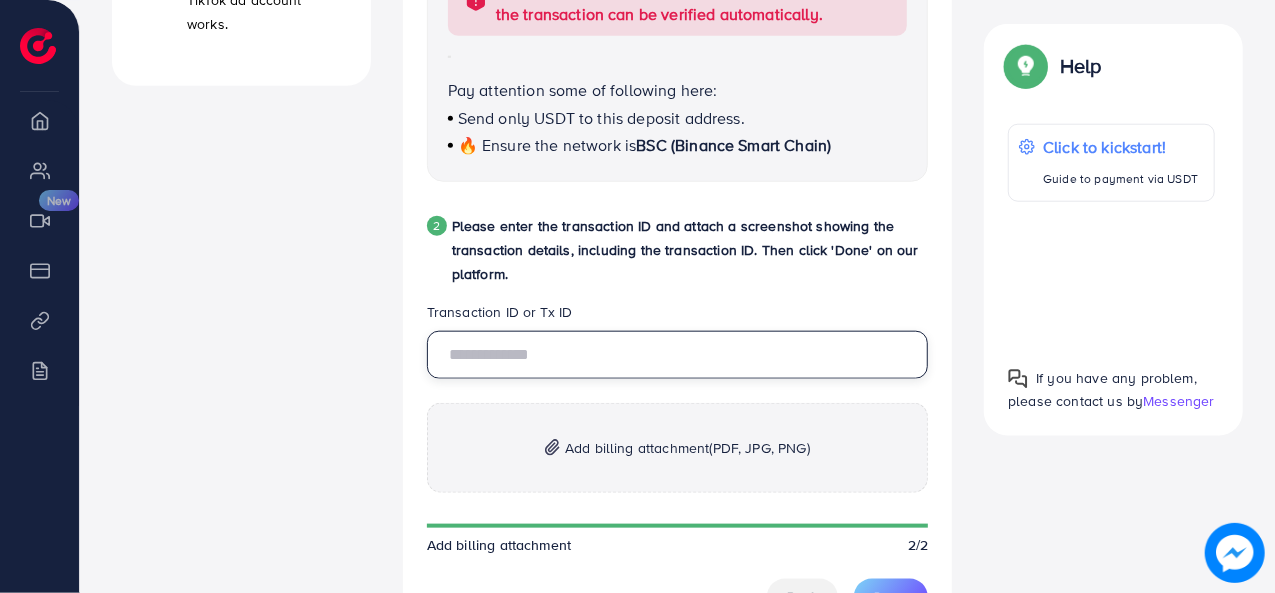 paste on "*" 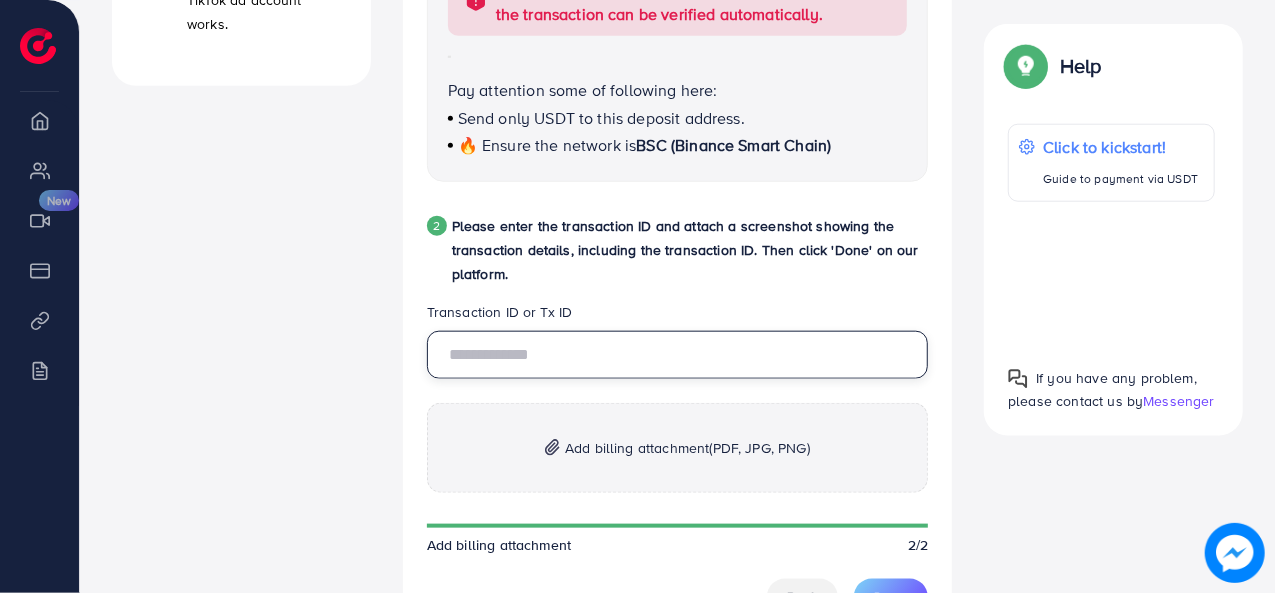 type on "*" 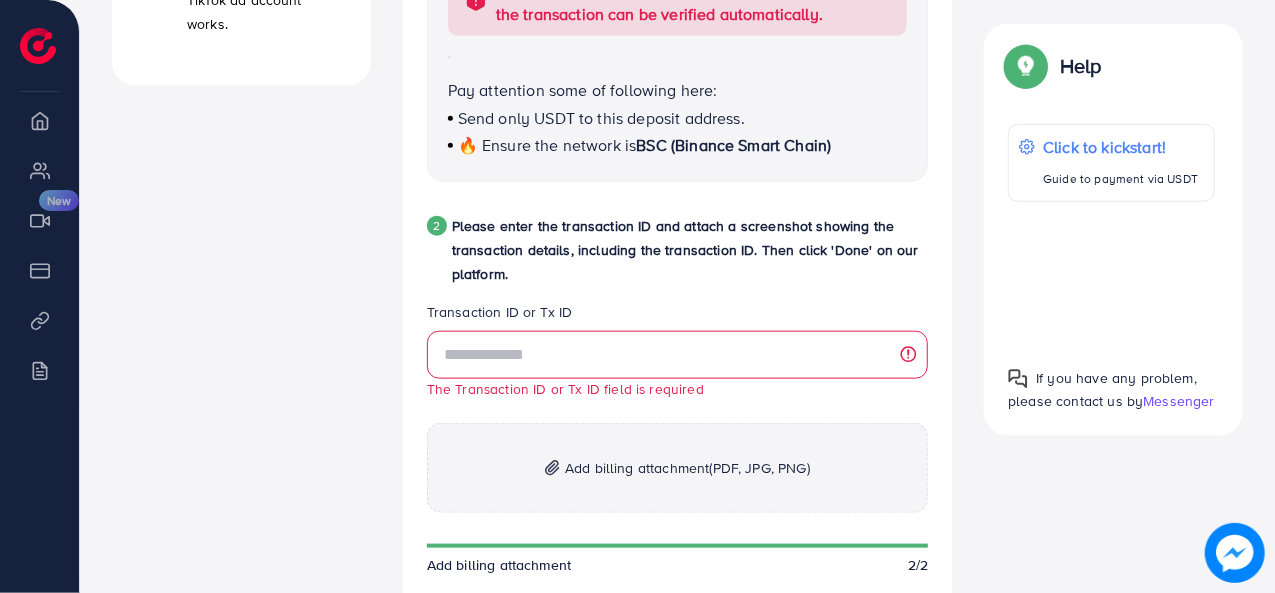 click on "The Transaction ID or Tx ID field is required" at bounding box center [565, 388] 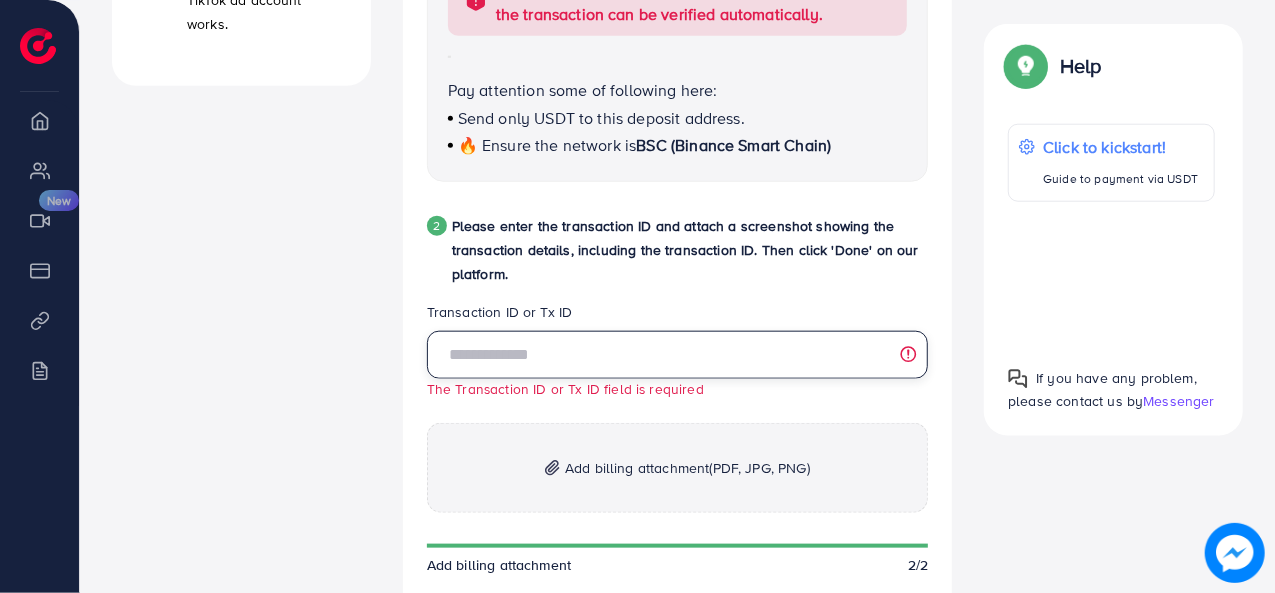 click at bounding box center (678, 355) 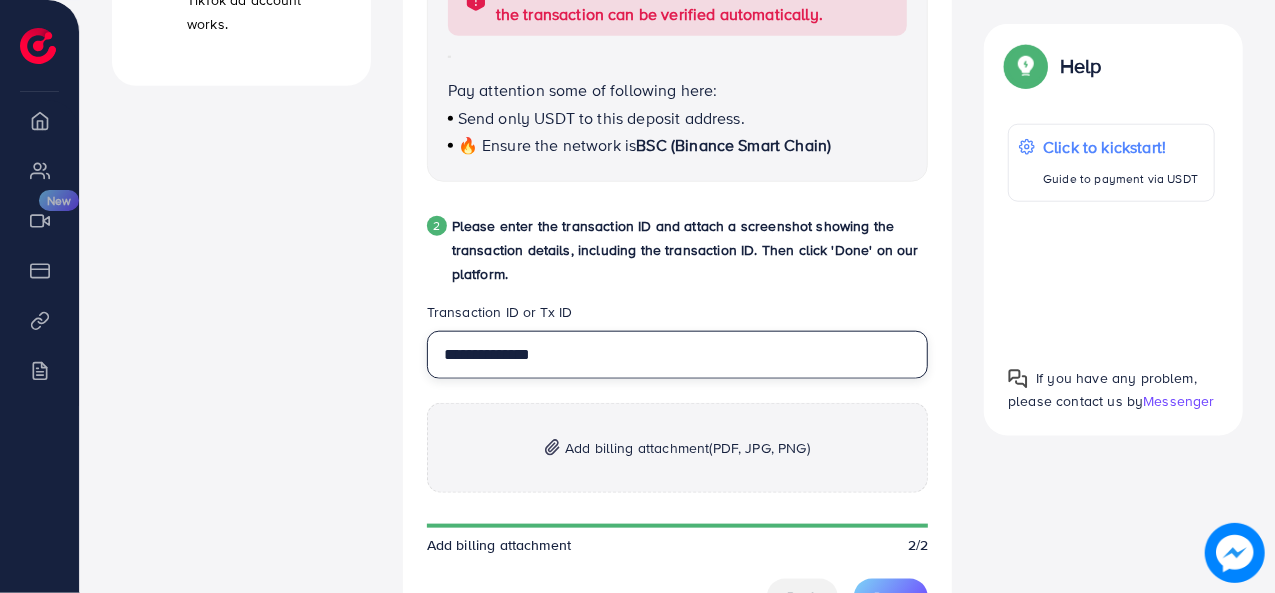 click on "**********" at bounding box center (678, 355) 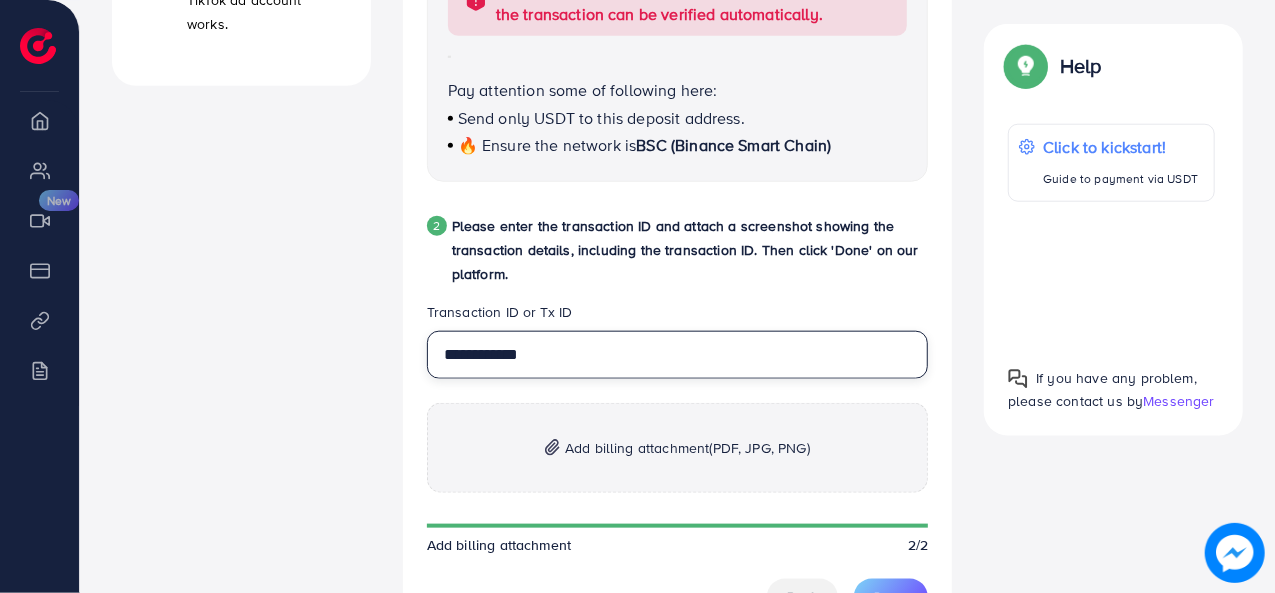 type on "**********" 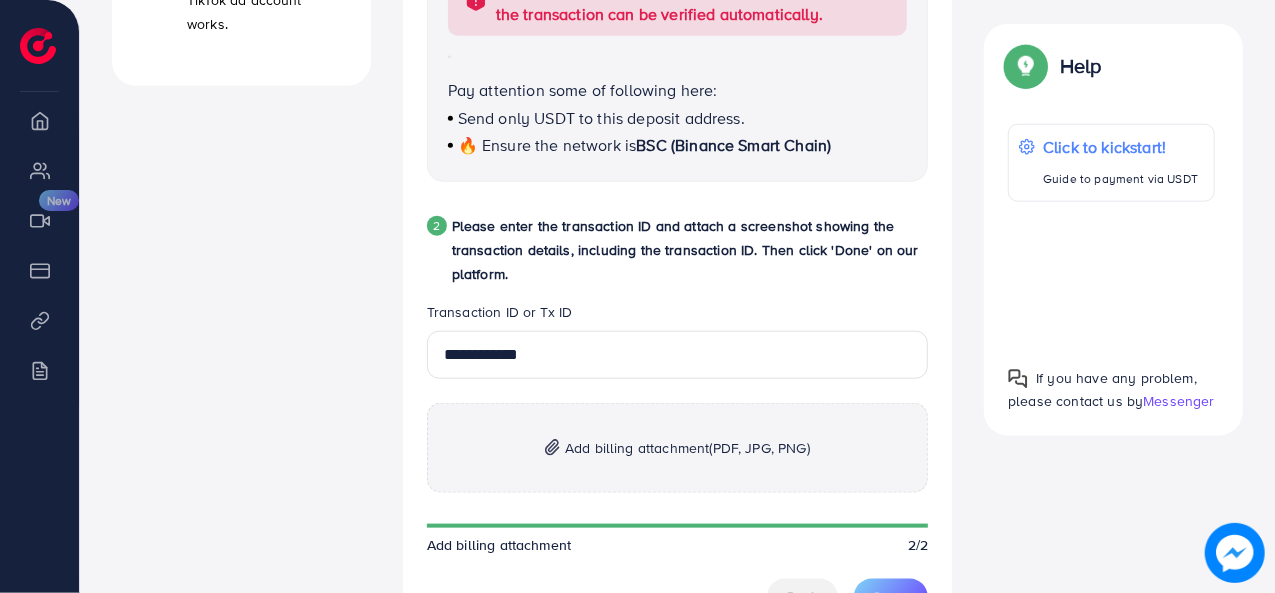click on "Add billing attachment  (PDF, JPG, PNG)" at bounding box center (678, 448) 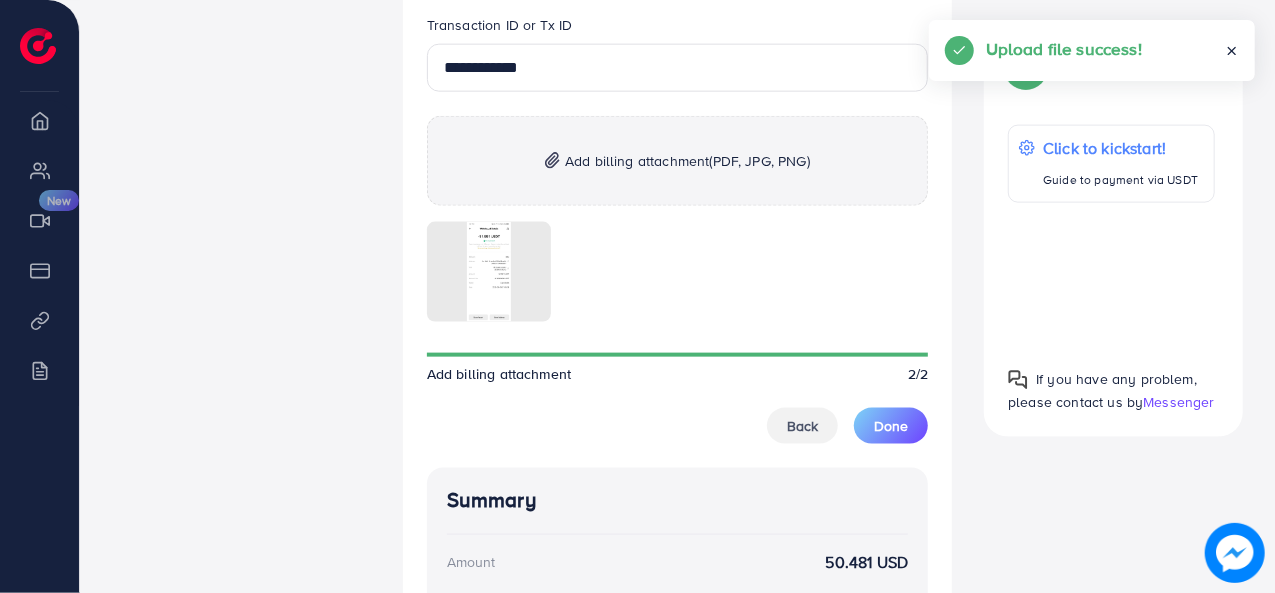 scroll, scrollTop: 1278, scrollLeft: 0, axis: vertical 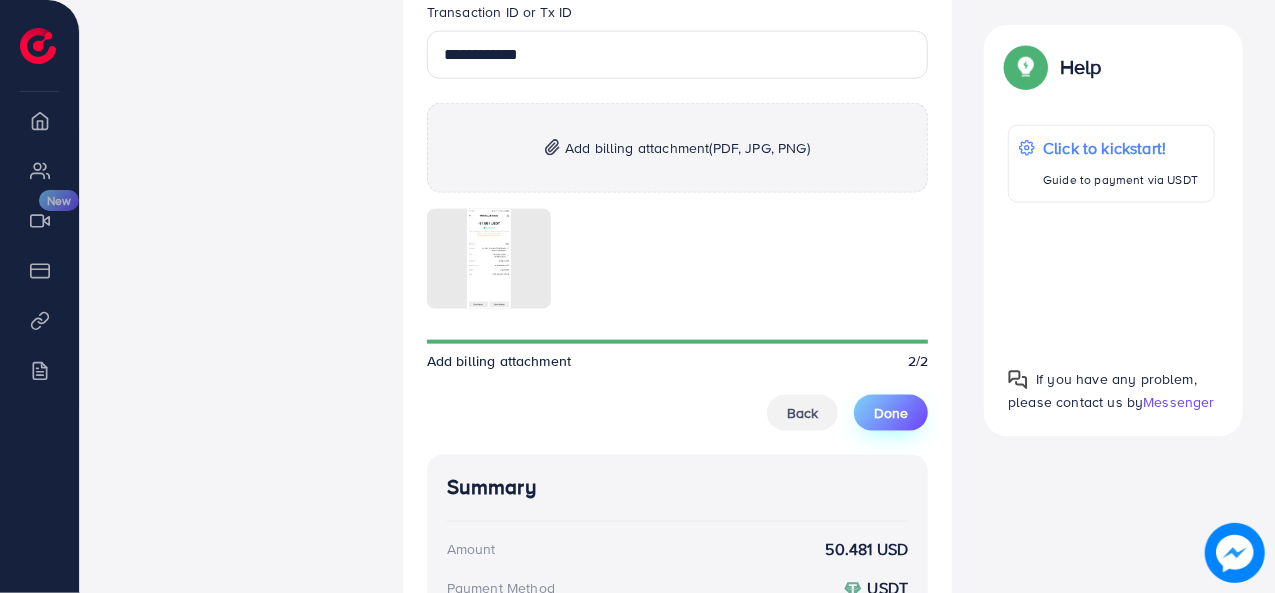 click on "Done" at bounding box center (891, 413) 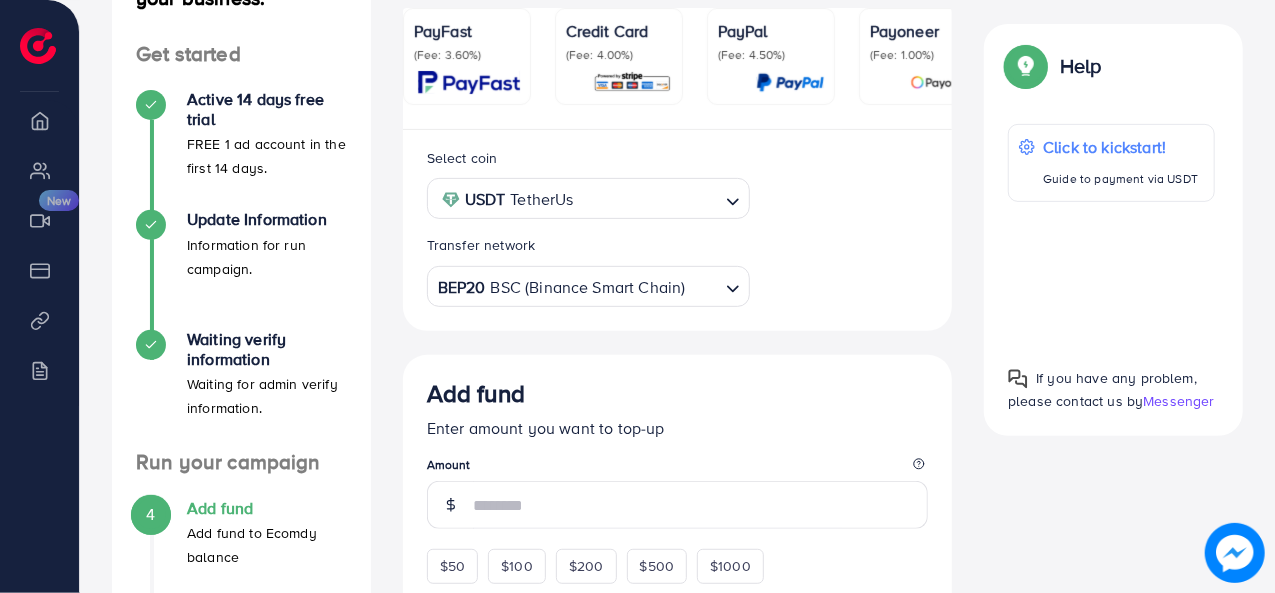 scroll, scrollTop: 256, scrollLeft: 0, axis: vertical 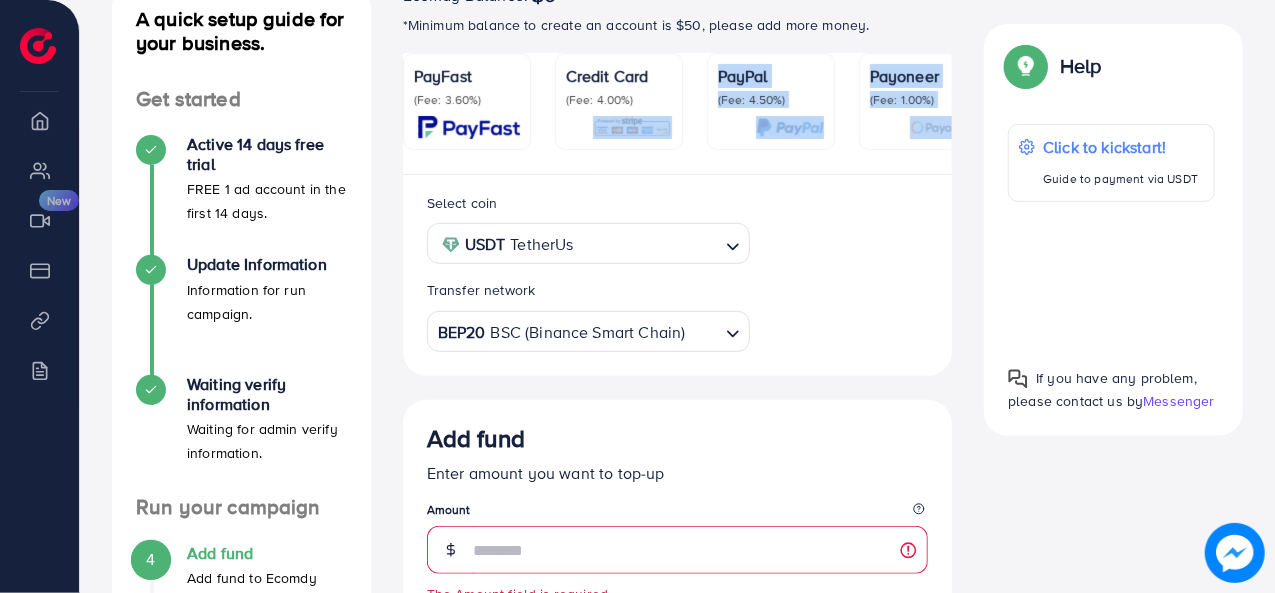drag, startPoint x: 438, startPoint y: 183, endPoint x: 624, endPoint y: 169, distance: 186.52614 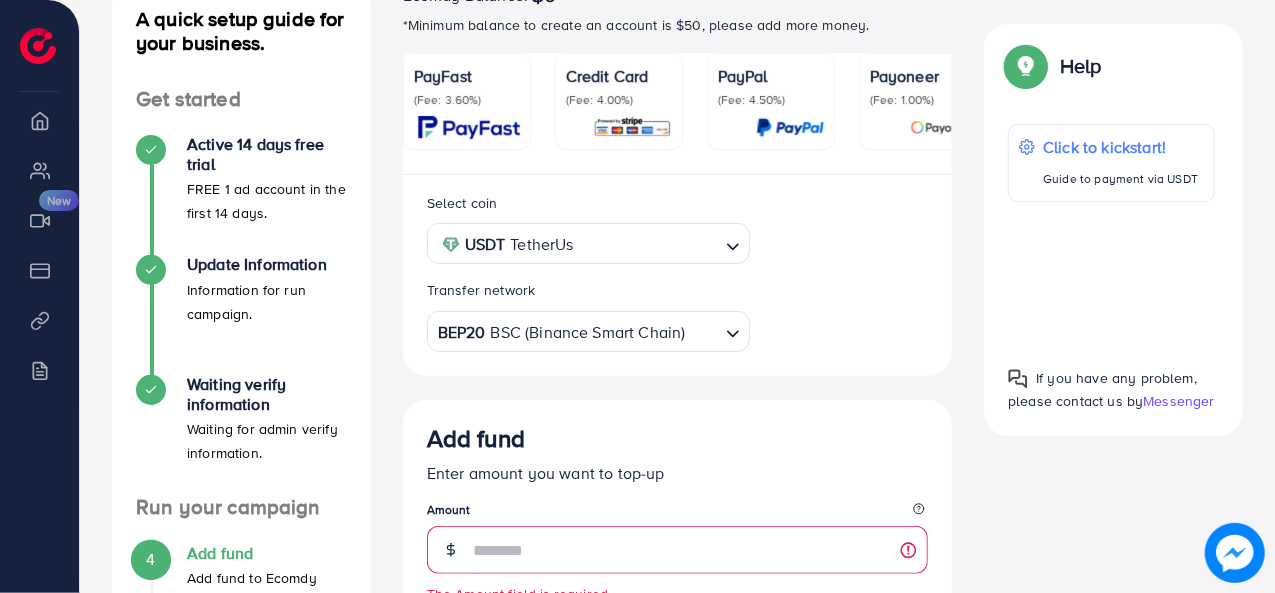click on "Select coin   USDT TetherUs           Loading...     Transfer network   BEP20 BSC (Binance Smart Chain)           Loading..." at bounding box center [678, 275] 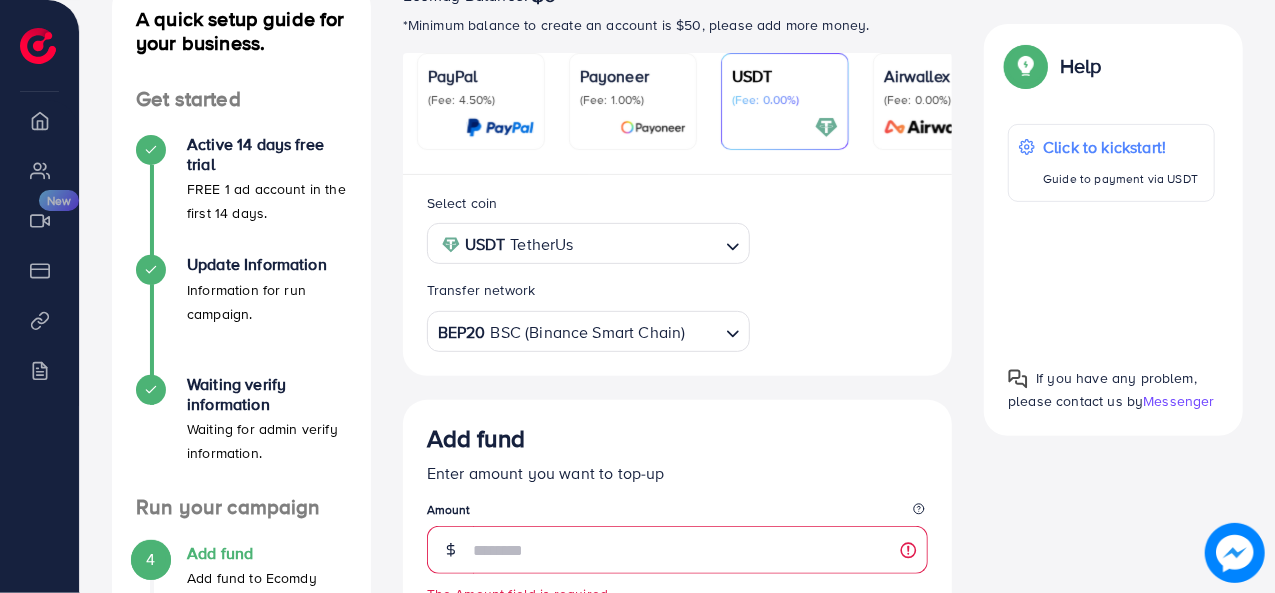 scroll, scrollTop: 0, scrollLeft: 338, axis: horizontal 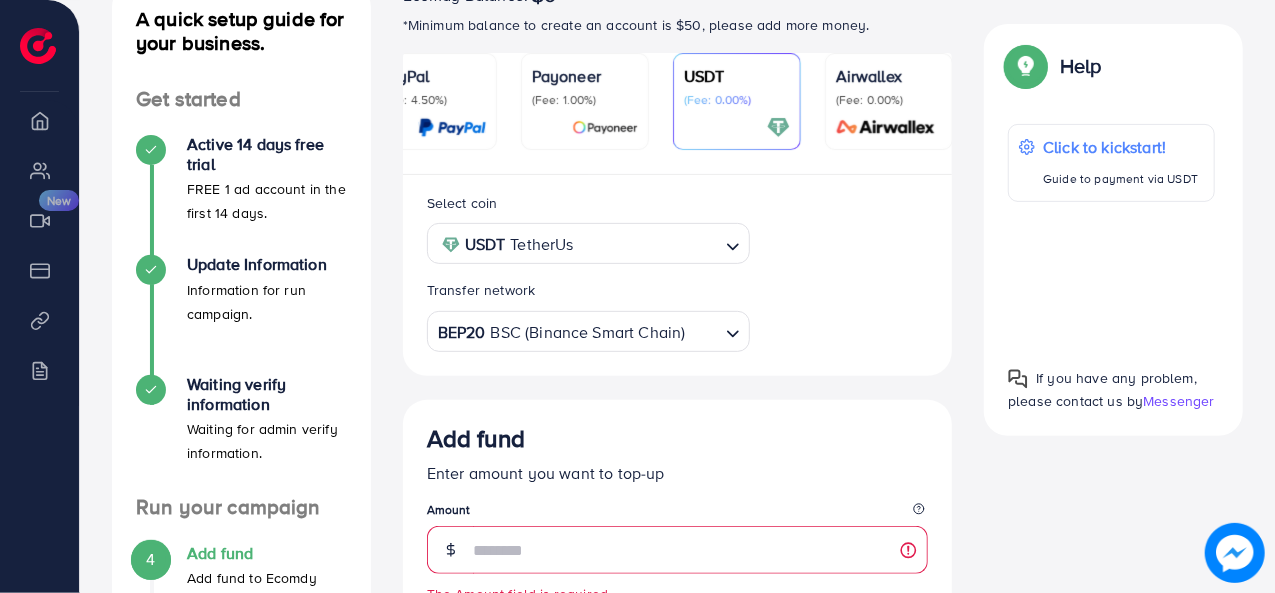 click on "Select coin   USDT TetherUs           Loading...     Transfer network   BEP20 BSC (Binance Smart Chain)           Loading..." at bounding box center (678, 271) 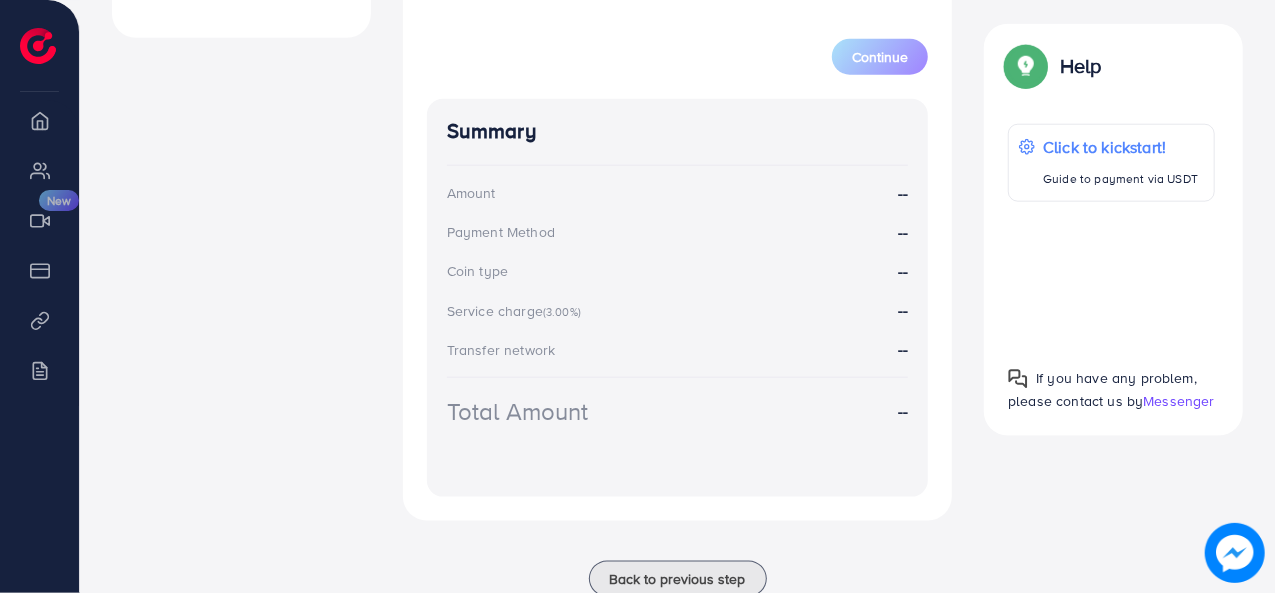 scroll, scrollTop: 985, scrollLeft: 0, axis: vertical 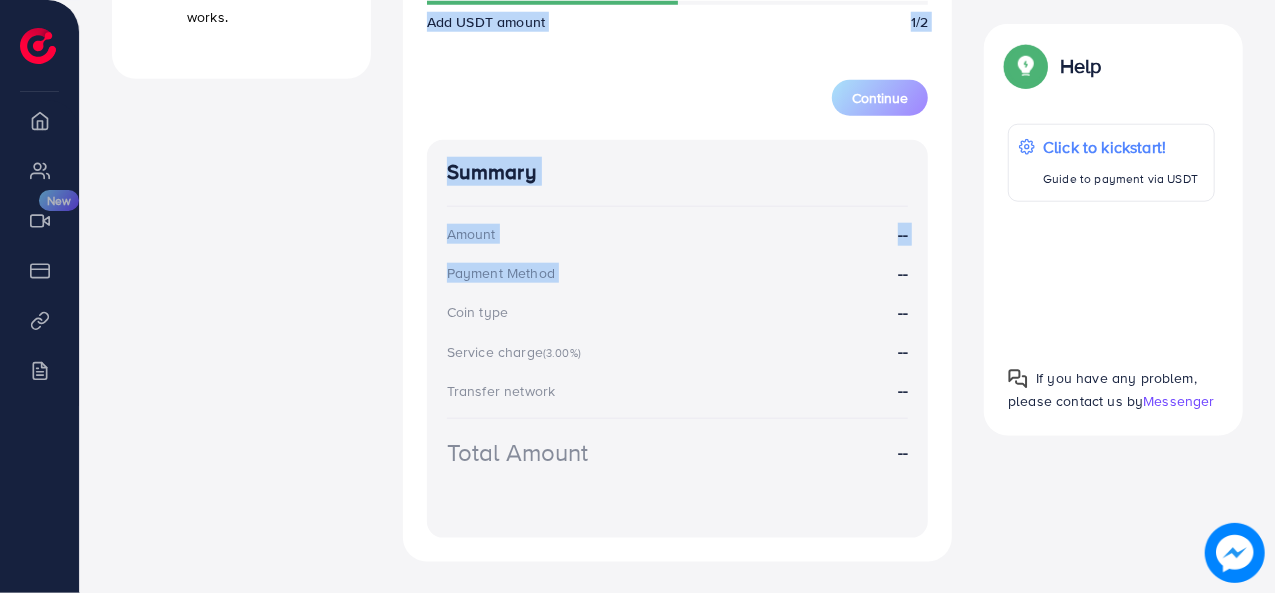drag, startPoint x: 873, startPoint y: 266, endPoint x: 340, endPoint y: 308, distance: 534.6522 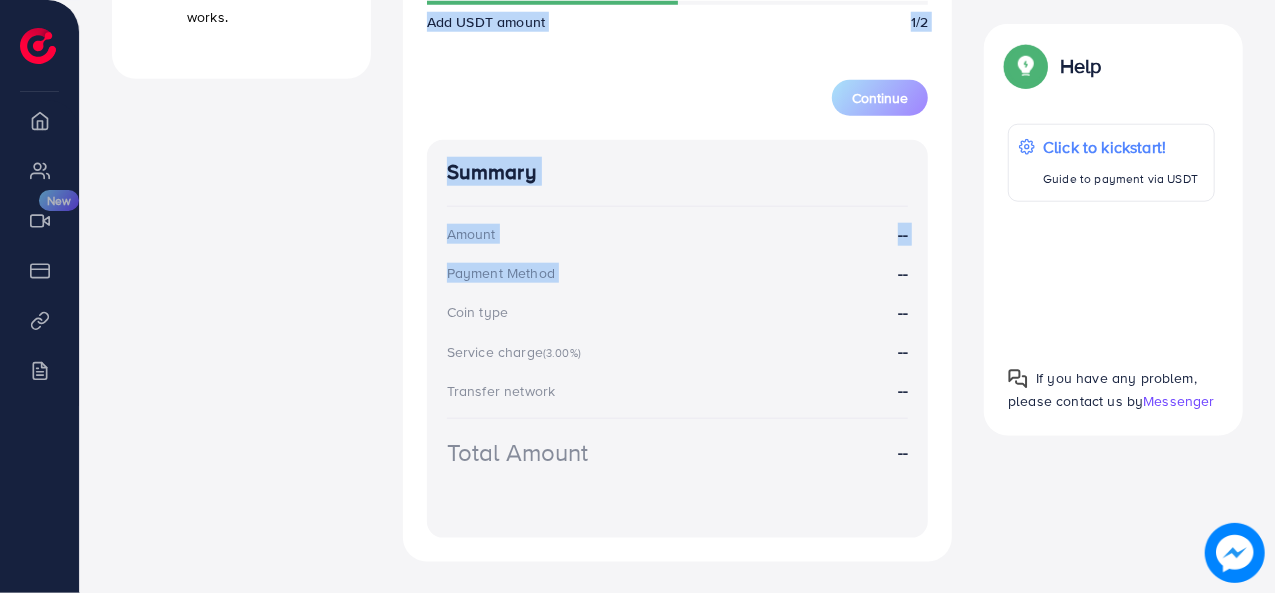 click on "Amount   --" at bounding box center (678, 234) 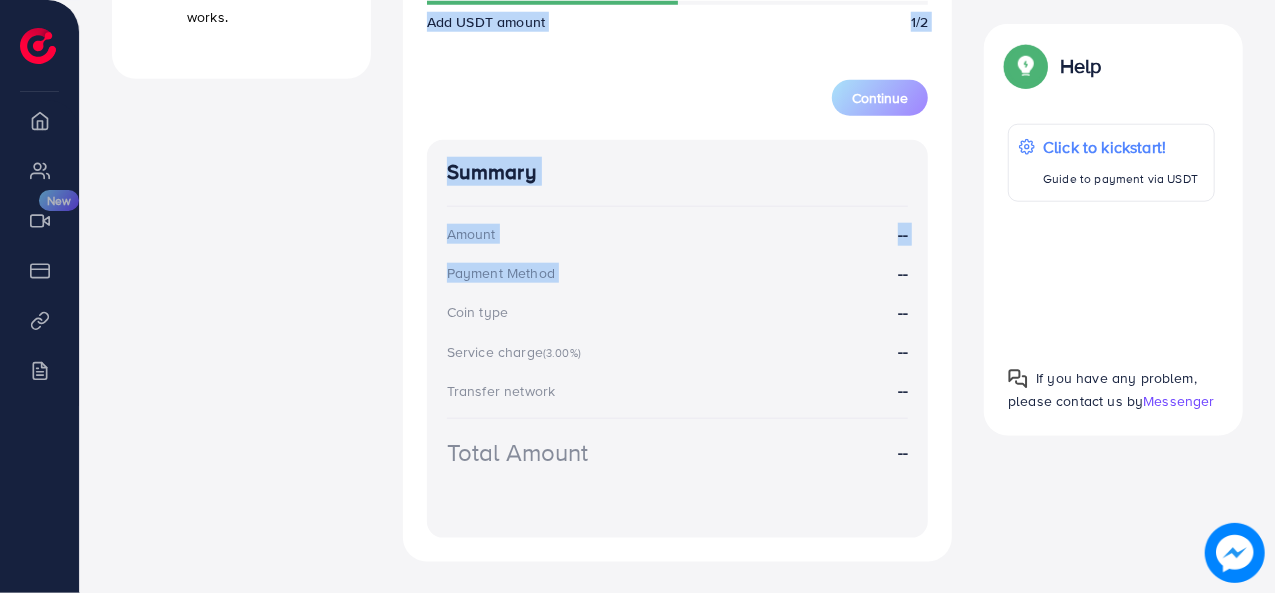 click on "Summary   Amount   --   Payment Method   --   Coin type   --   Service charge   (3.00%)   --   Transfer network   --   Total Amount   --" at bounding box center [678, 339] 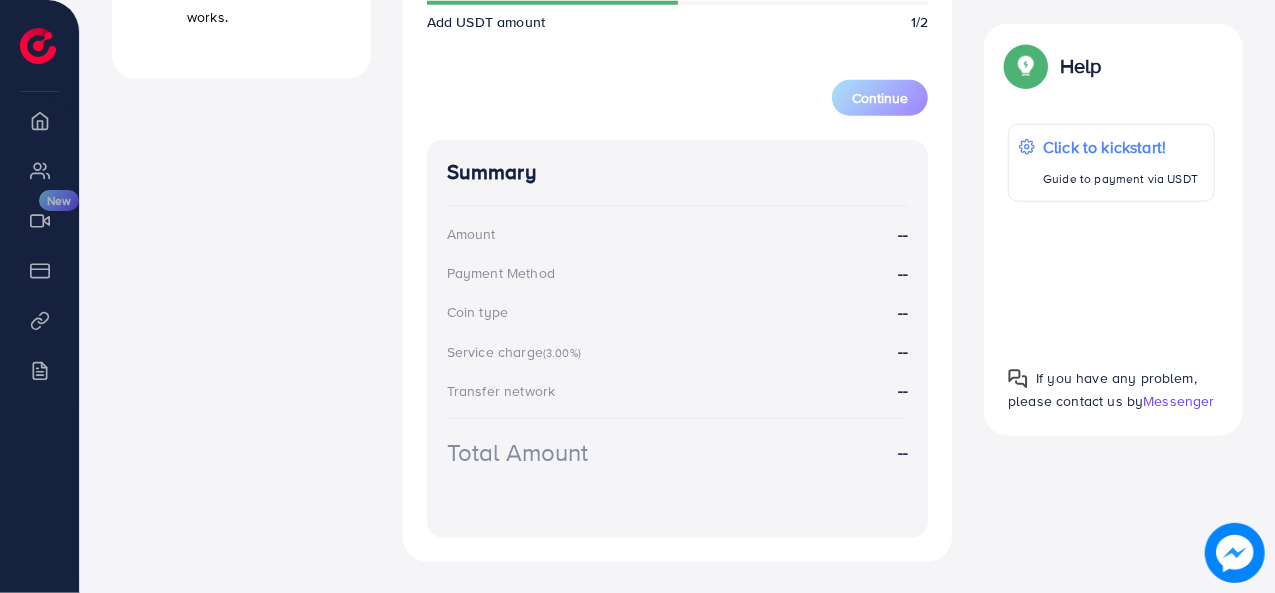 click on "Summary   Amount   --   Payment Method   --   Coin type   --   Service charge   (3.00%)   --   Transfer network   --   Total Amount   --" at bounding box center (678, 339) 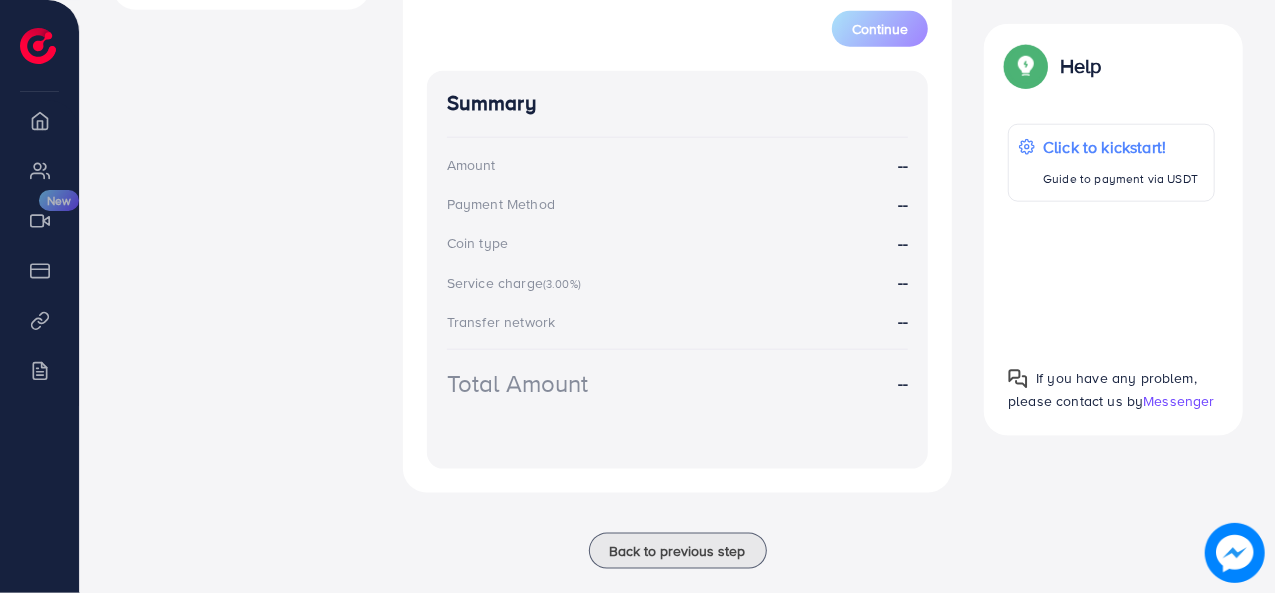 scroll, scrollTop: 1085, scrollLeft: 0, axis: vertical 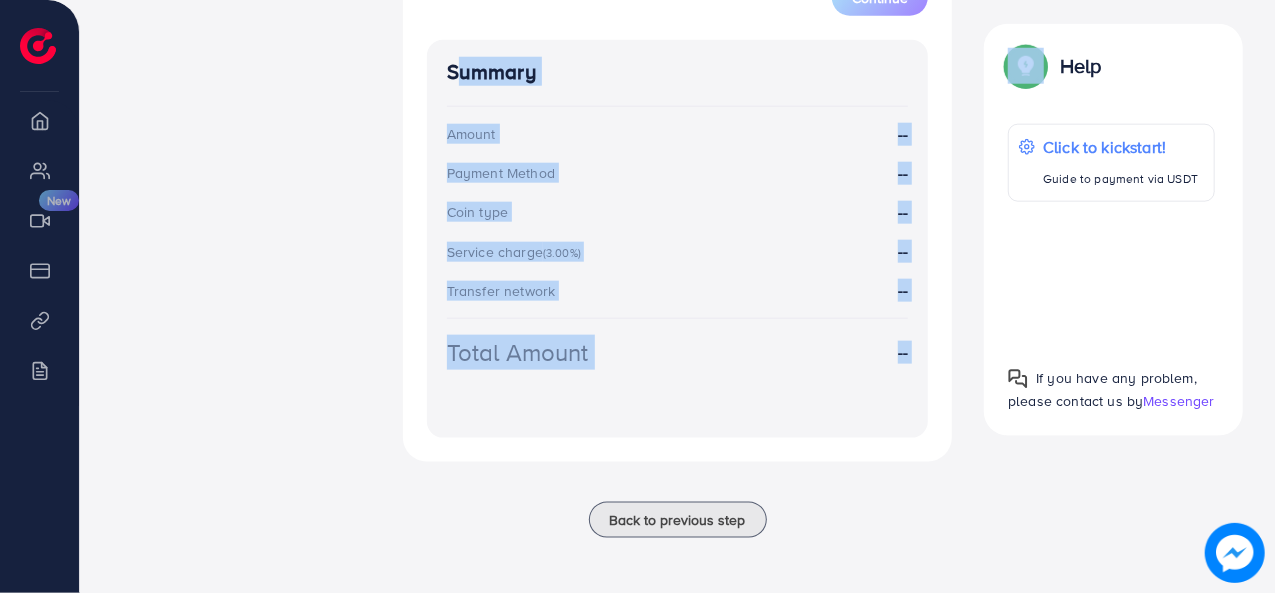drag, startPoint x: 442, startPoint y: 168, endPoint x: 786, endPoint y: 479, distance: 463.74237 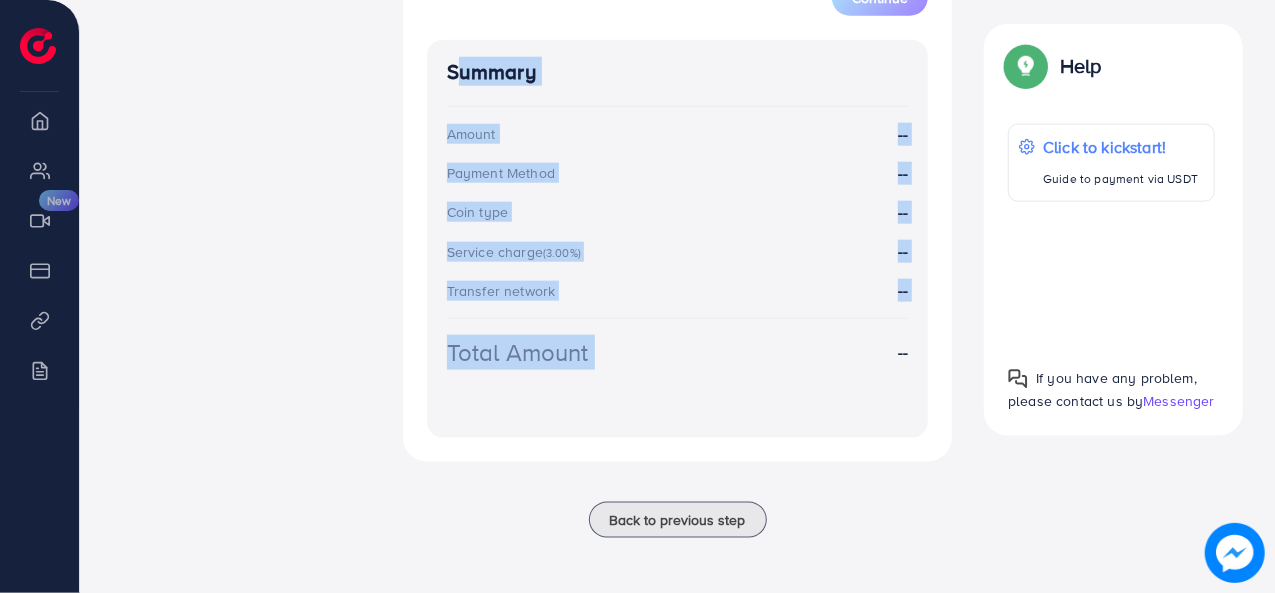 click on "Total Amount   --" at bounding box center (678, 376) 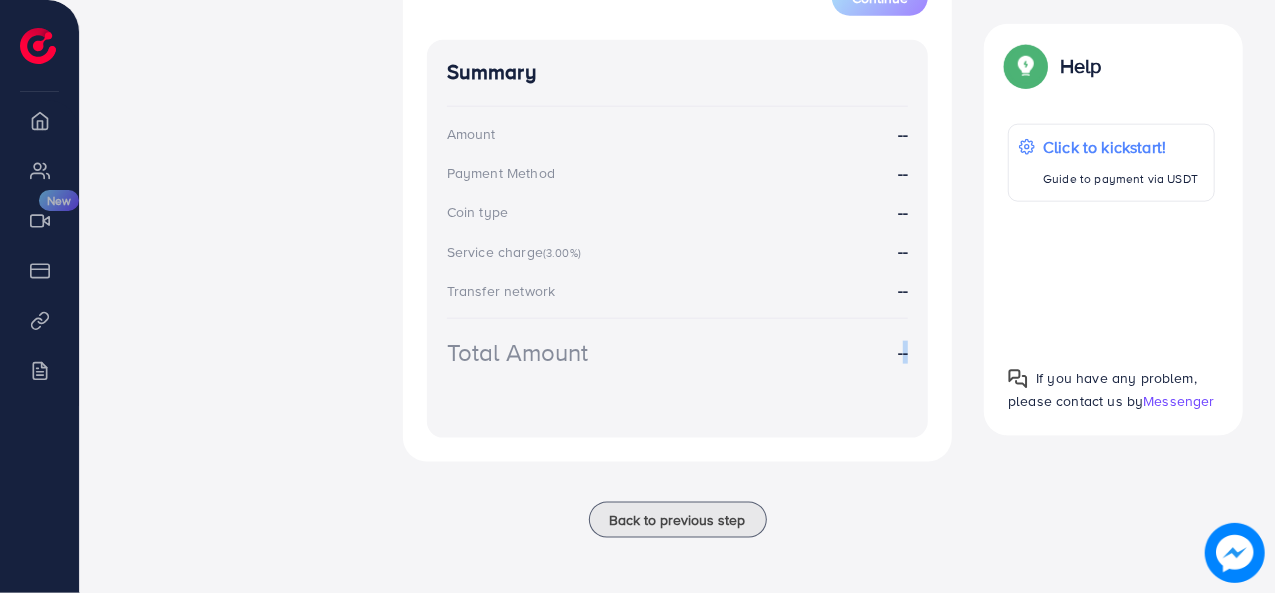 click on "Total Amount   --" at bounding box center [678, 376] 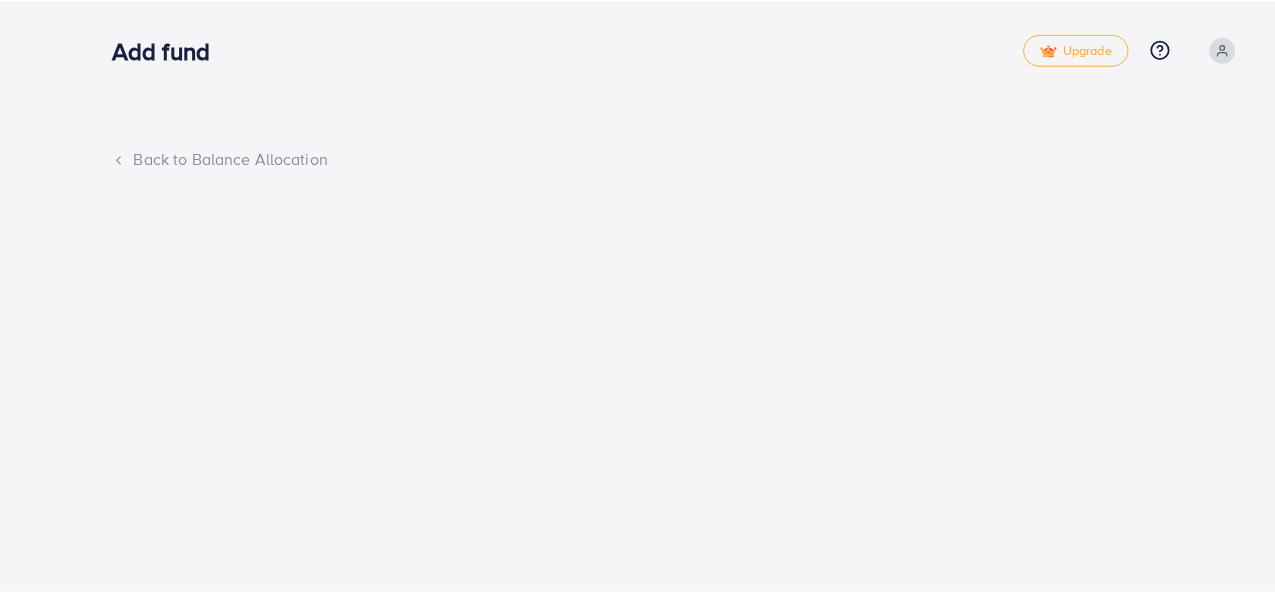 scroll, scrollTop: 0, scrollLeft: 0, axis: both 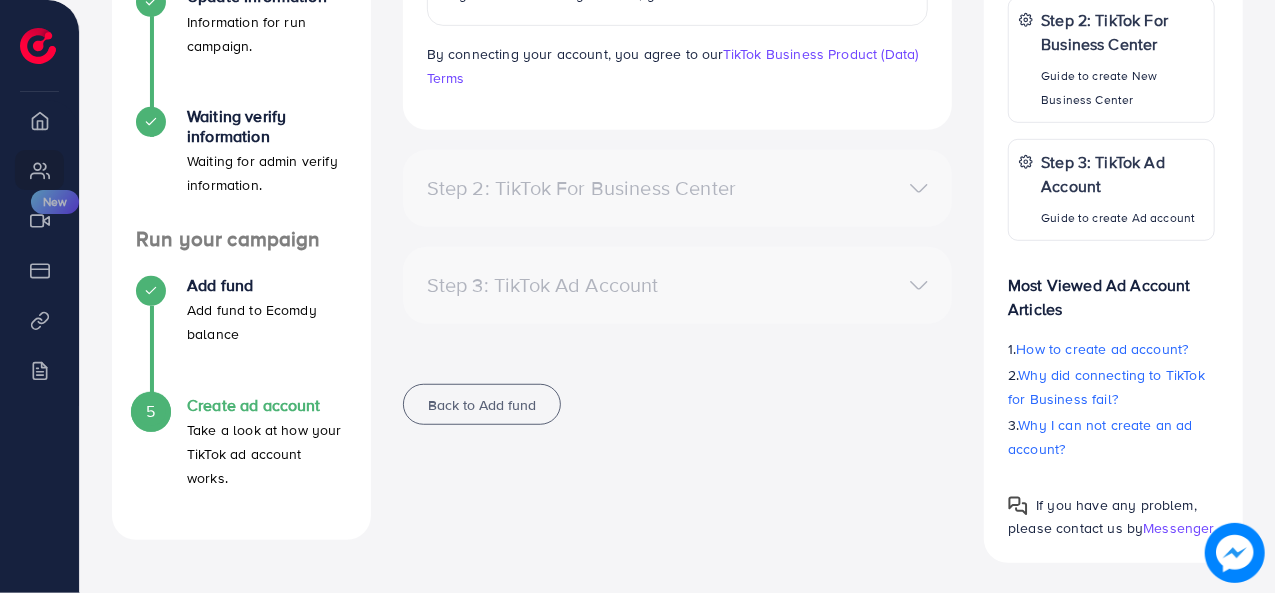 click on "Step 2: TikTok For Business Center" at bounding box center [678, 188] 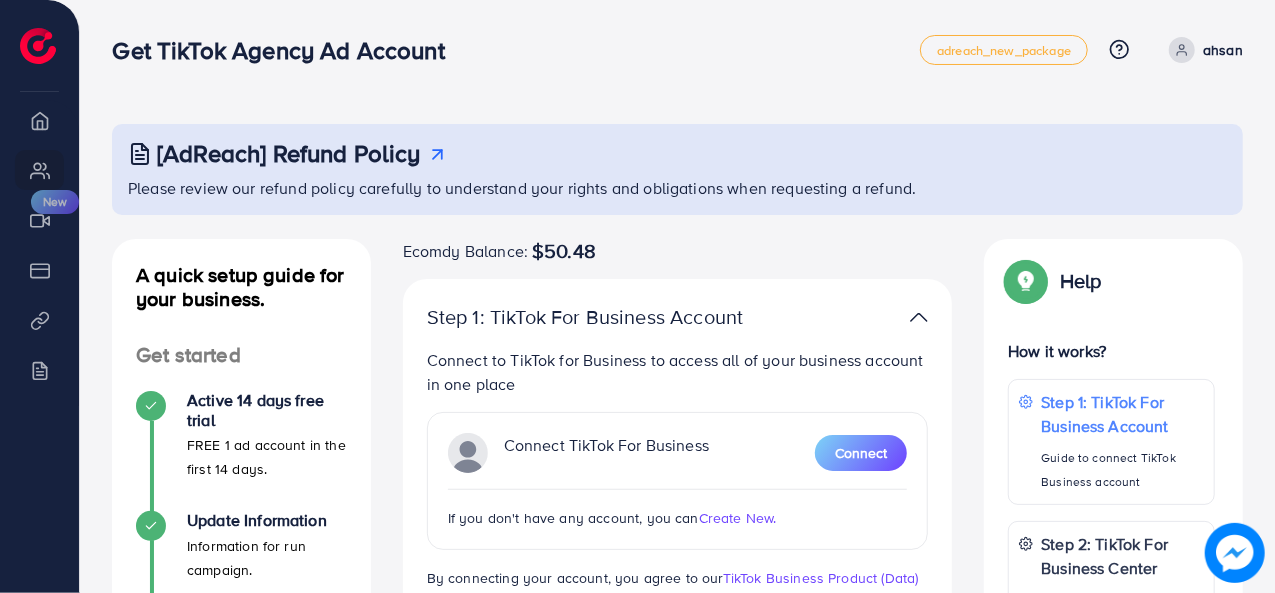 scroll, scrollTop: 300, scrollLeft: 0, axis: vertical 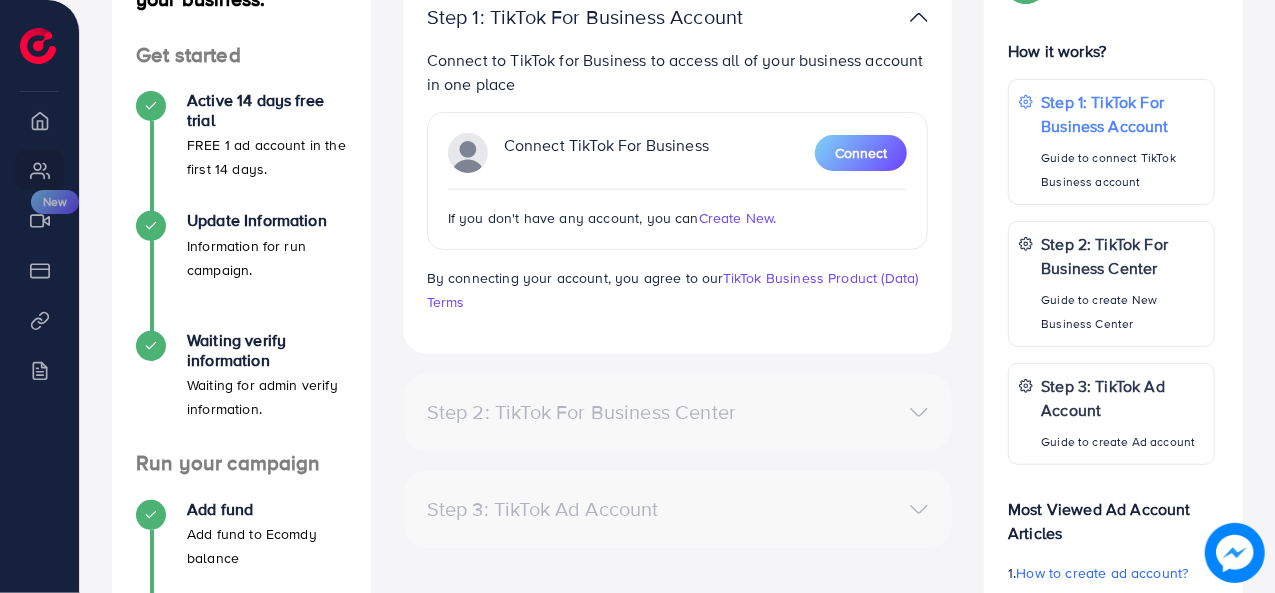 click on "Create New." at bounding box center [738, 218] 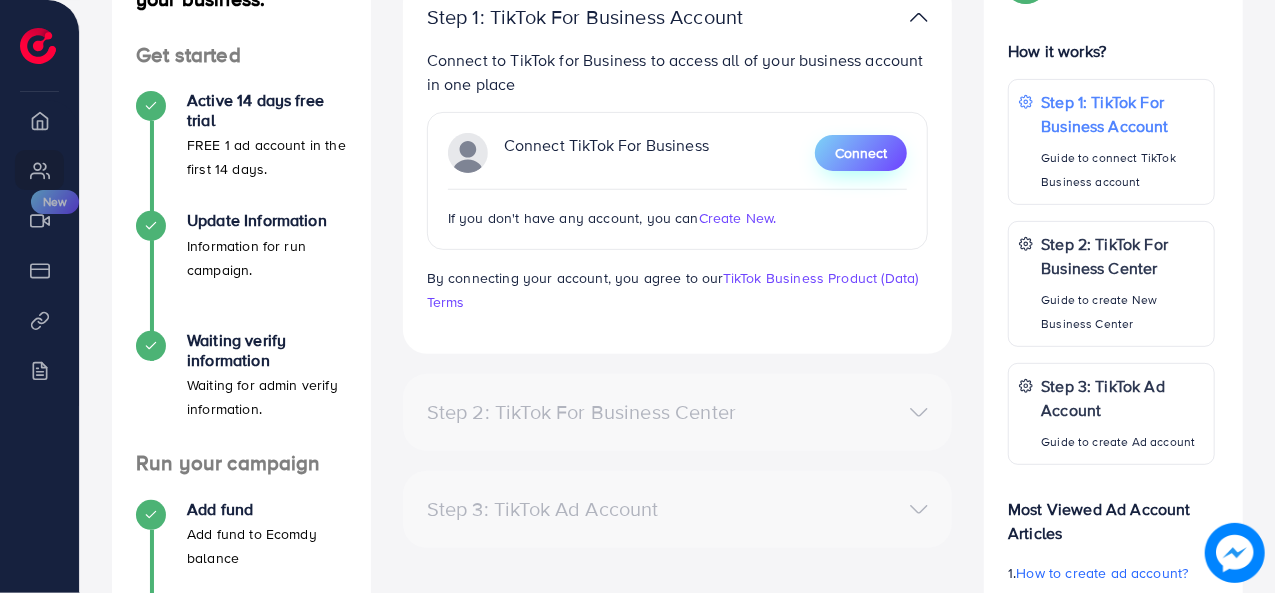 click on "Connect" at bounding box center [861, 153] 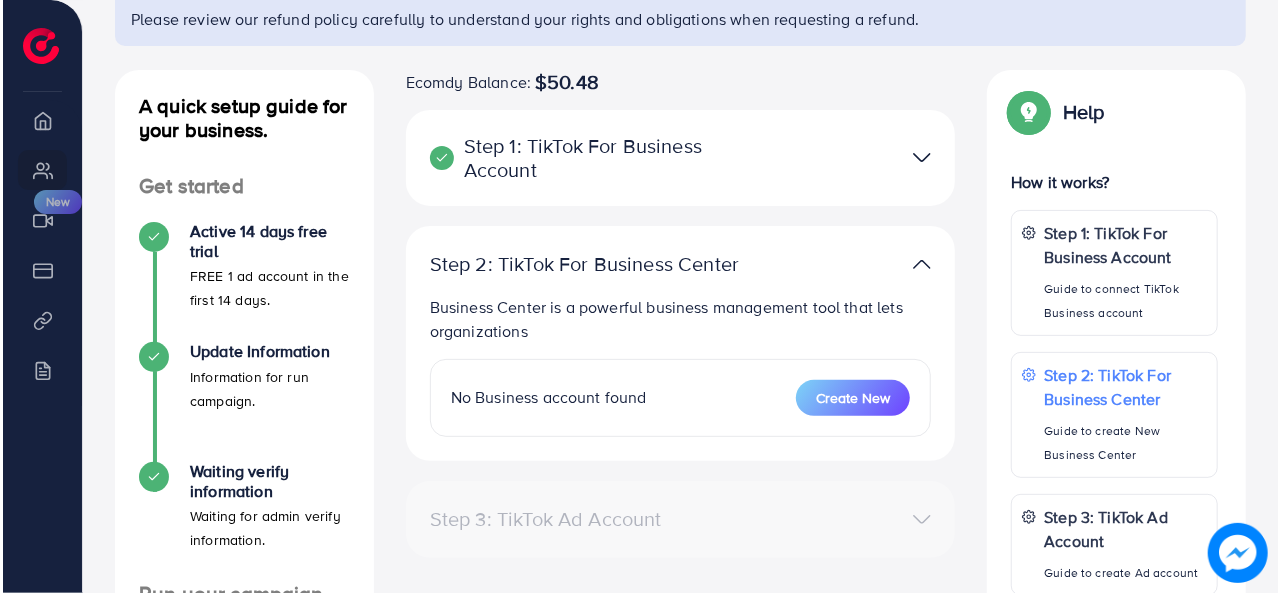 scroll, scrollTop: 200, scrollLeft: 0, axis: vertical 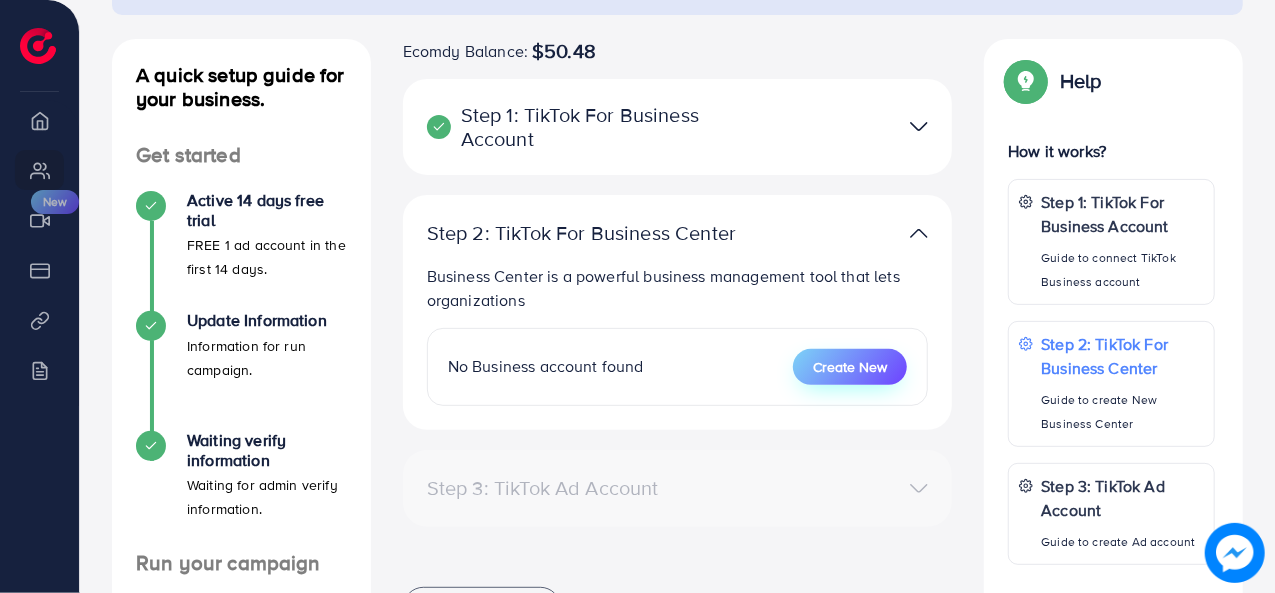 click on "Create New" at bounding box center [850, 367] 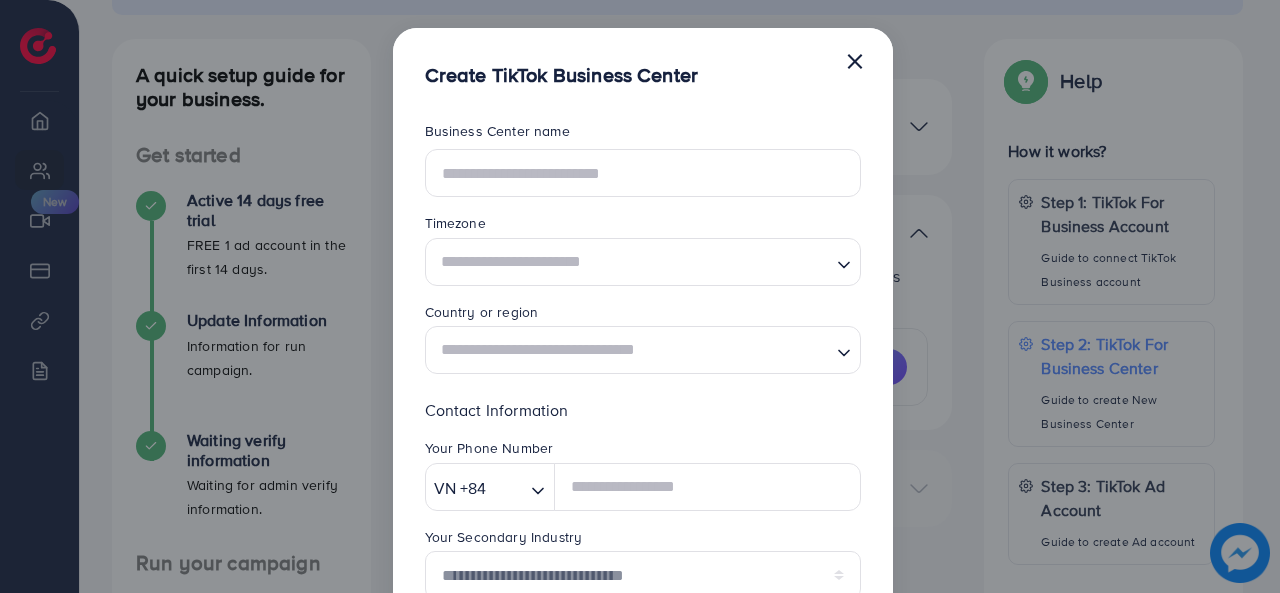 scroll, scrollTop: 0, scrollLeft: 0, axis: both 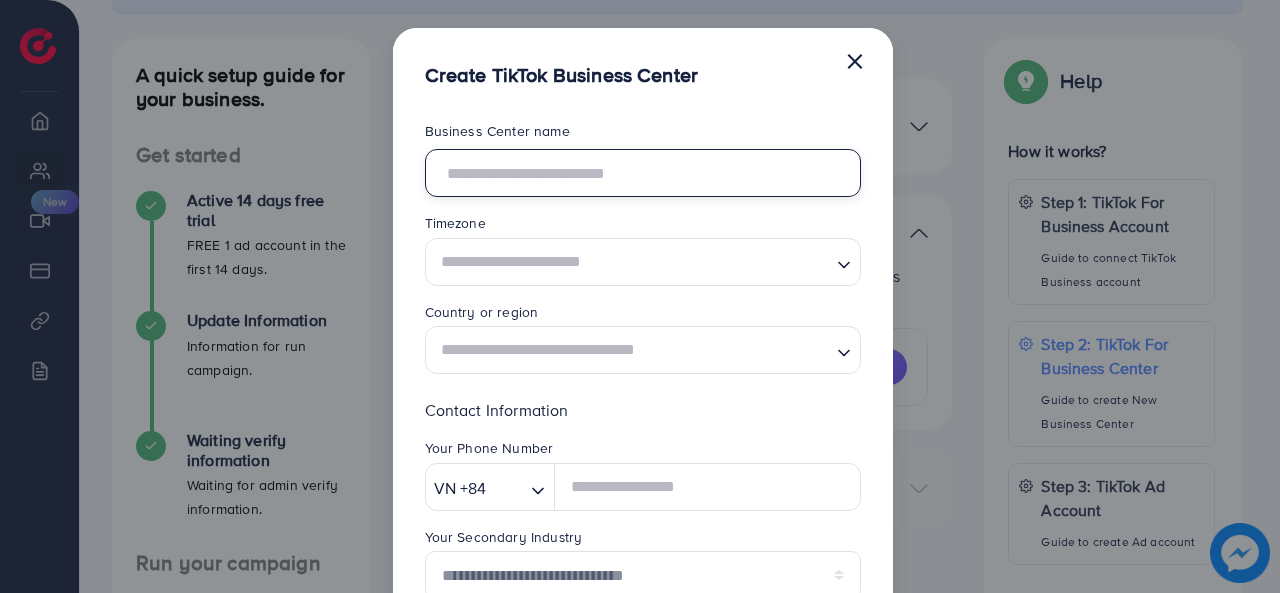click at bounding box center [643, 173] 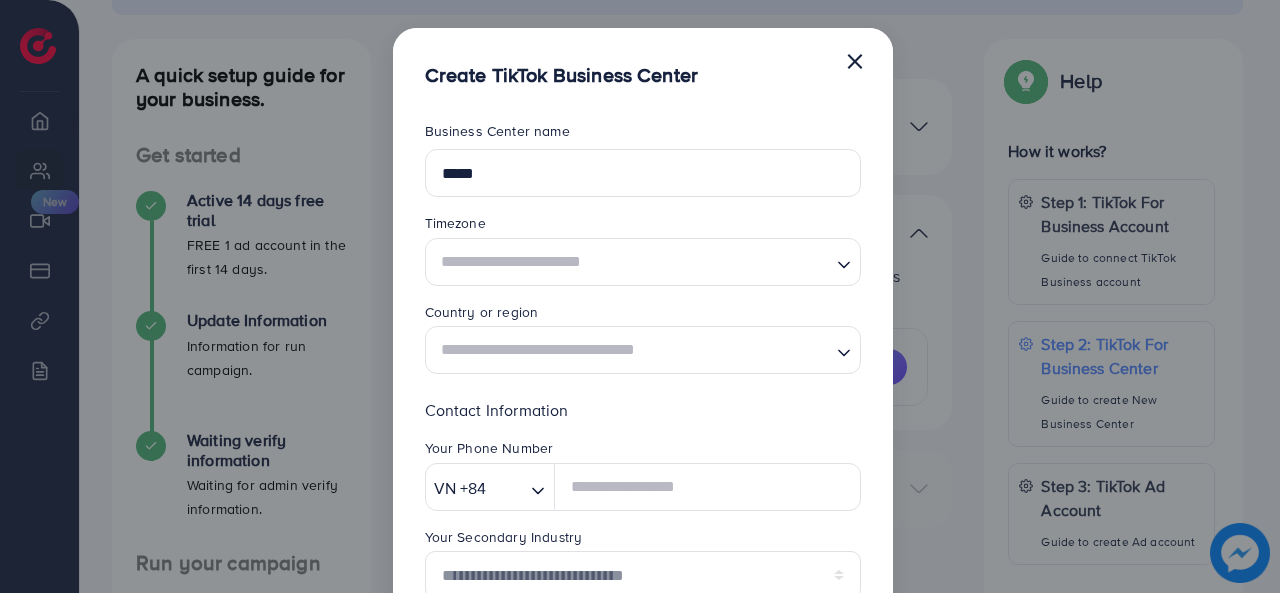 type on "********" 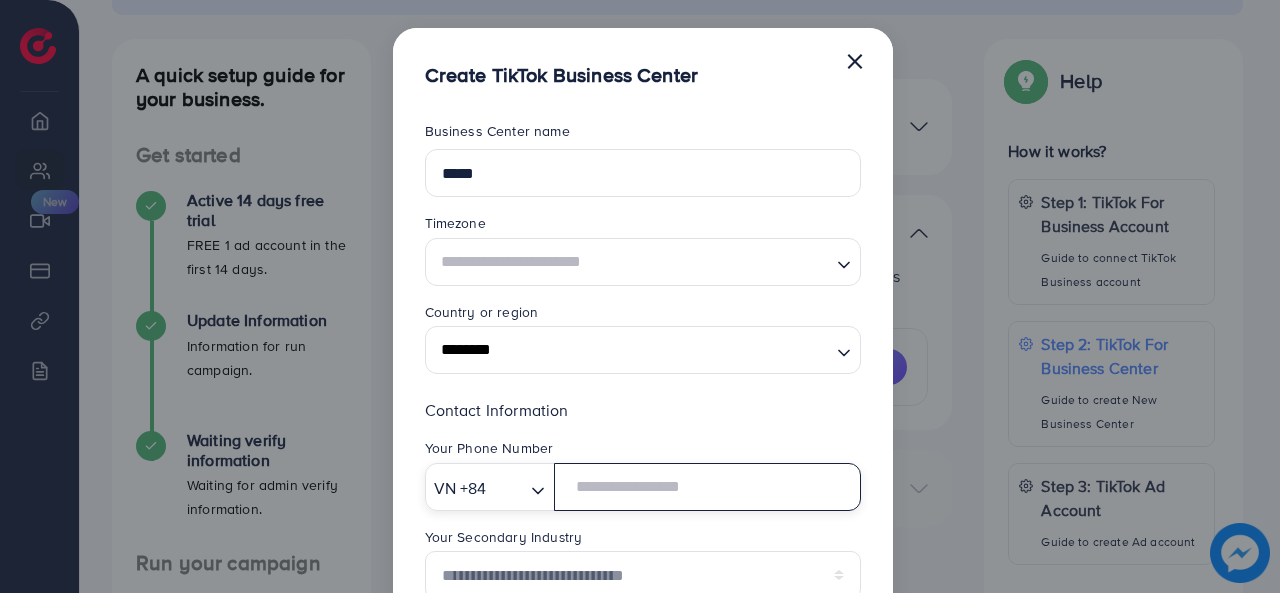 type on "**********" 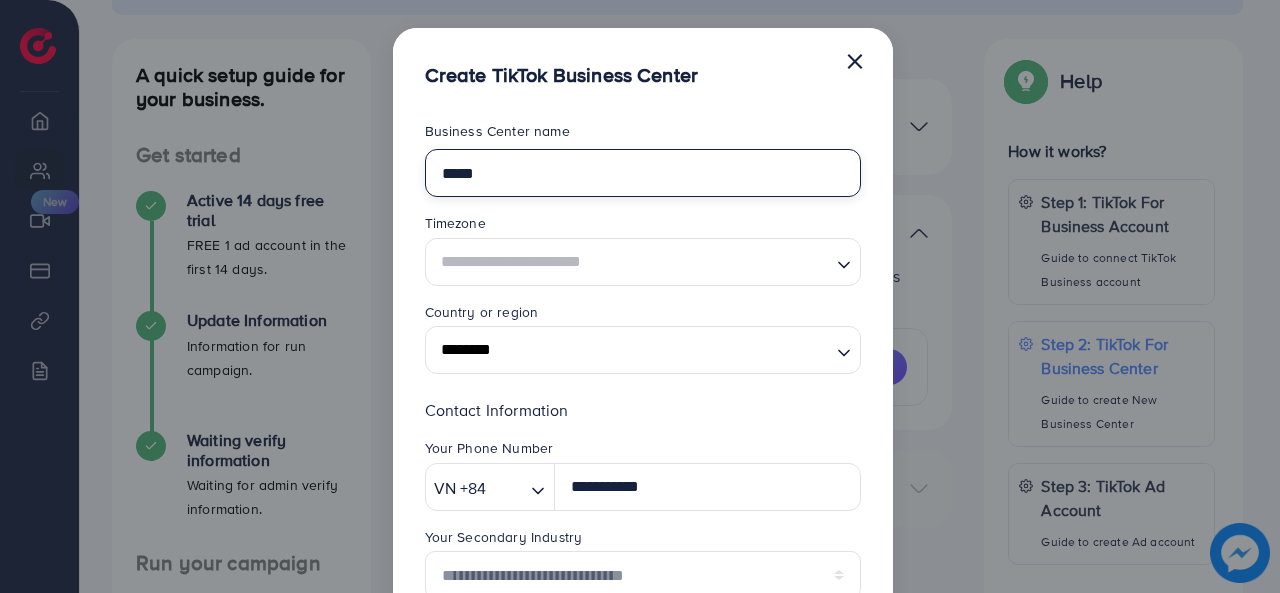 type 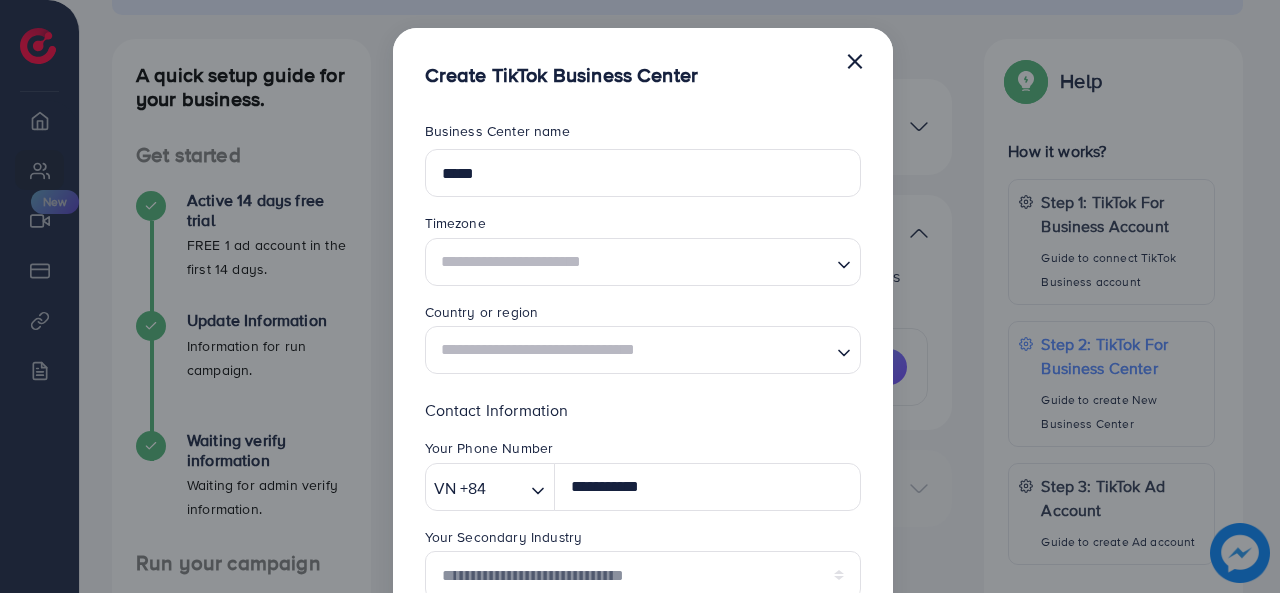 click at bounding box center [631, 261] 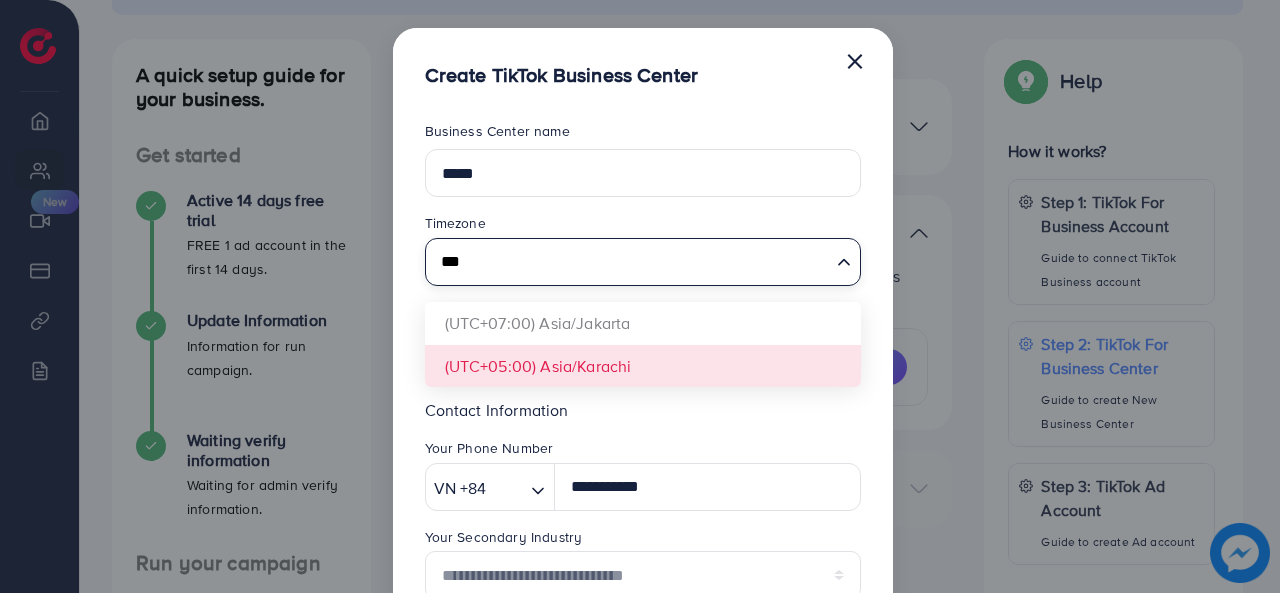 type on "***" 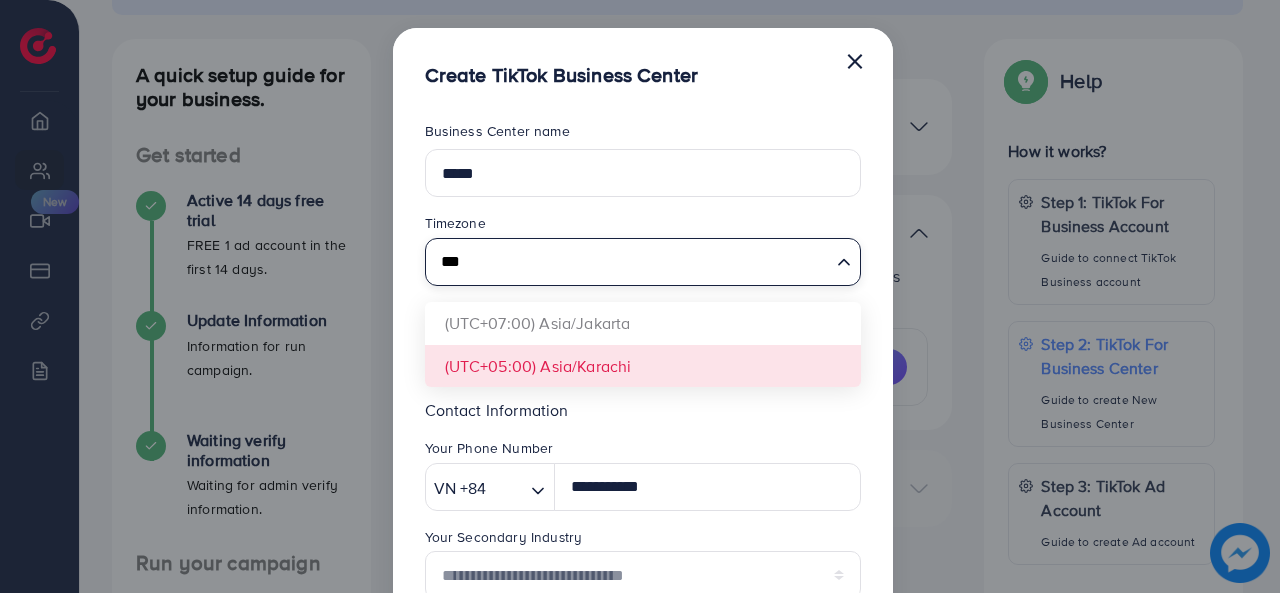 type 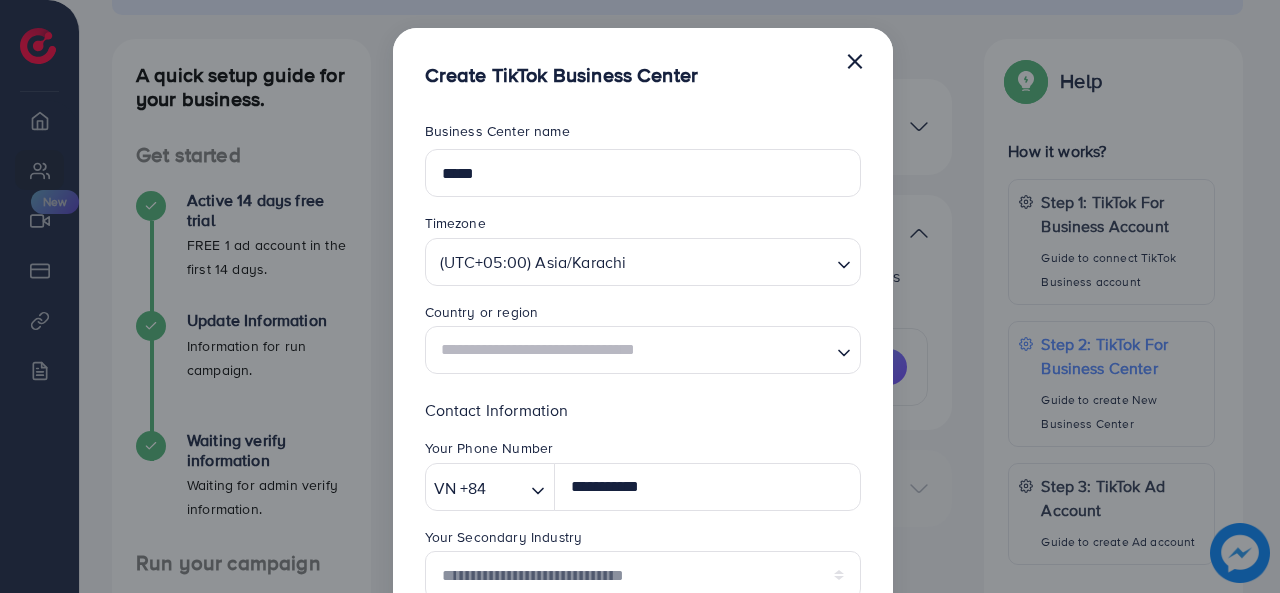 click on "**********" at bounding box center [643, 522] 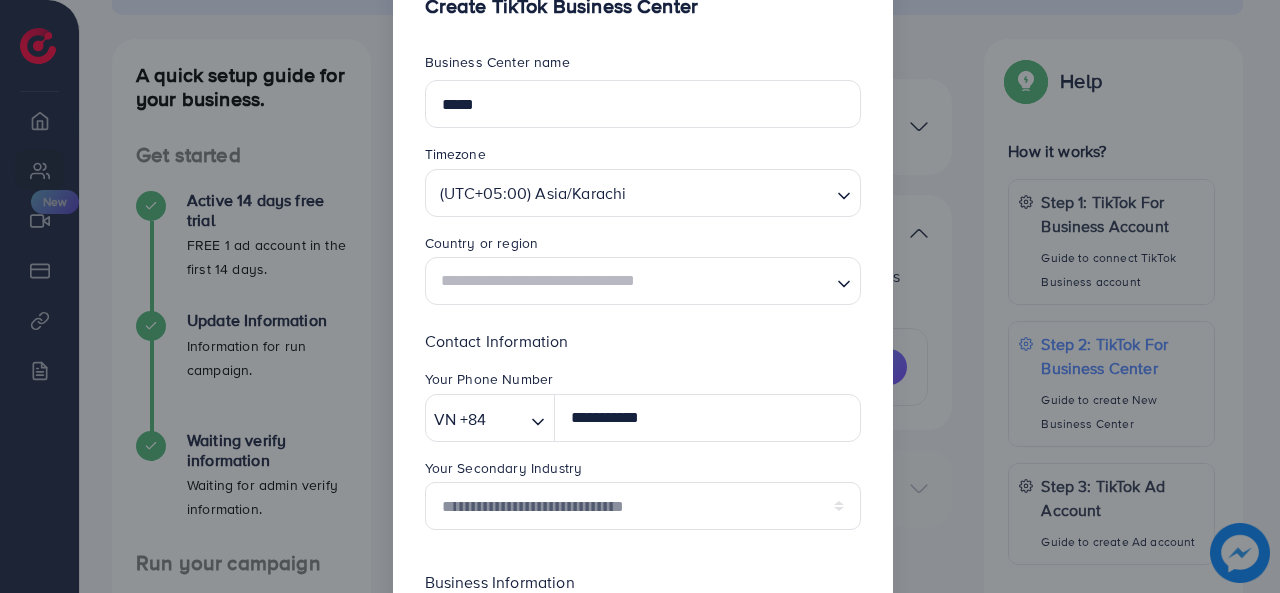 scroll, scrollTop: 100, scrollLeft: 0, axis: vertical 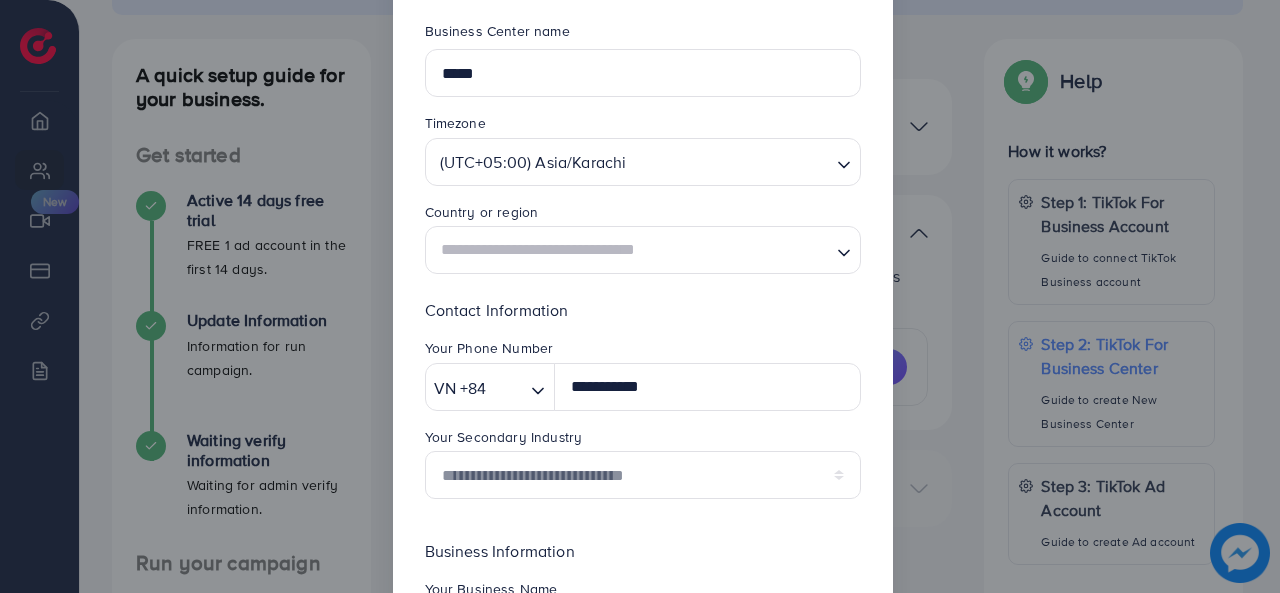 click at bounding box center (631, 250) 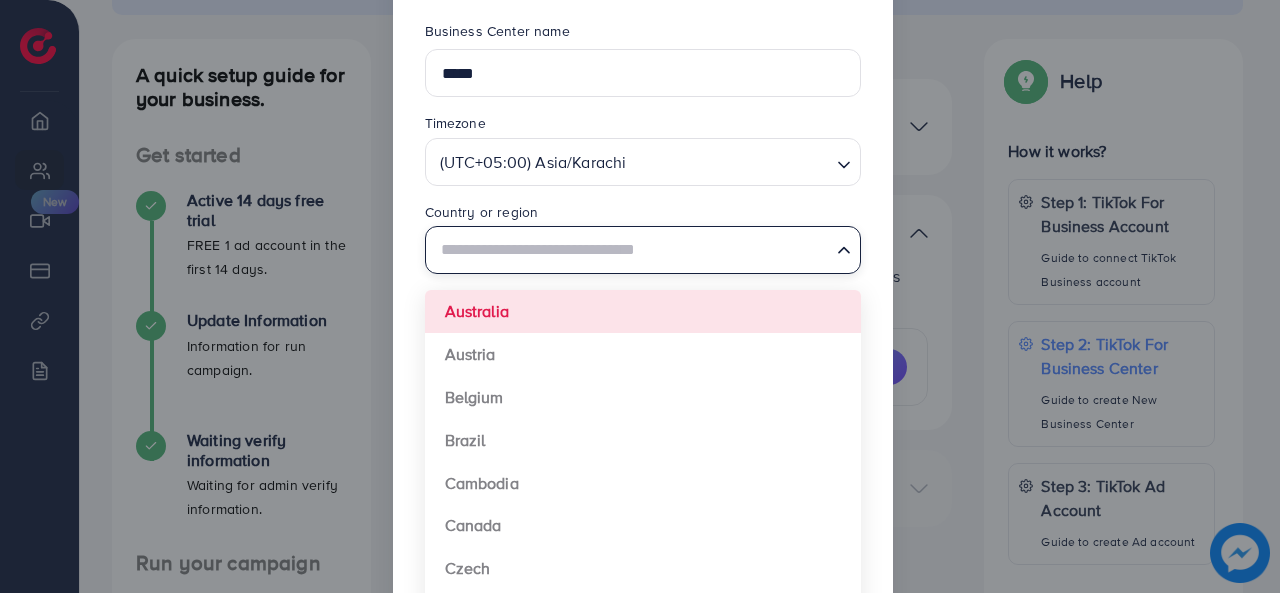 type on "********" 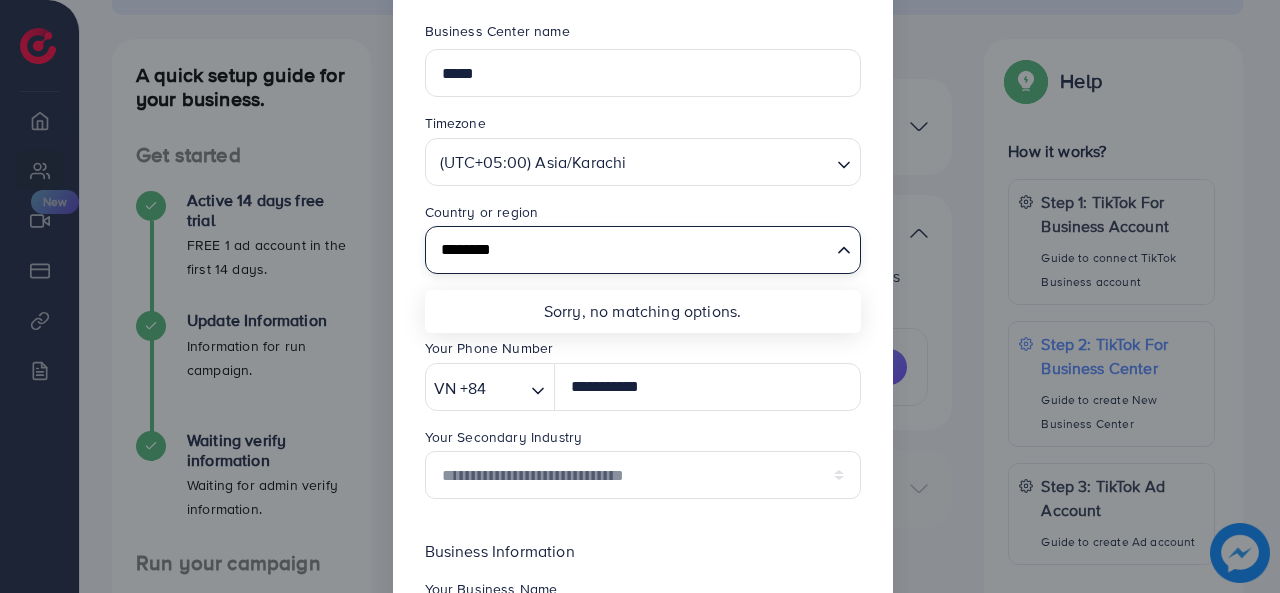 click on "********" at bounding box center [631, 250] 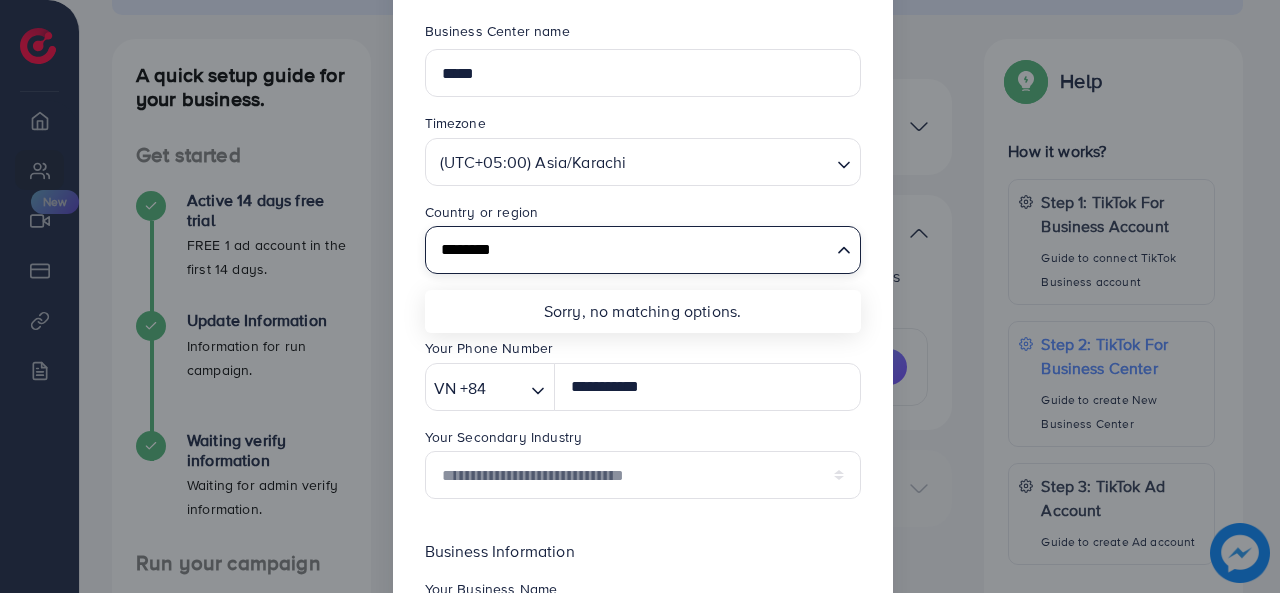 drag, startPoint x: 820, startPoint y: 257, endPoint x: 224, endPoint y: 217, distance: 597.34076 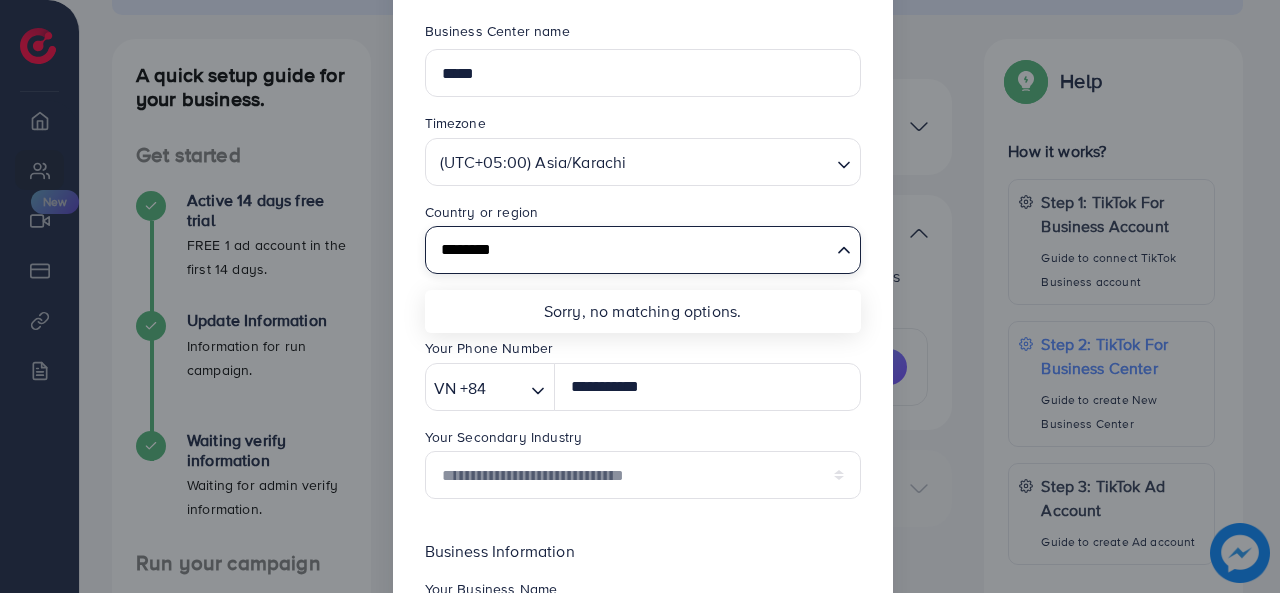 click on "**********" at bounding box center [640, 296] 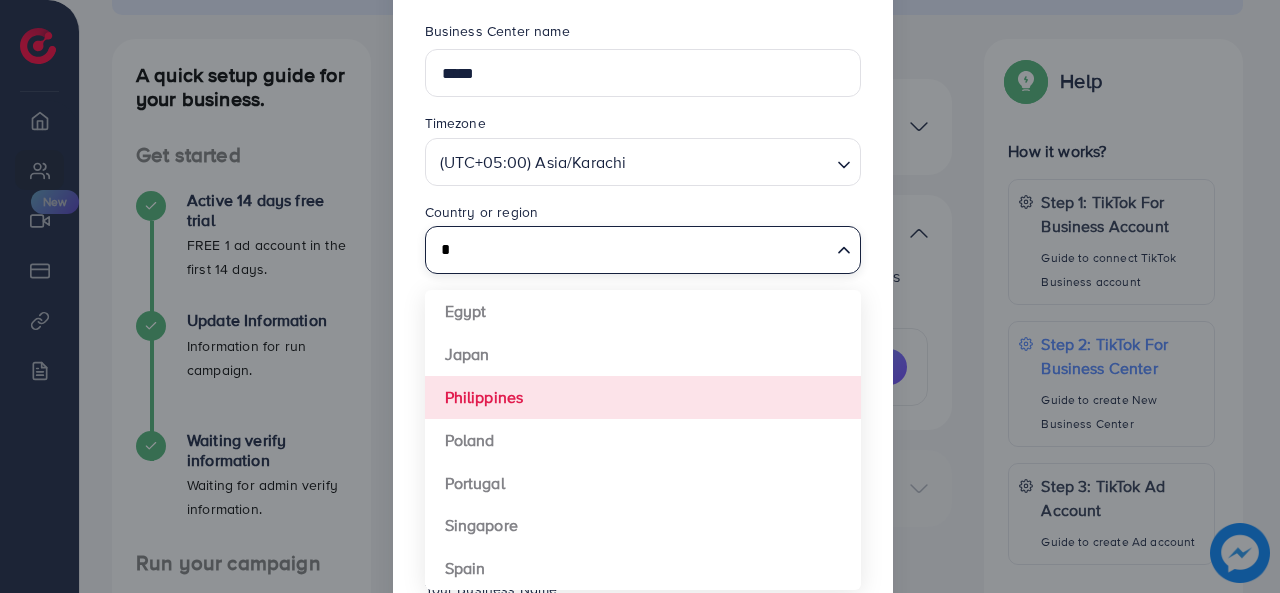 type on "*" 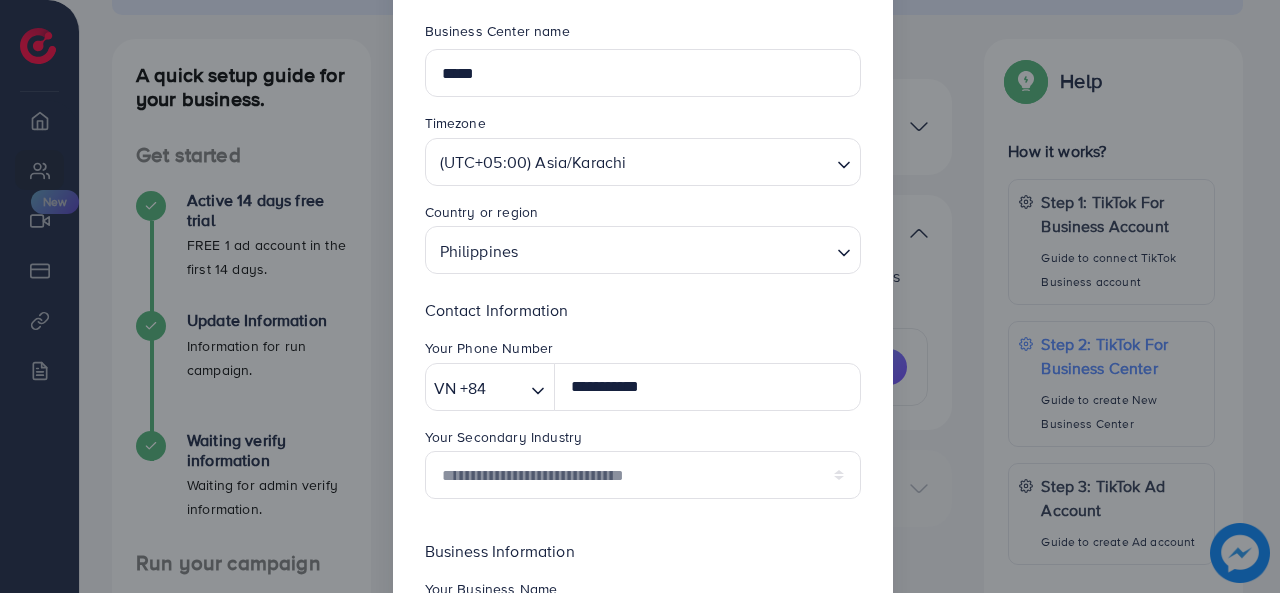 click on "**********" at bounding box center (643, 422) 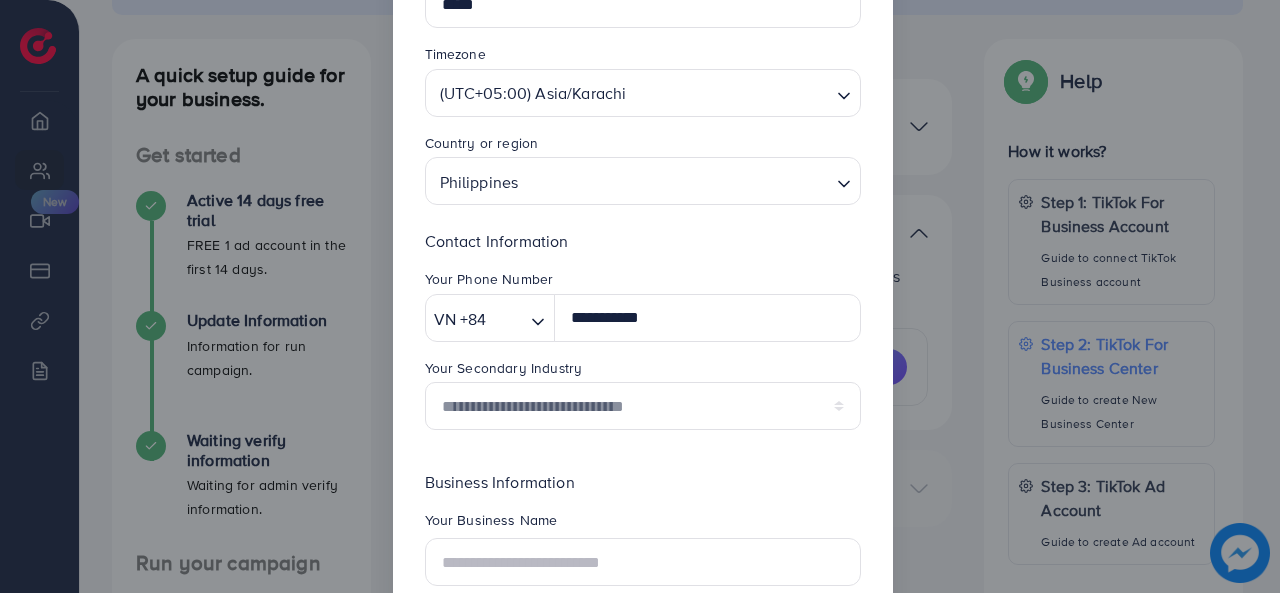 scroll, scrollTop: 200, scrollLeft: 0, axis: vertical 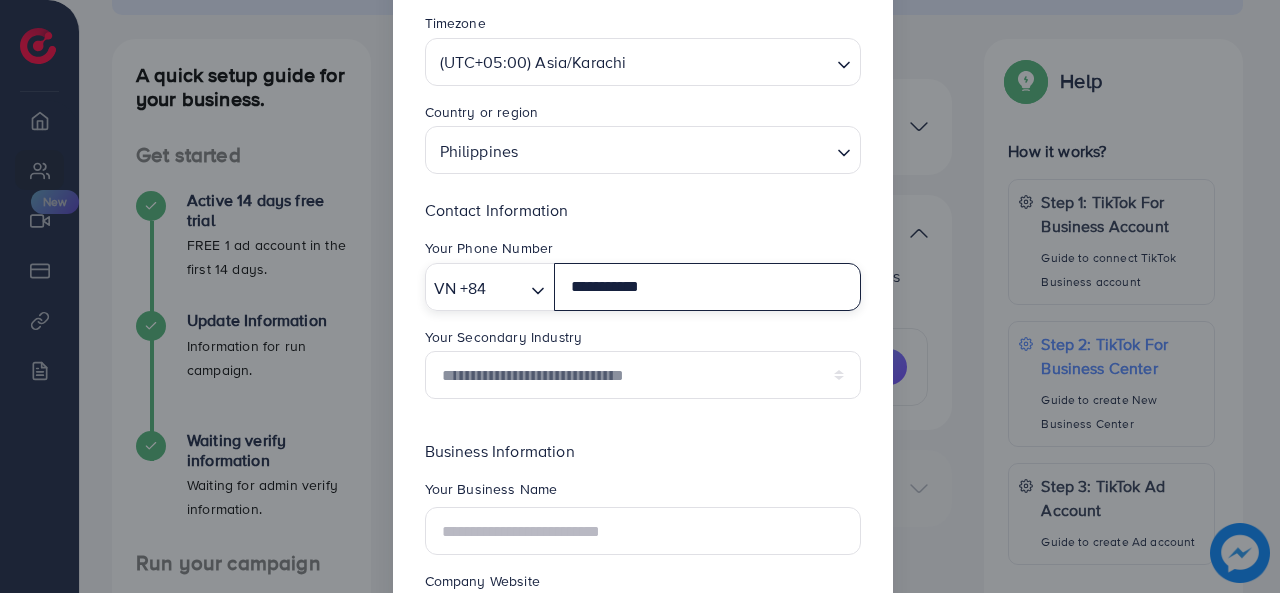 click on "VN +84" at bounding box center (476, 286) 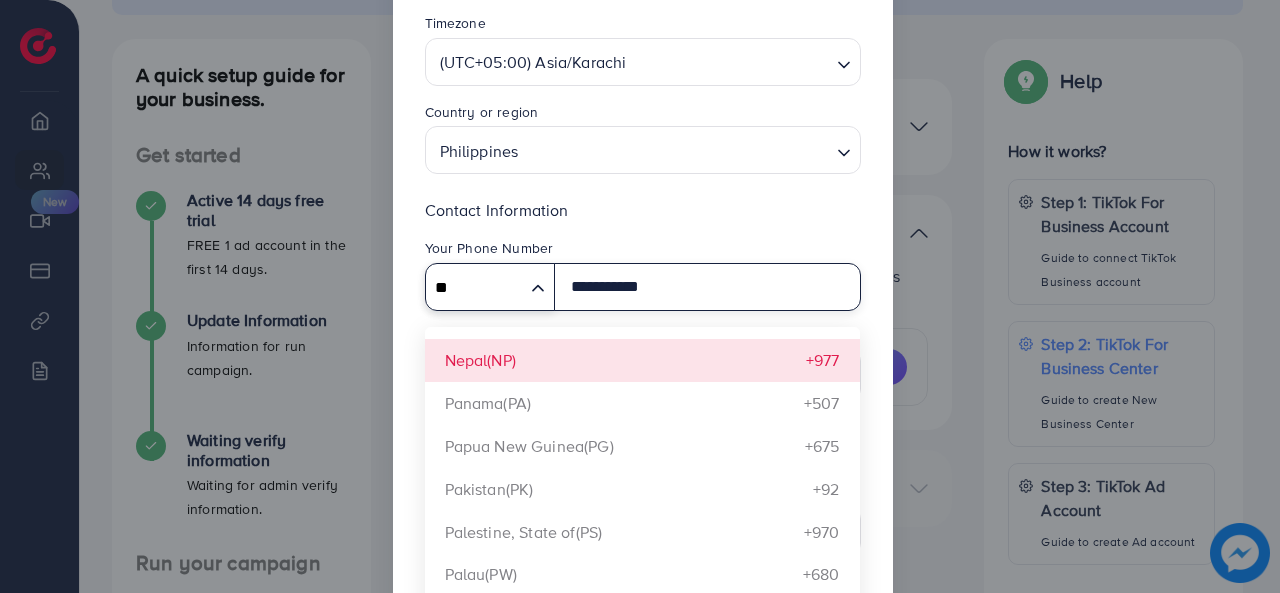 scroll, scrollTop: 121, scrollLeft: 0, axis: vertical 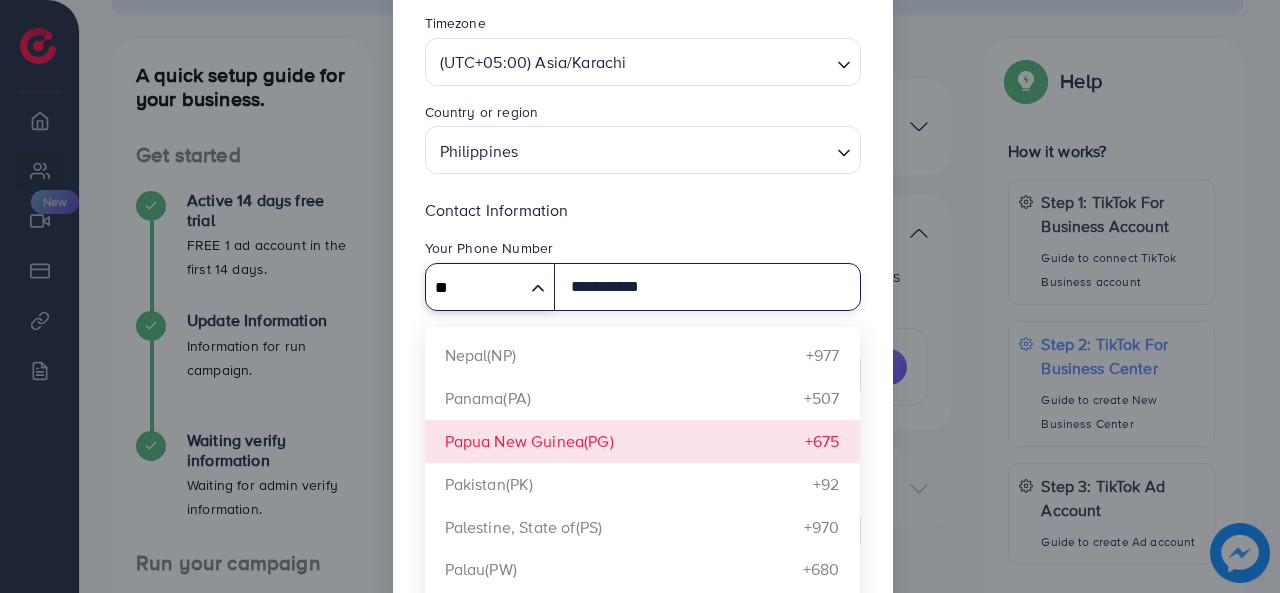 type on "**" 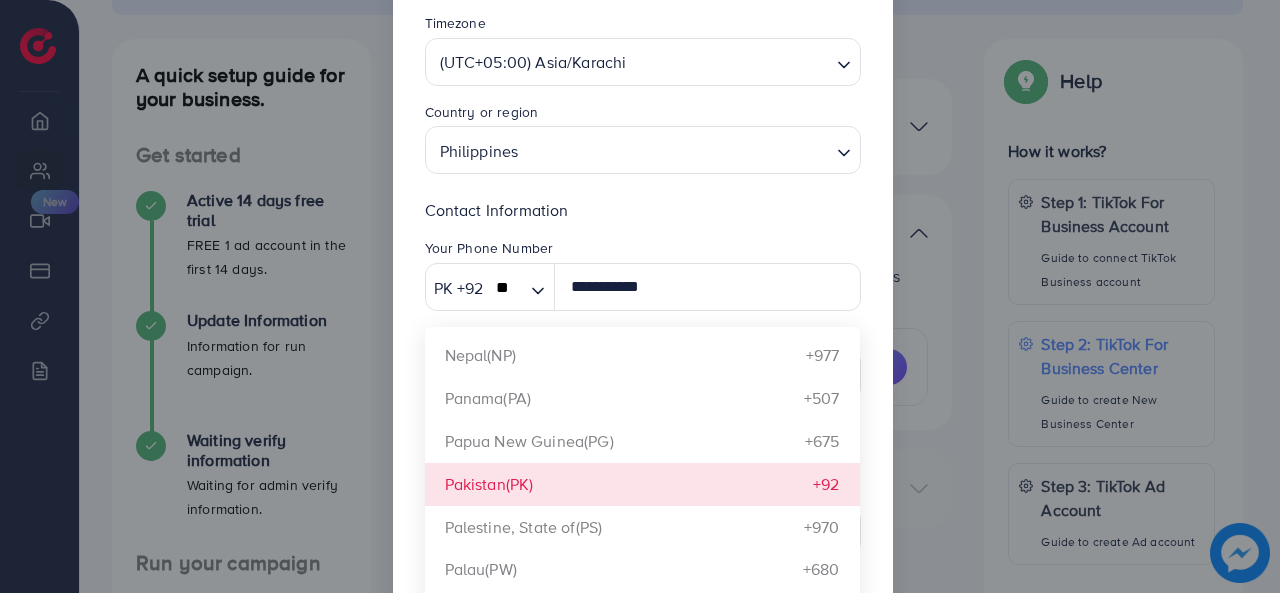 type 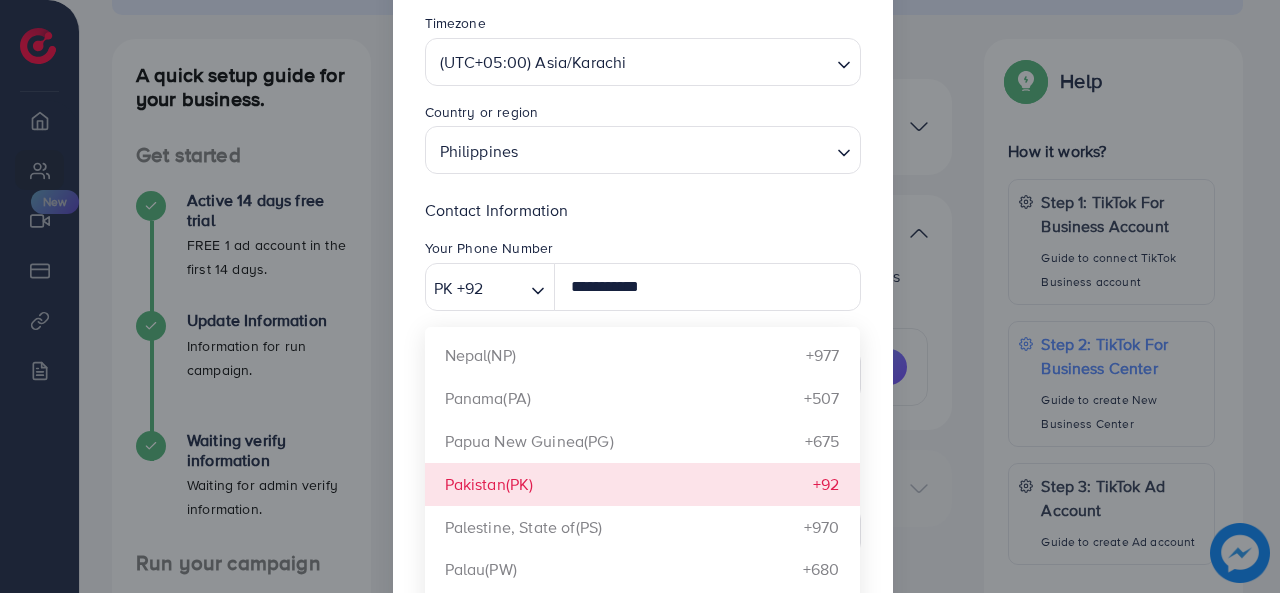 click on "**********" at bounding box center [643, 322] 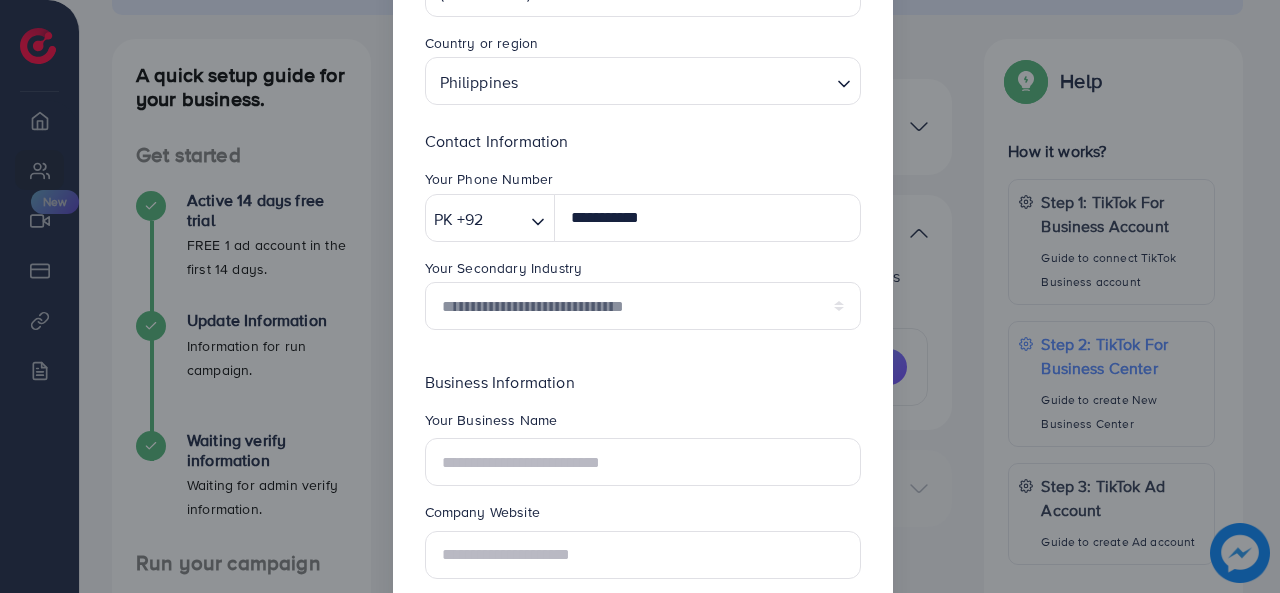 scroll, scrollTop: 300, scrollLeft: 0, axis: vertical 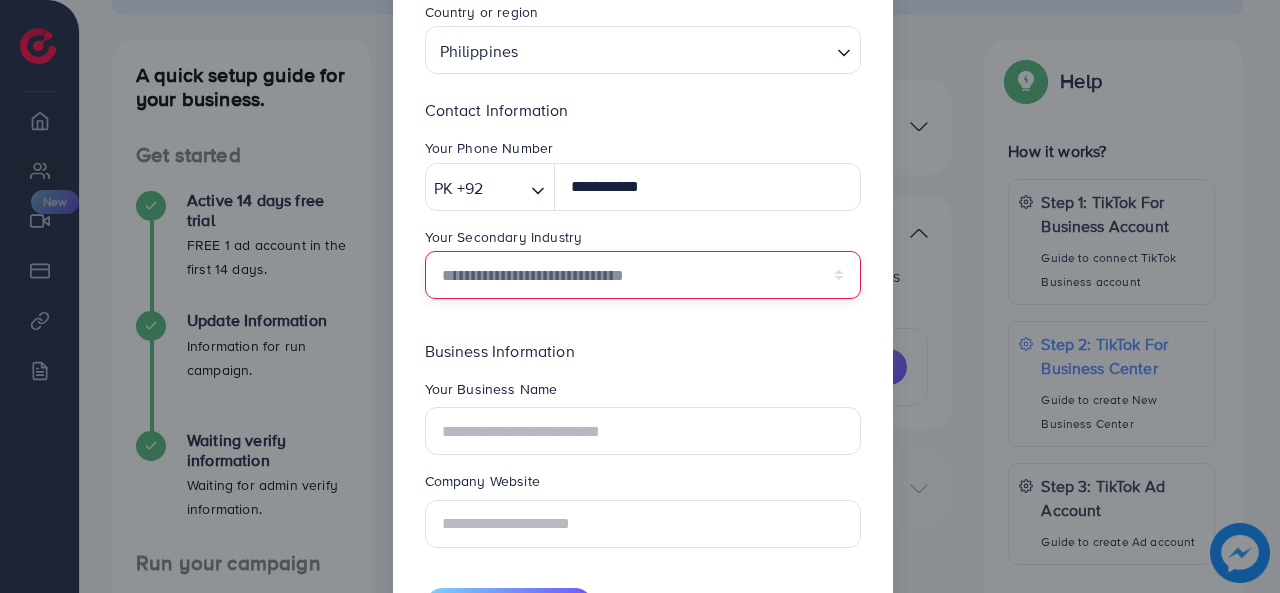click on "**********" at bounding box center [643, 275] 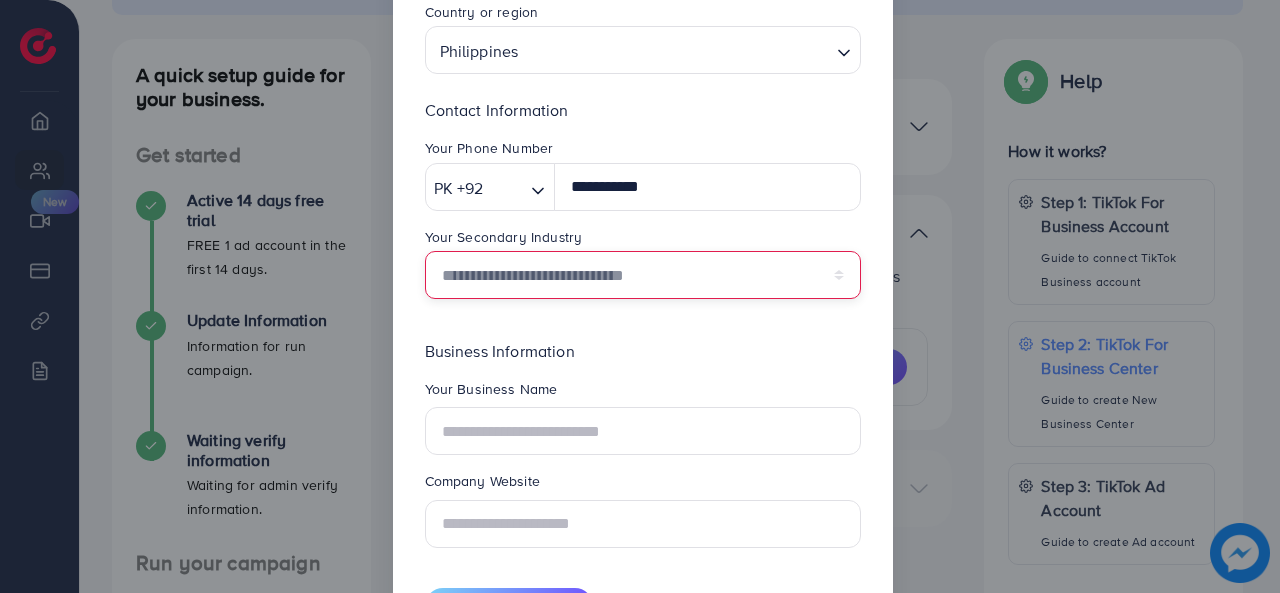 select on "******" 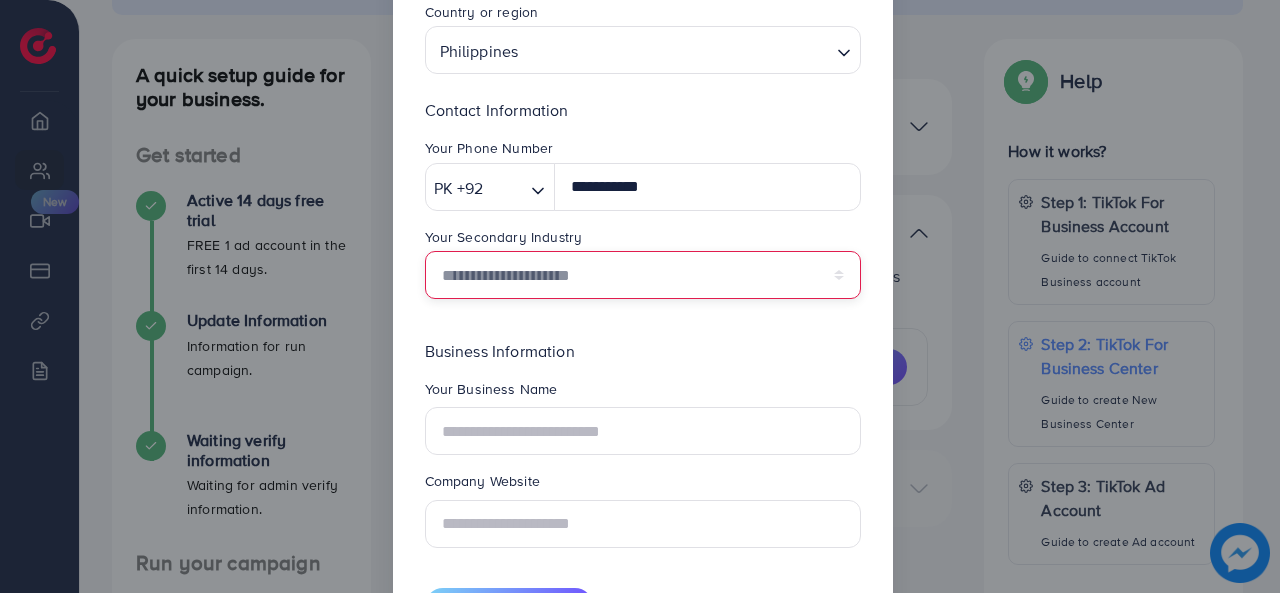 click on "**********" at bounding box center (643, 275) 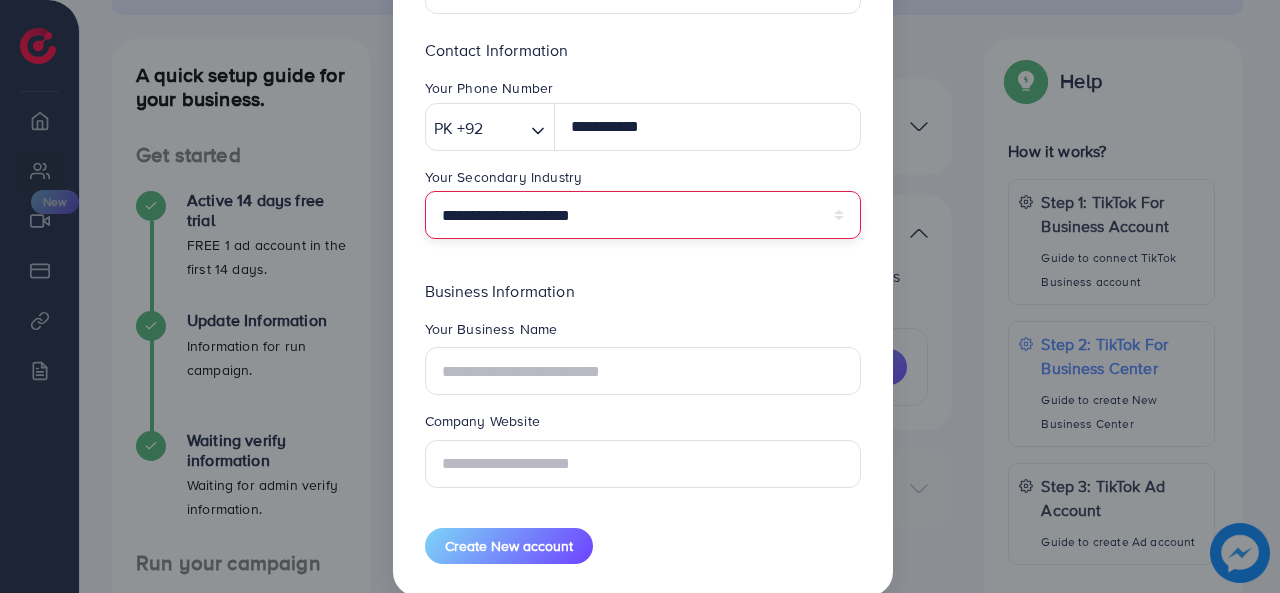 scroll, scrollTop: 390, scrollLeft: 0, axis: vertical 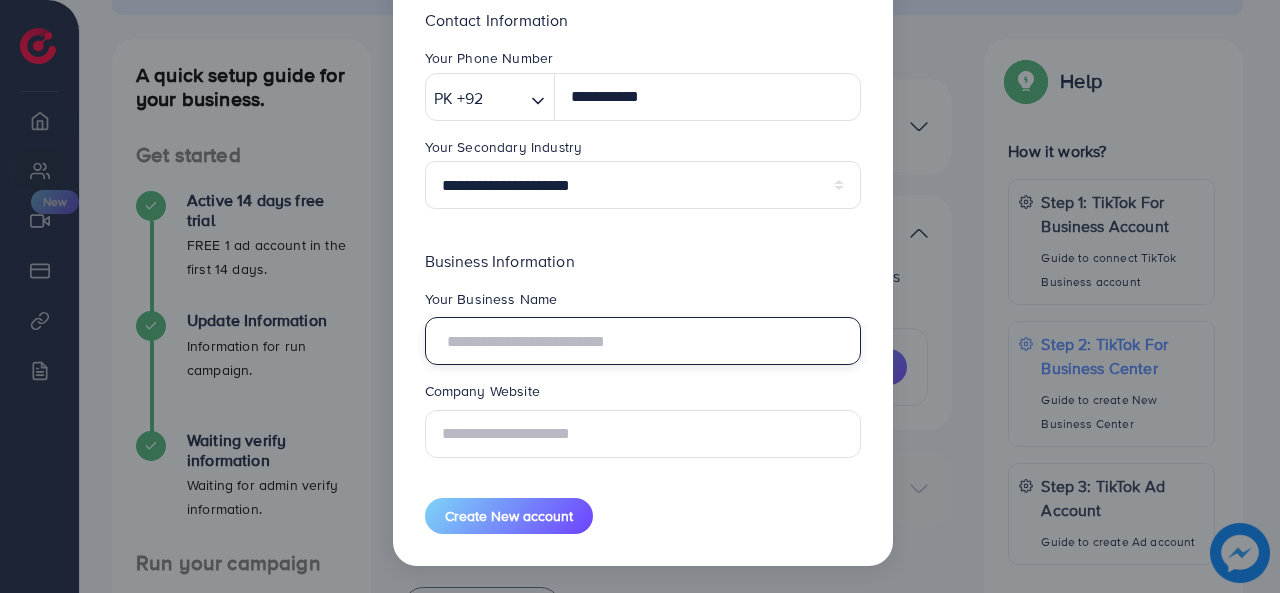 click at bounding box center (643, 341) 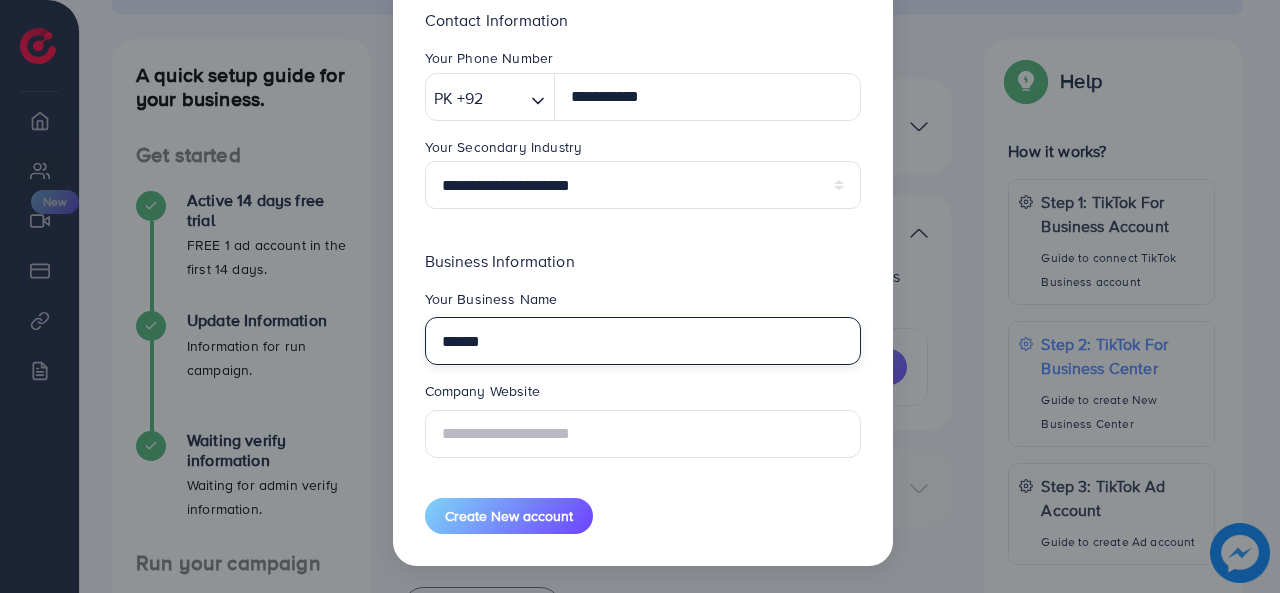 type on "*****" 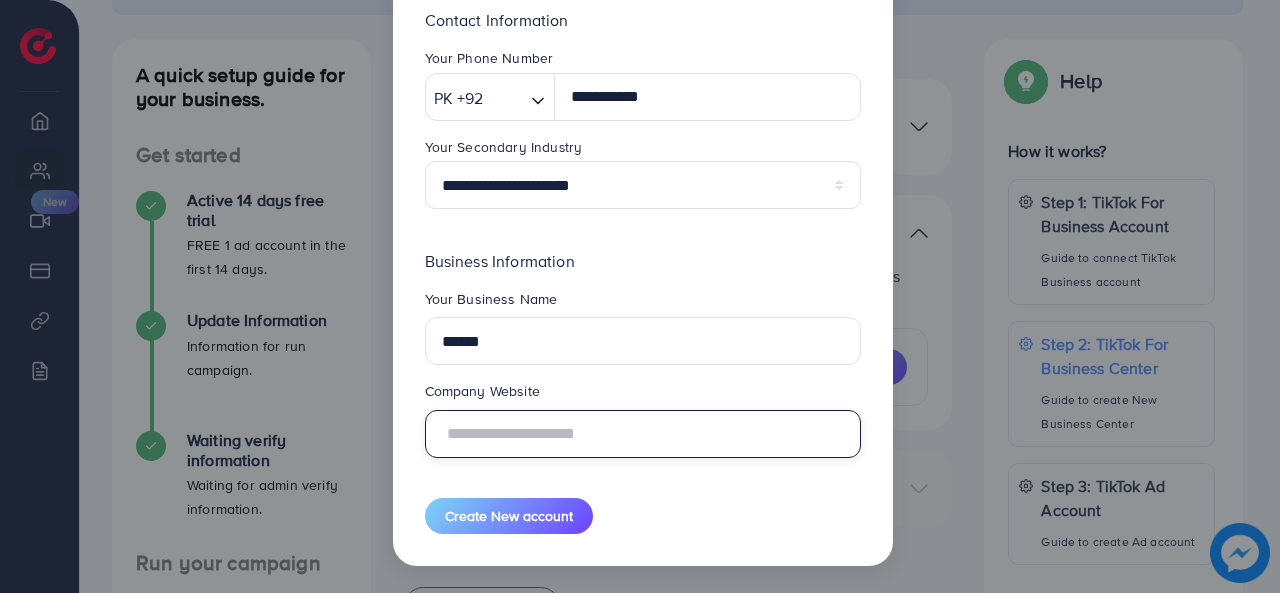click at bounding box center (643, 434) 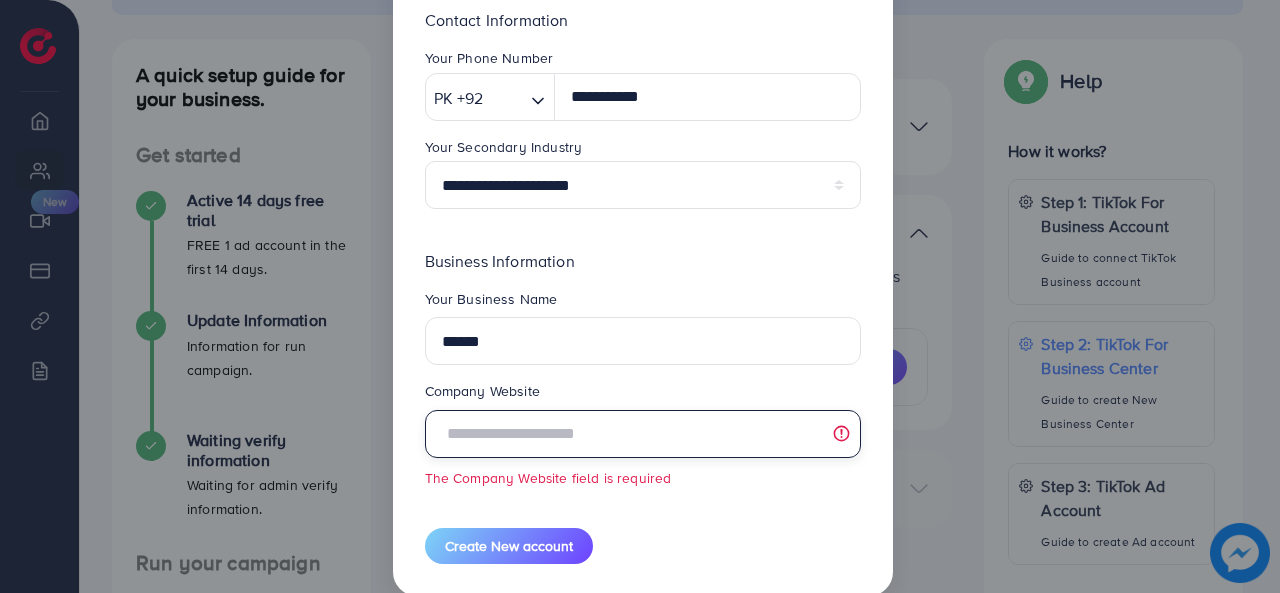 click at bounding box center [643, 434] 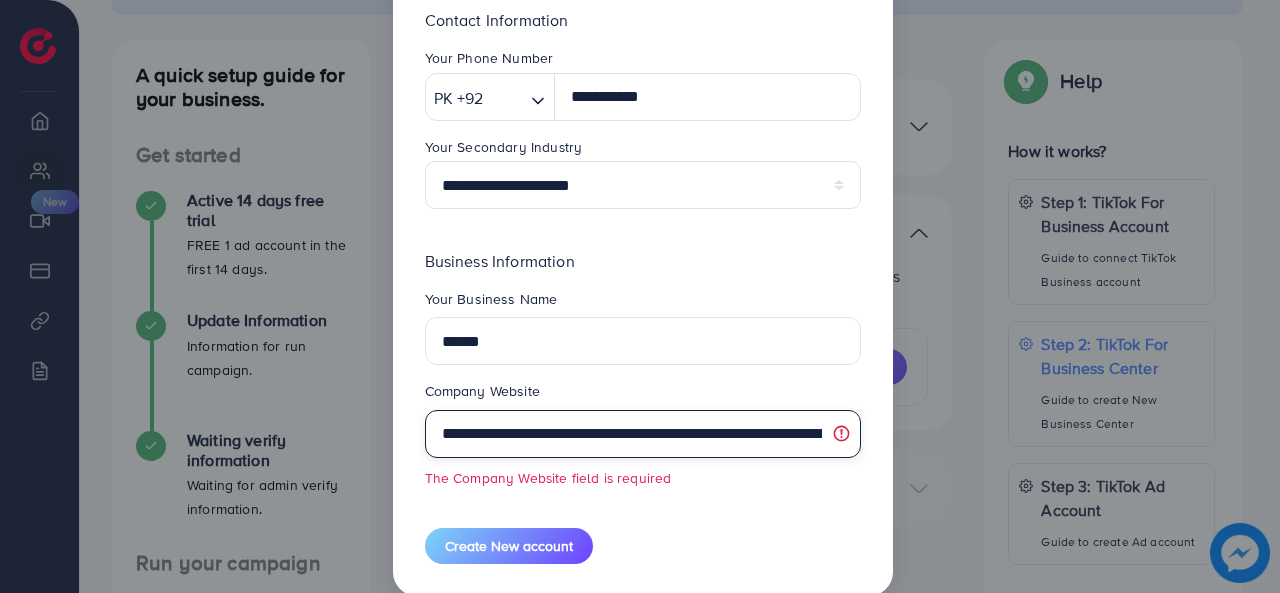 scroll, scrollTop: 0, scrollLeft: 168, axis: horizontal 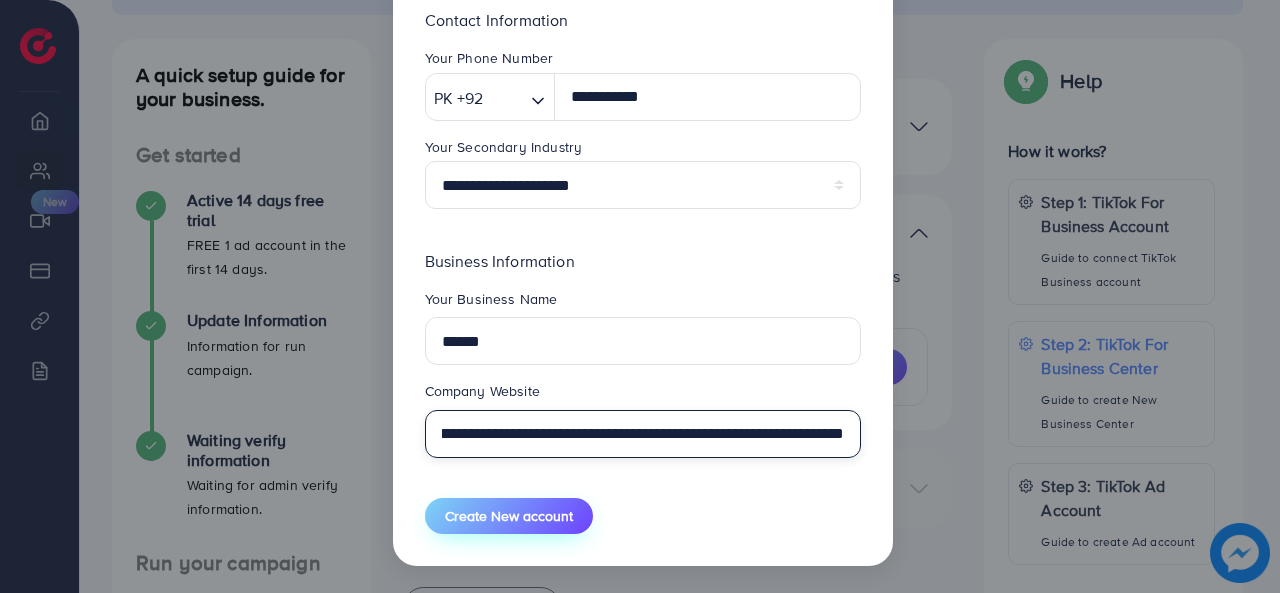 type on "**********" 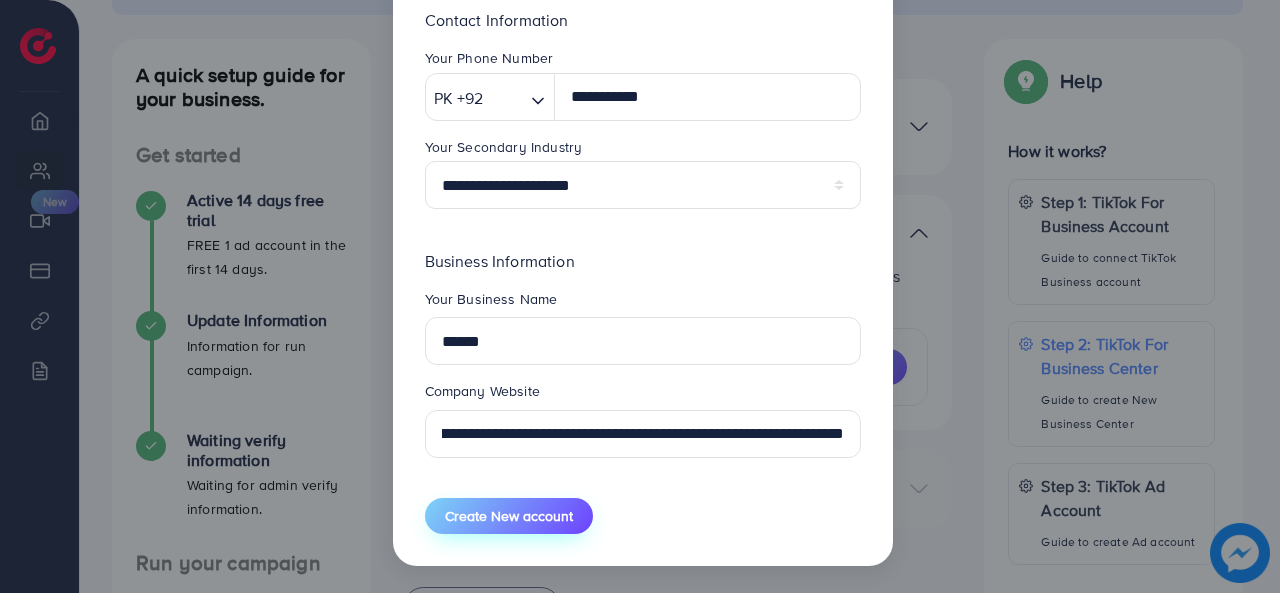 click on "Create New account" at bounding box center [509, 516] 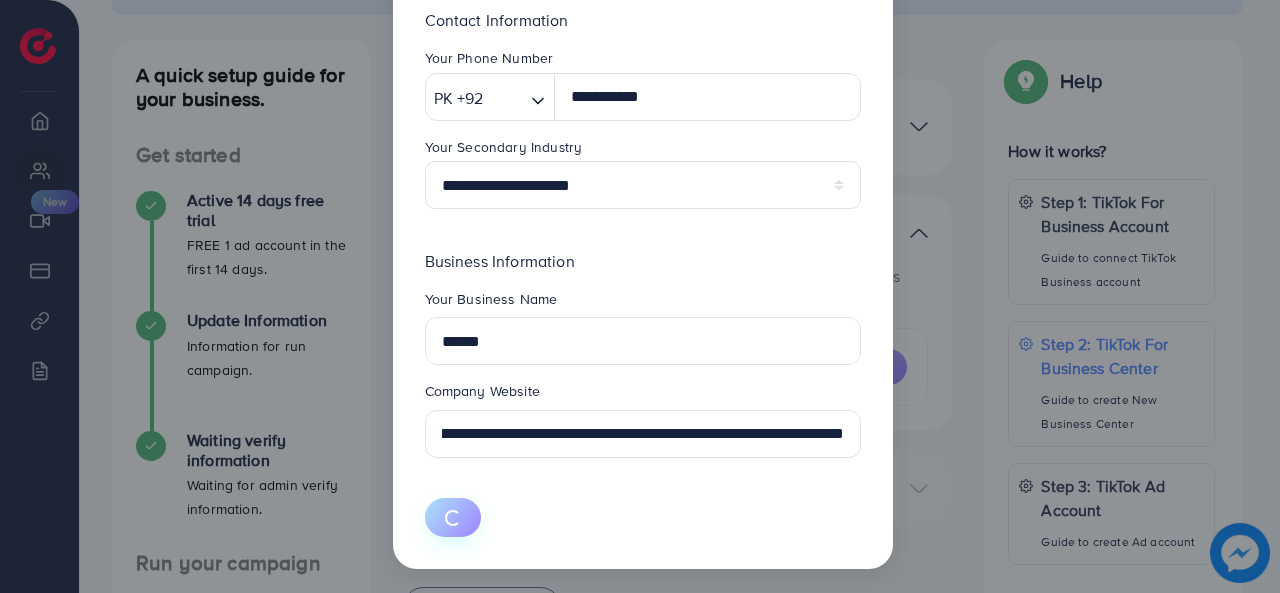 scroll, scrollTop: 0, scrollLeft: 0, axis: both 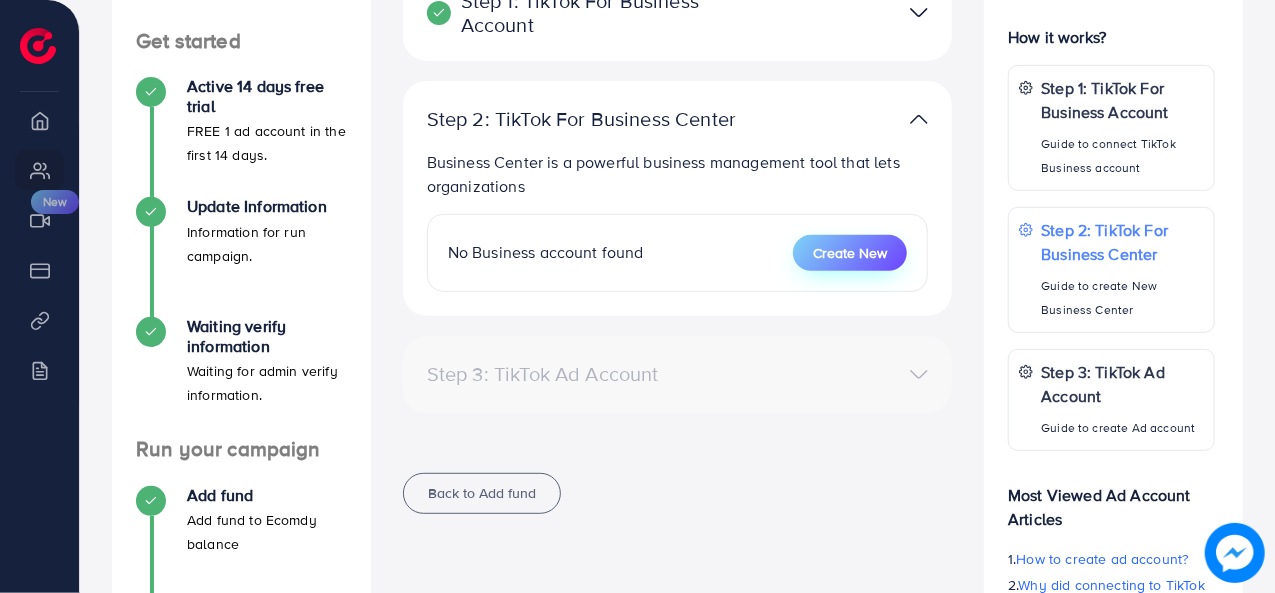 click on "Create New" at bounding box center [850, 253] 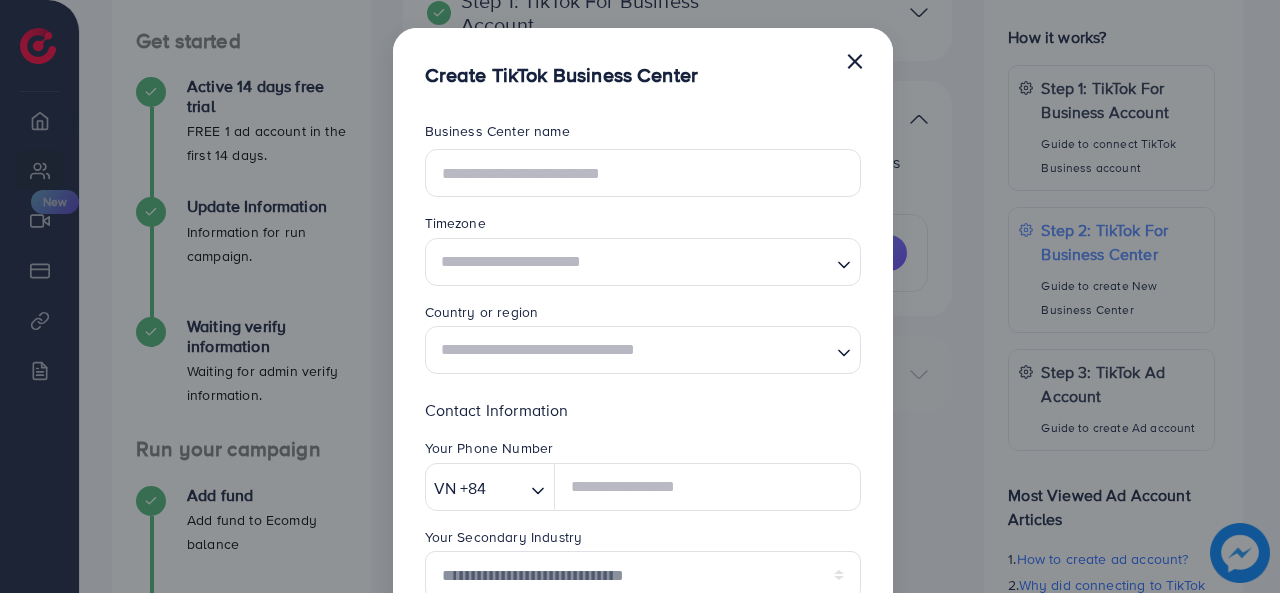 scroll, scrollTop: 0, scrollLeft: 0, axis: both 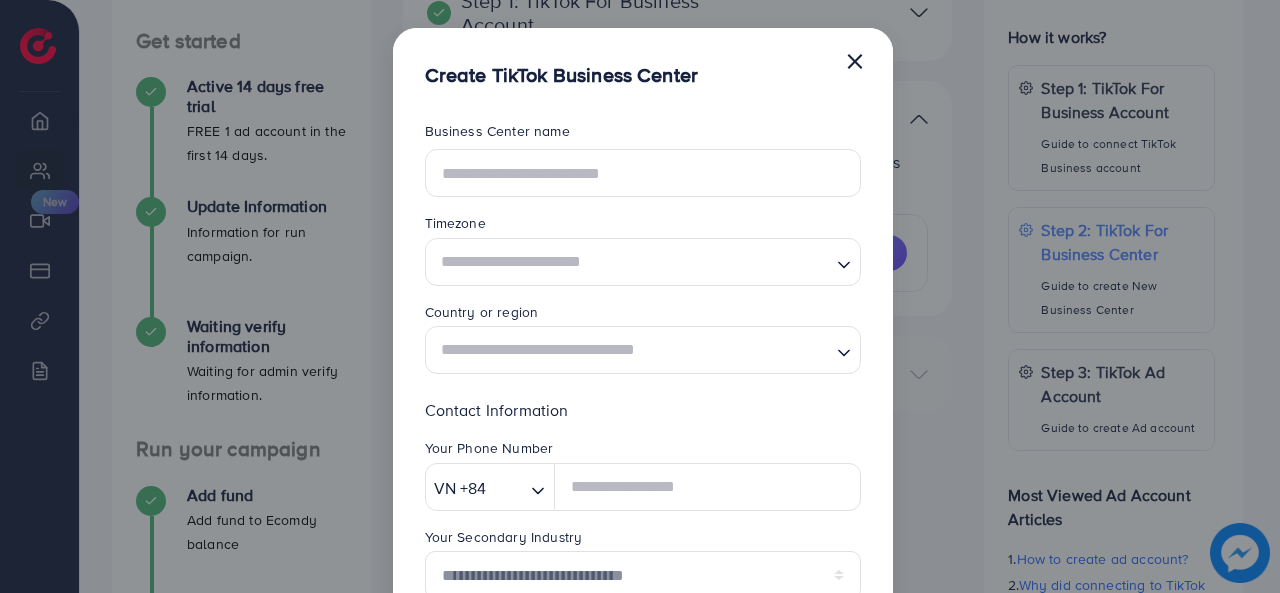 click on "×" at bounding box center (855, 60) 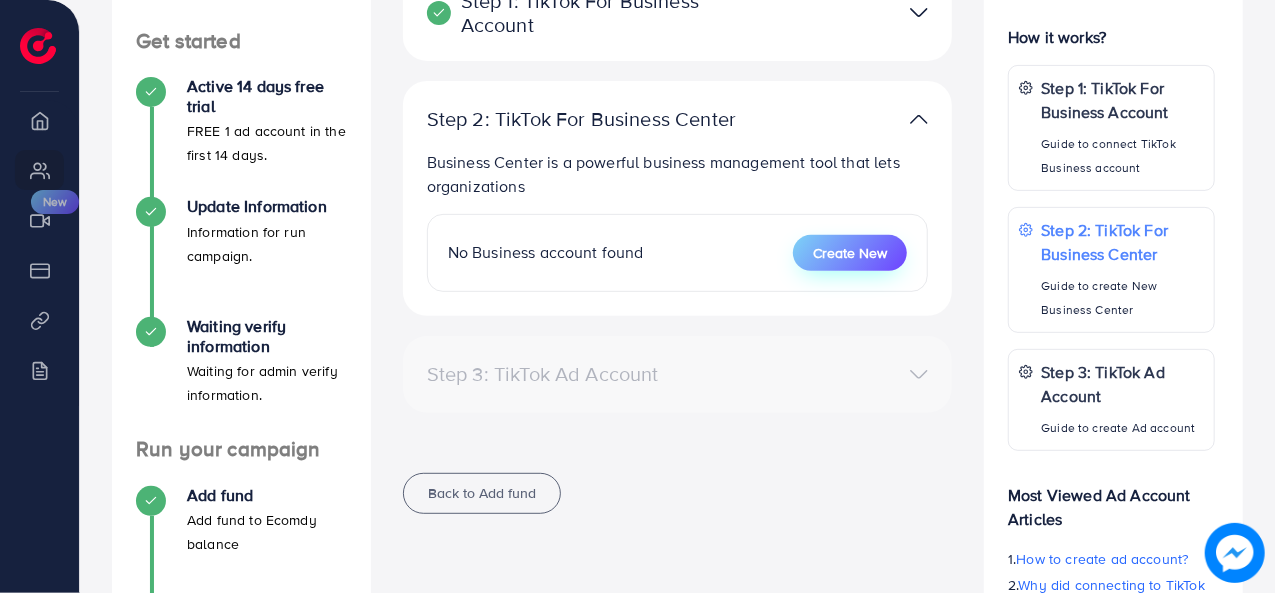 click on "Create New" at bounding box center (850, 253) 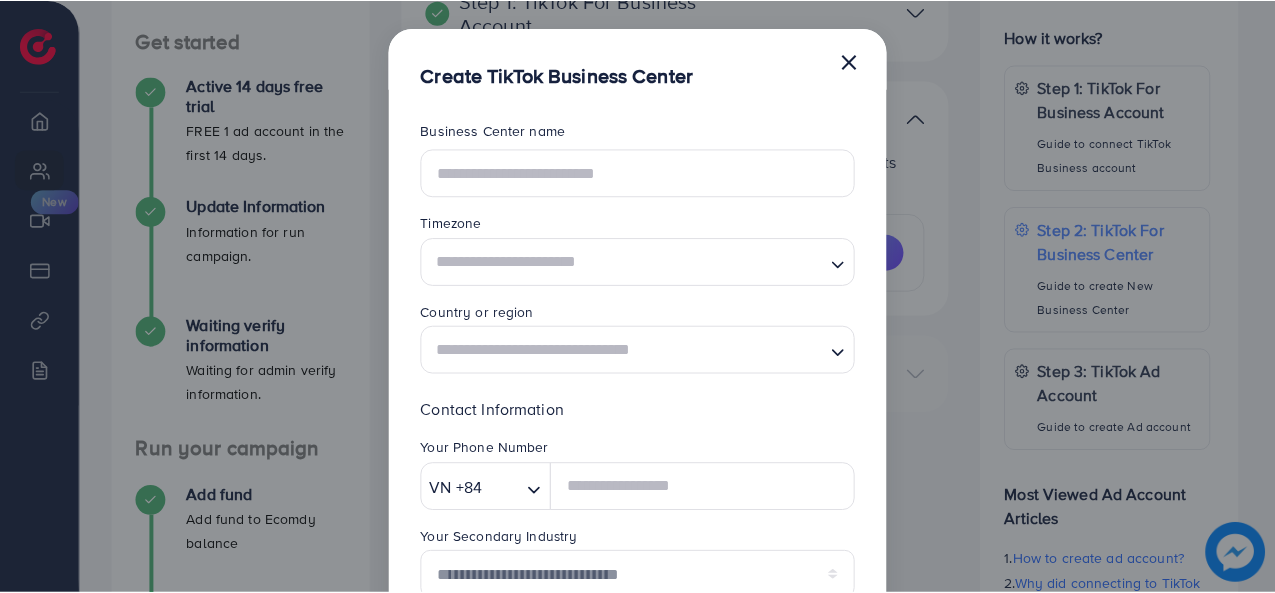 scroll, scrollTop: 0, scrollLeft: 0, axis: both 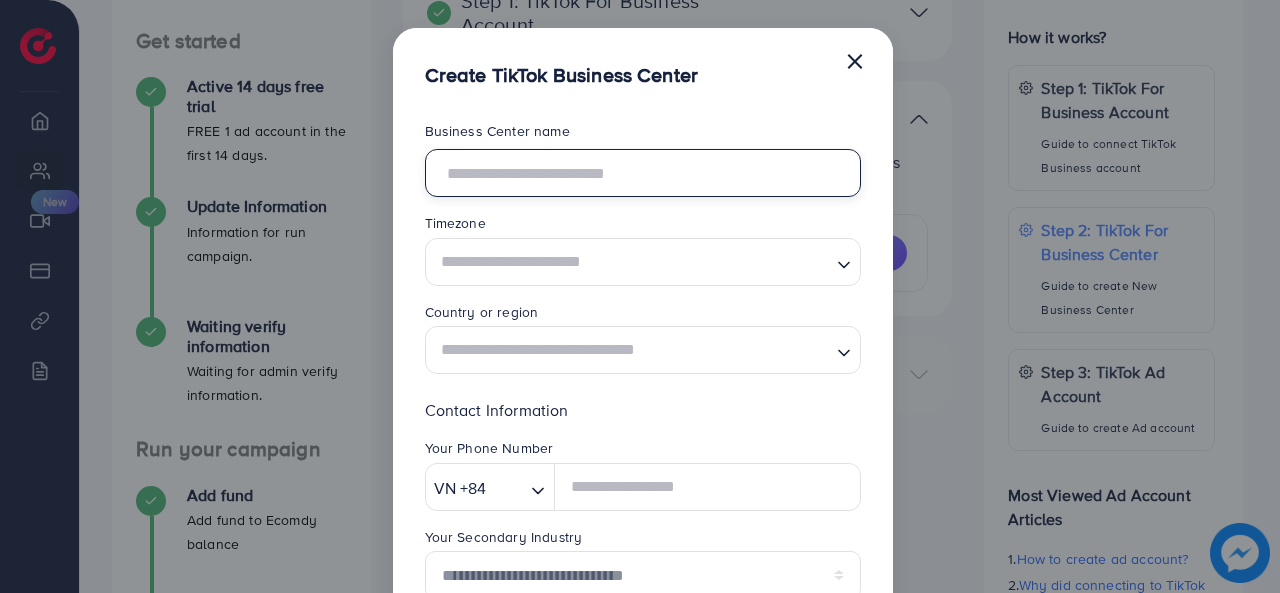 click at bounding box center [643, 173] 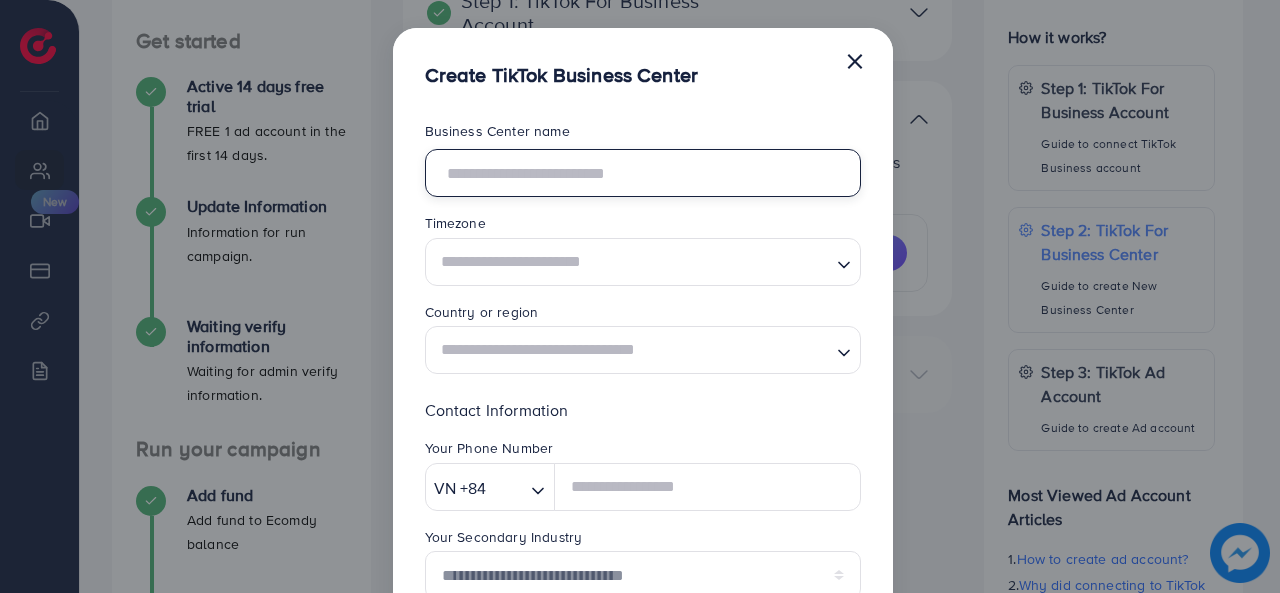 type on "*****" 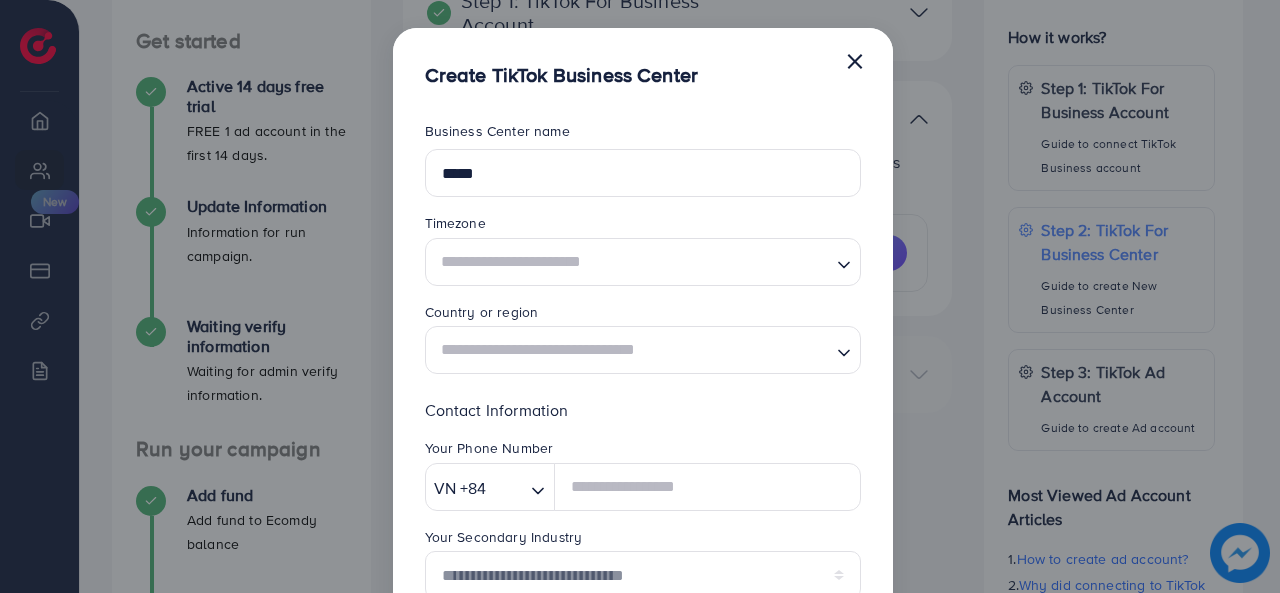 type on "********" 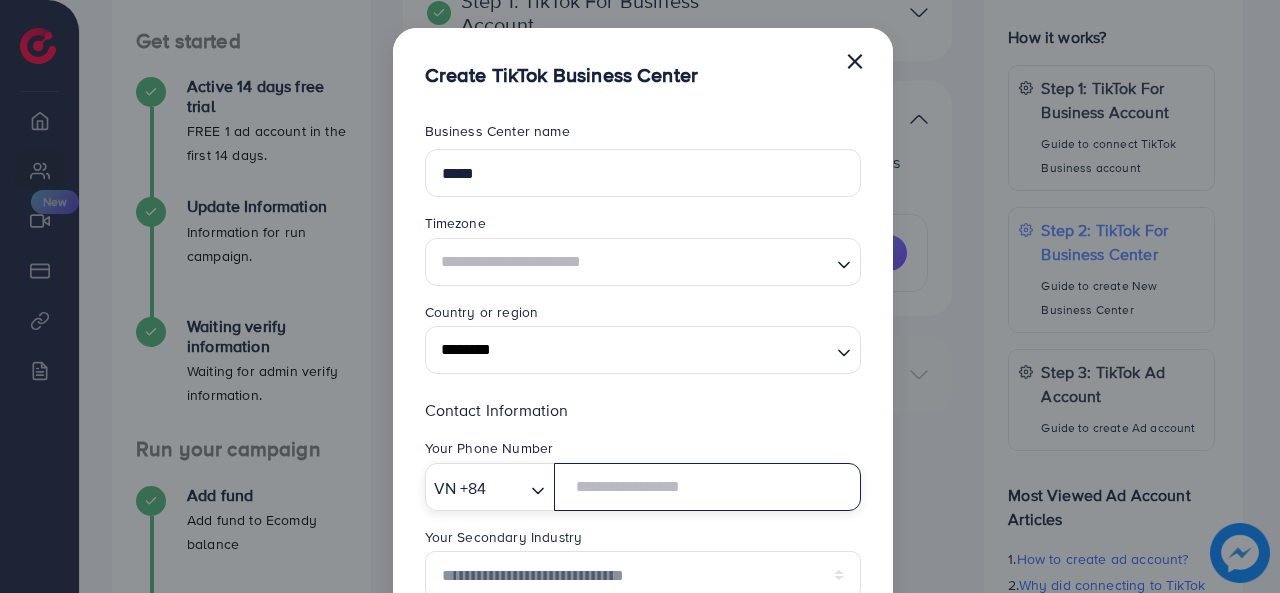 type on "**********" 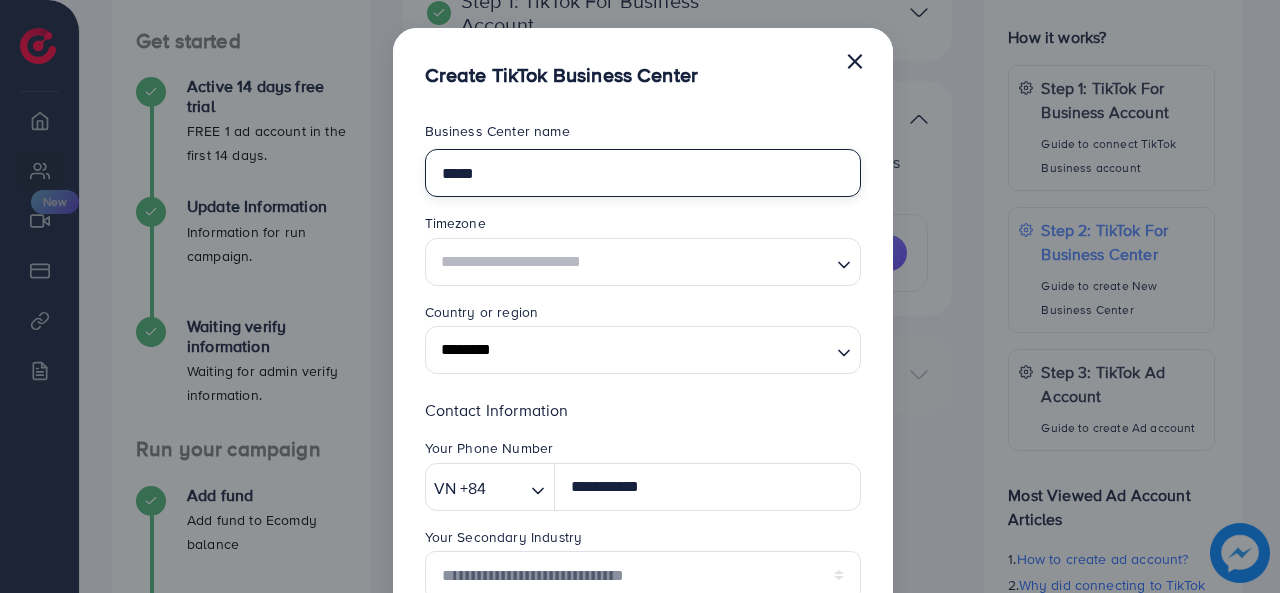 type 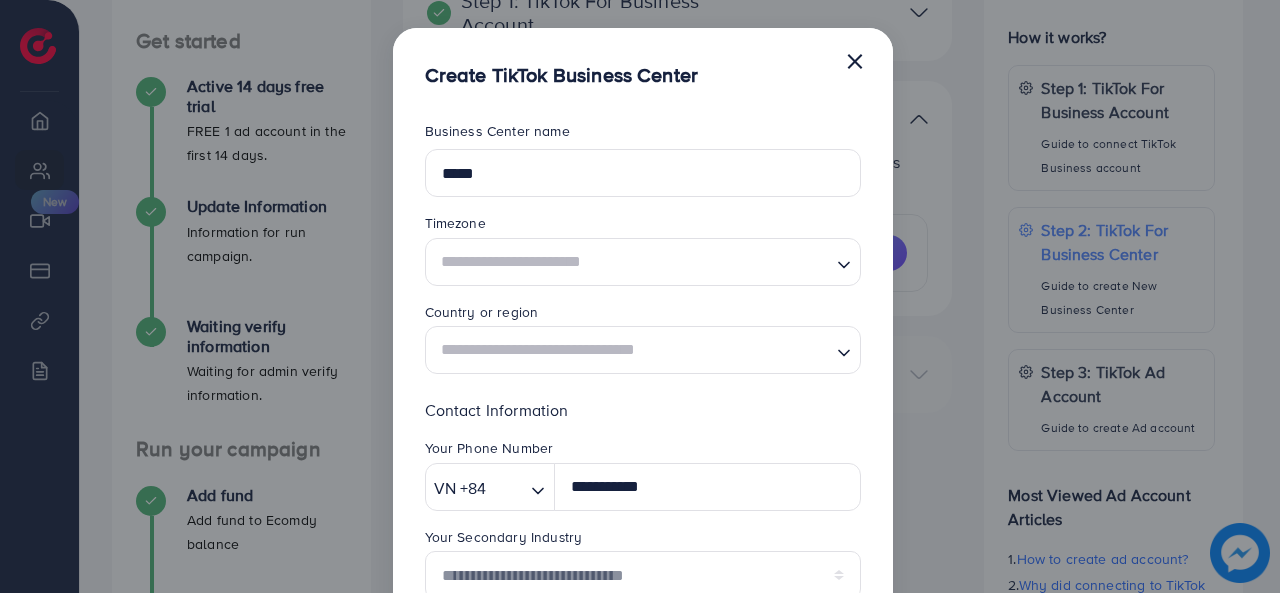 click at bounding box center [631, 261] 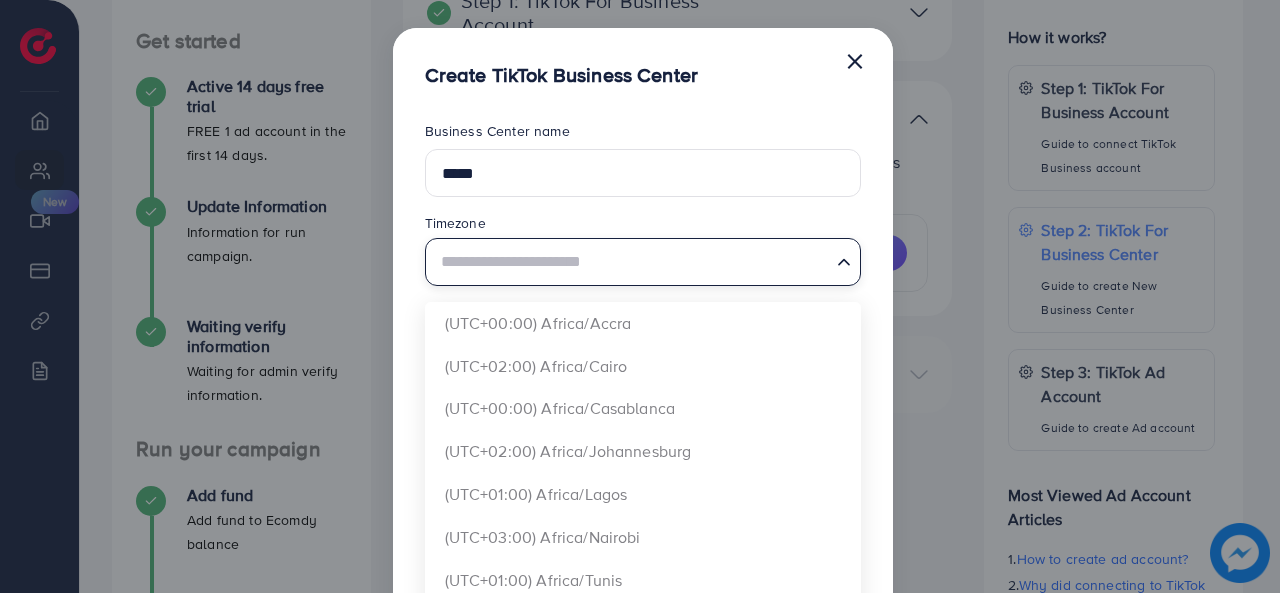 click on "×" at bounding box center (855, 60) 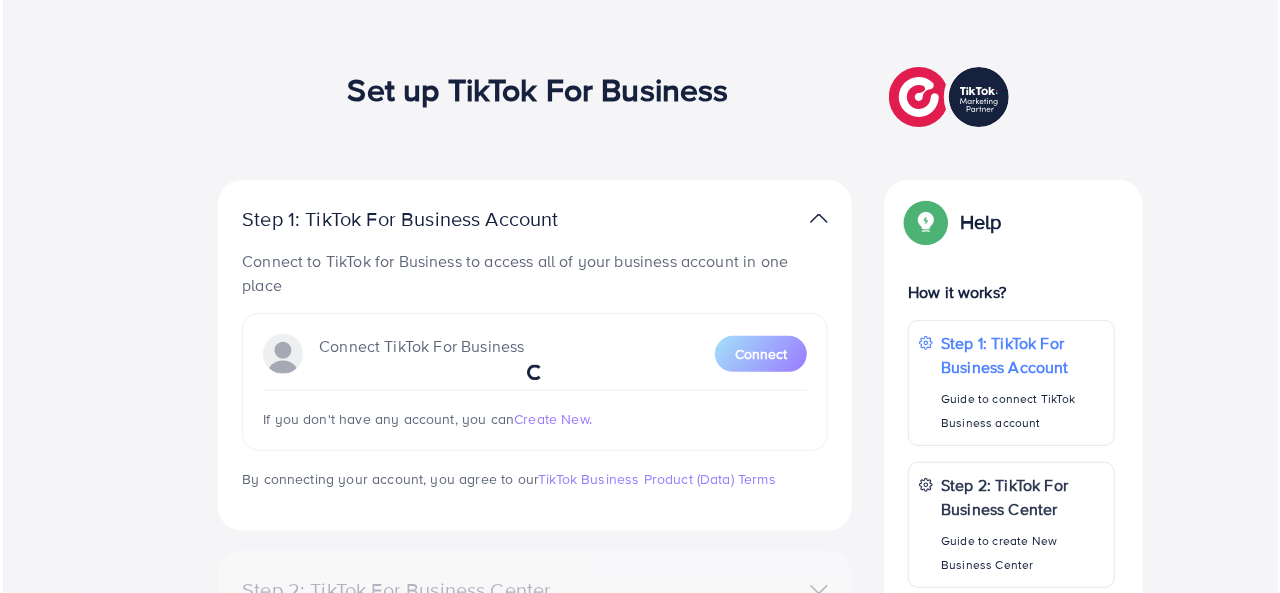 scroll, scrollTop: 200, scrollLeft: 0, axis: vertical 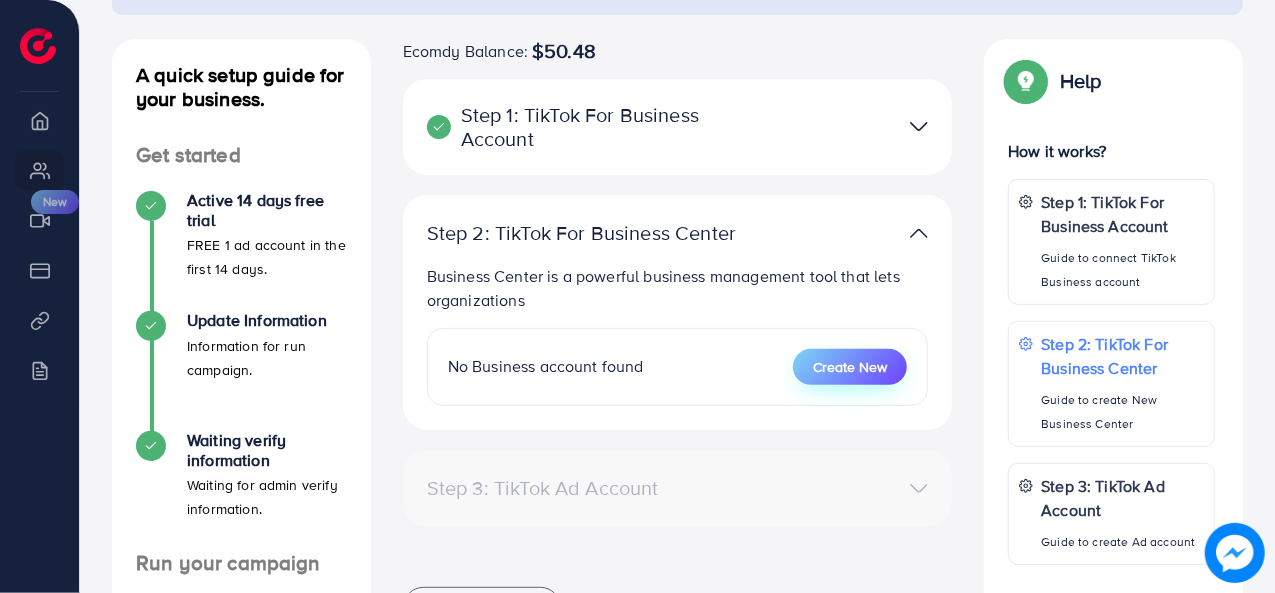 click on "Create New" at bounding box center (850, 367) 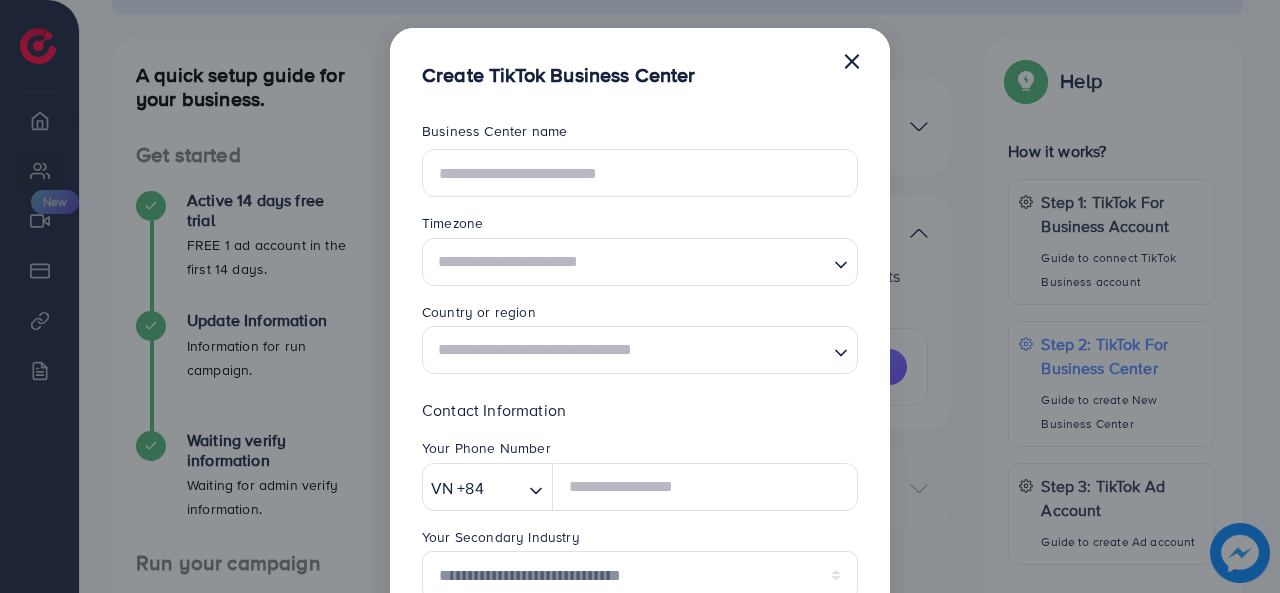 scroll, scrollTop: 0, scrollLeft: 0, axis: both 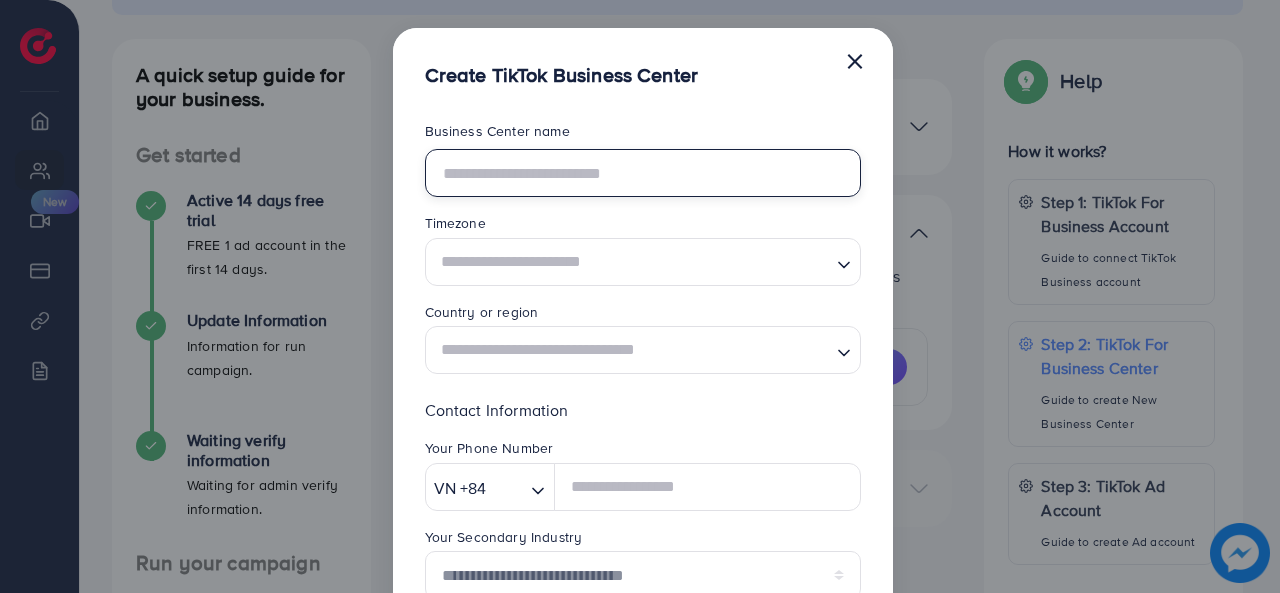 drag, startPoint x: 636, startPoint y: 181, endPoint x: 607, endPoint y: 188, distance: 29.832869 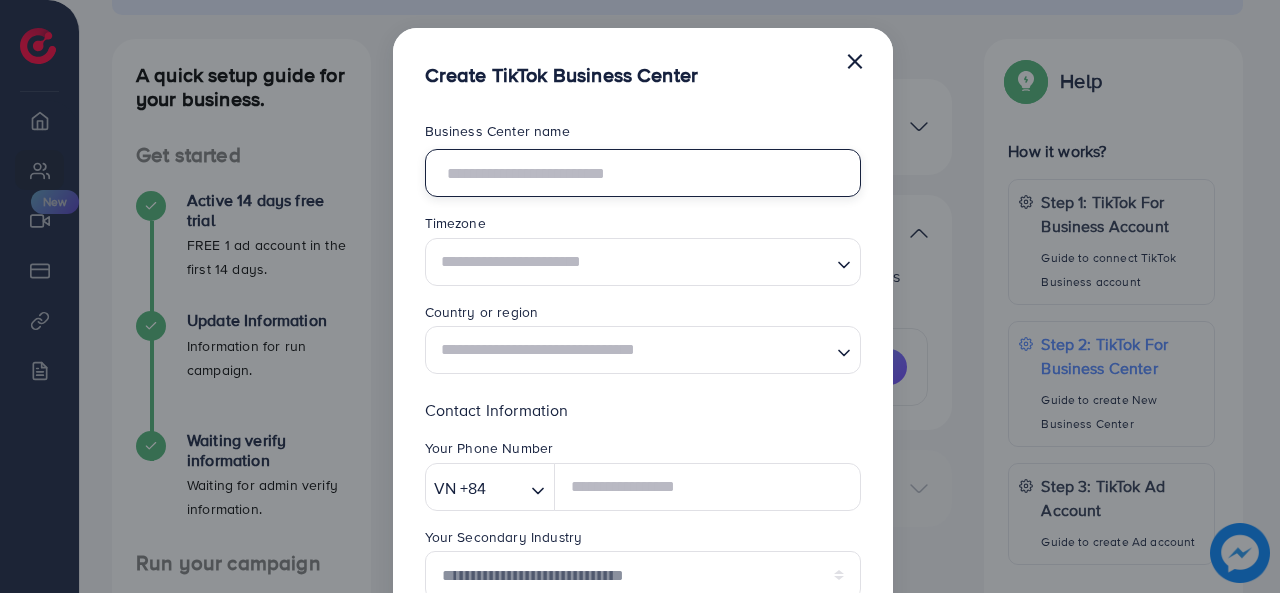 click at bounding box center (643, 173) 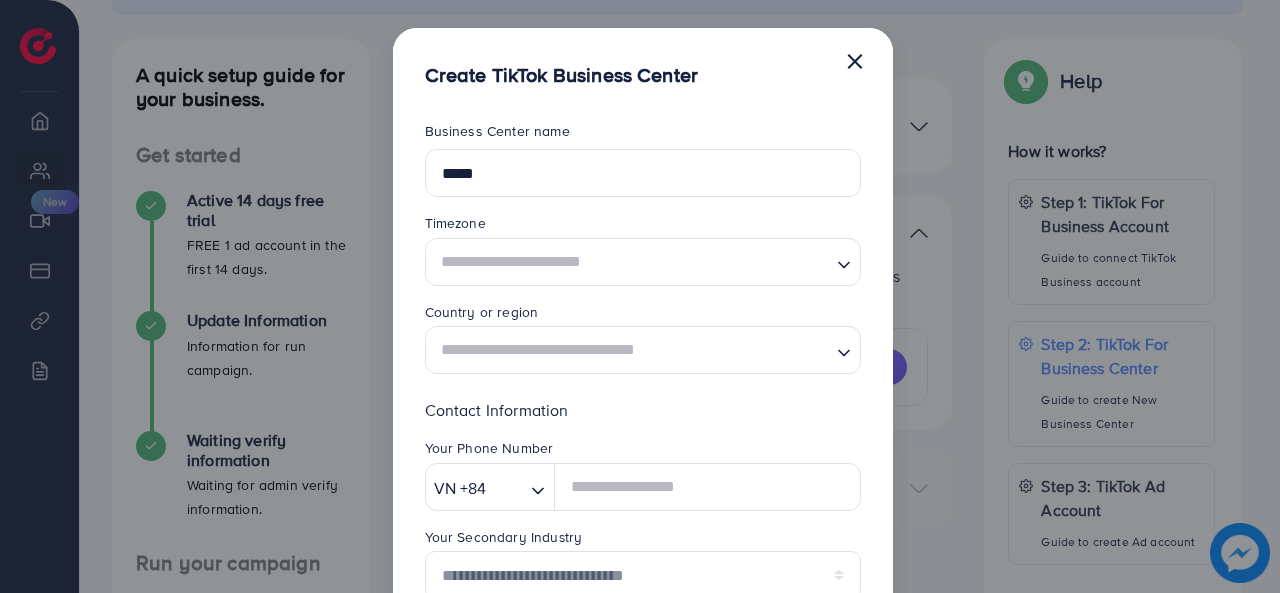 type on "********" 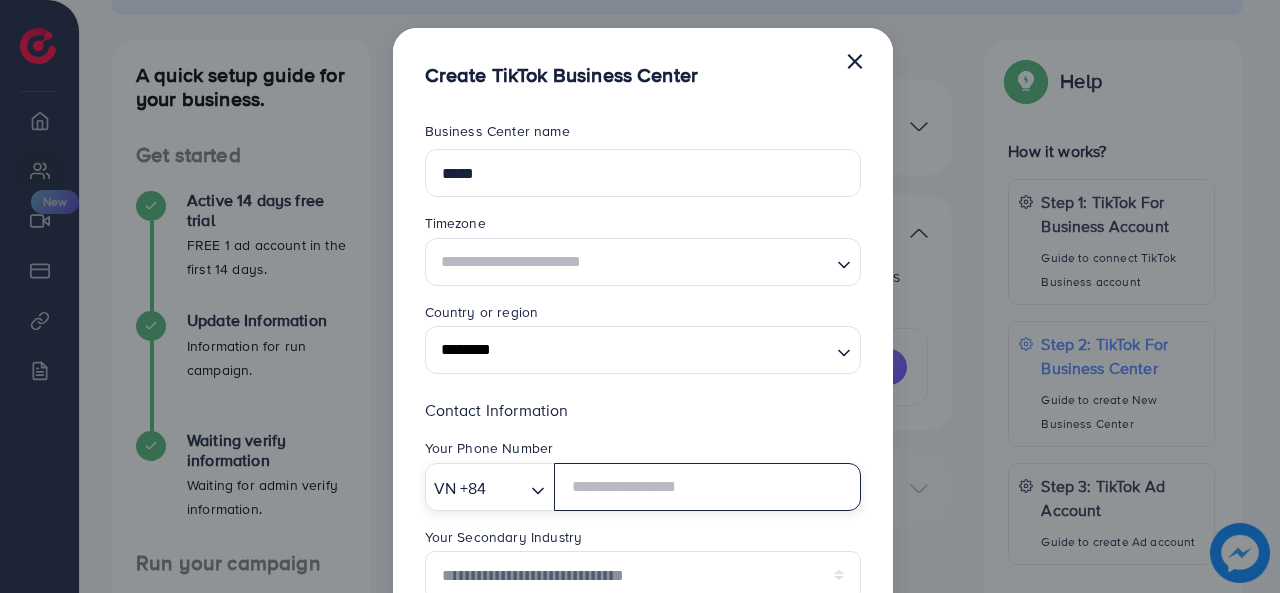 type on "**********" 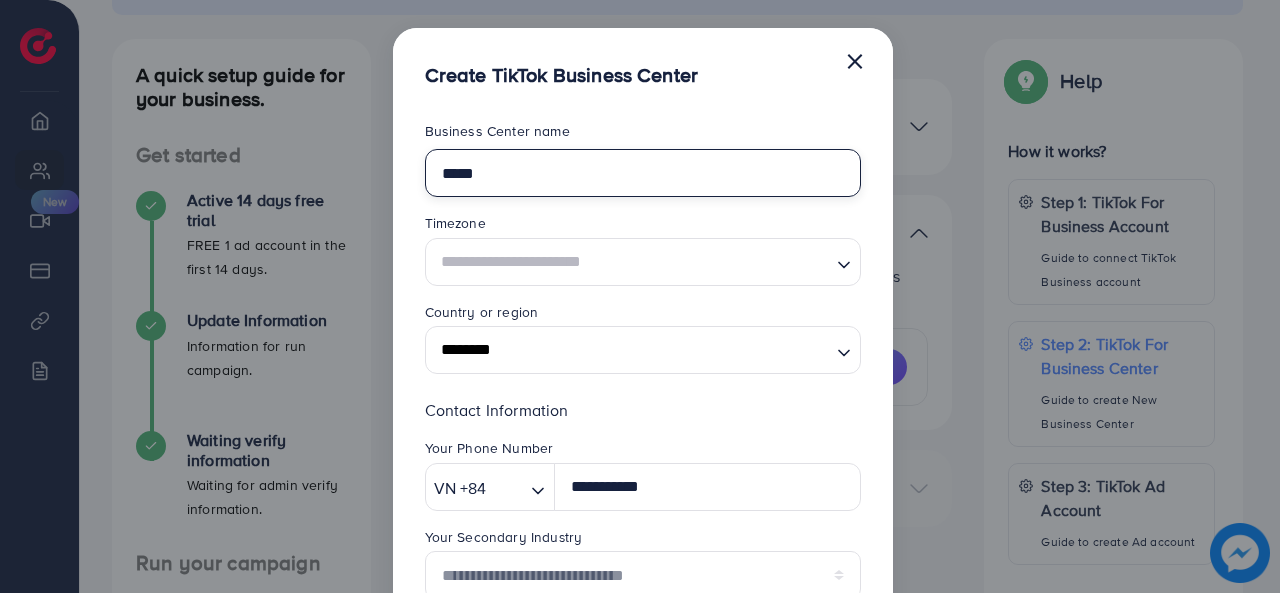 type 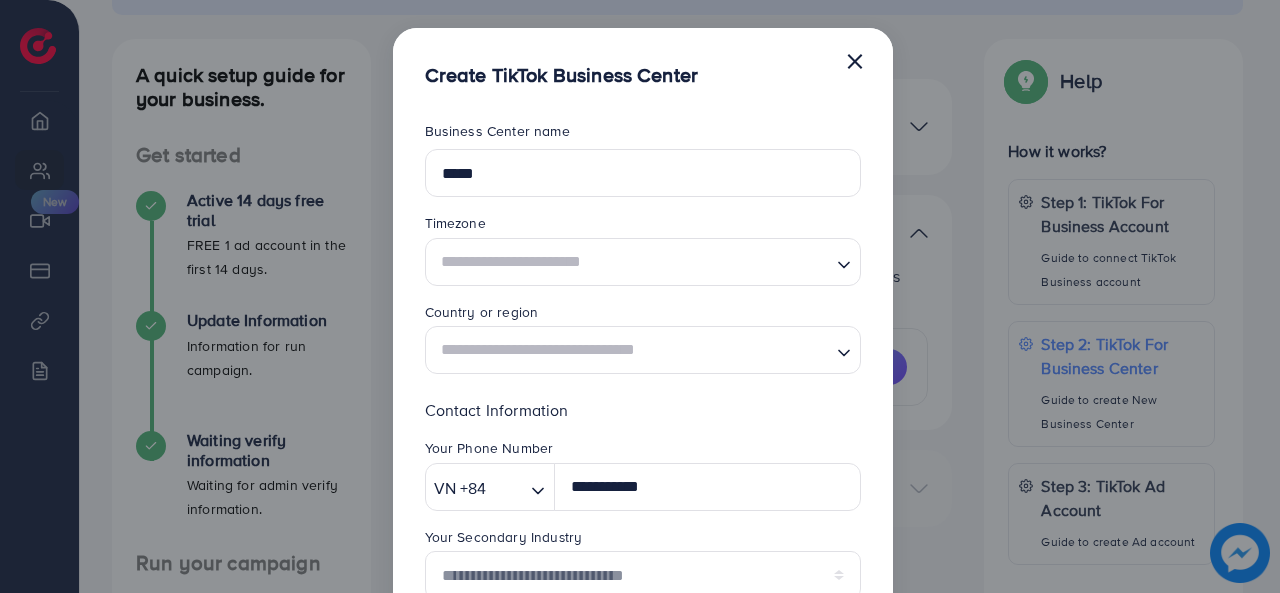 click at bounding box center [631, 261] 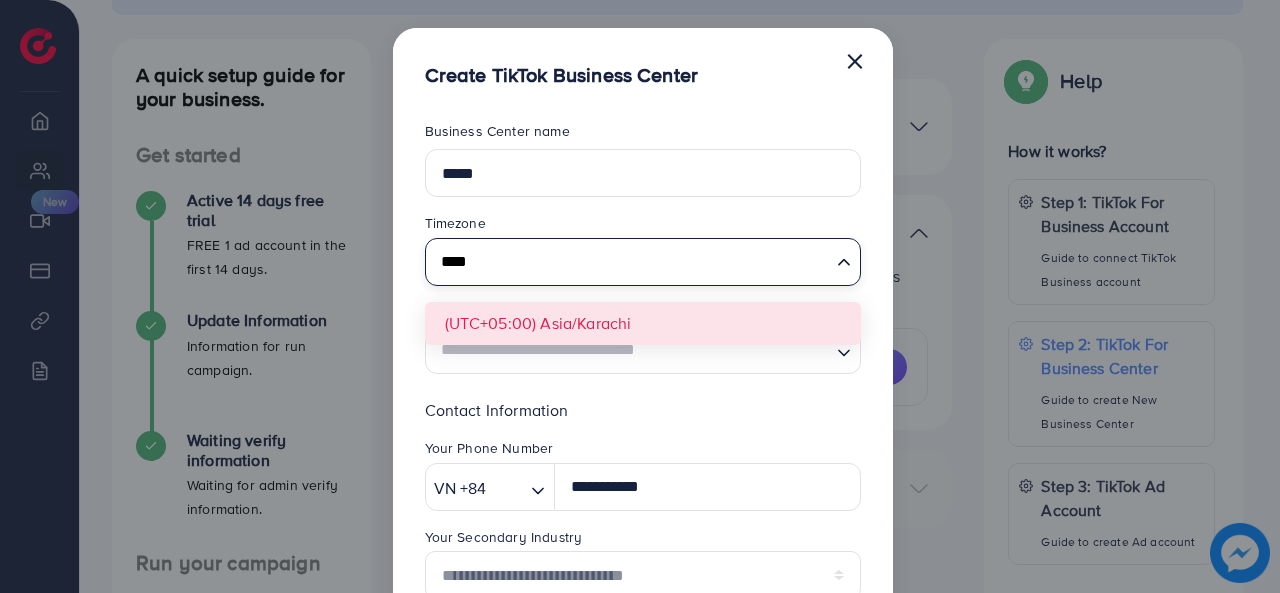 type on "****" 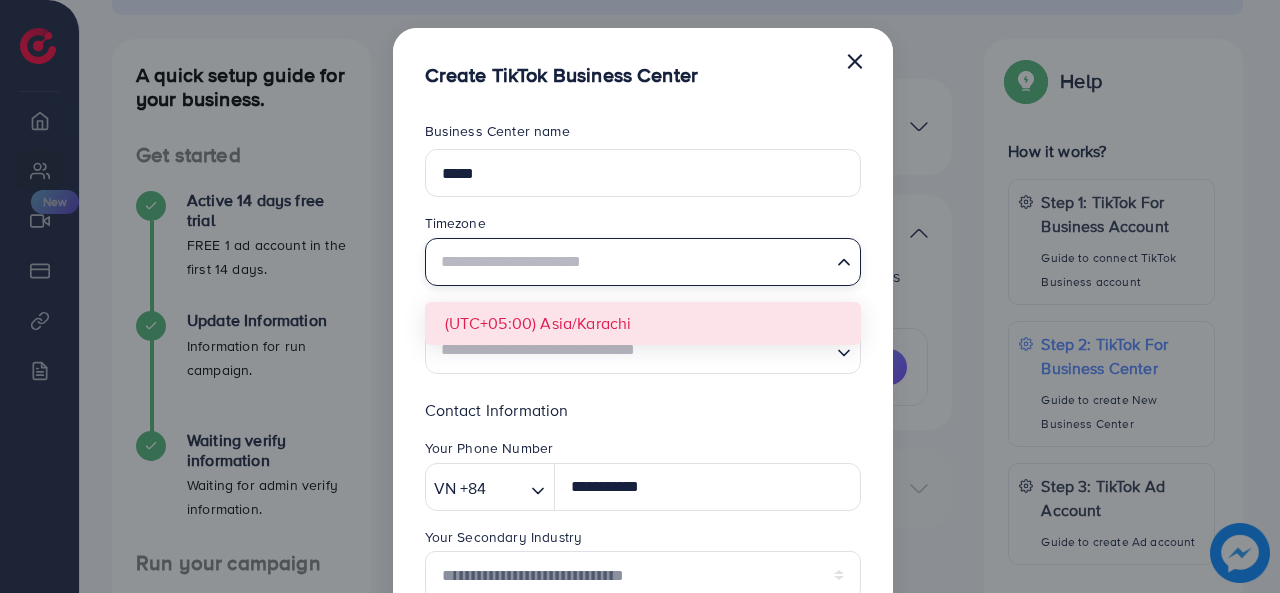 click on "**********" at bounding box center (643, 522) 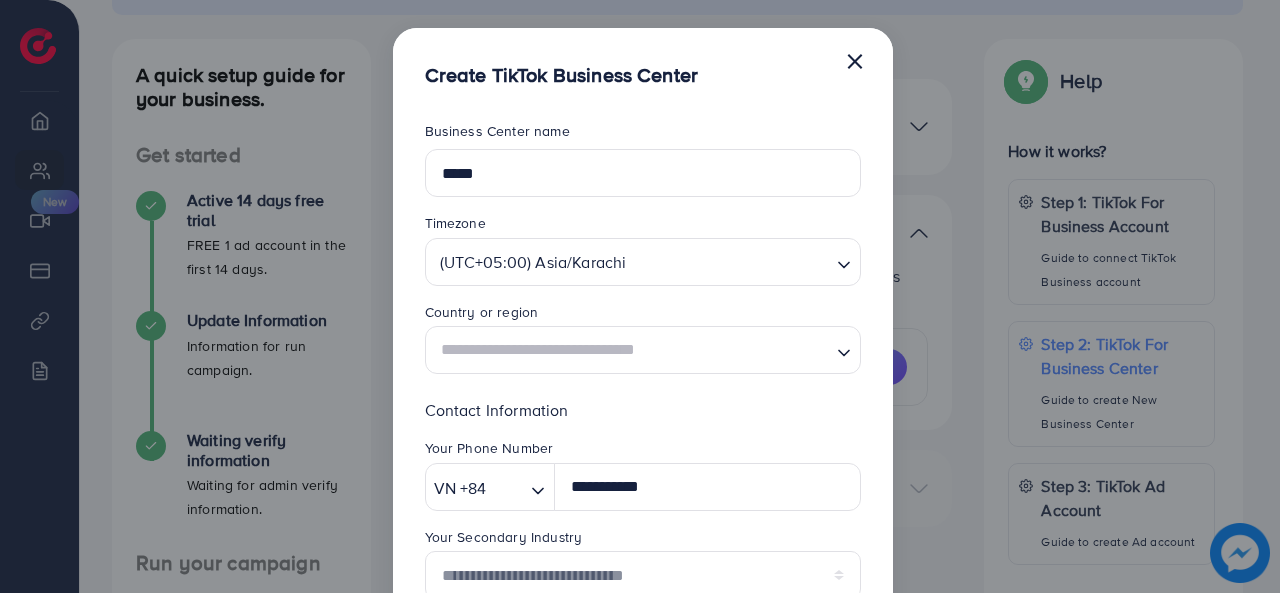 click at bounding box center [631, 350] 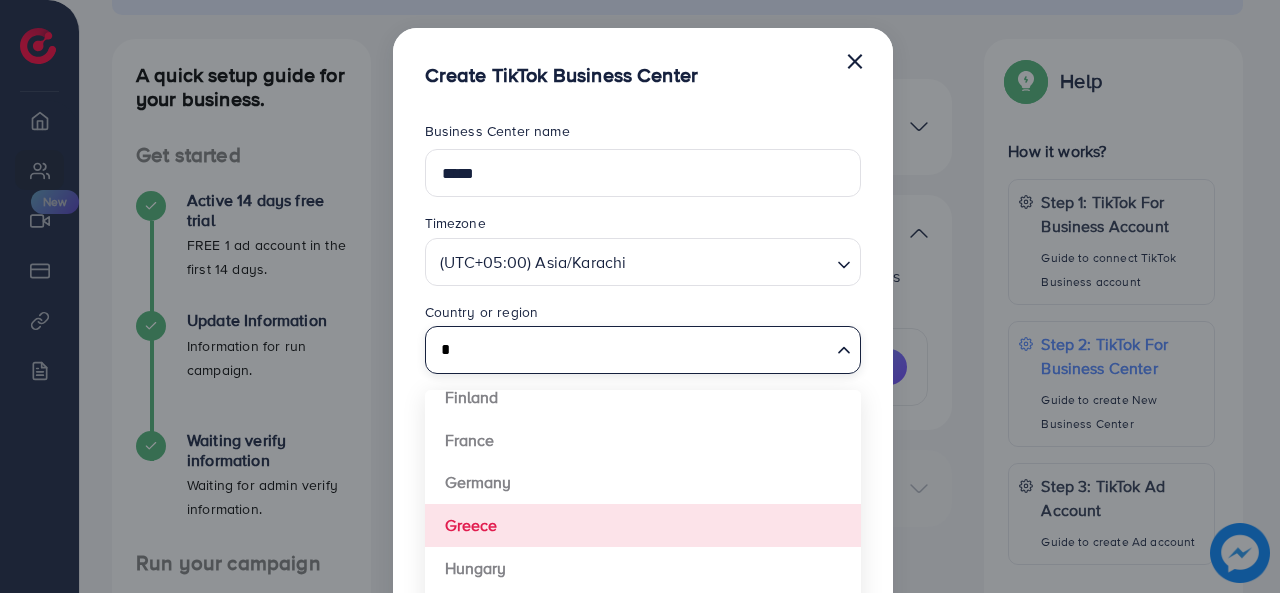 scroll, scrollTop: 0, scrollLeft: 0, axis: both 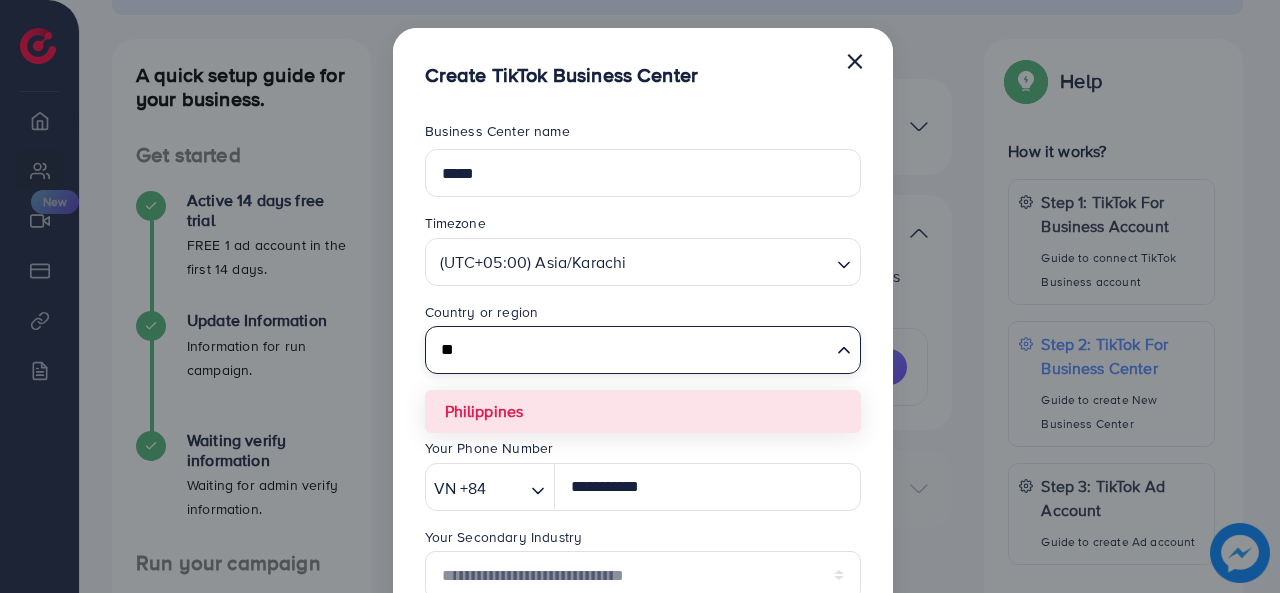 type on "**" 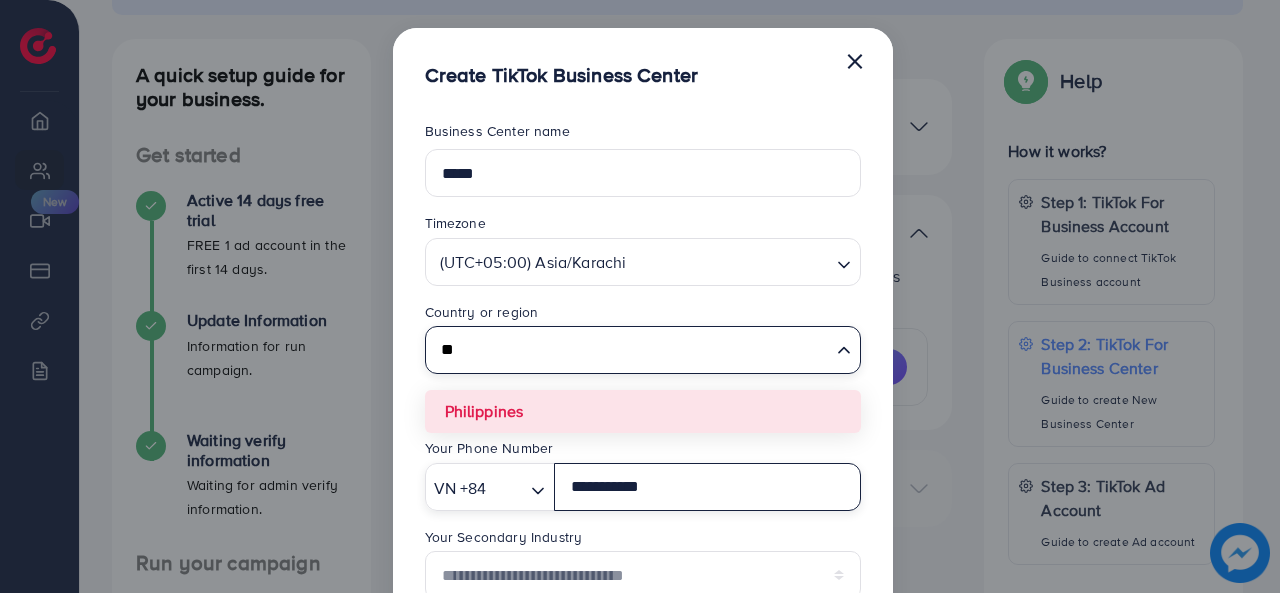 click on "VN +84" at bounding box center [476, 486] 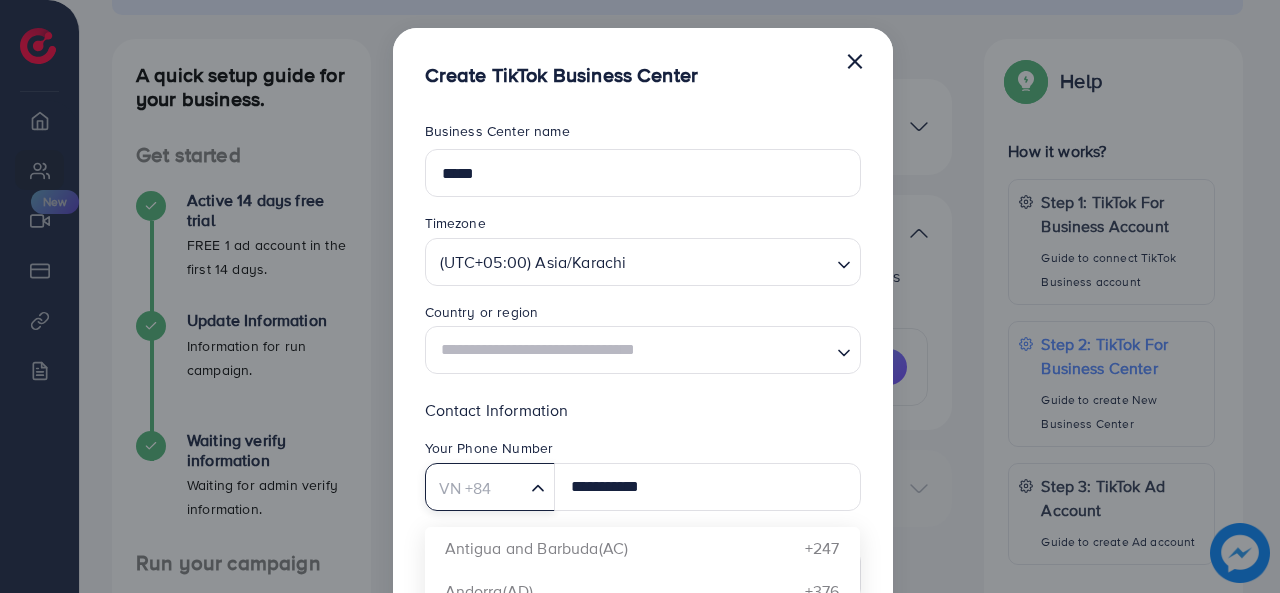 click at bounding box center (631, 350) 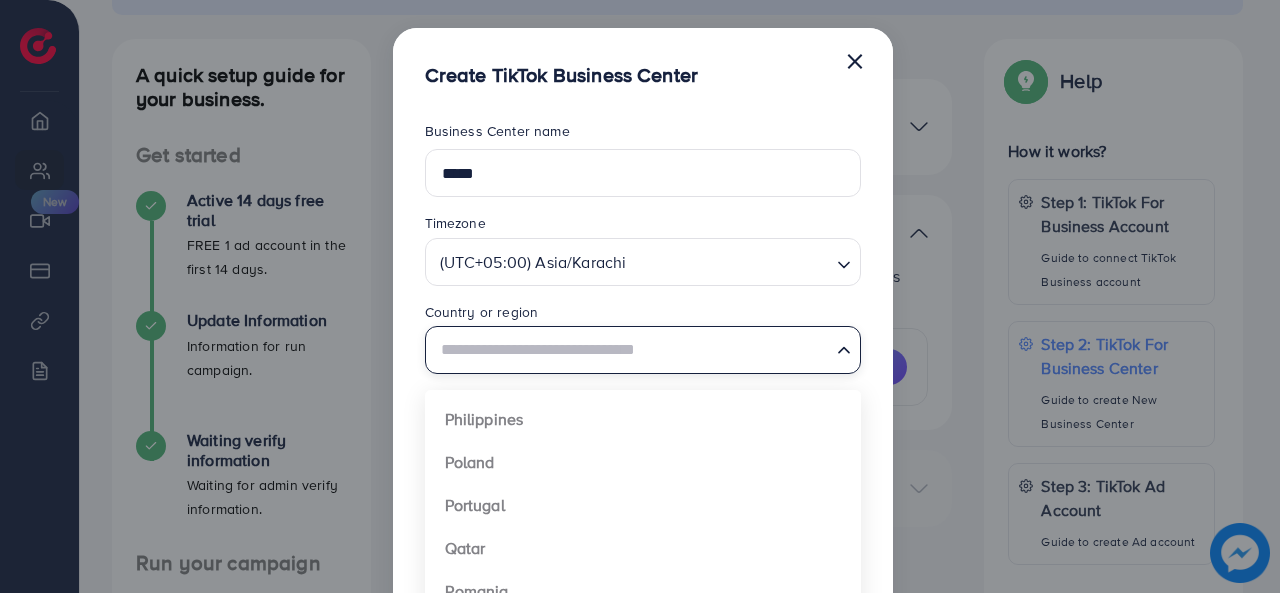 scroll, scrollTop: 1100, scrollLeft: 0, axis: vertical 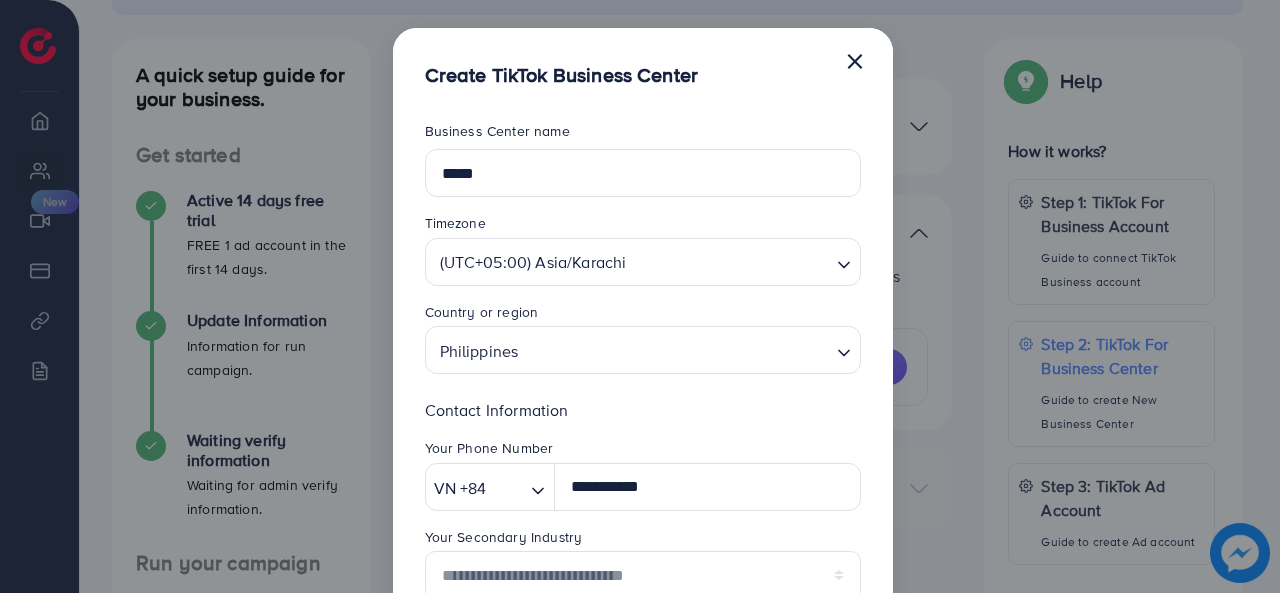 click on "**********" at bounding box center [643, 522] 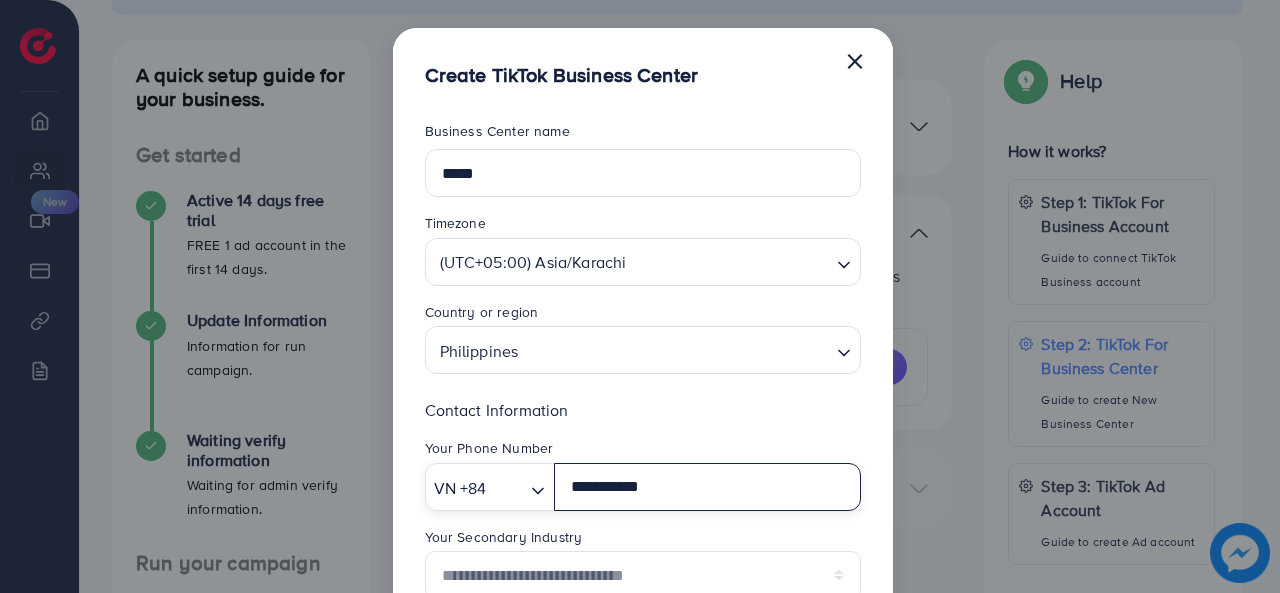 click on "VN +84" at bounding box center (476, 486) 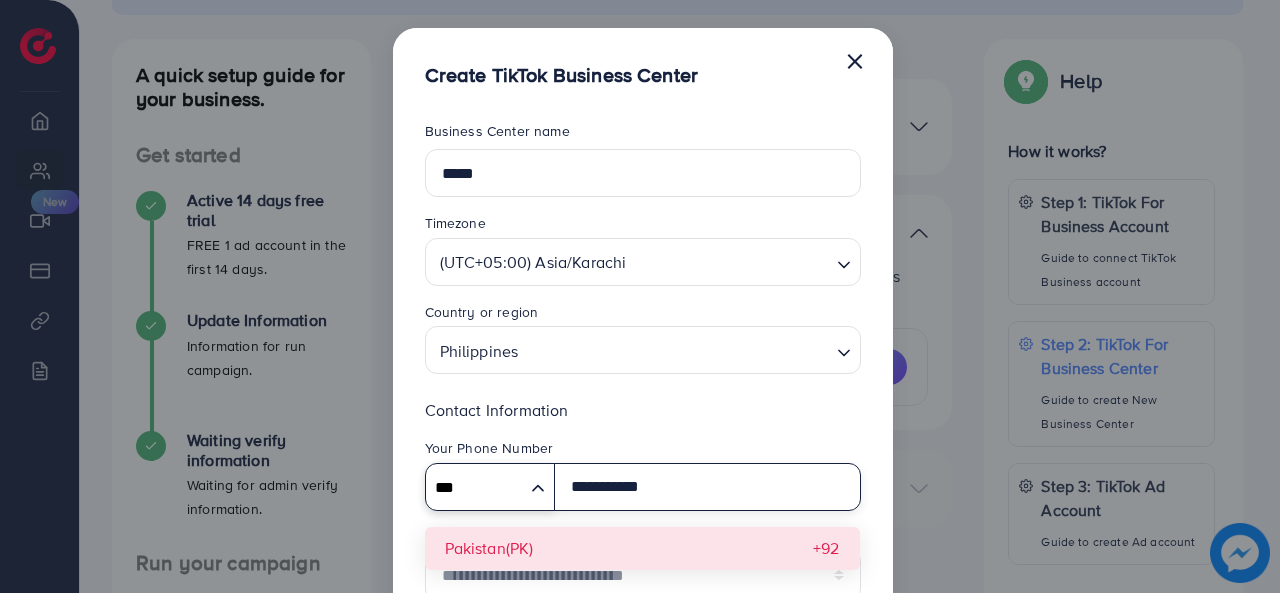 type on "***" 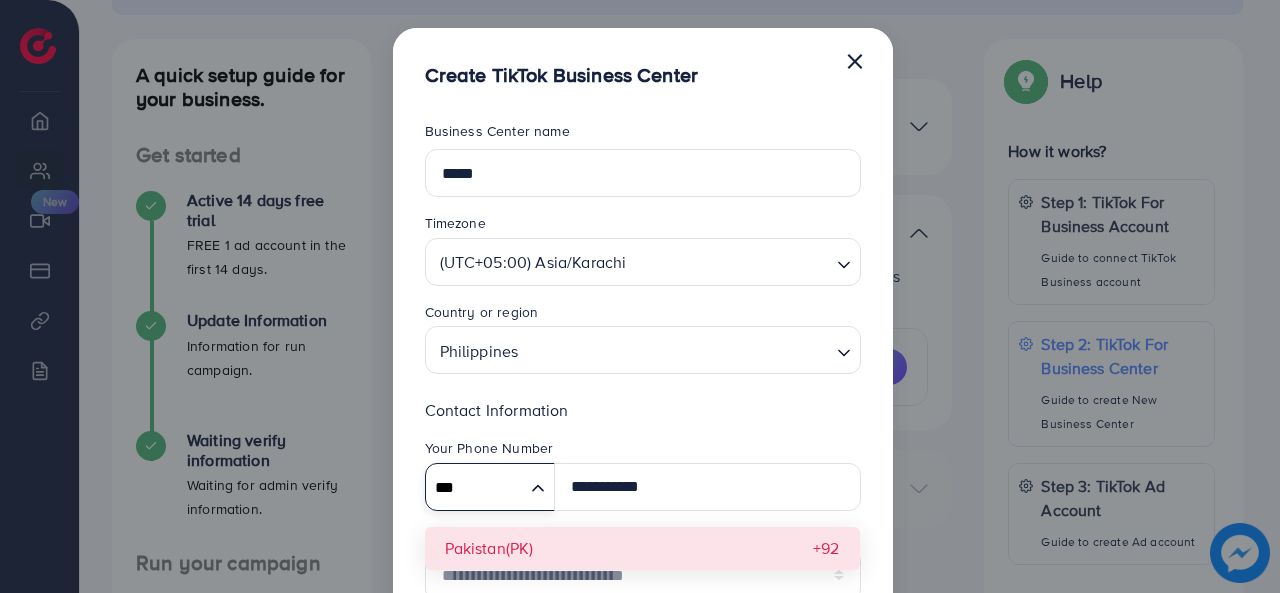 type 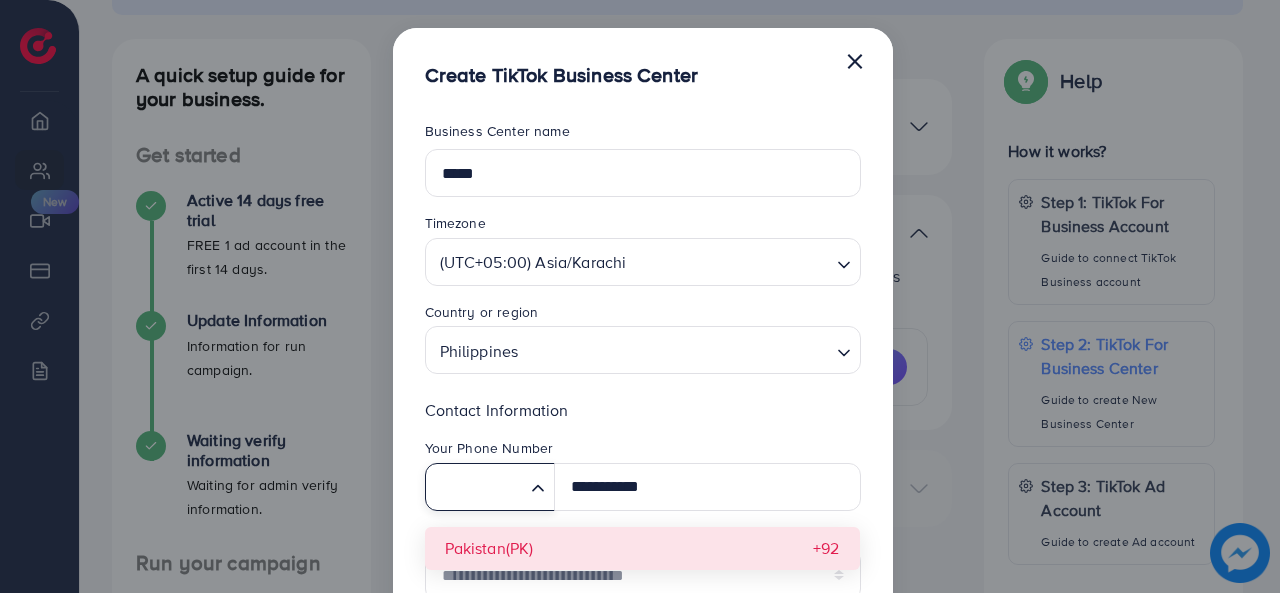 click on "**********" at bounding box center (643, 506) 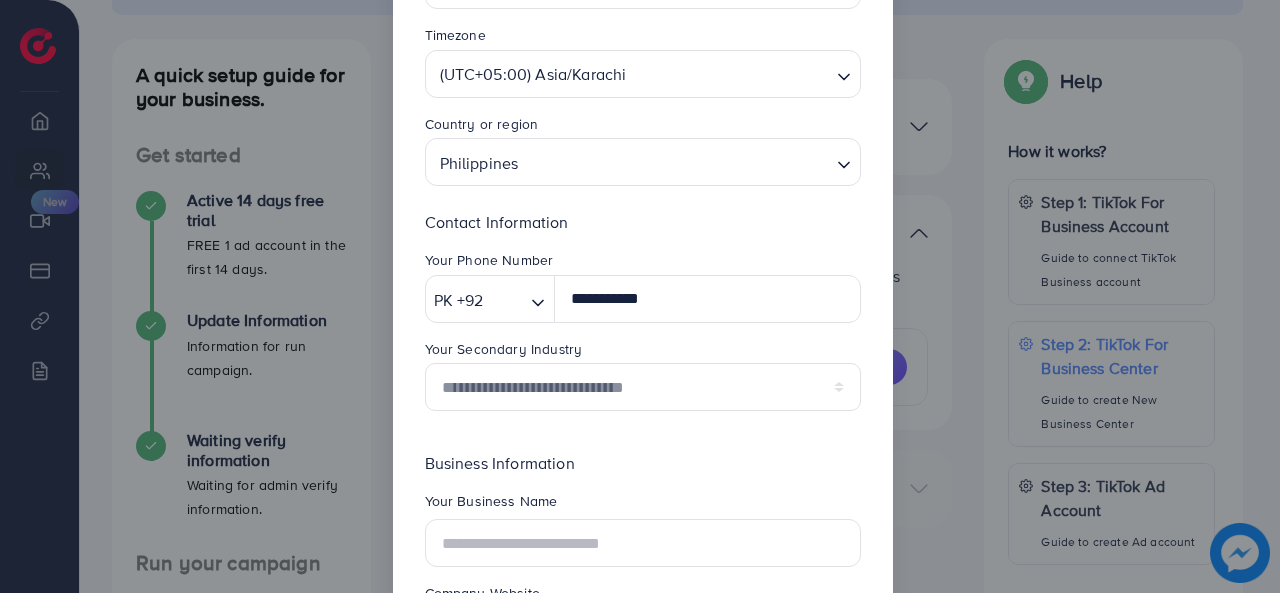 scroll, scrollTop: 200, scrollLeft: 0, axis: vertical 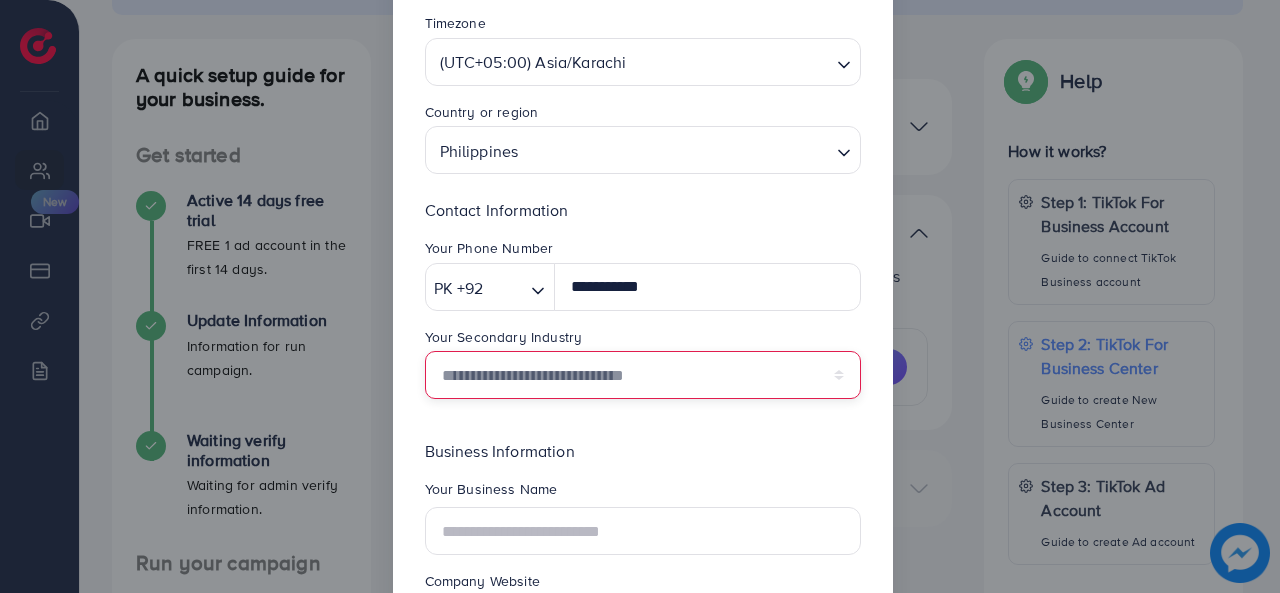 click on "**********" at bounding box center [643, 375] 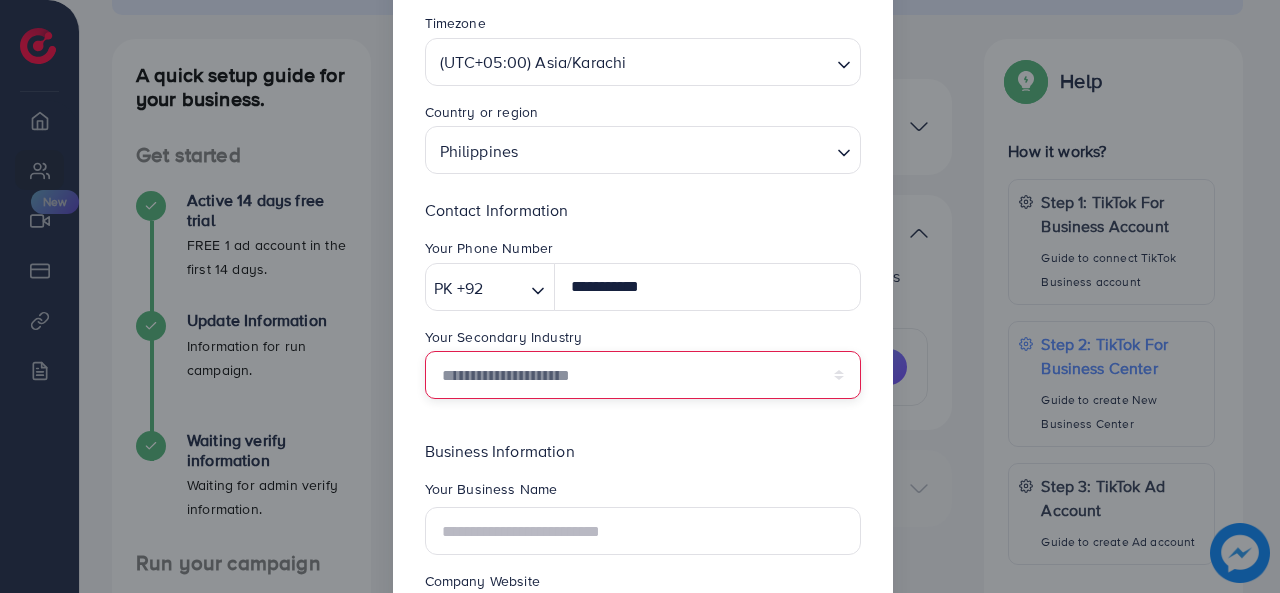click on "**********" at bounding box center (643, 375) 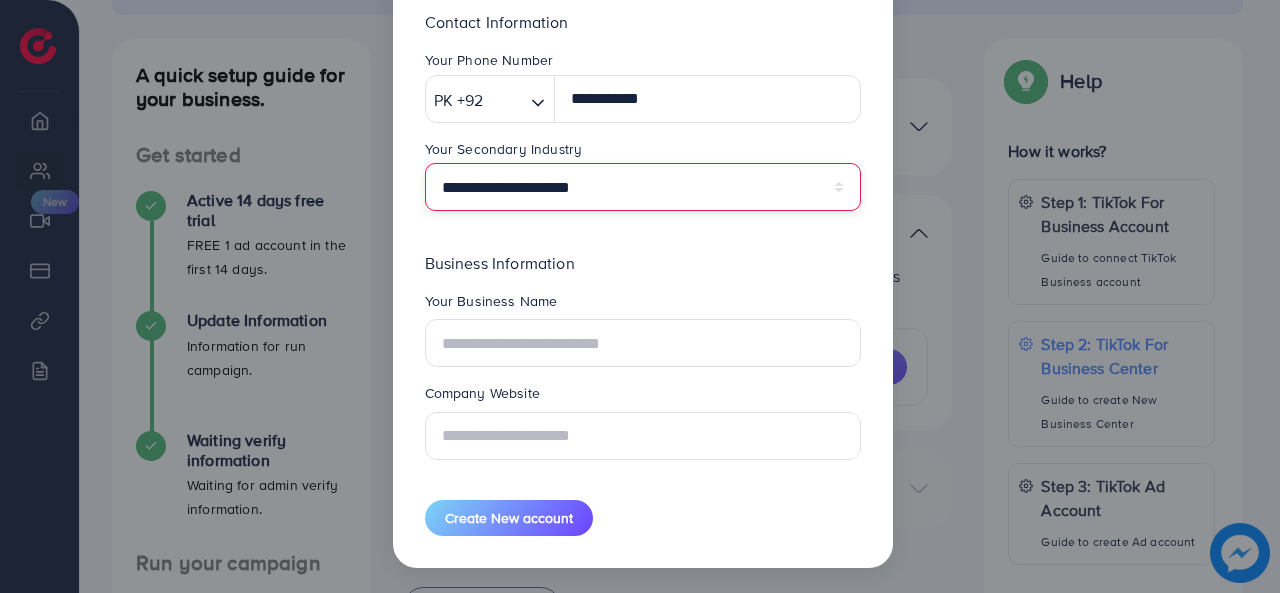 scroll, scrollTop: 390, scrollLeft: 0, axis: vertical 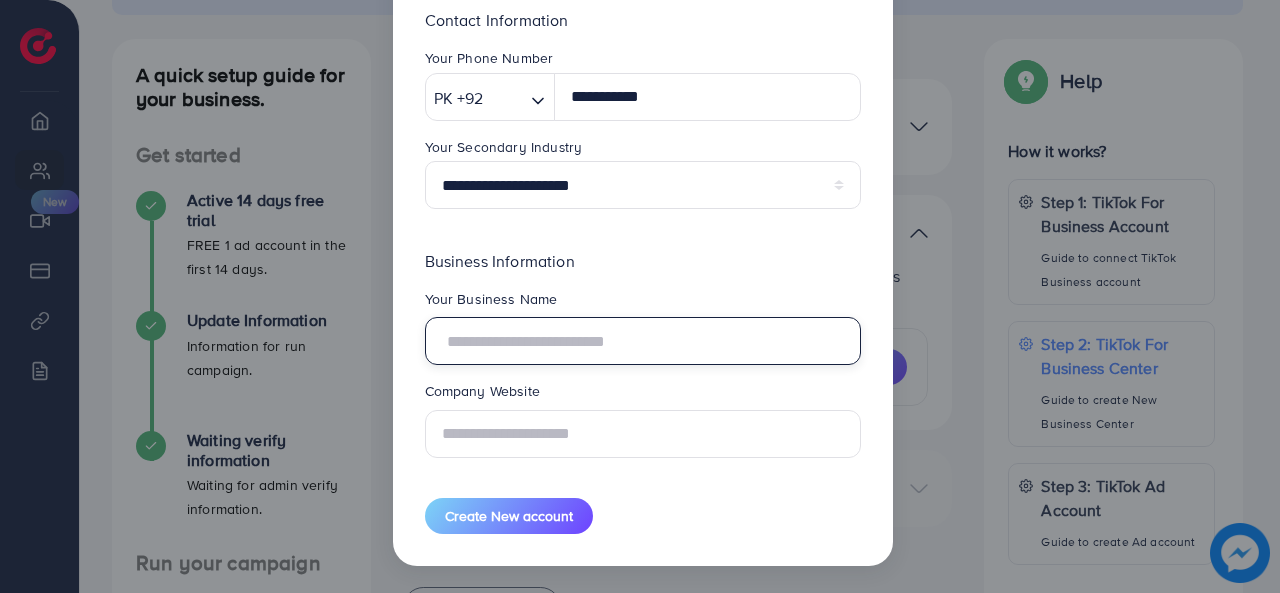 click at bounding box center [643, 341] 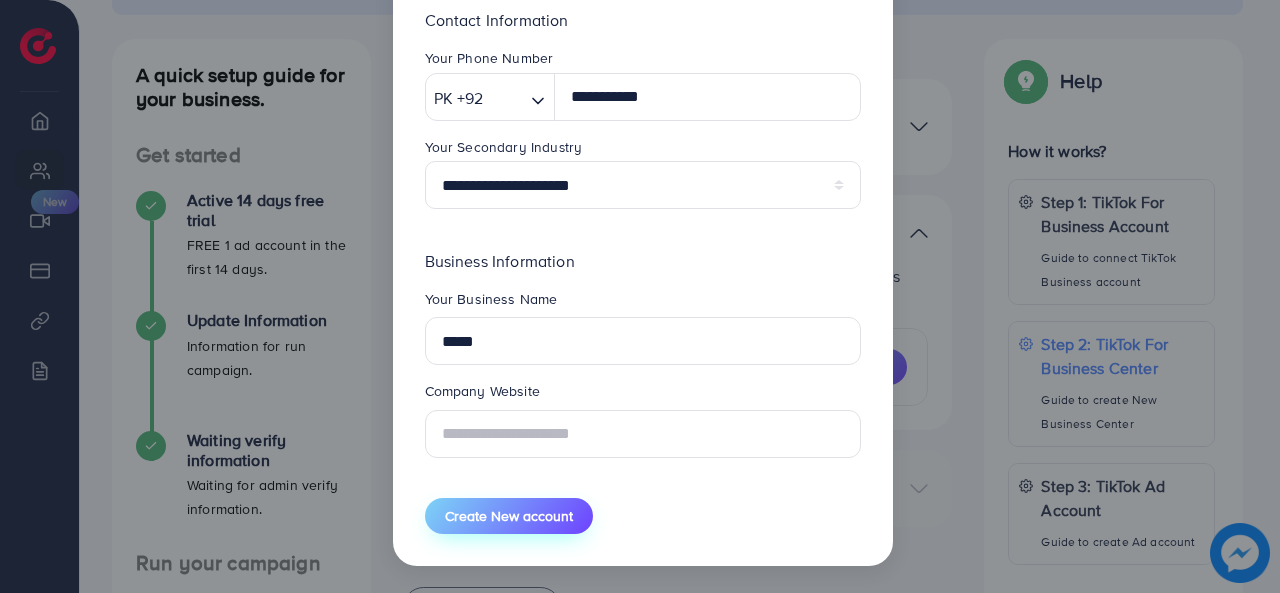 click on "Create New account" at bounding box center (509, 516) 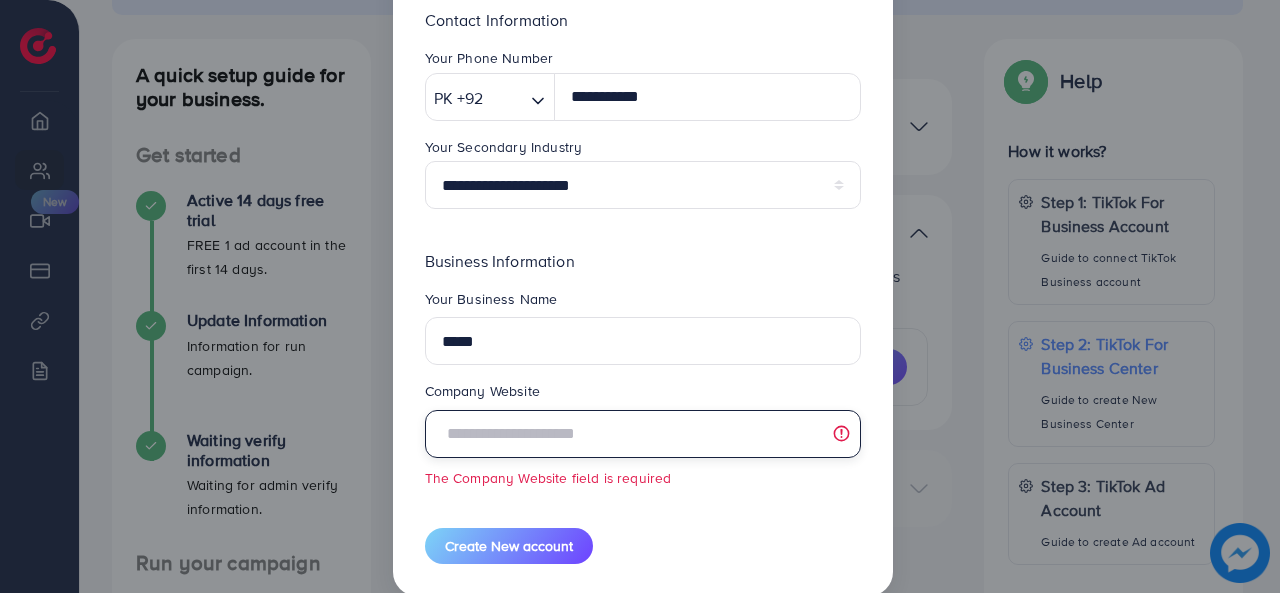click at bounding box center [643, 434] 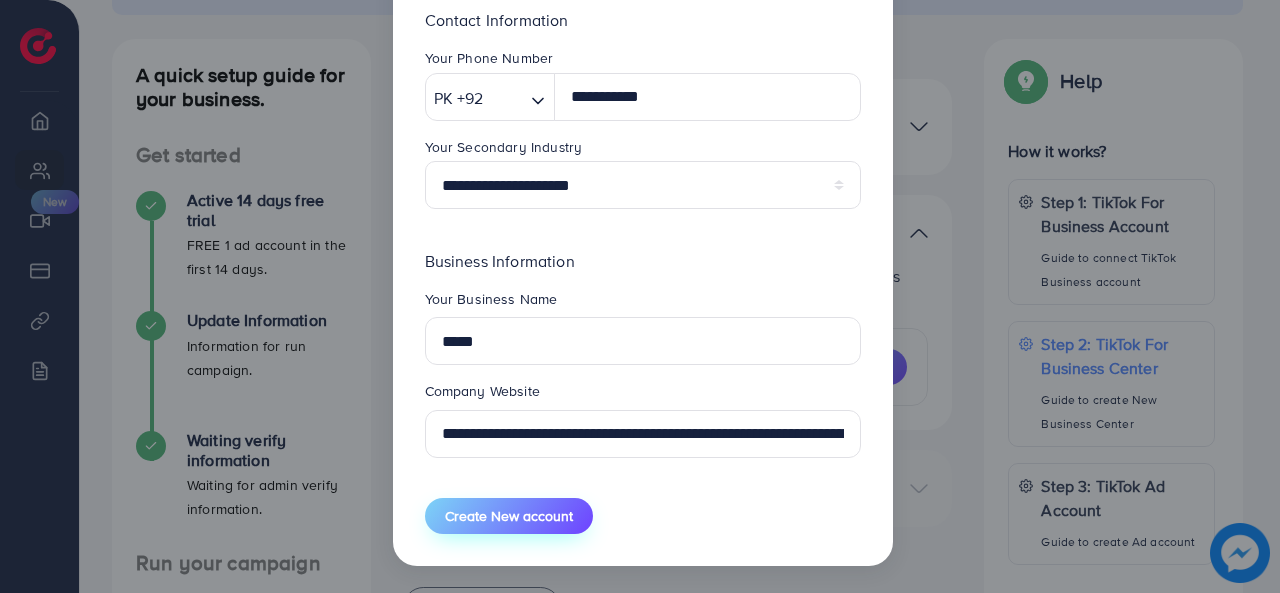 click on "Create New account" at bounding box center [509, 516] 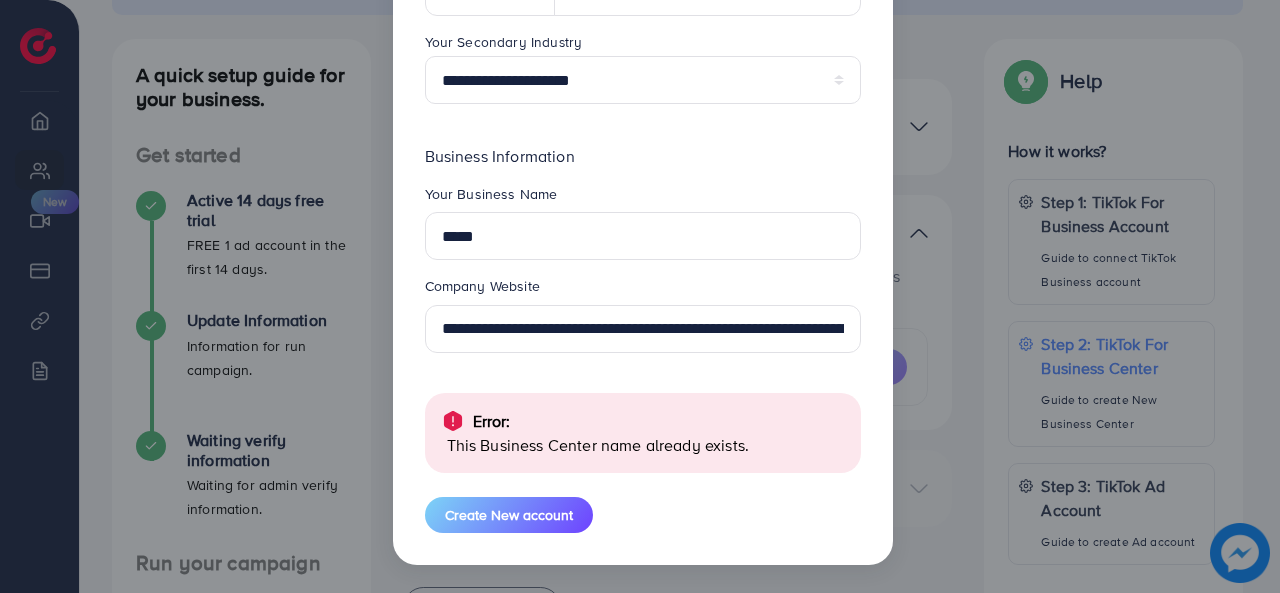 scroll, scrollTop: 494, scrollLeft: 0, axis: vertical 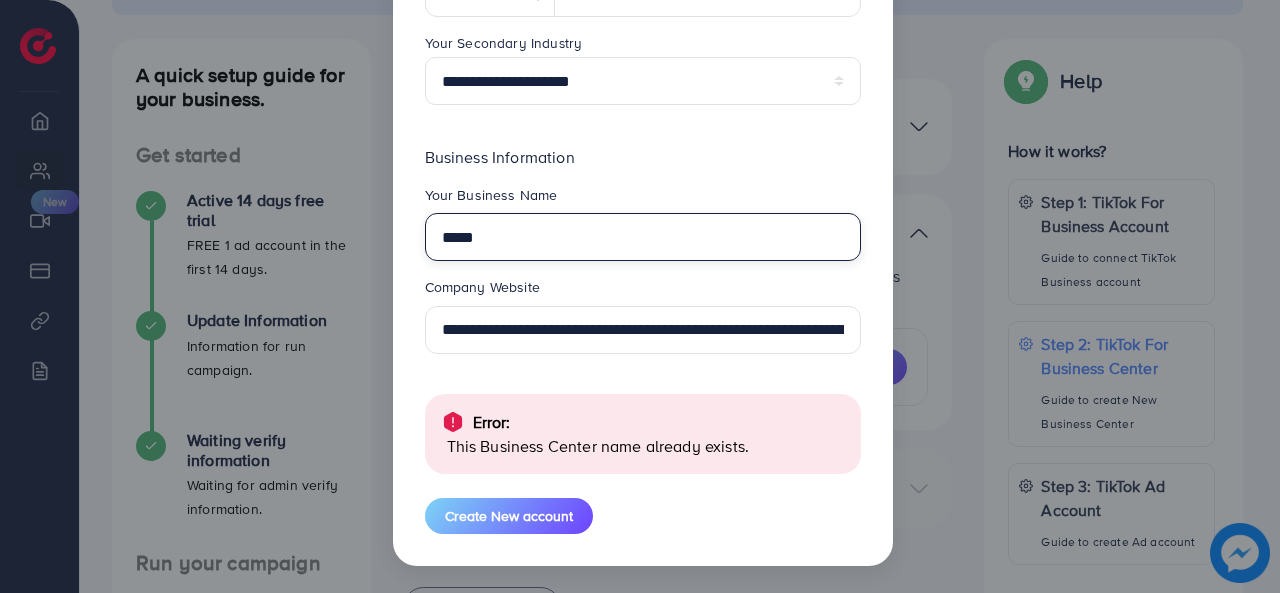 click on "*****" at bounding box center [643, 237] 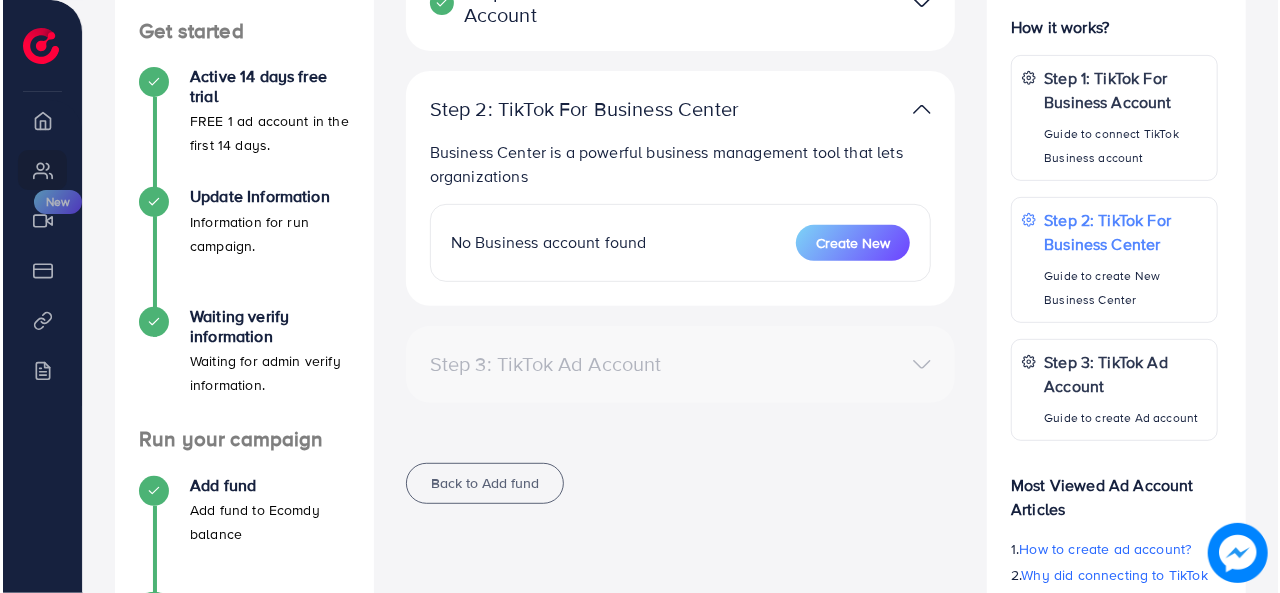scroll, scrollTop: 324, scrollLeft: 0, axis: vertical 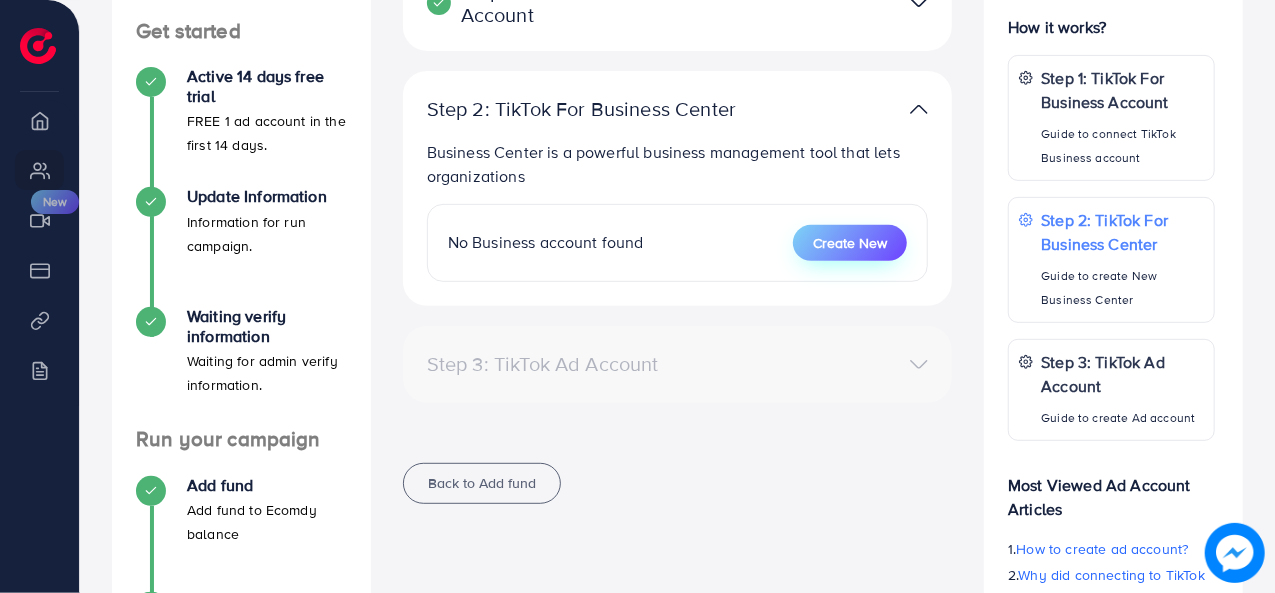 click on "Create New" at bounding box center [850, 243] 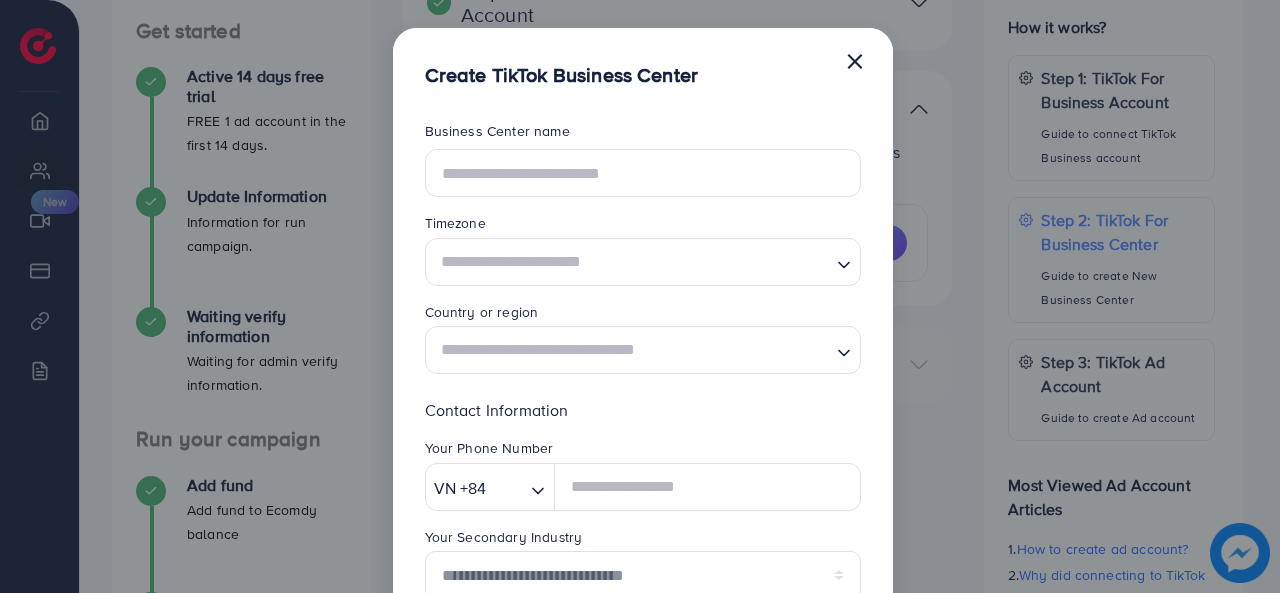 scroll, scrollTop: 0, scrollLeft: 0, axis: both 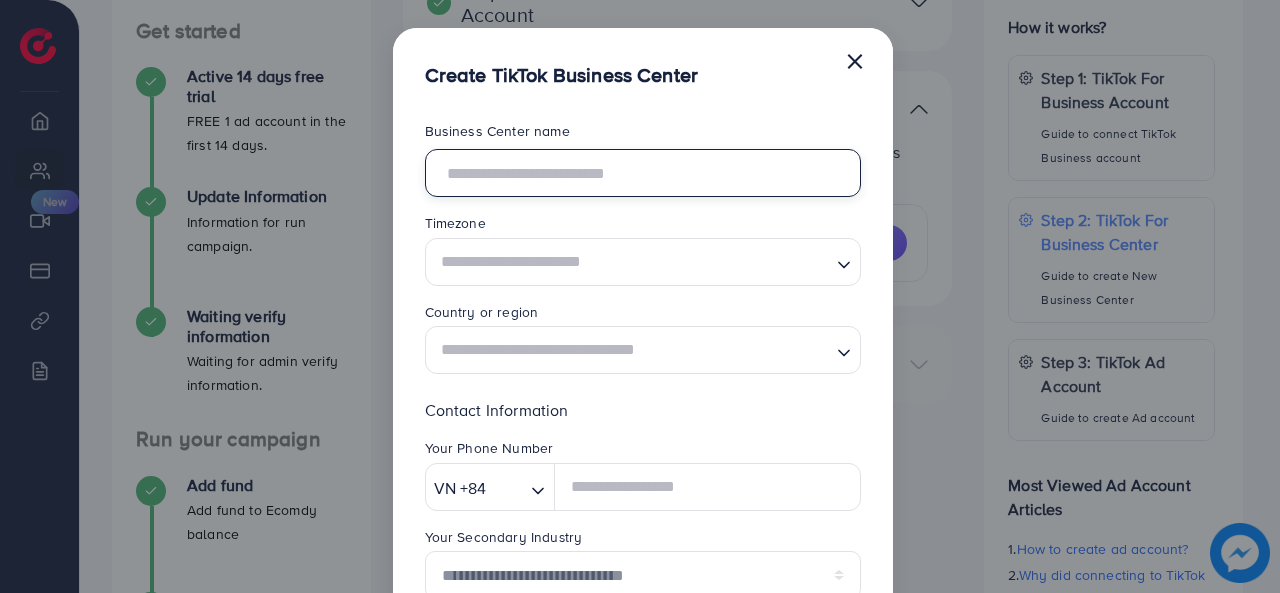 click at bounding box center [643, 173] 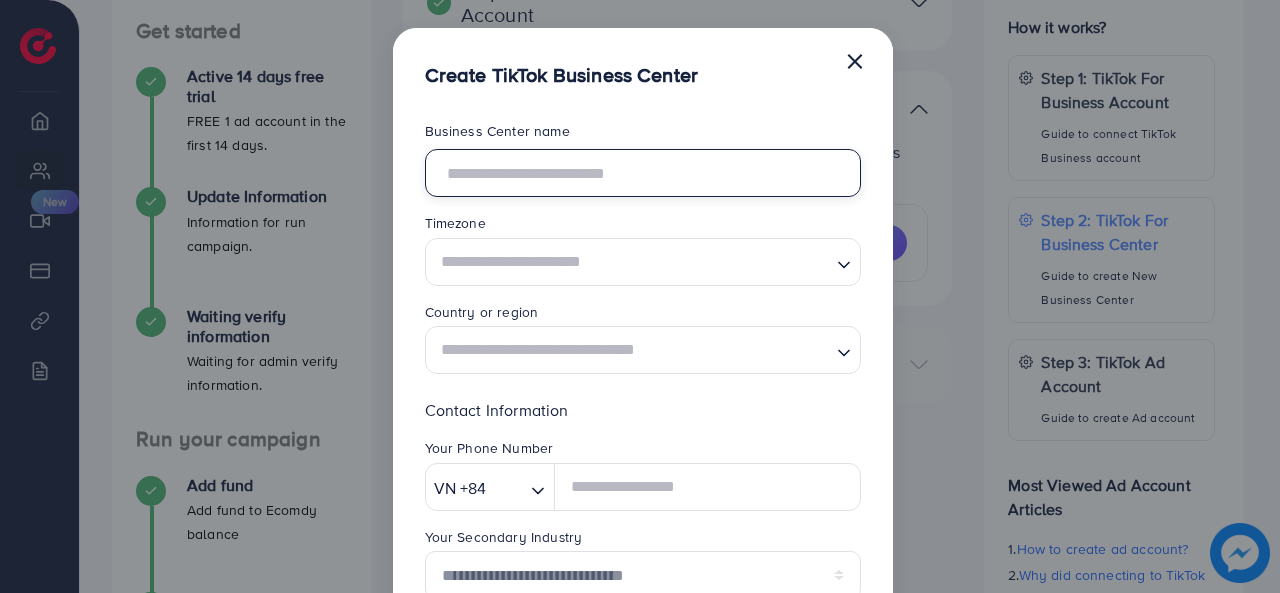 type on "*****" 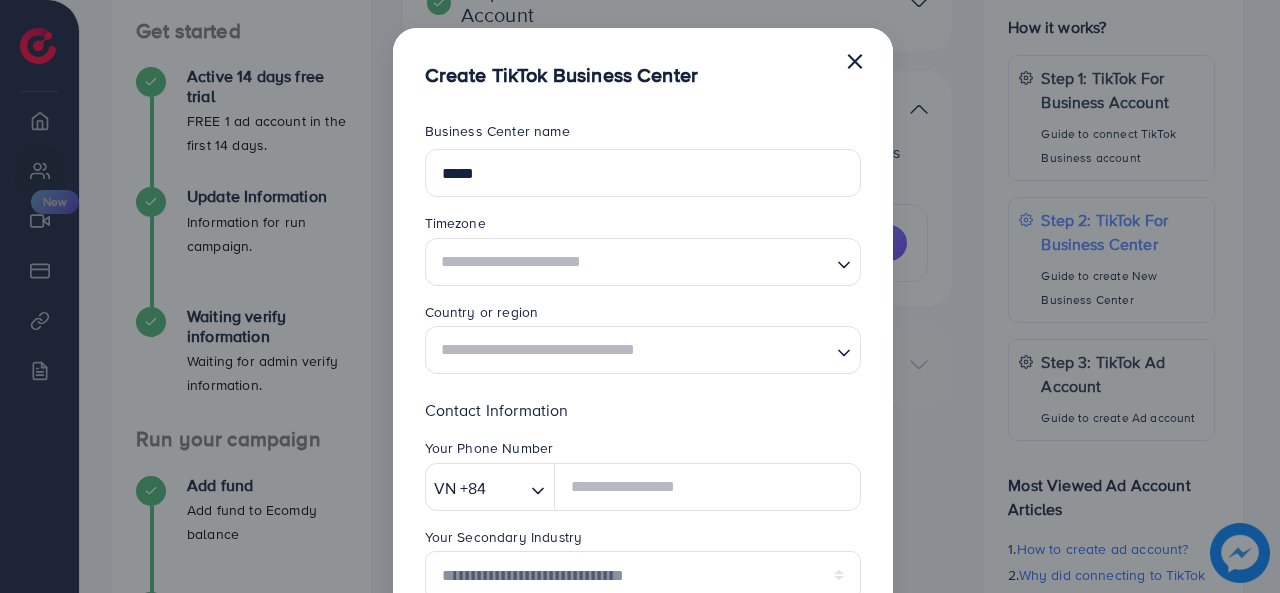 type on "********" 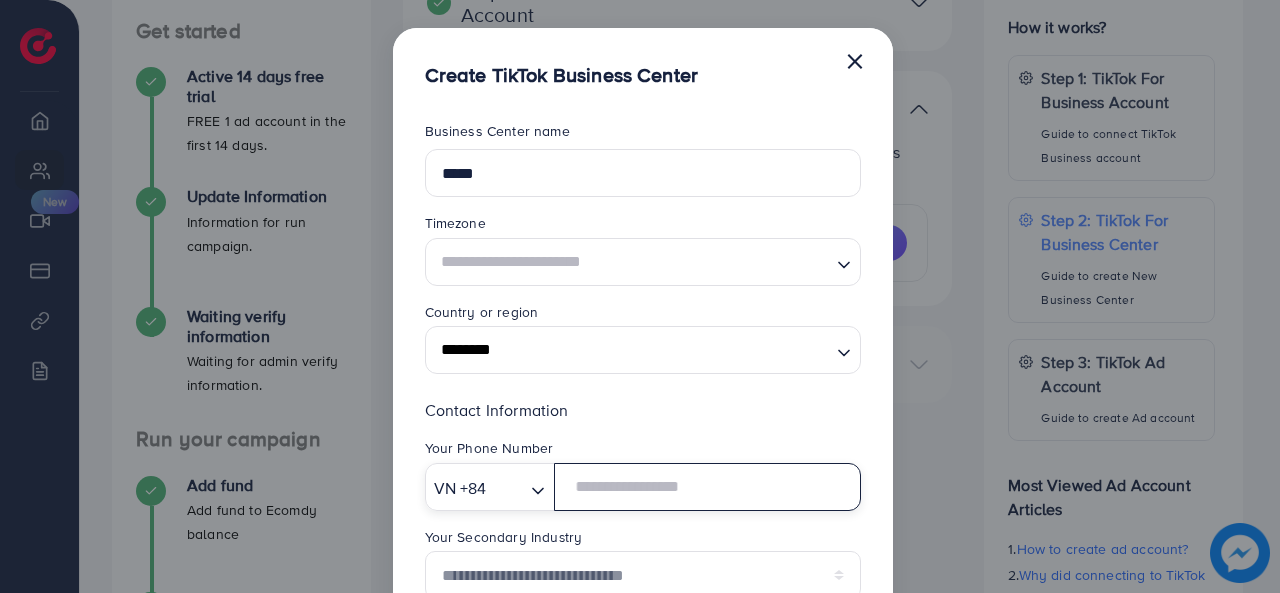 type on "**********" 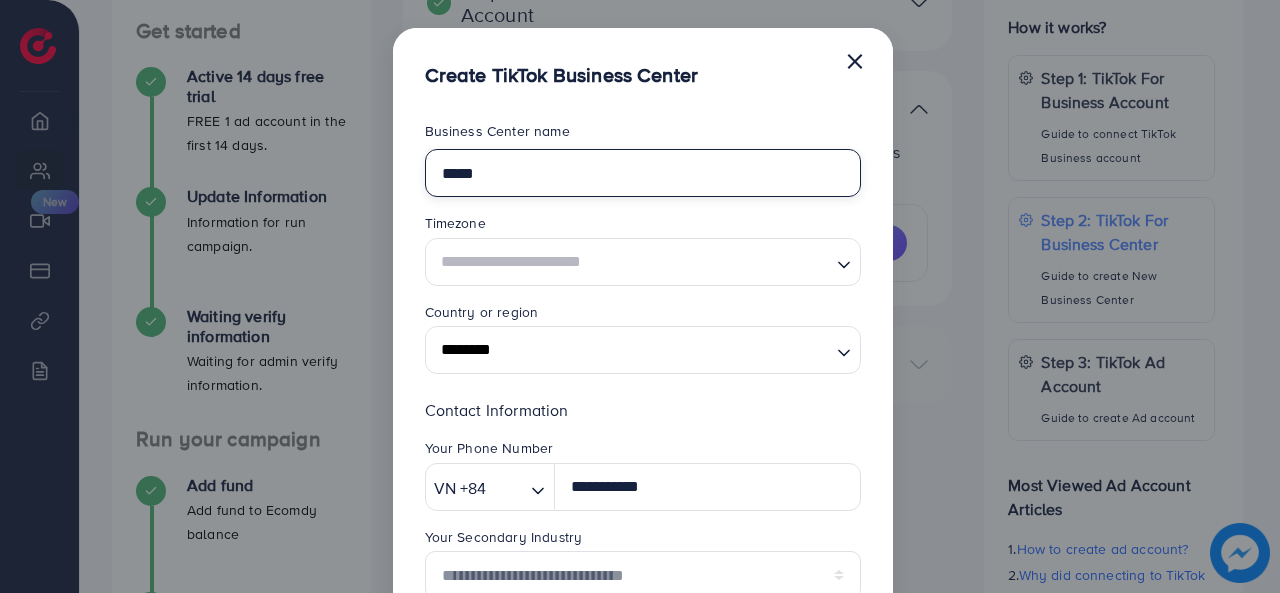 type 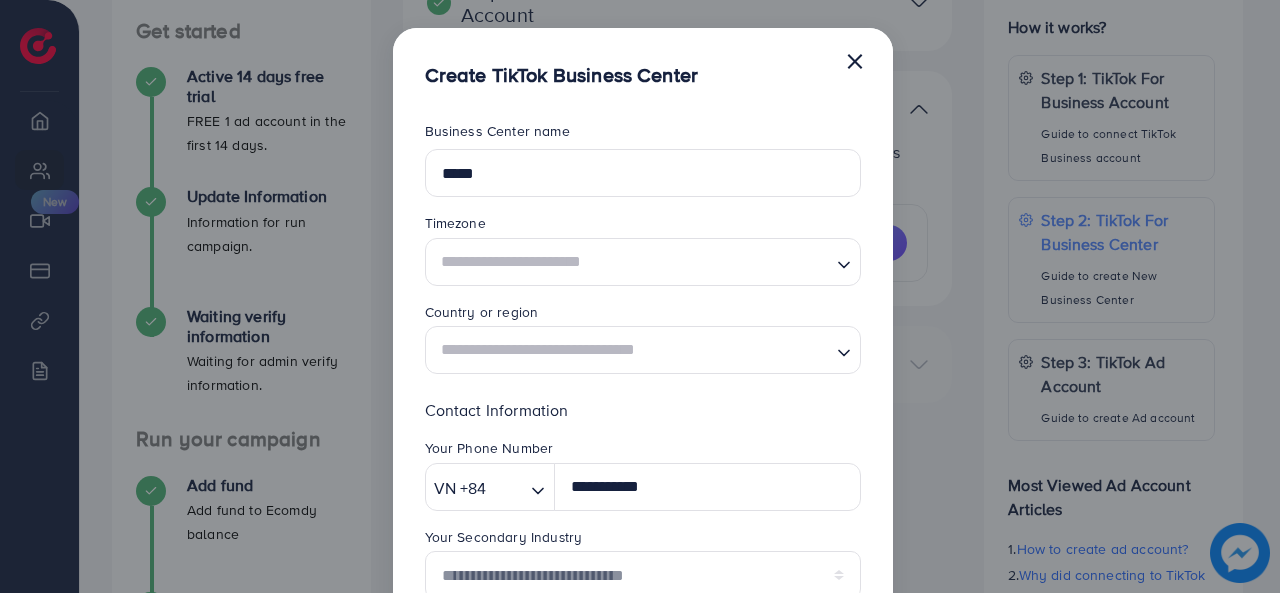 click at bounding box center (631, 261) 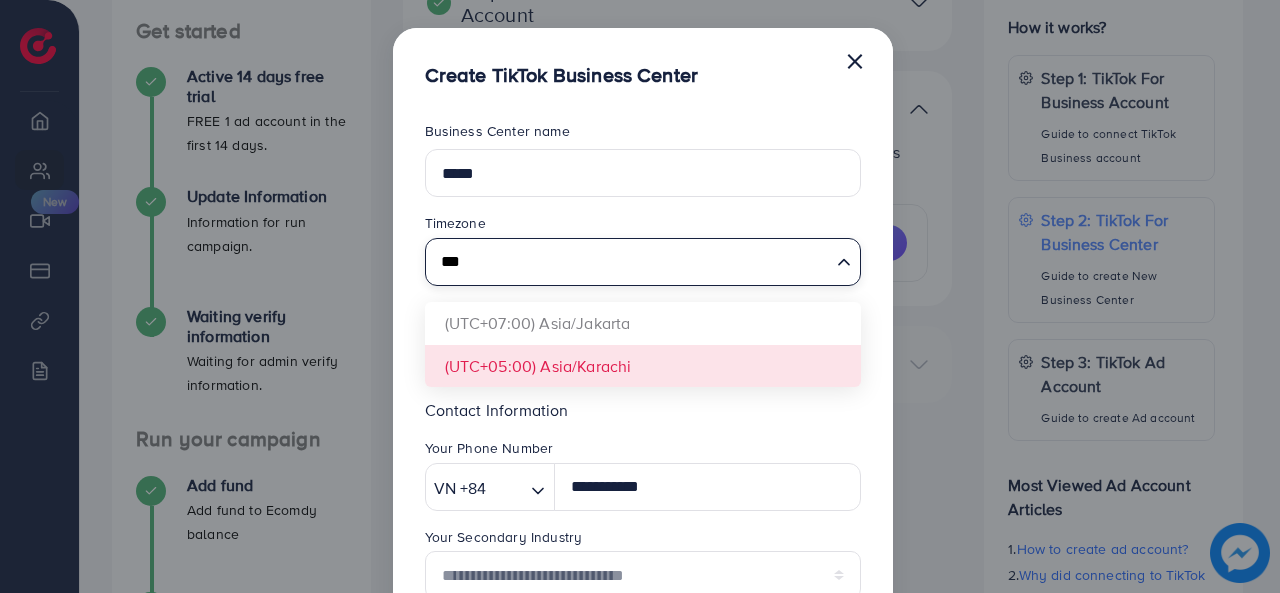 type on "***" 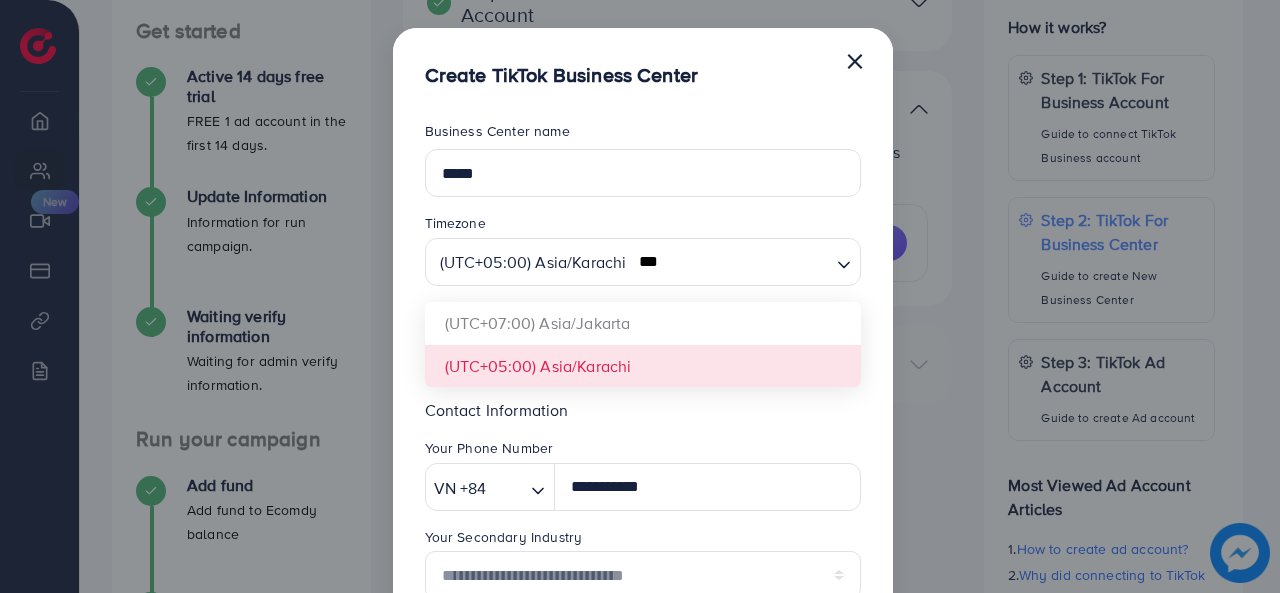 type 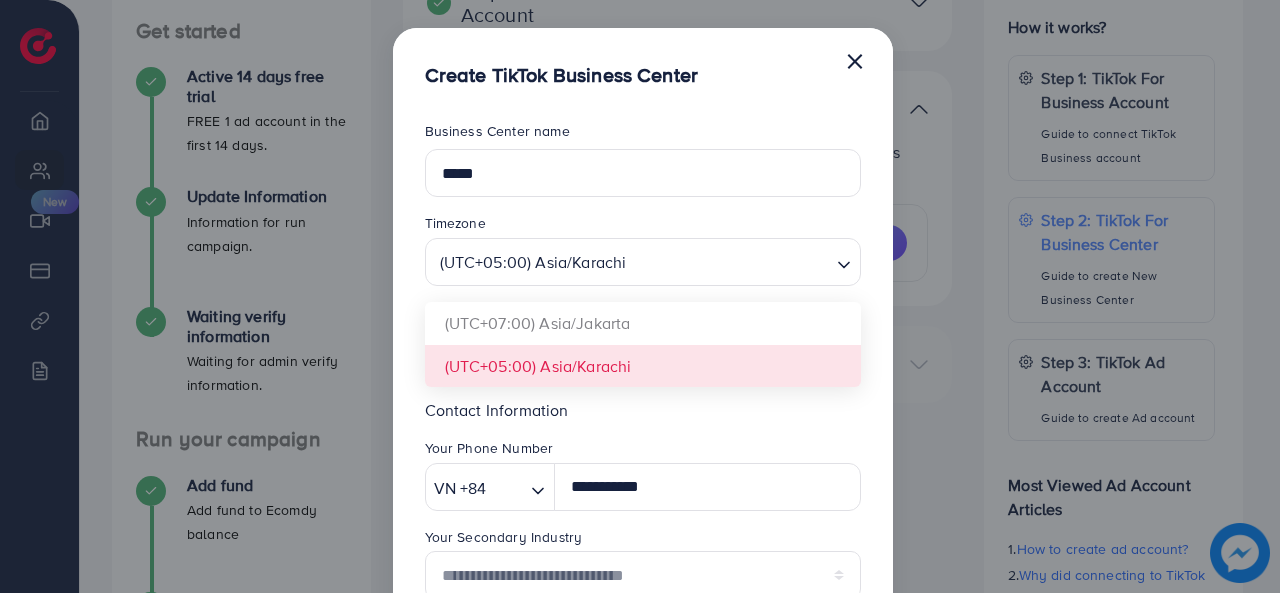 click on "**********" at bounding box center (643, 522) 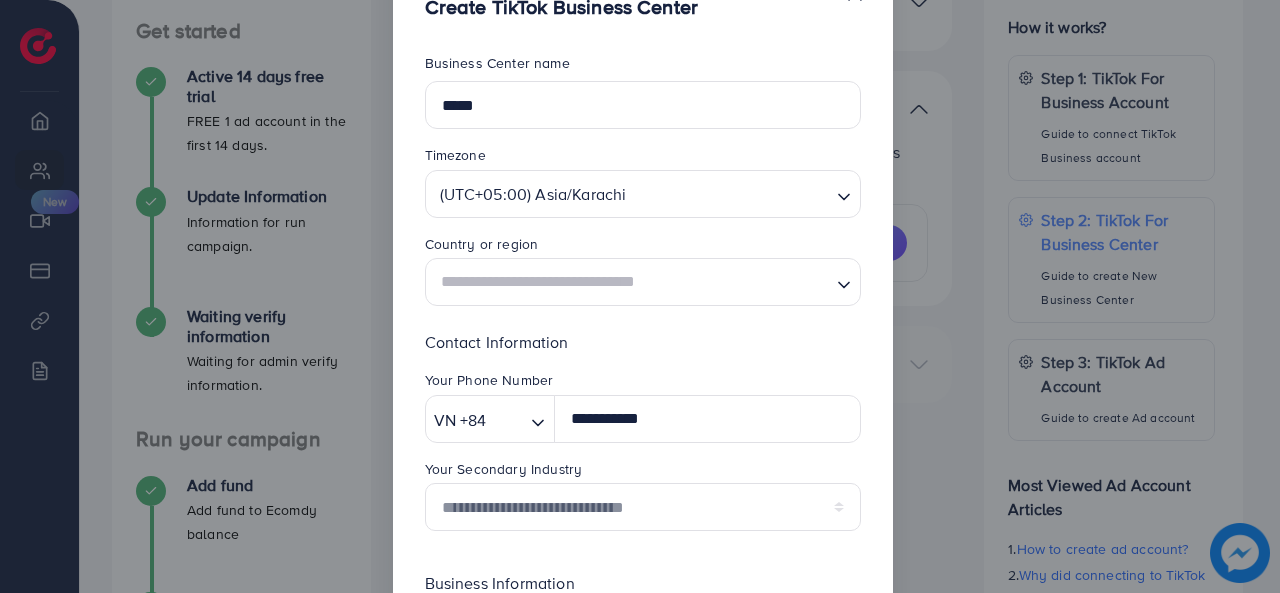scroll, scrollTop: 100, scrollLeft: 0, axis: vertical 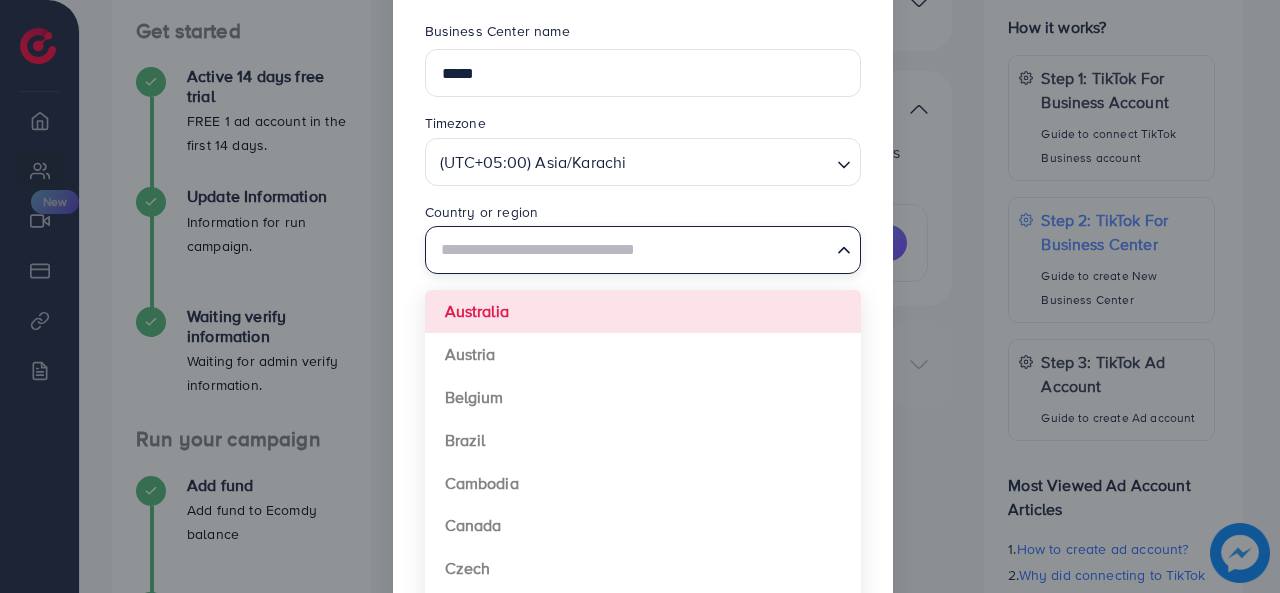 click at bounding box center [631, 250] 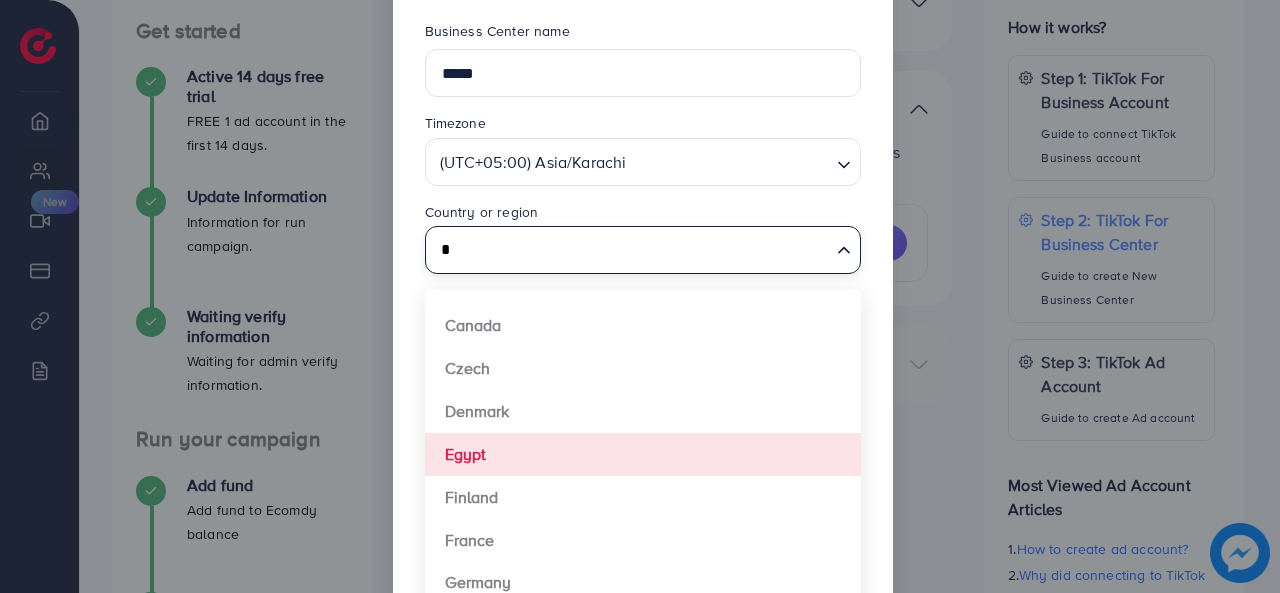 scroll, scrollTop: 0, scrollLeft: 0, axis: both 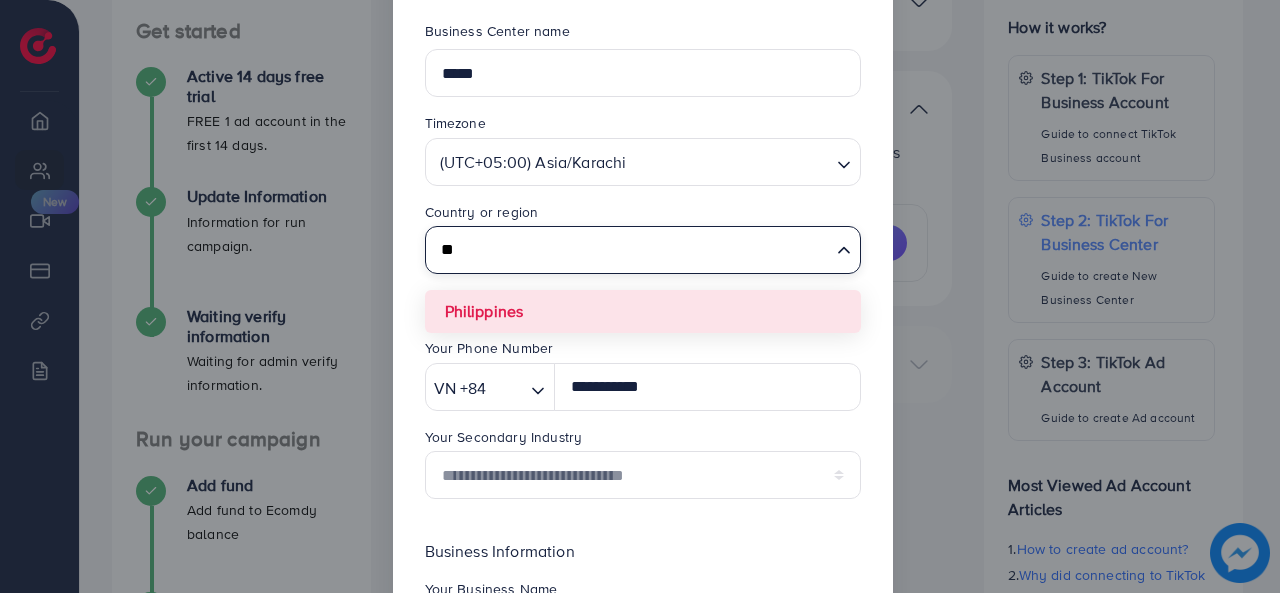 type on "**" 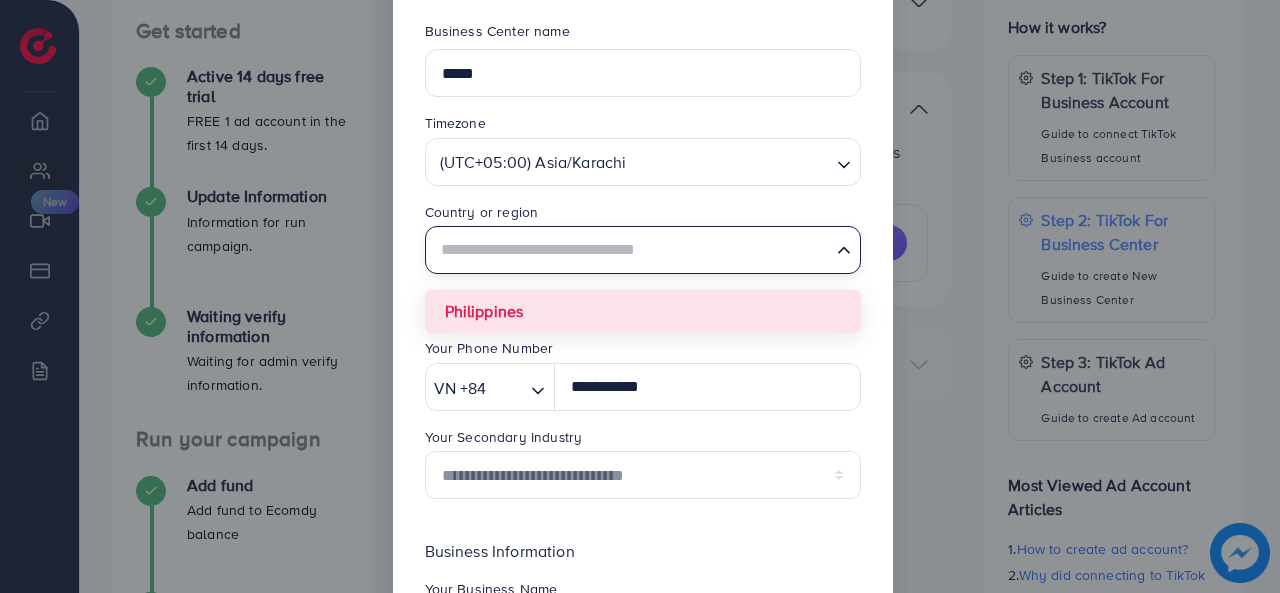 click on "**********" at bounding box center (643, 422) 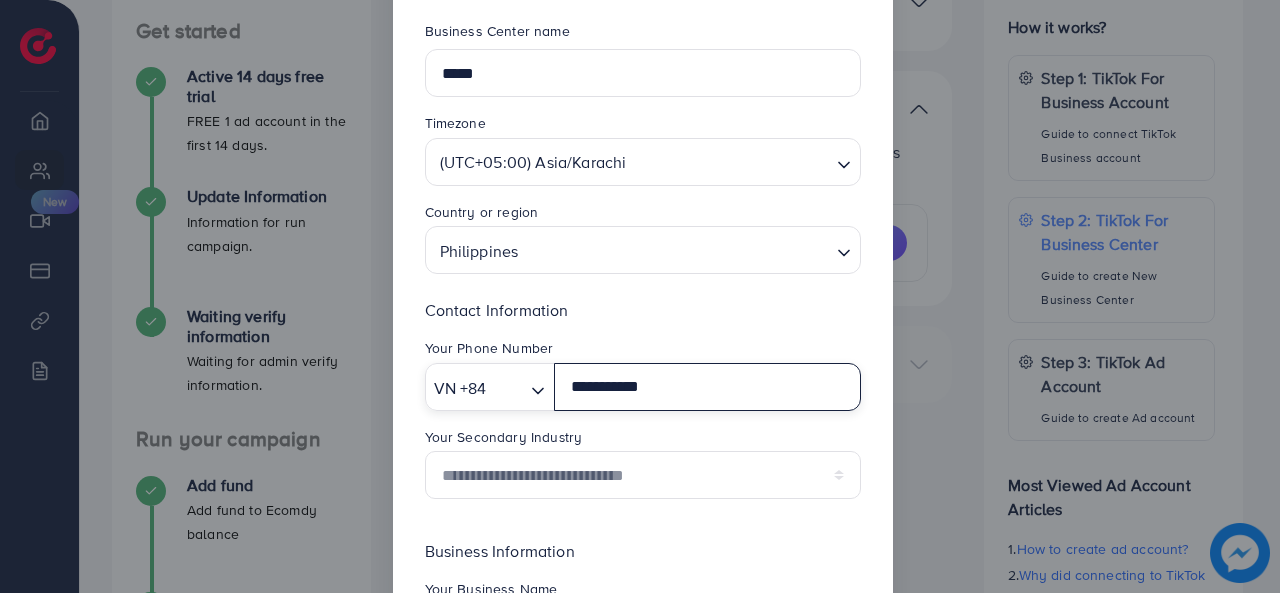click on "VN +84" at bounding box center [476, 386] 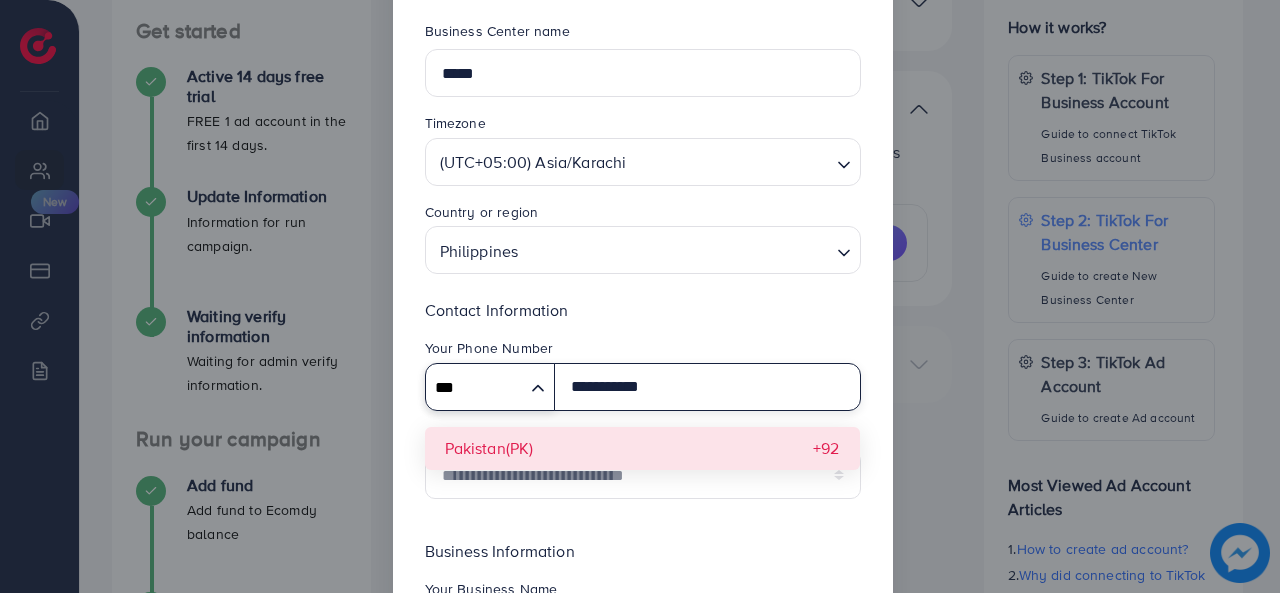 type on "***" 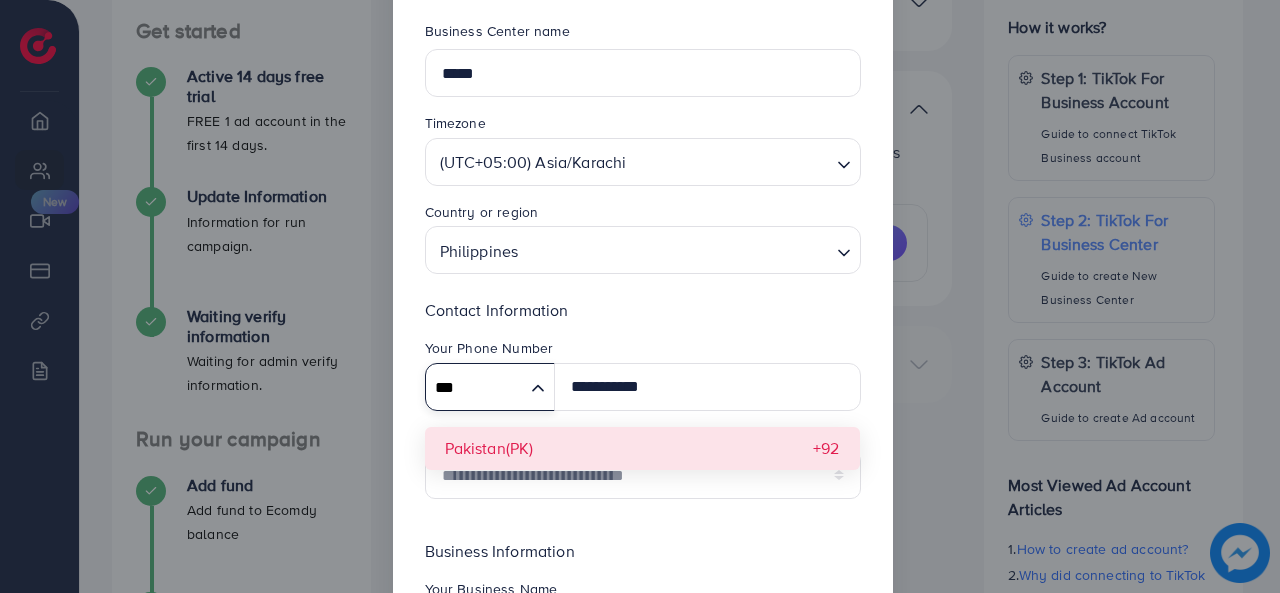 click on "**********" at bounding box center (643, 406) 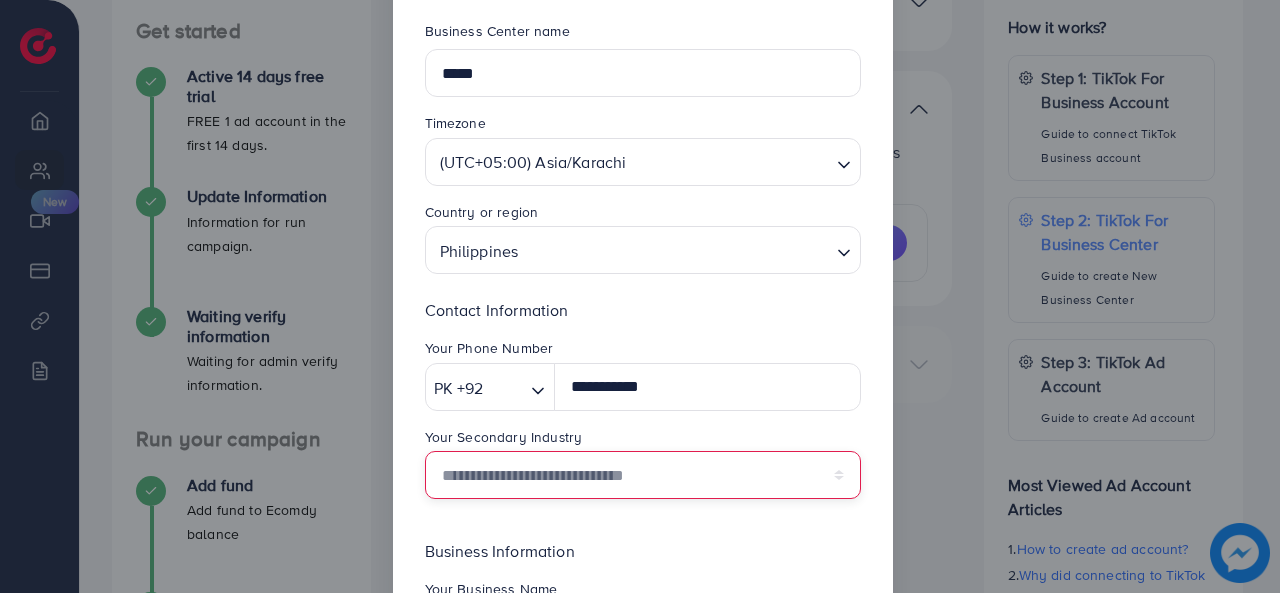 click on "**********" at bounding box center (643, 475) 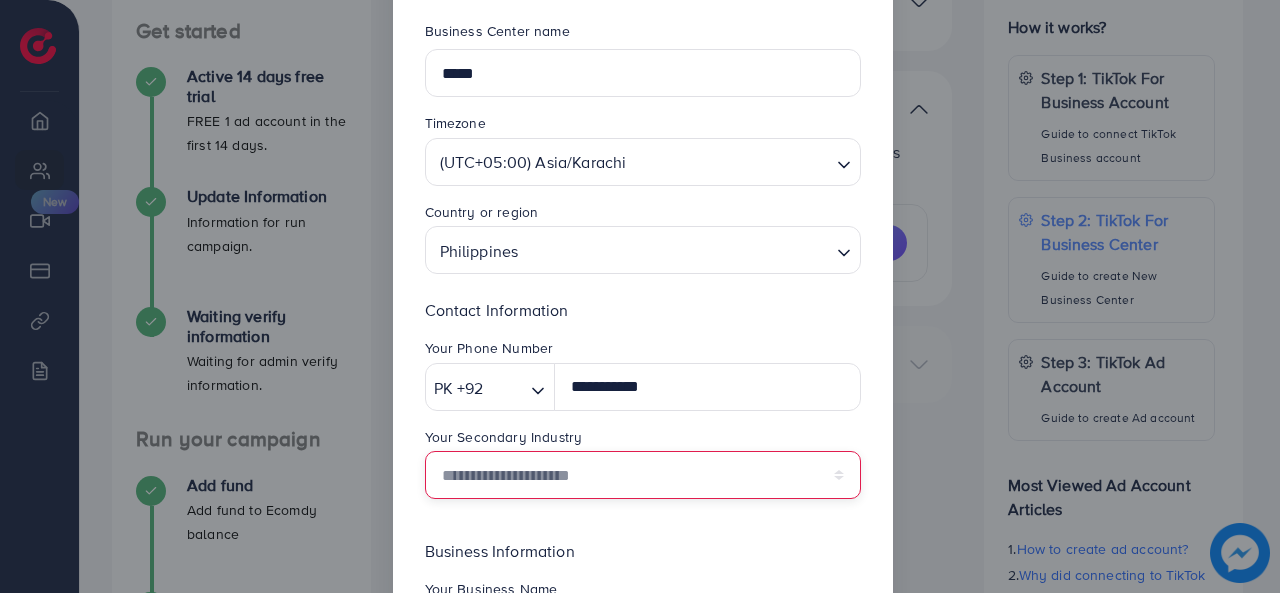 click on "**********" at bounding box center (643, 475) 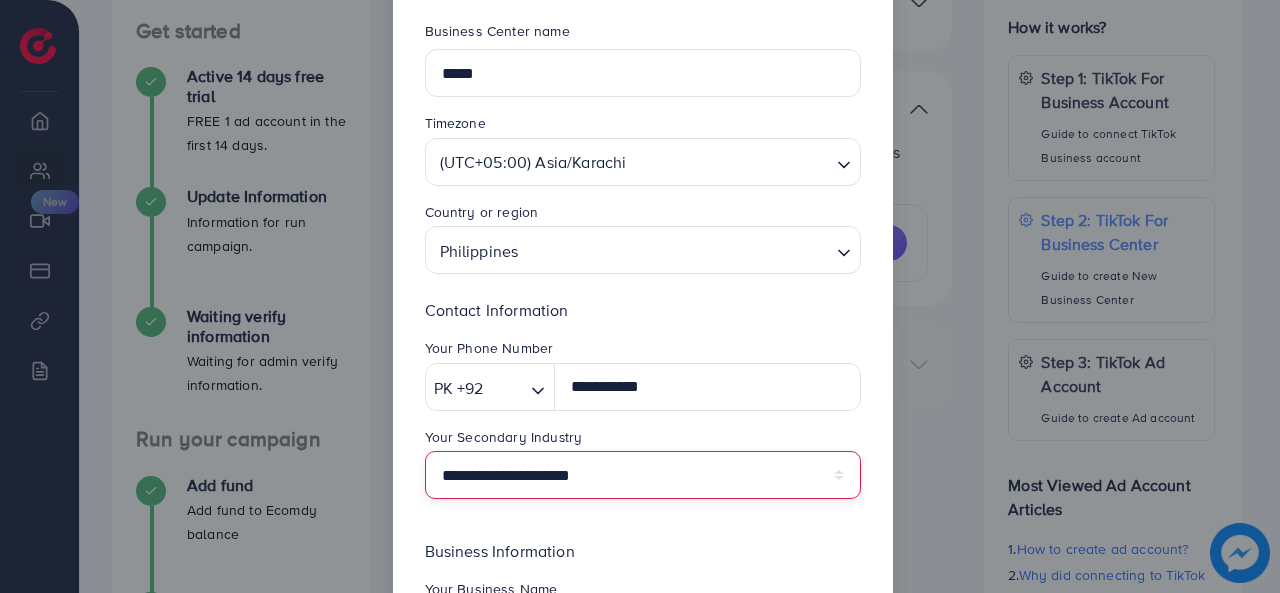 scroll, scrollTop: 300, scrollLeft: 0, axis: vertical 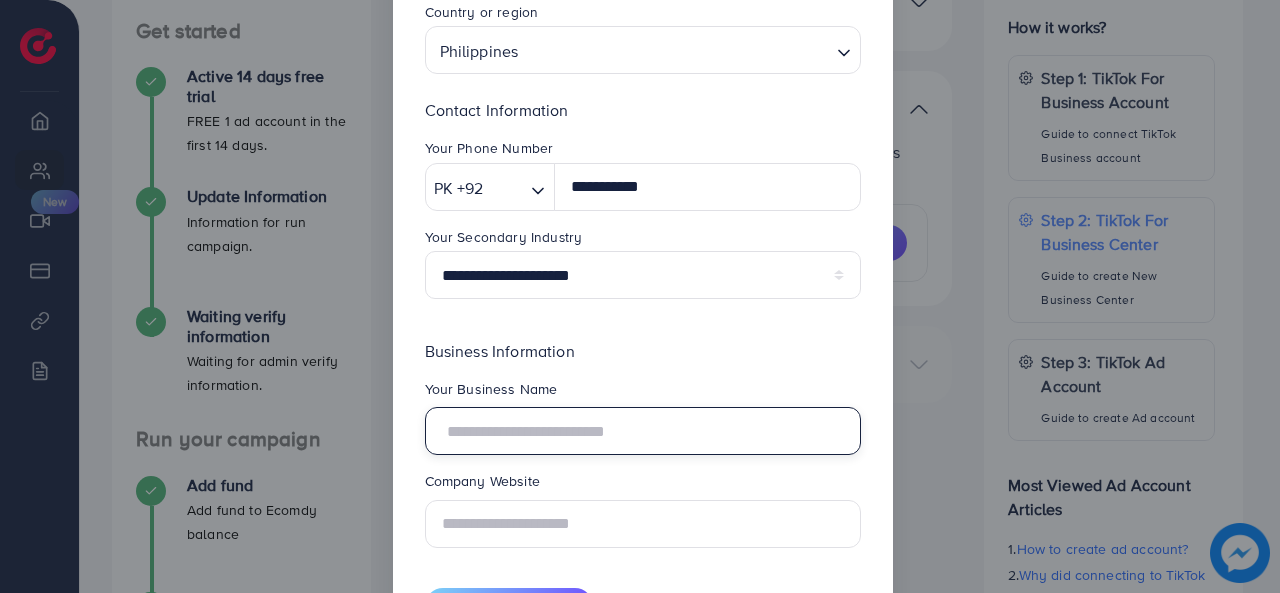 click at bounding box center [643, 431] 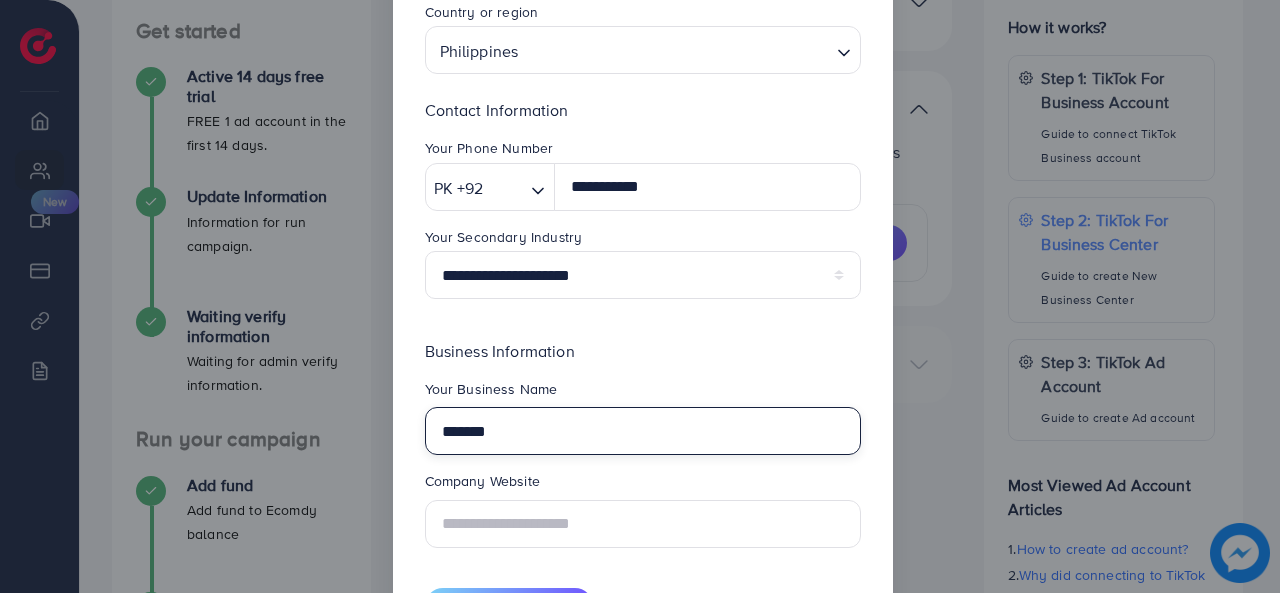 type on "*******" 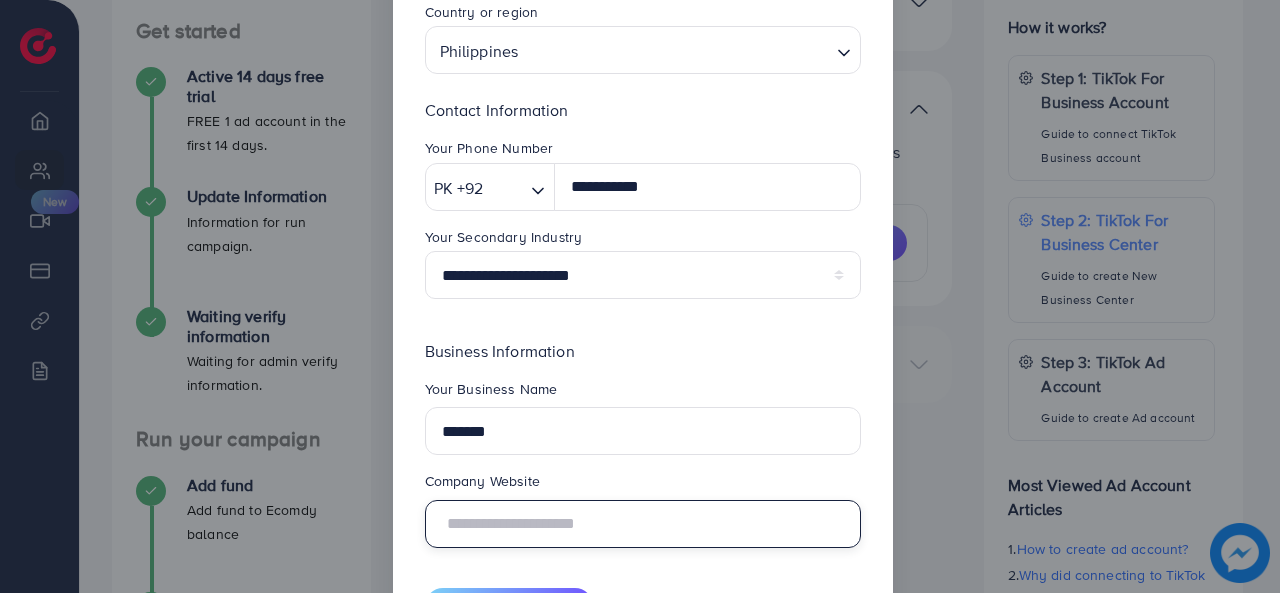click at bounding box center (643, 524) 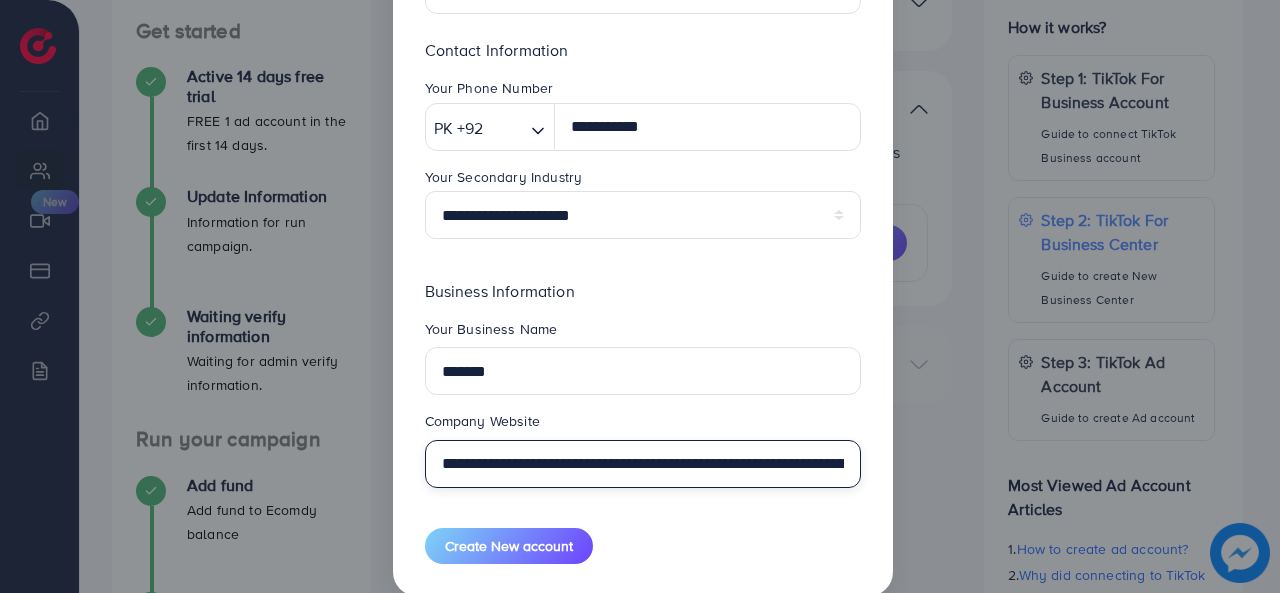 scroll, scrollTop: 390, scrollLeft: 0, axis: vertical 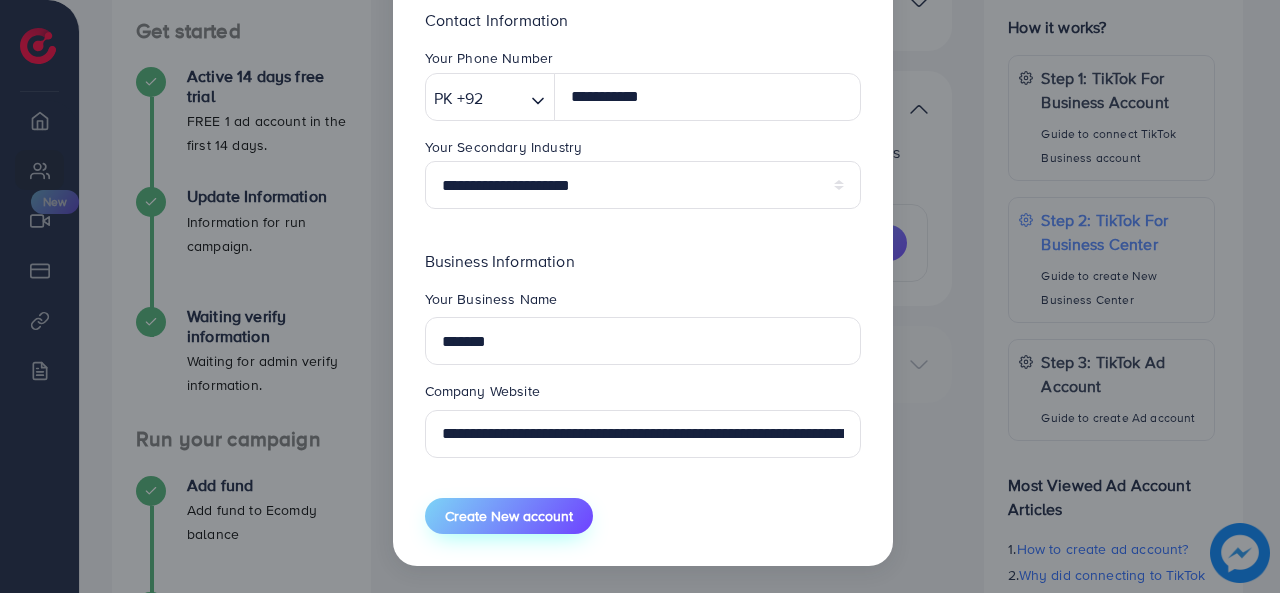 click on "Create New account" at bounding box center [509, 516] 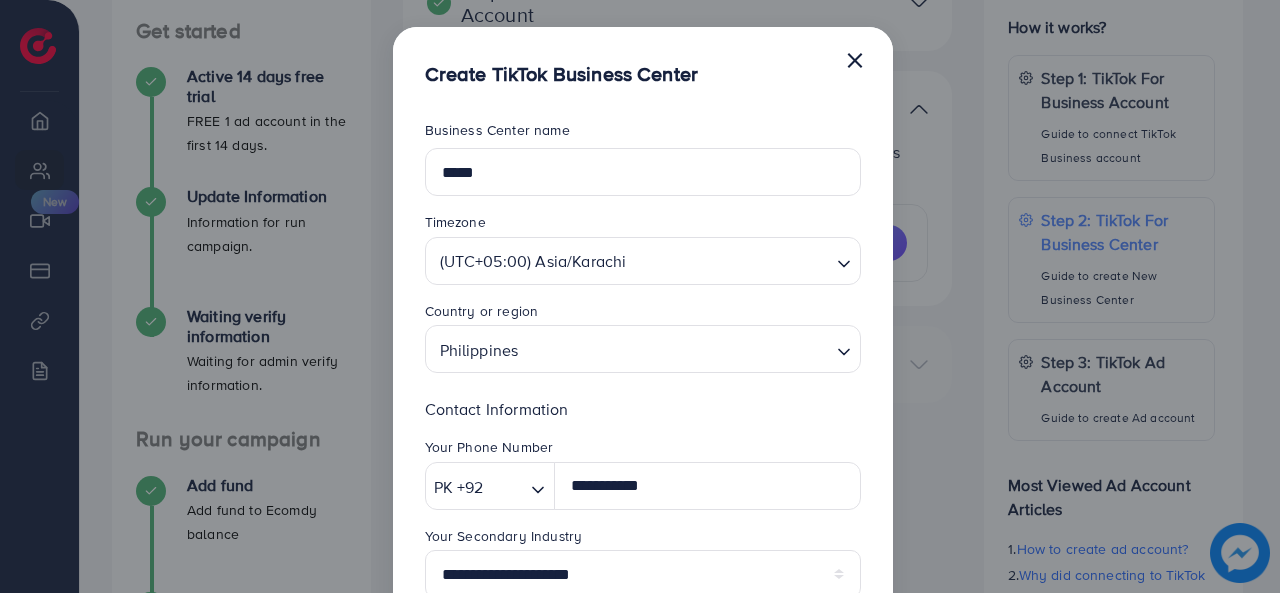 scroll, scrollTop: 0, scrollLeft: 0, axis: both 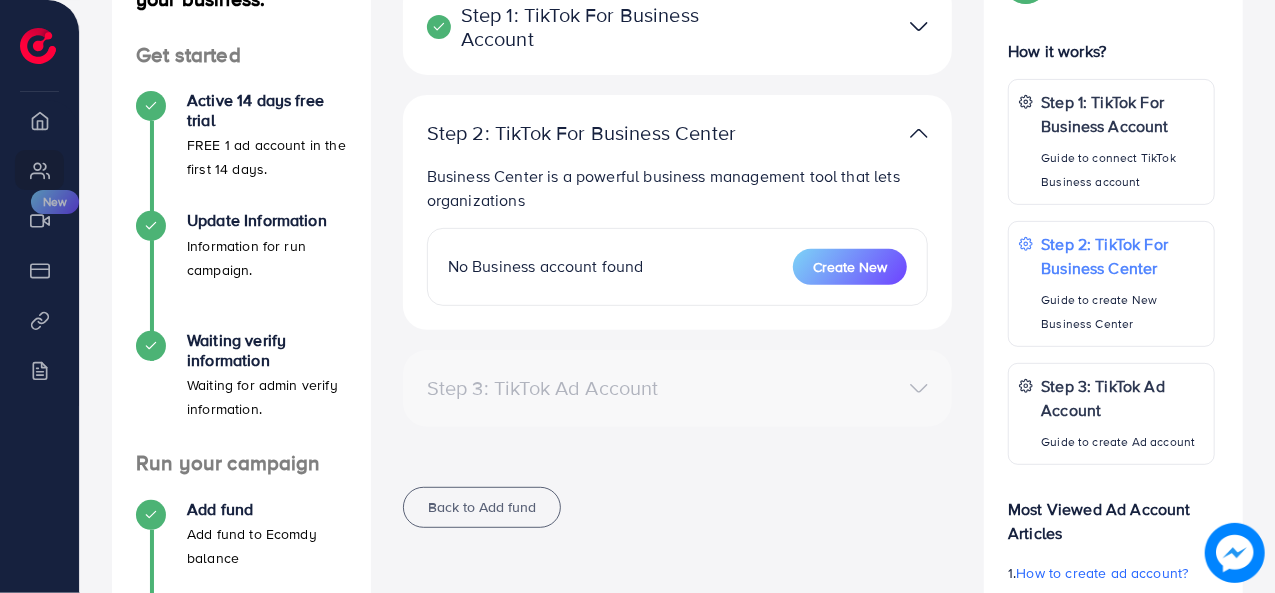 drag, startPoint x: 830, startPoint y: 261, endPoint x: 756, endPoint y: 345, distance: 111.94642 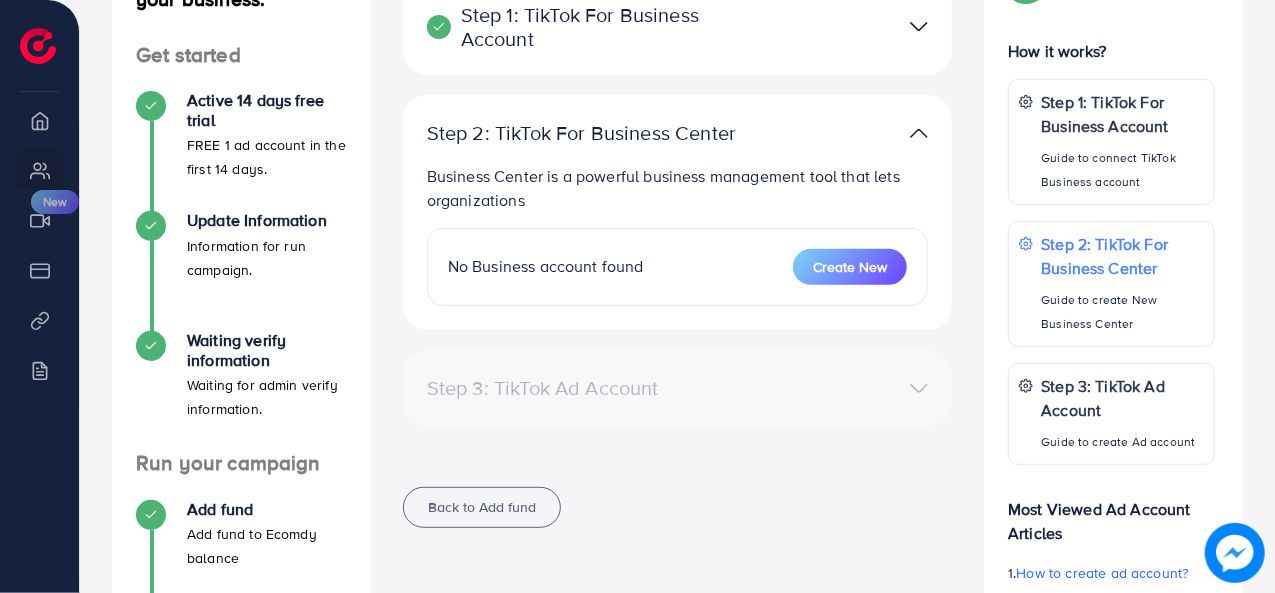 click on "Step 2: TikTok For Business Center   Business Center is a powerful business management tool that lets organizations  No Business account found  Create New" at bounding box center (678, 222) 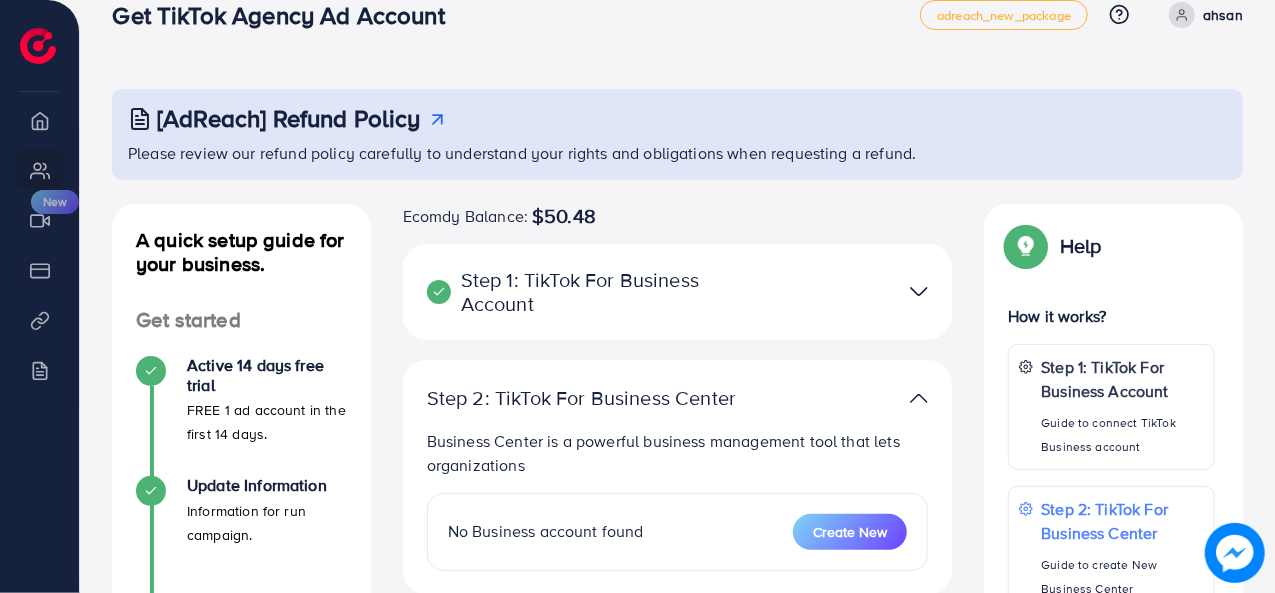 scroll, scrollTop: 0, scrollLeft: 0, axis: both 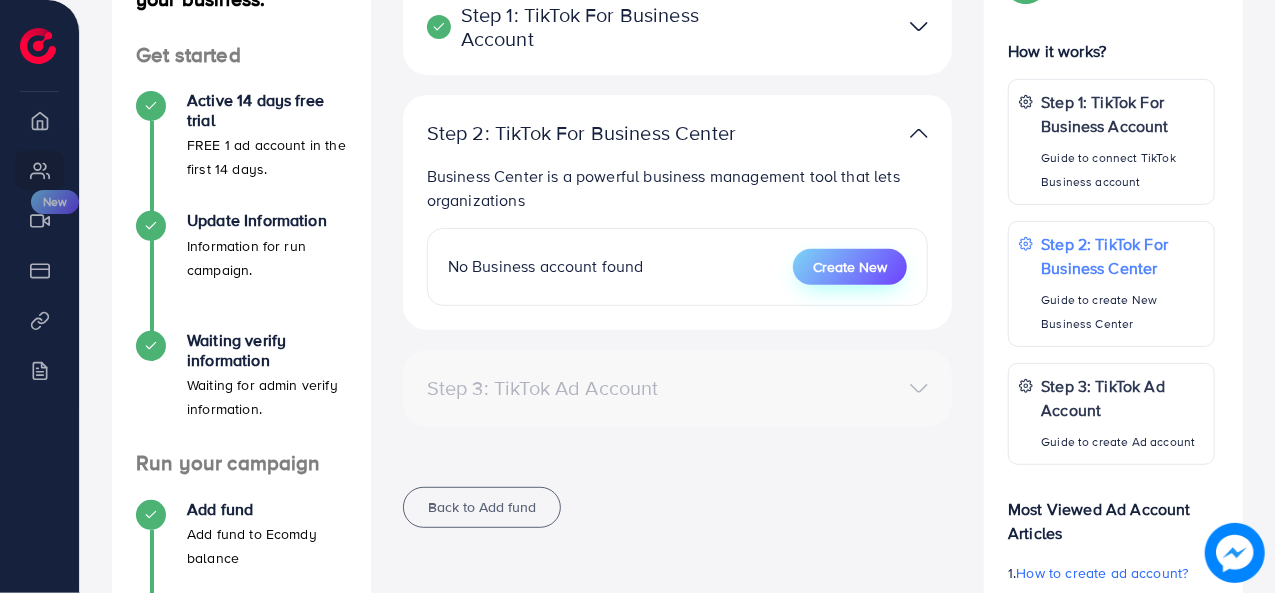 click on "Create New" at bounding box center (850, 267) 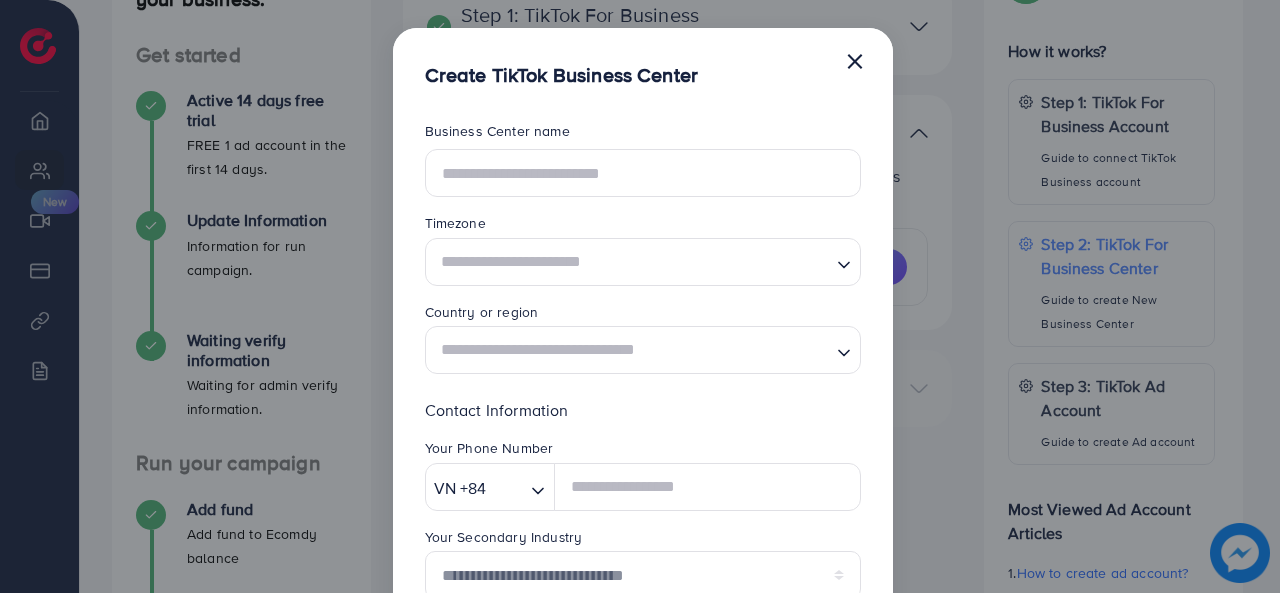 scroll, scrollTop: 0, scrollLeft: 0, axis: both 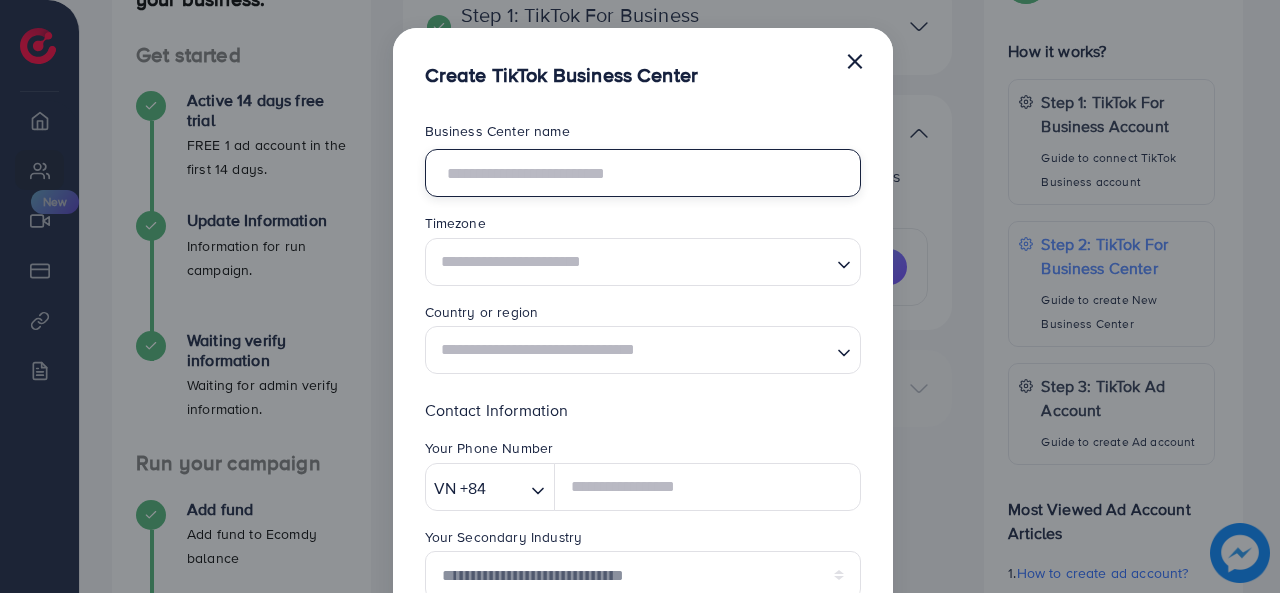 click at bounding box center [643, 173] 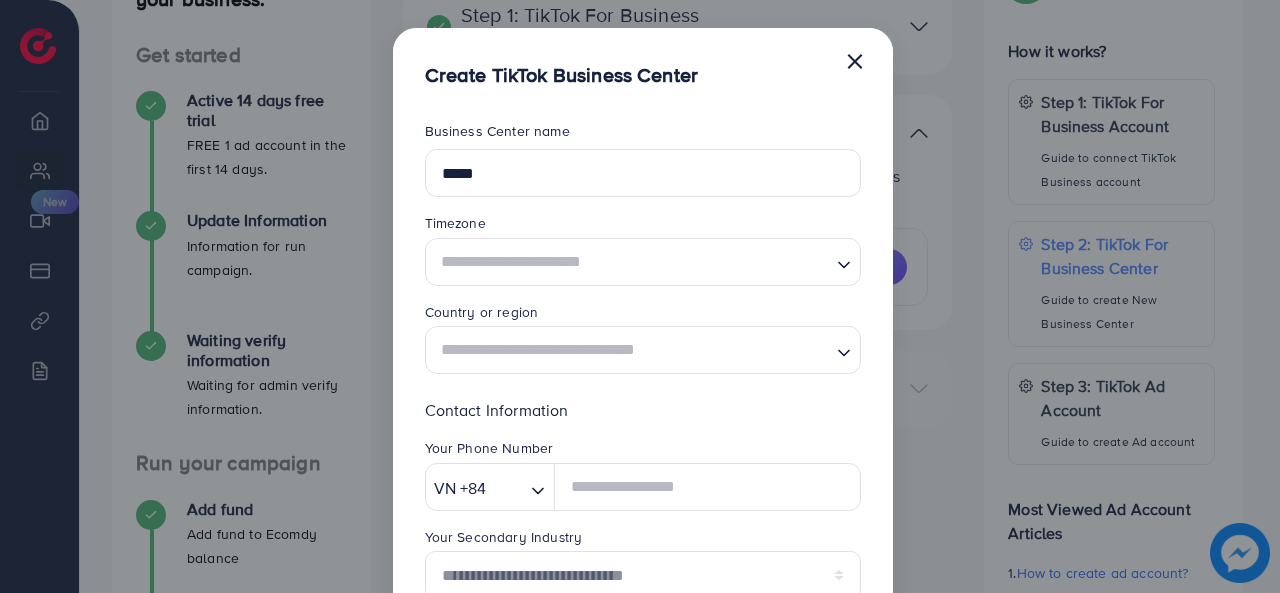 type on "********" 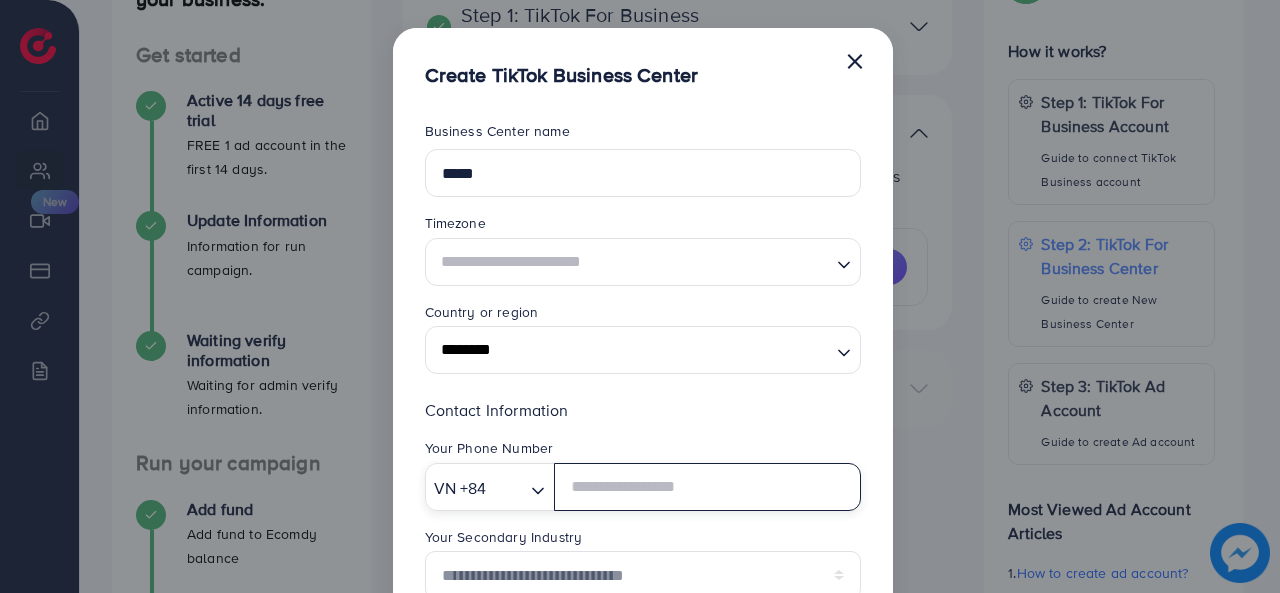type on "**********" 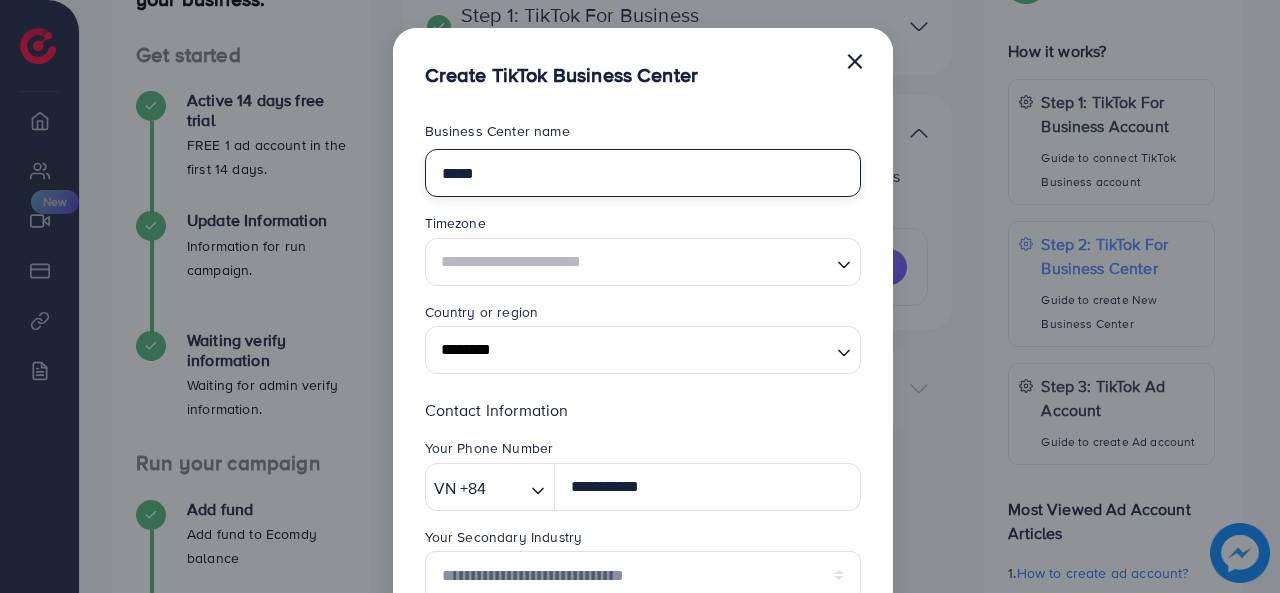 type 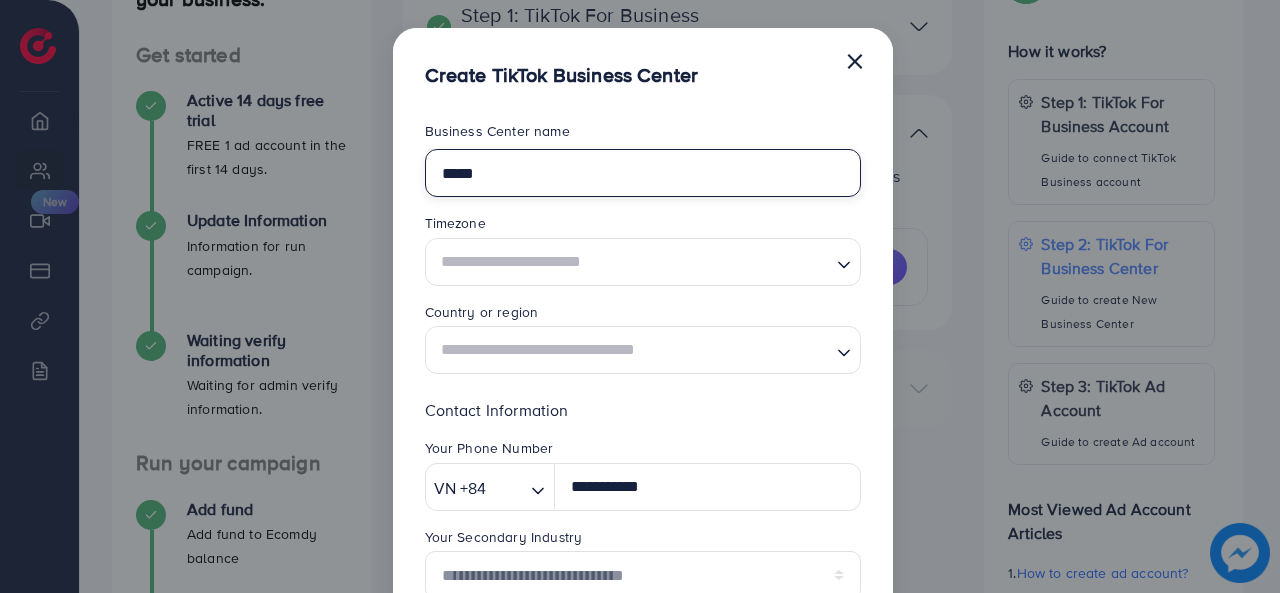 drag, startPoint x: 566, startPoint y: 177, endPoint x: 291, endPoint y: 177, distance: 275 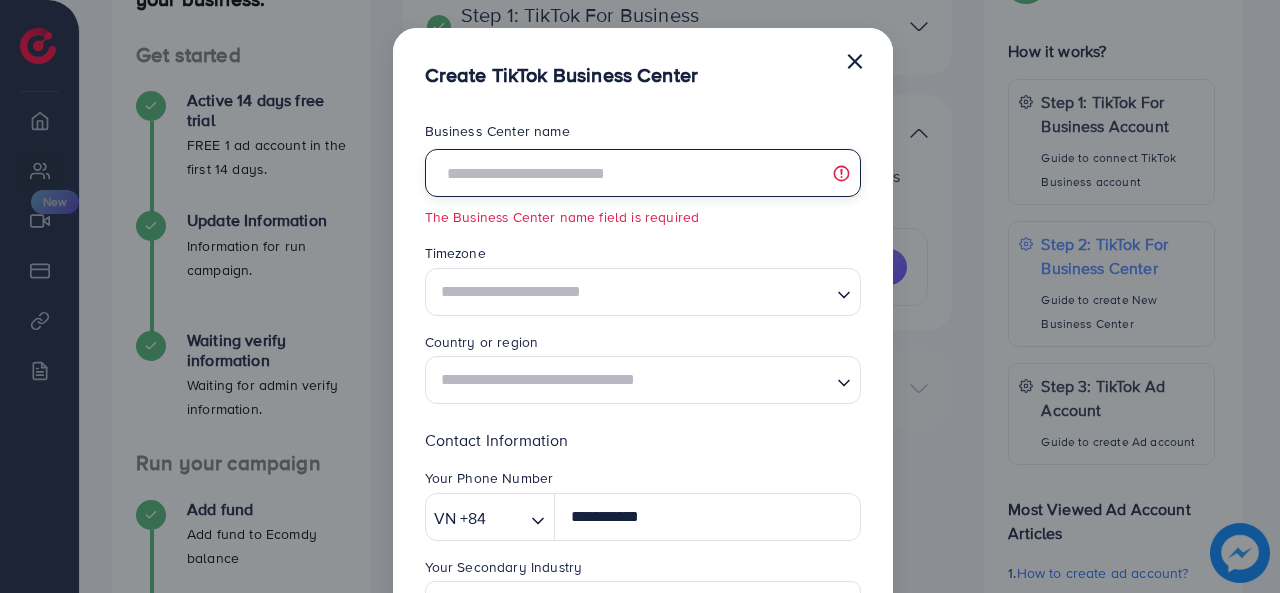 type on "*" 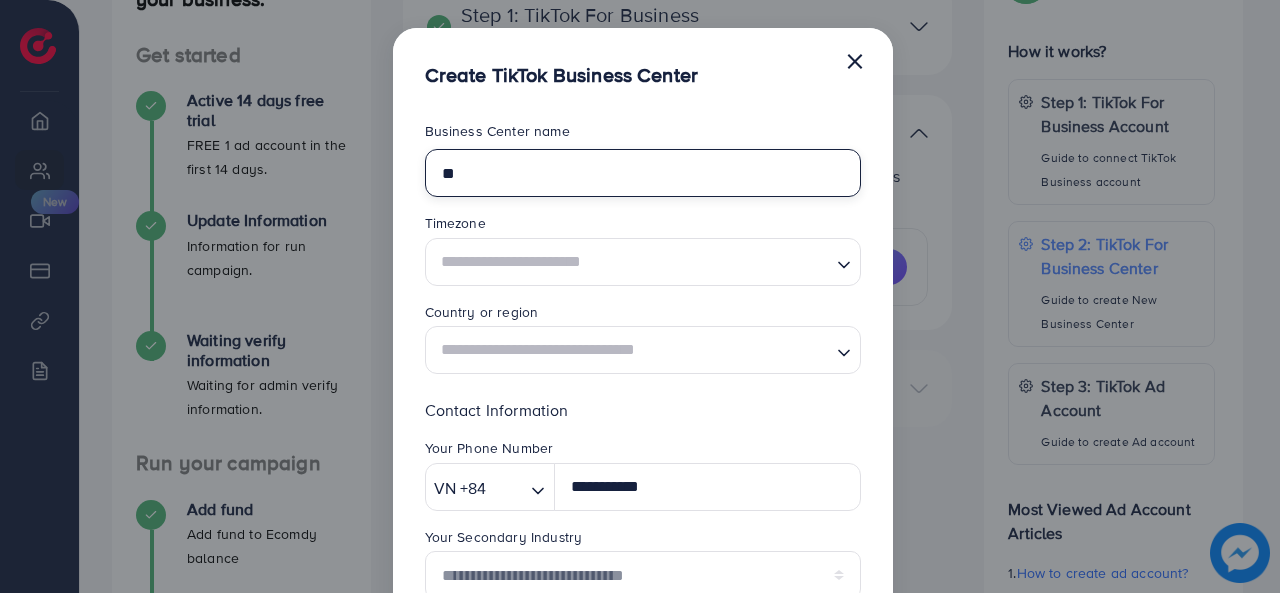 type on "*" 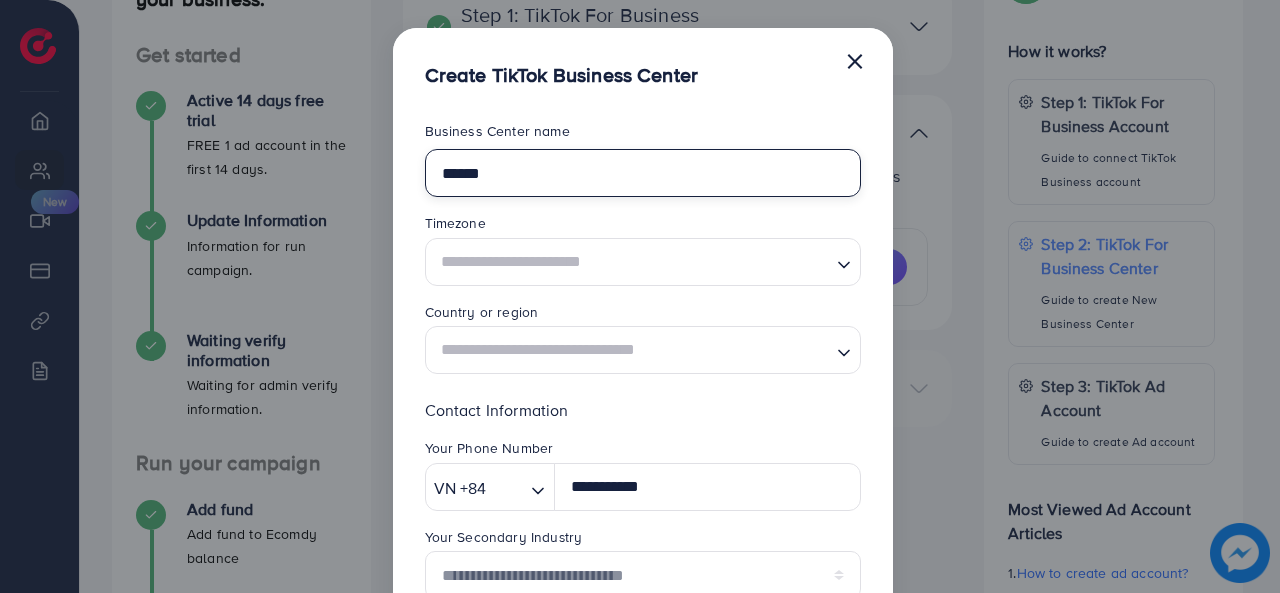 click on "**********" at bounding box center (640, 296) 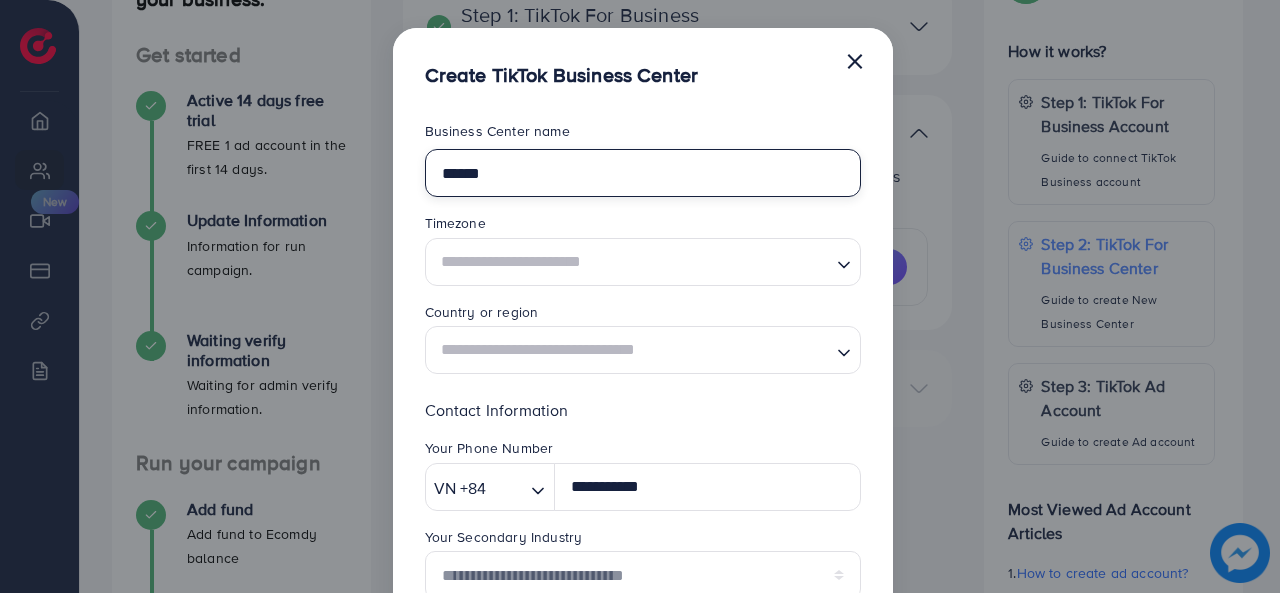 type on "******" 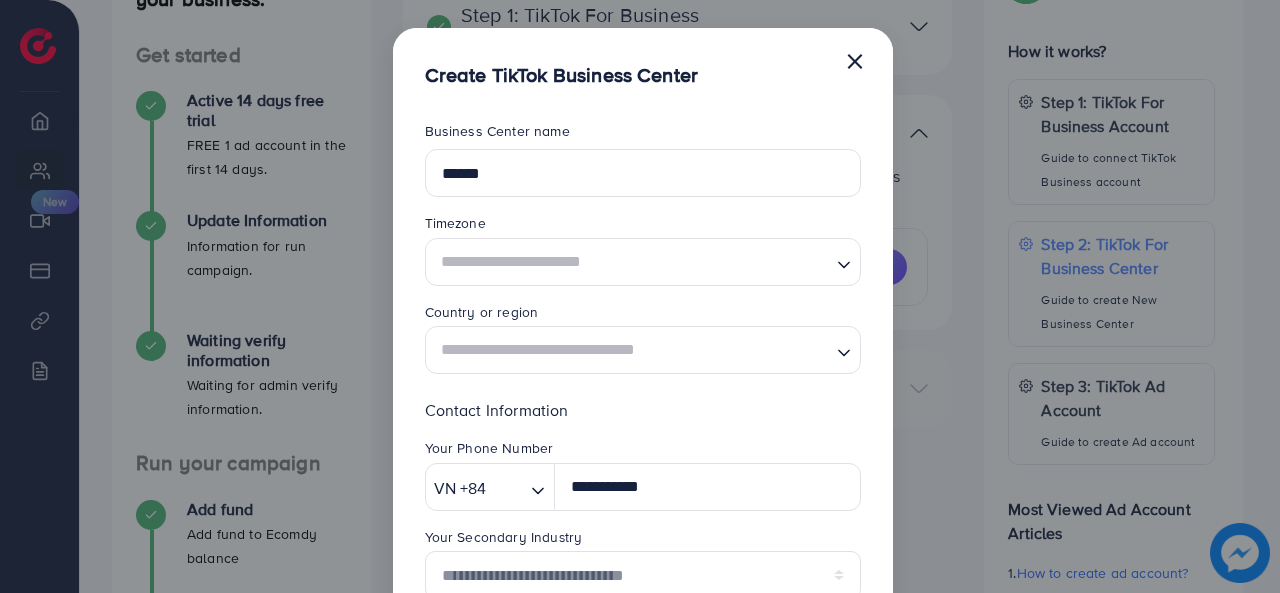 click at bounding box center (631, 261) 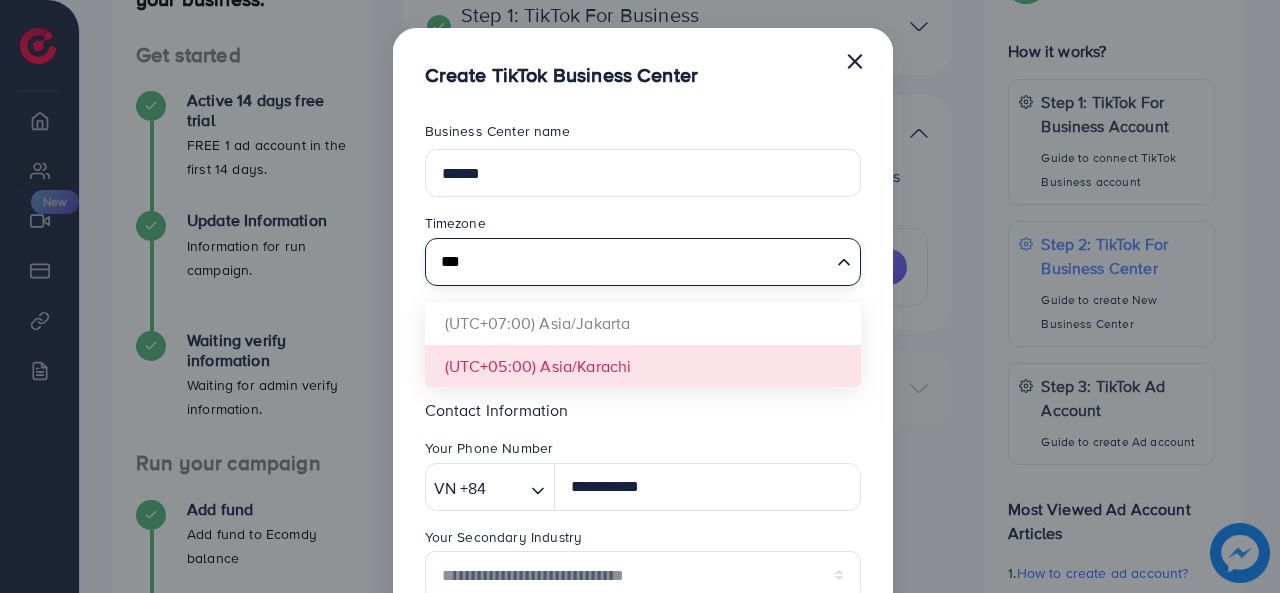 type on "***" 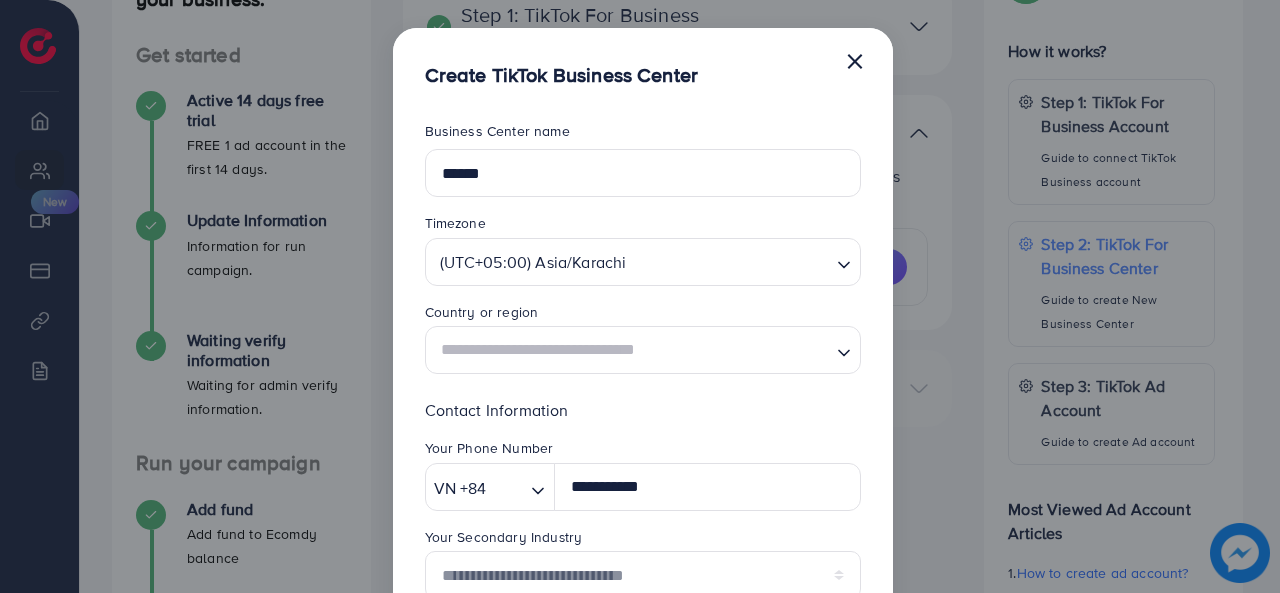 click on "**********" at bounding box center (643, 522) 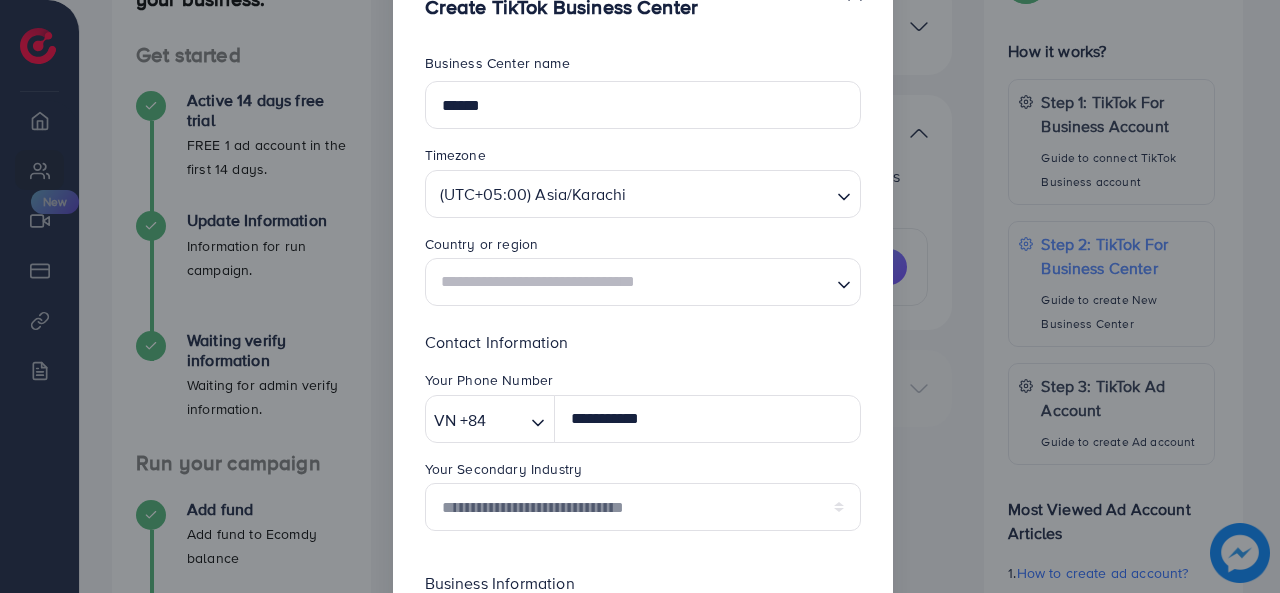 scroll, scrollTop: 100, scrollLeft: 0, axis: vertical 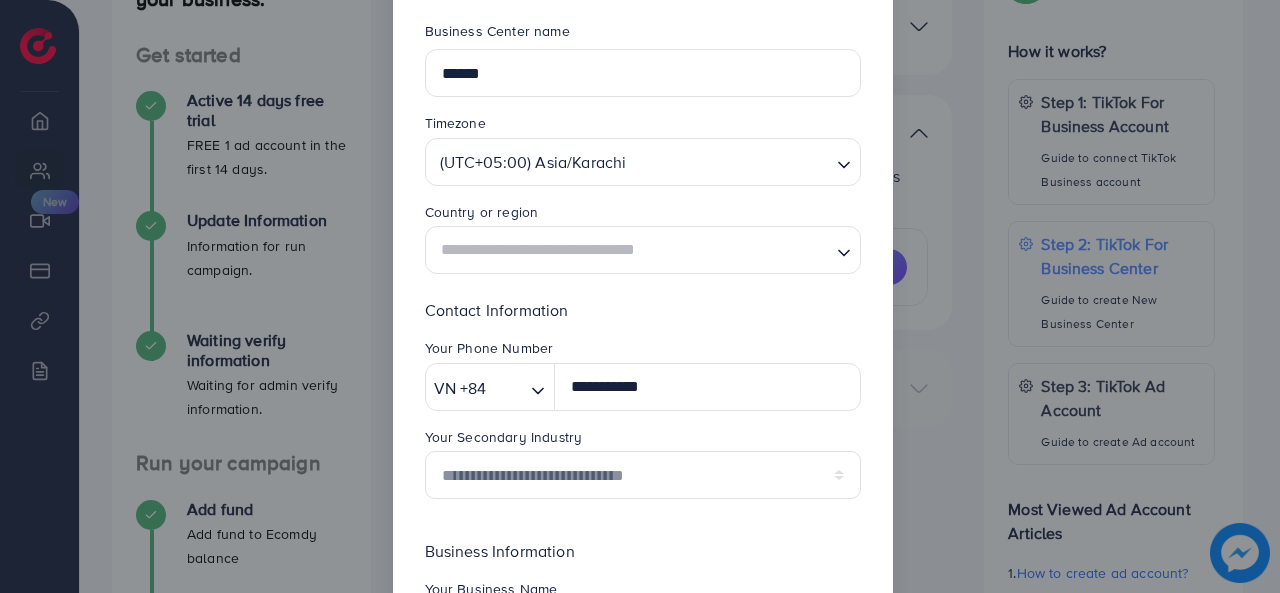 click at bounding box center (631, 250) 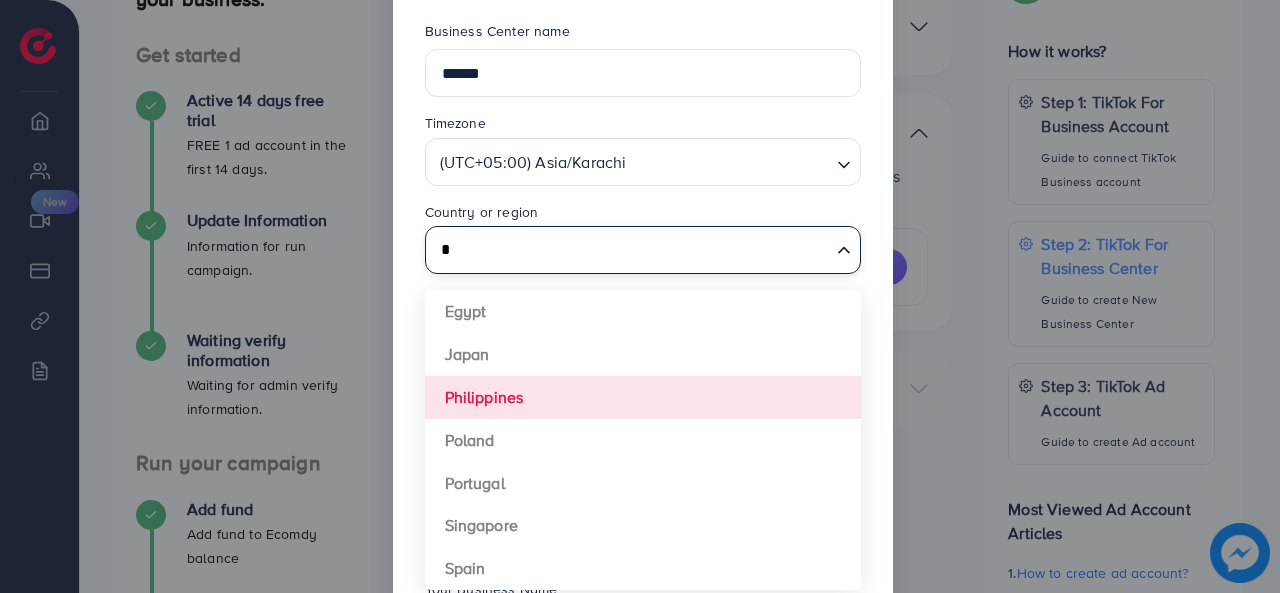 scroll, scrollTop: 0, scrollLeft: 0, axis: both 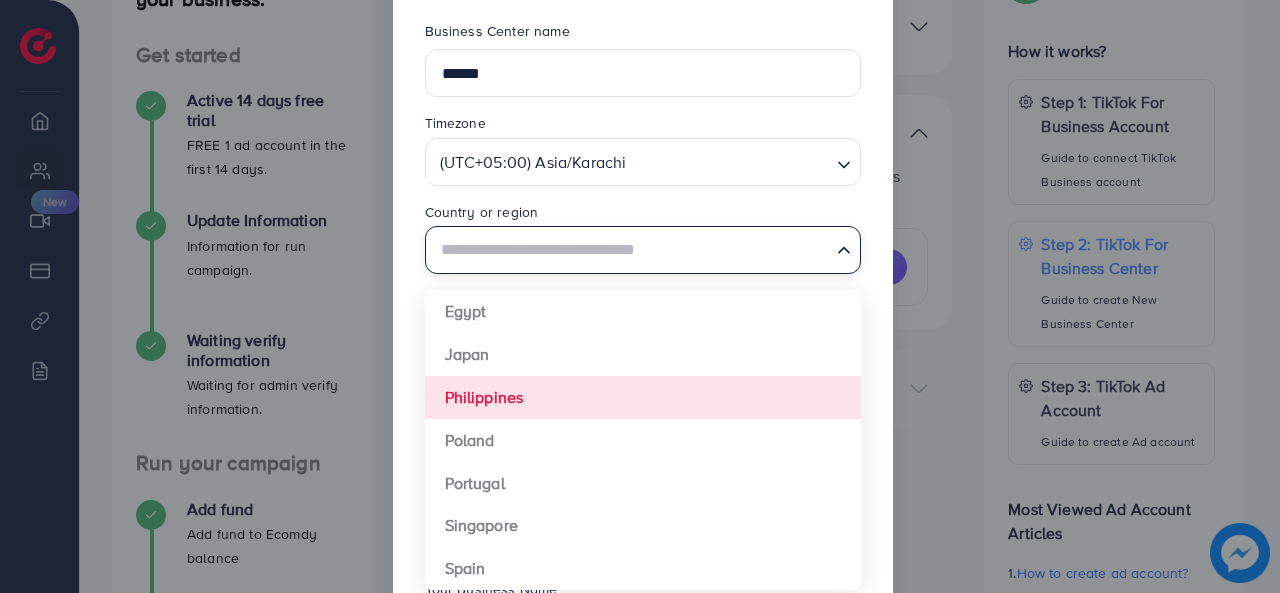 click on "**********" at bounding box center [643, 422] 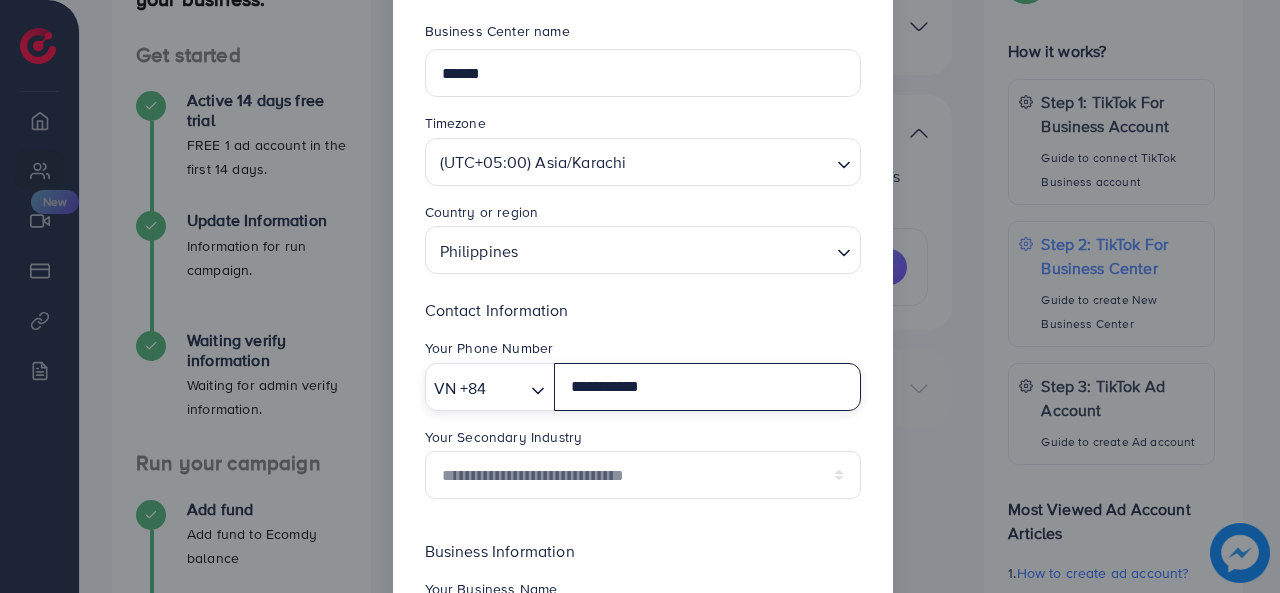 click 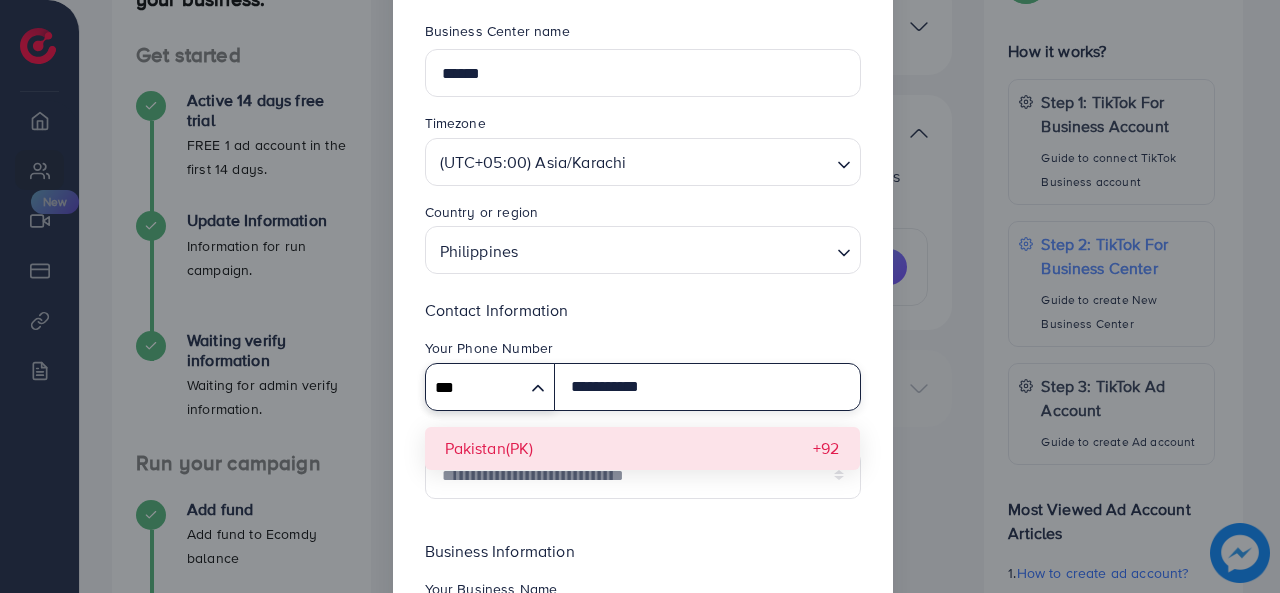 type on "***" 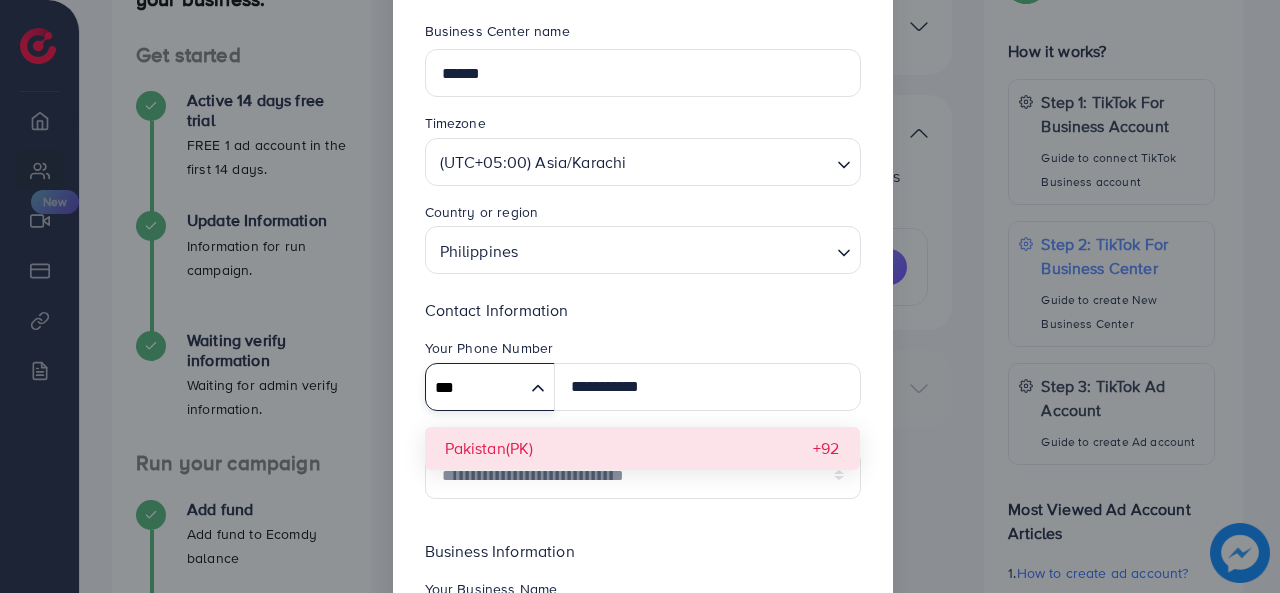 type 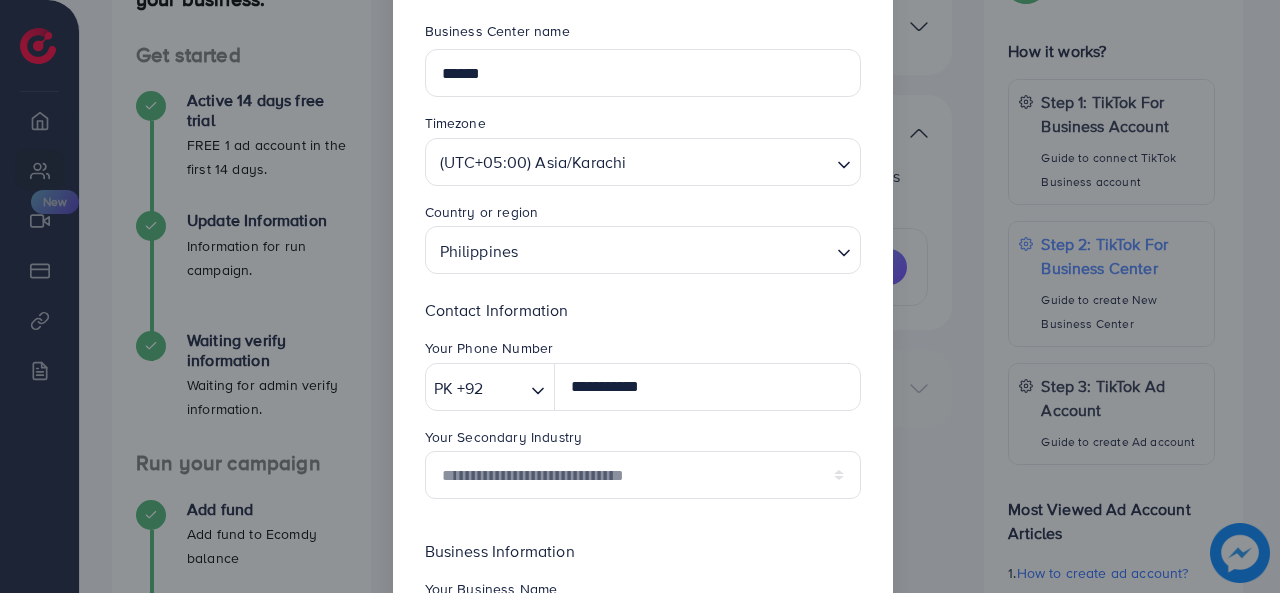 click on "**********" at bounding box center (643, 406) 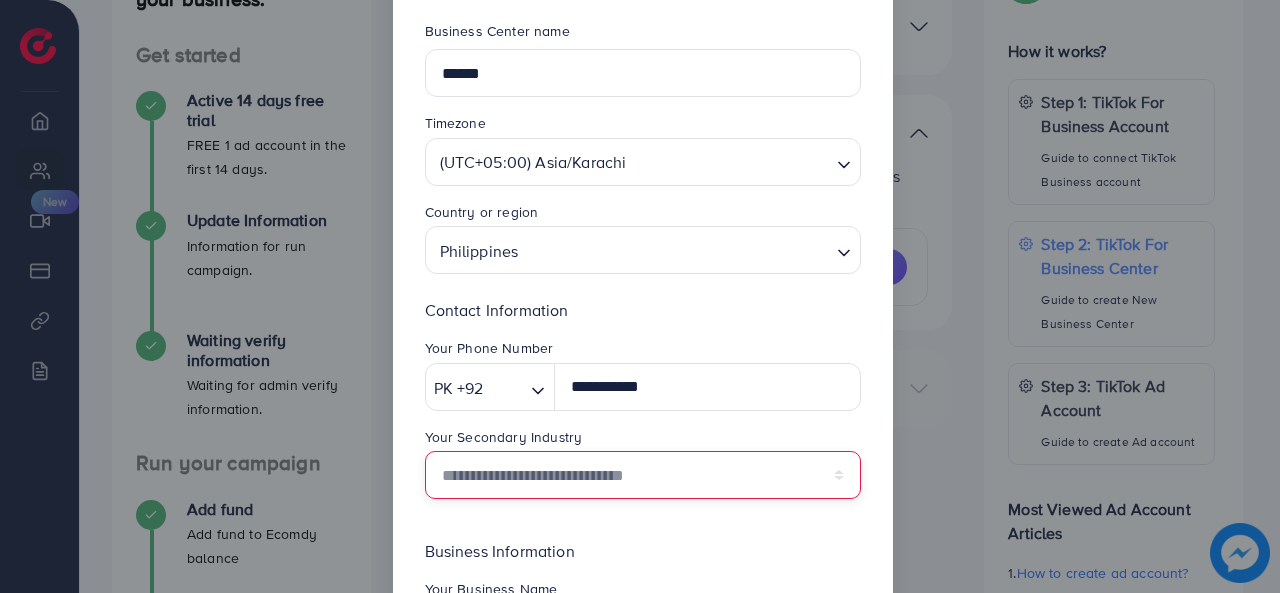 click on "**********" at bounding box center [643, 475] 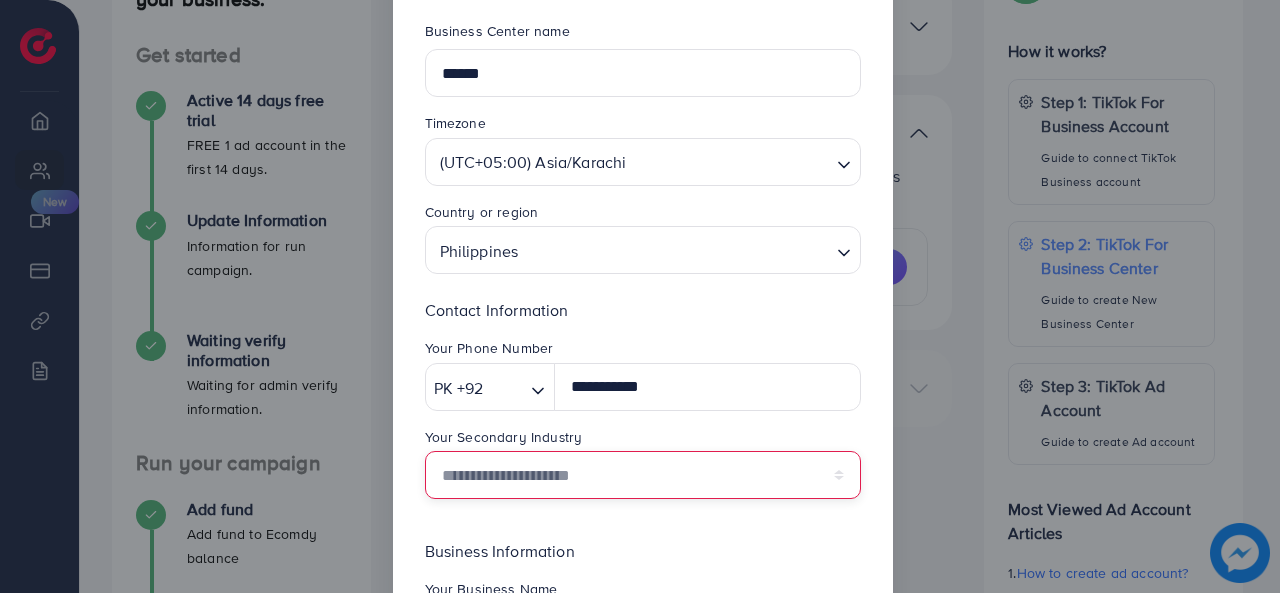click on "**********" at bounding box center (643, 475) 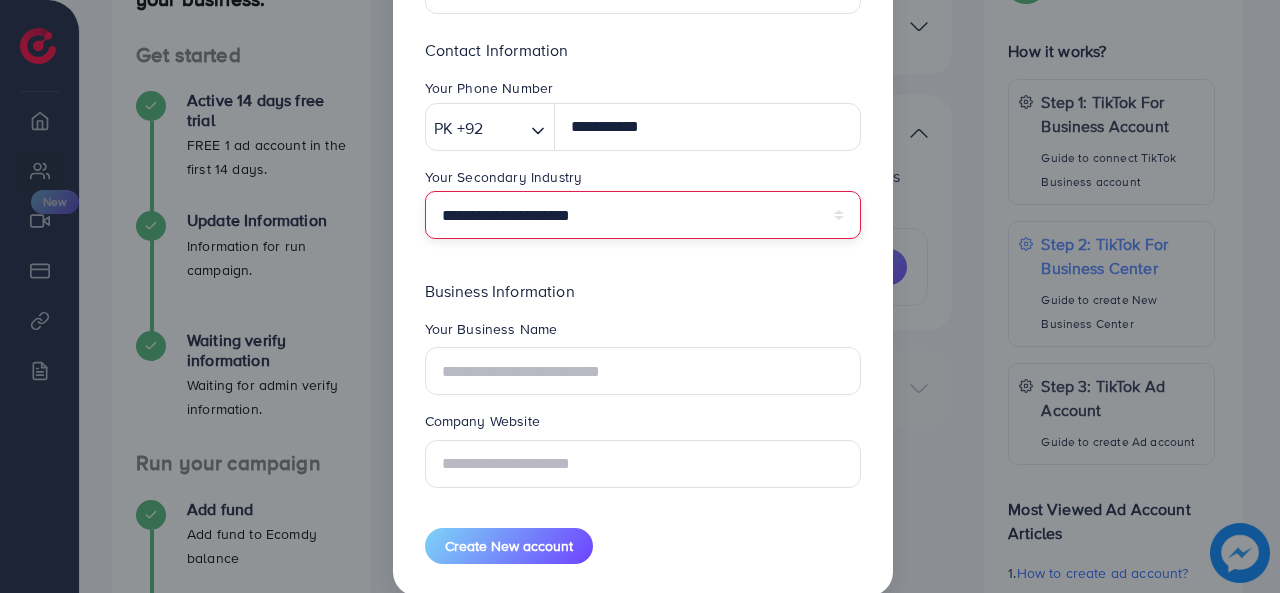 scroll, scrollTop: 390, scrollLeft: 0, axis: vertical 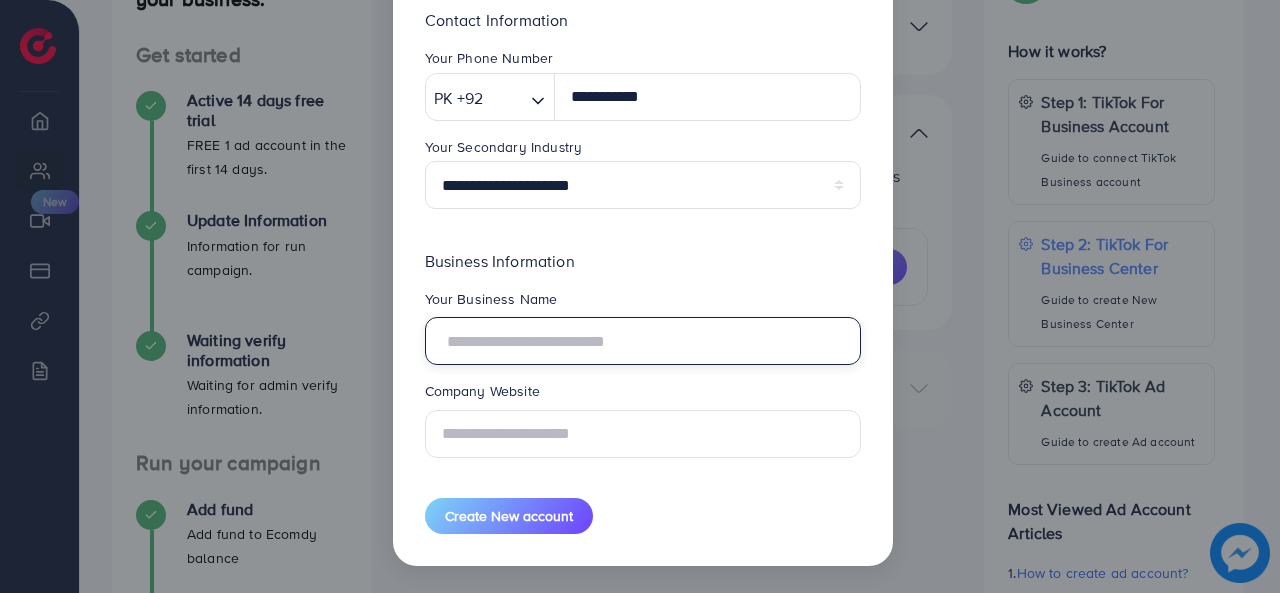 click at bounding box center [643, 341] 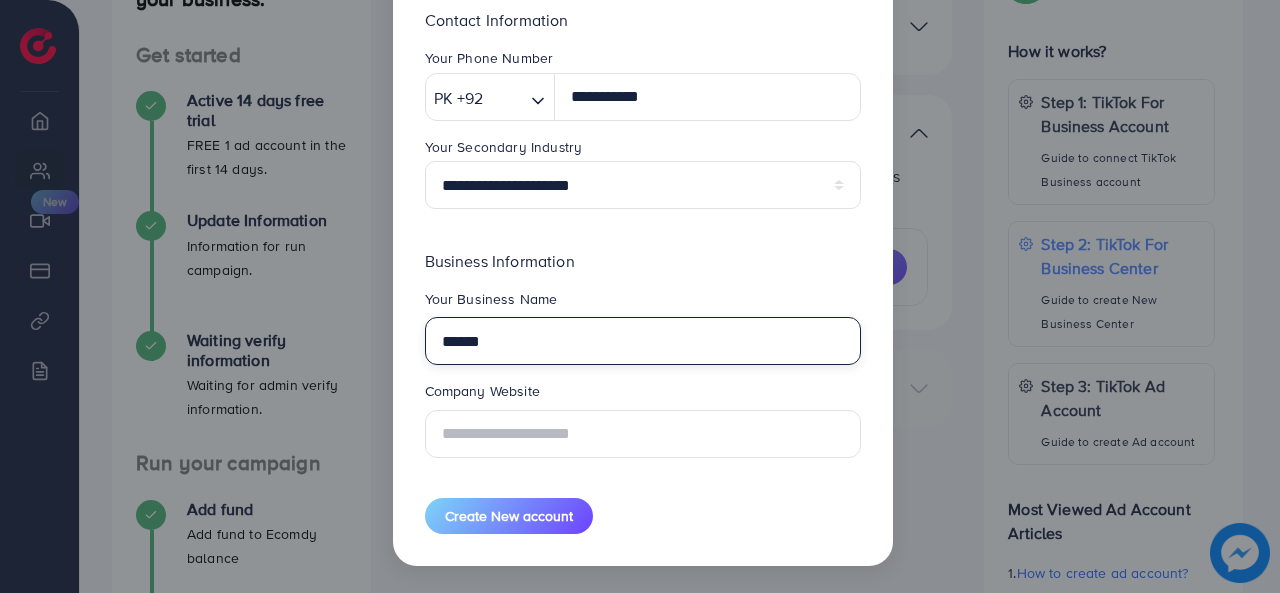 type on "******" 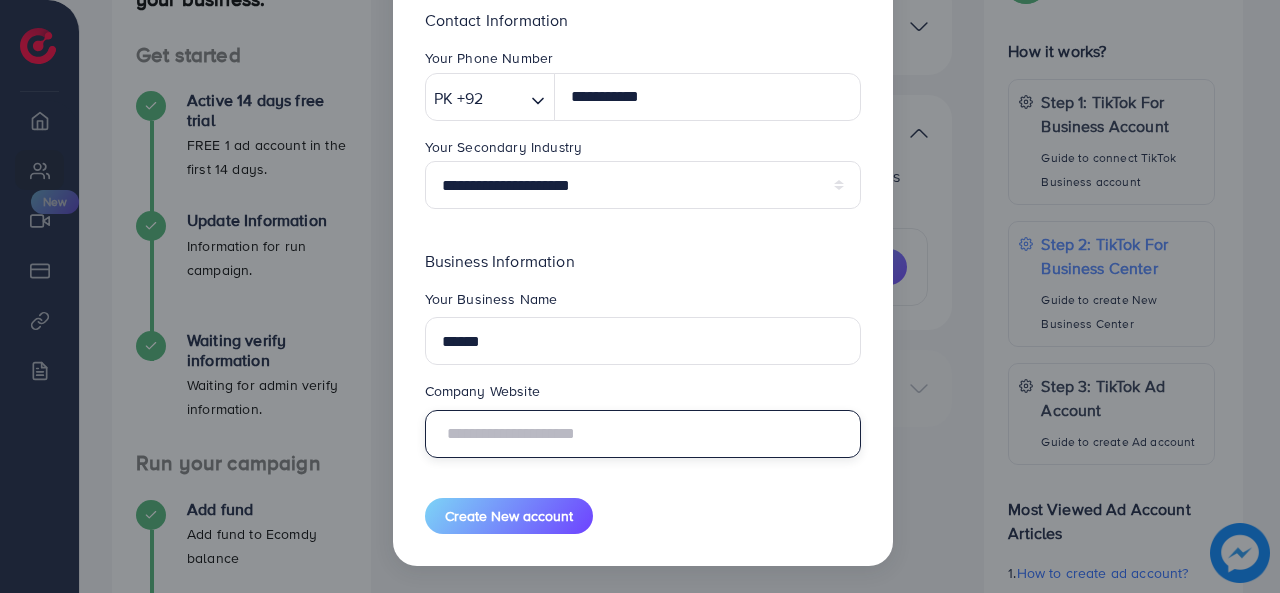 click at bounding box center [643, 434] 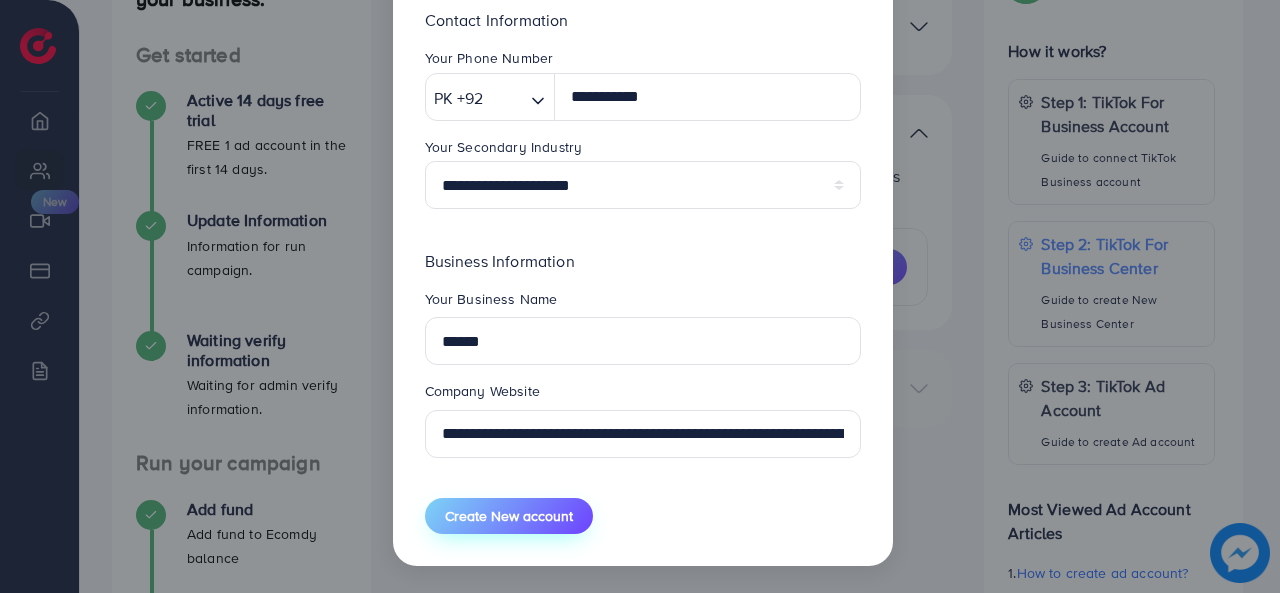 click on "Create New account" at bounding box center (509, 516) 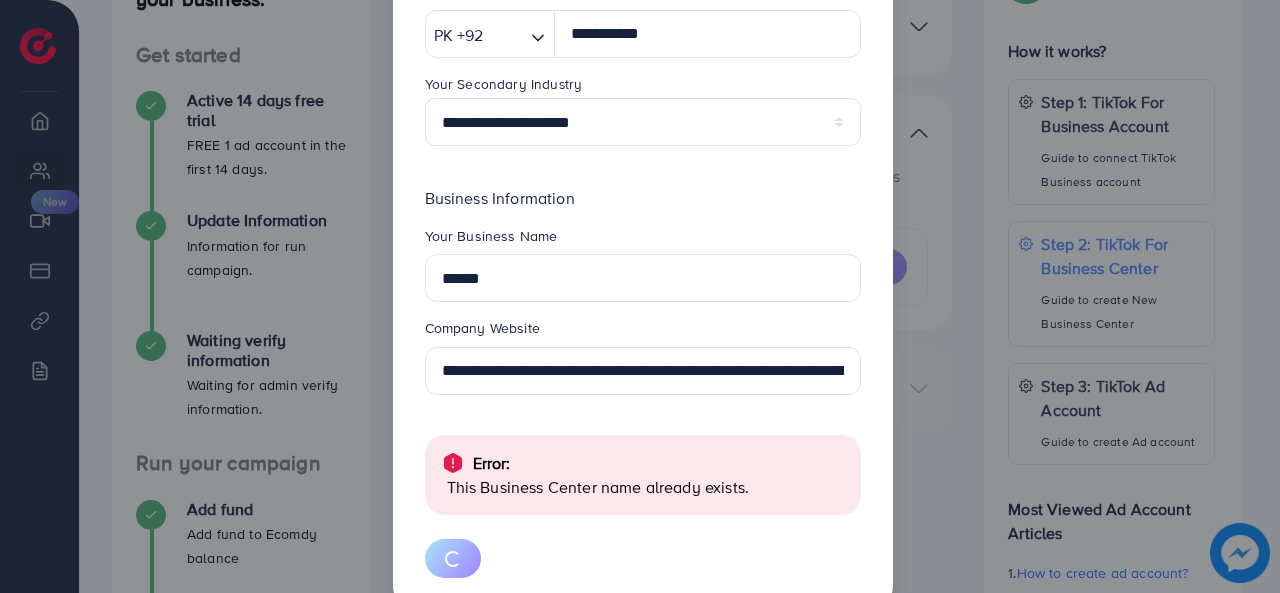 scroll, scrollTop: 496, scrollLeft: 0, axis: vertical 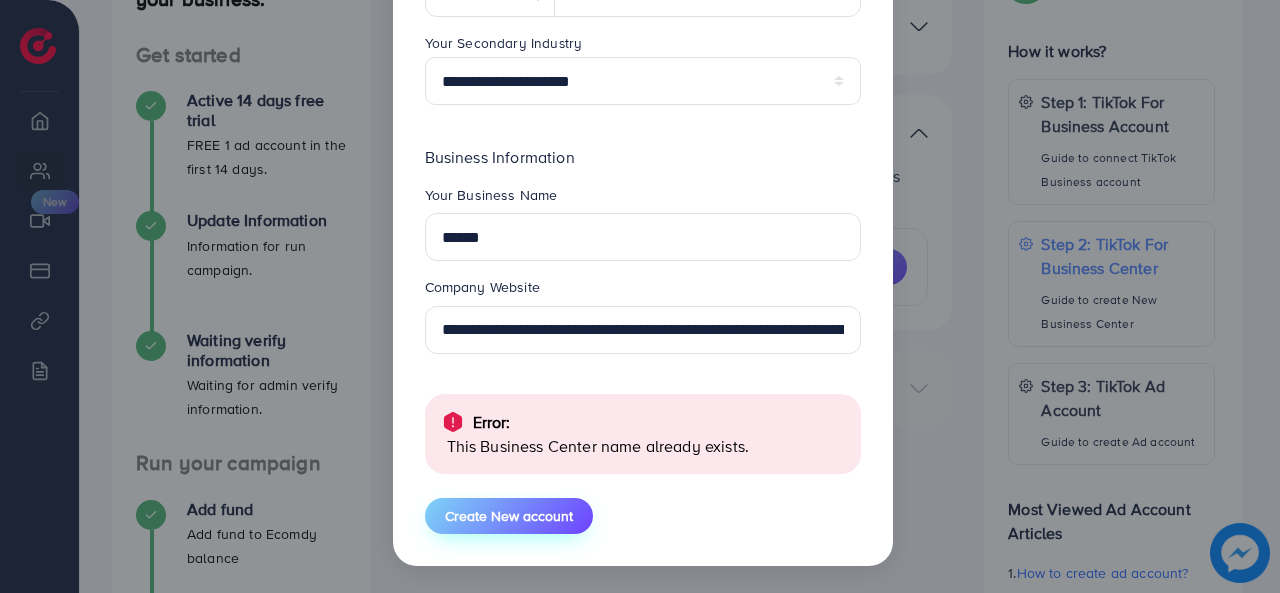 click on "Create New account" at bounding box center (509, 516) 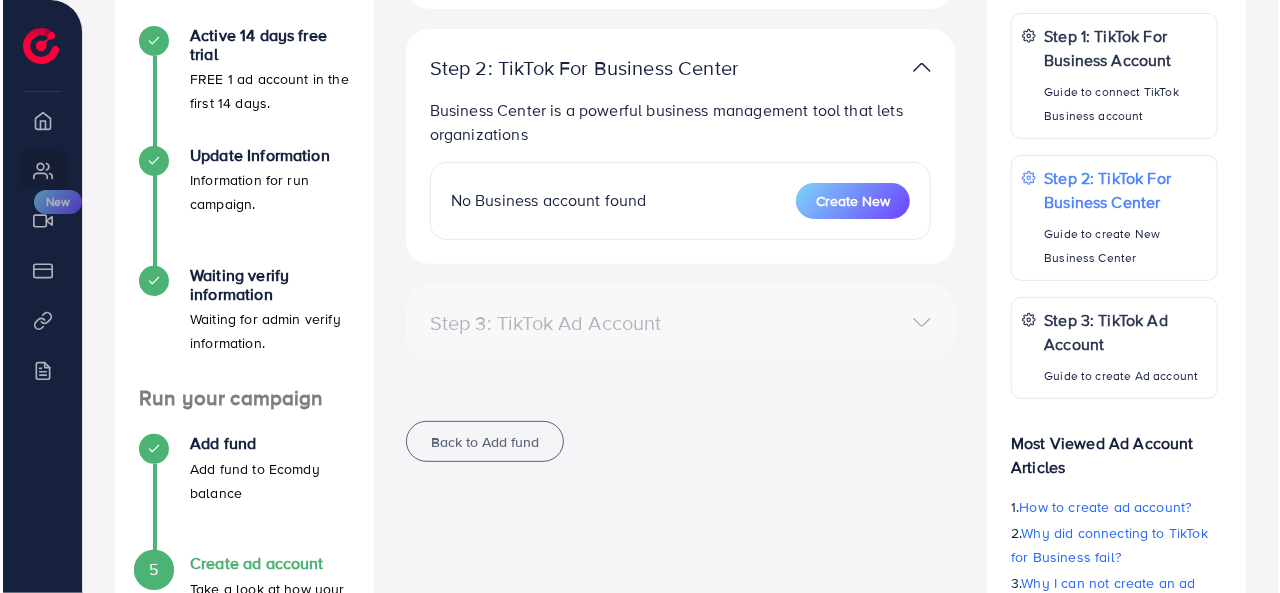 scroll, scrollTop: 414, scrollLeft: 0, axis: vertical 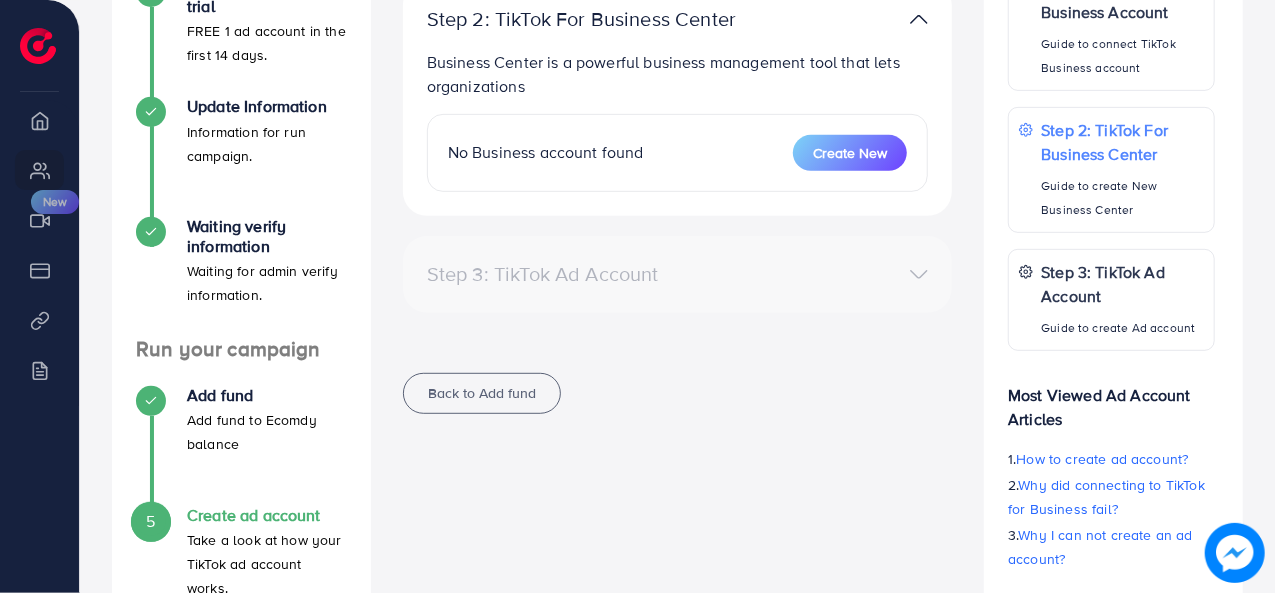 click on "No Business account found  Create New" at bounding box center (678, 153) 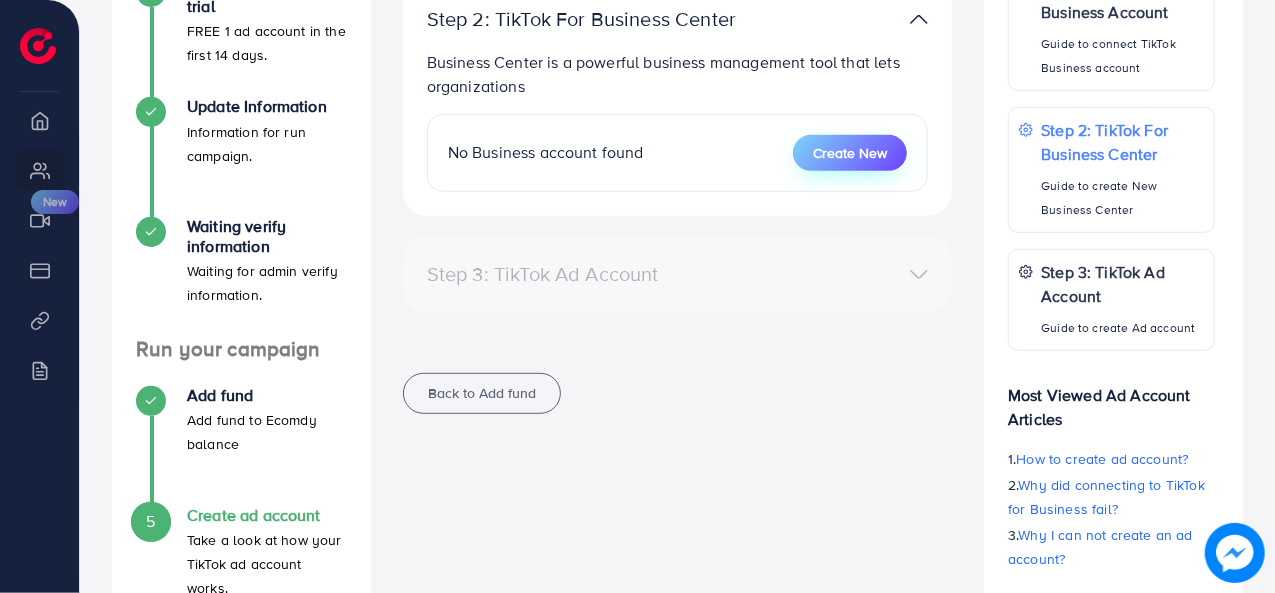 click on "Create New" at bounding box center [850, 153] 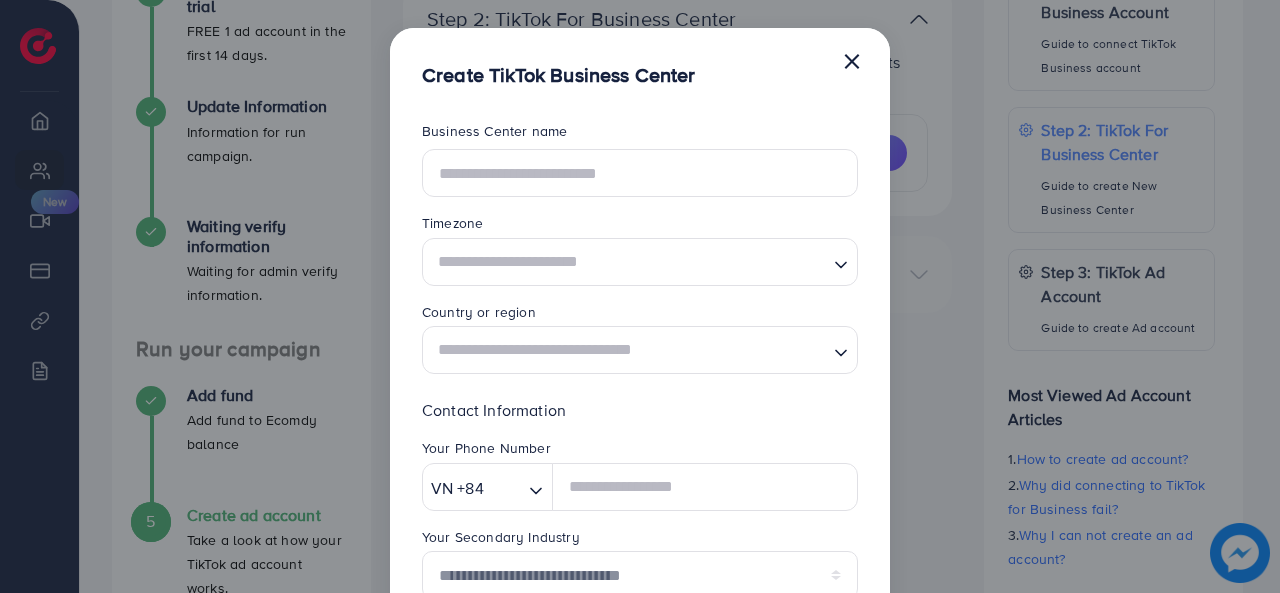 scroll, scrollTop: 0, scrollLeft: 0, axis: both 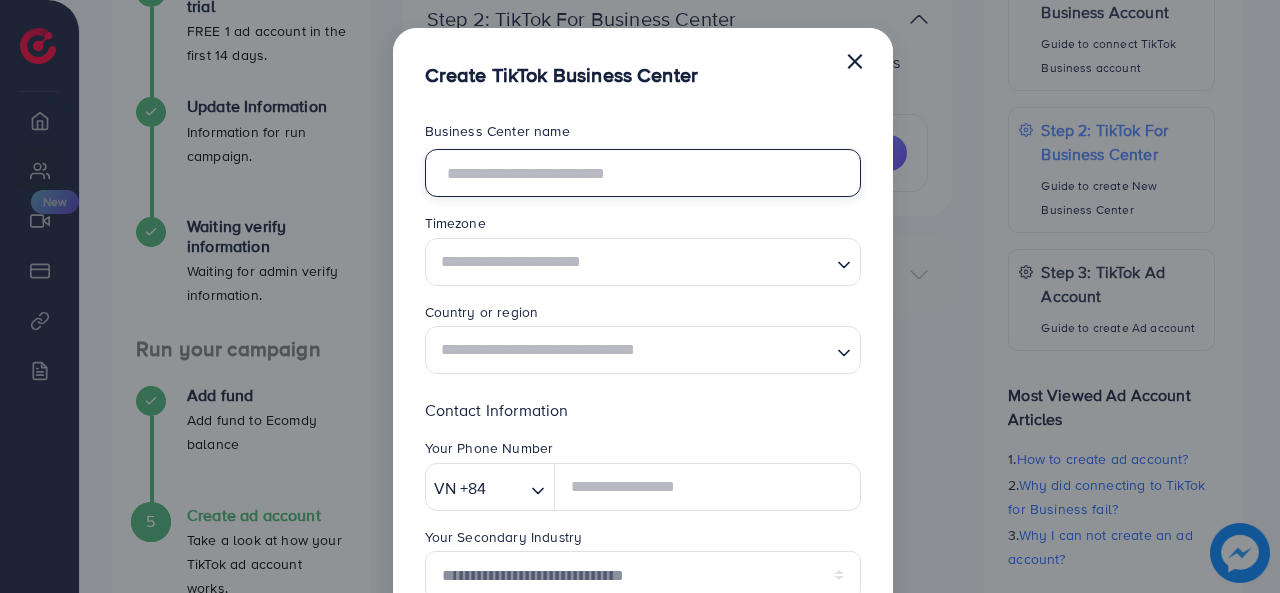 click at bounding box center [643, 173] 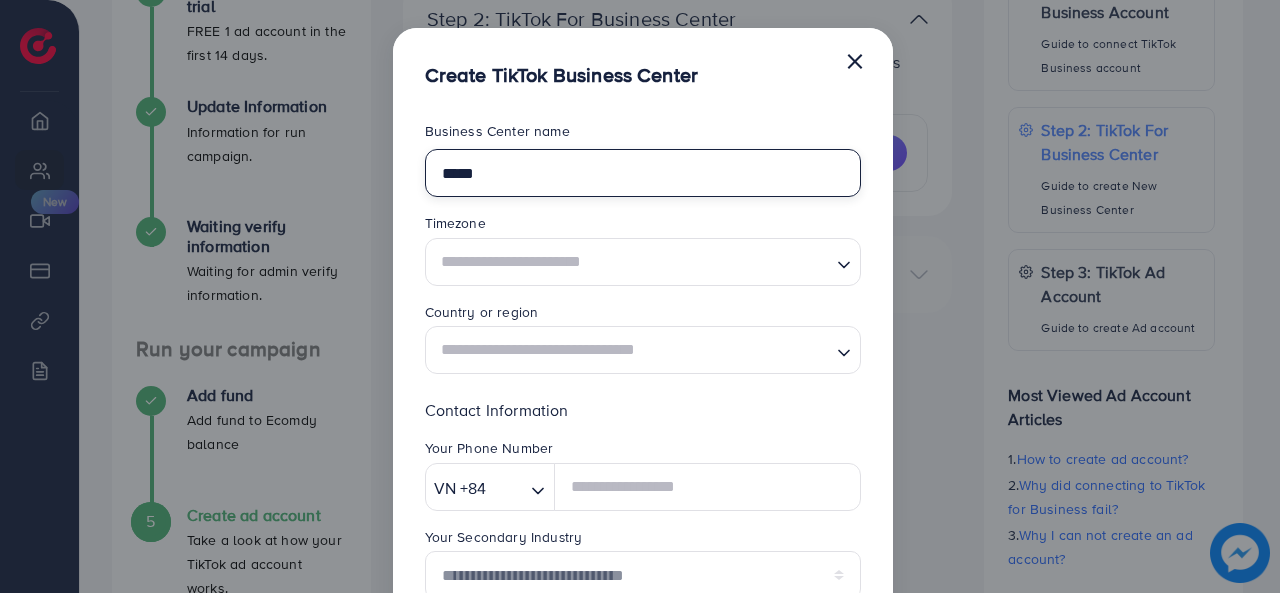 type on "*****" 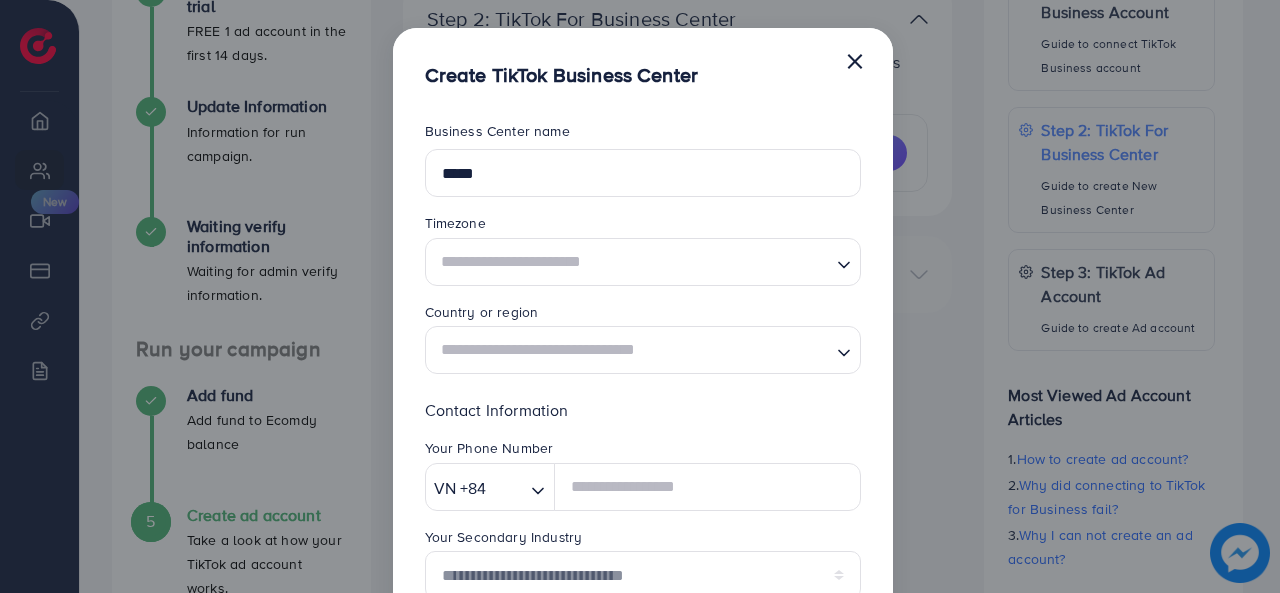 click at bounding box center [631, 261] 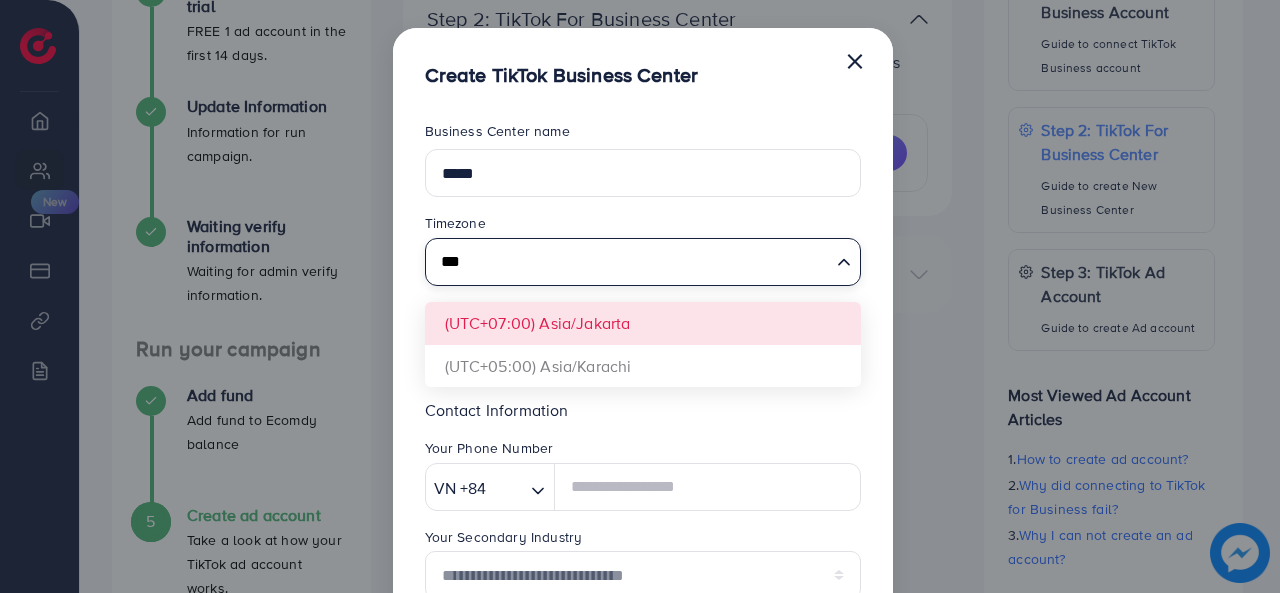 type on "***" 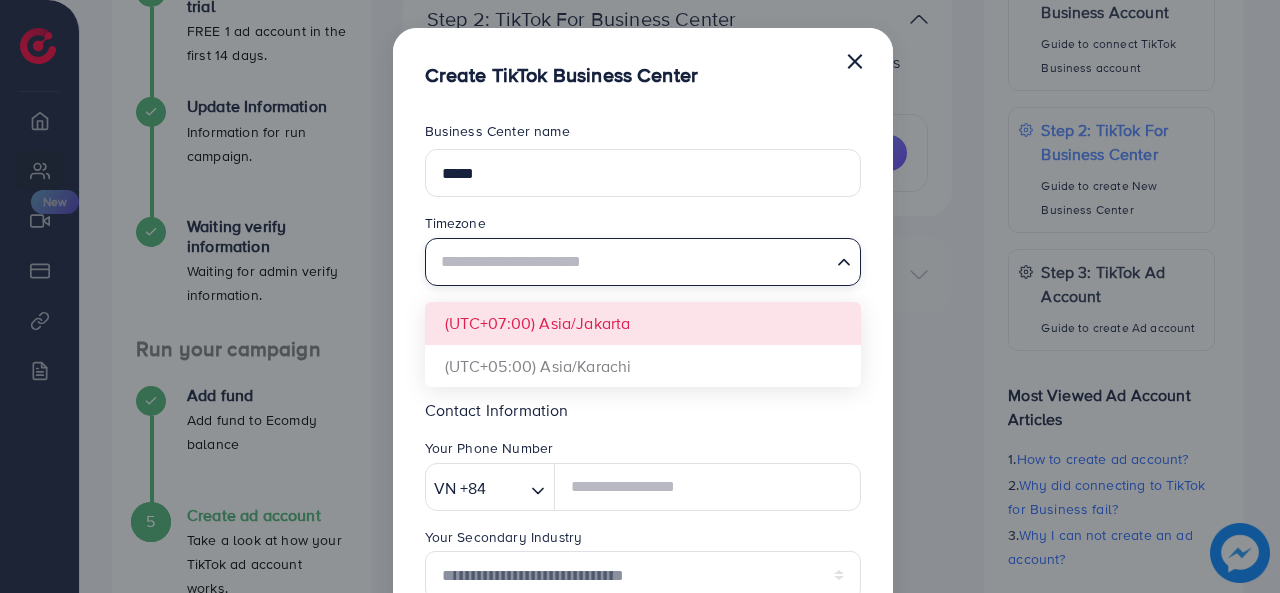 click on "**********" at bounding box center [643, 522] 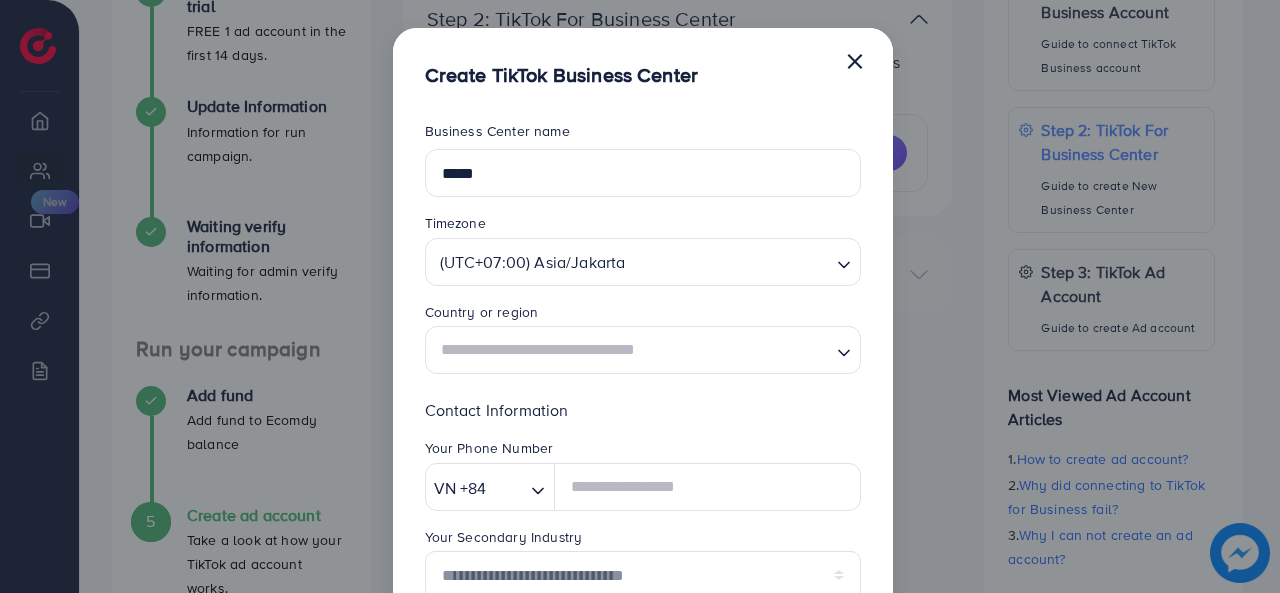 click at bounding box center [729, 261] 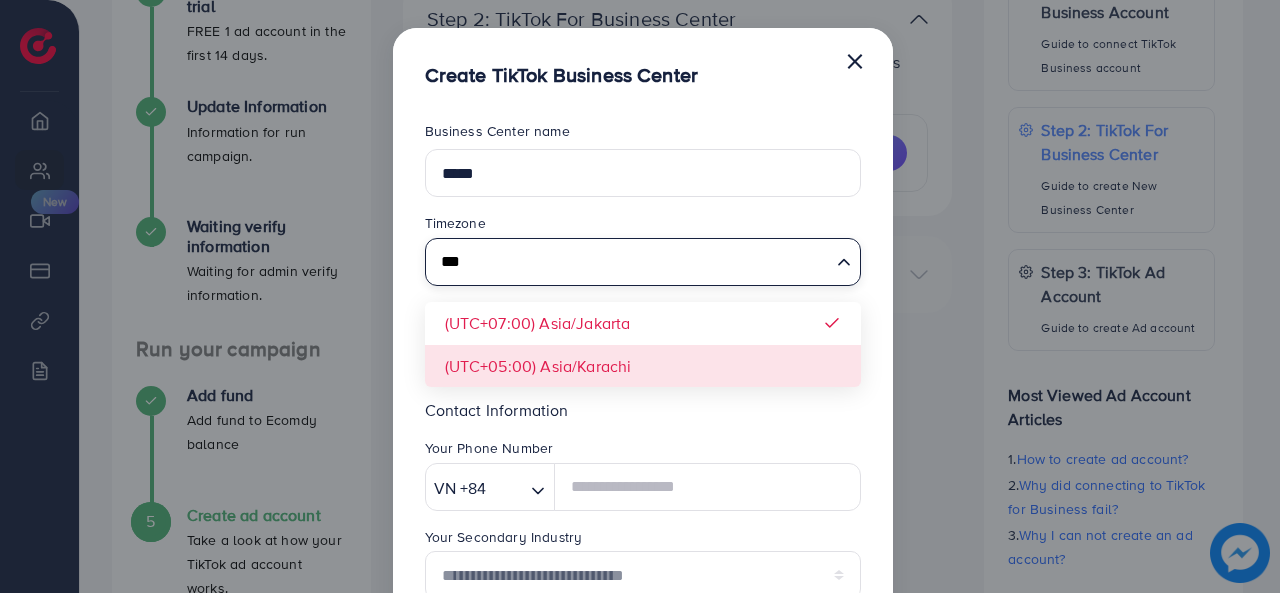type on "***" 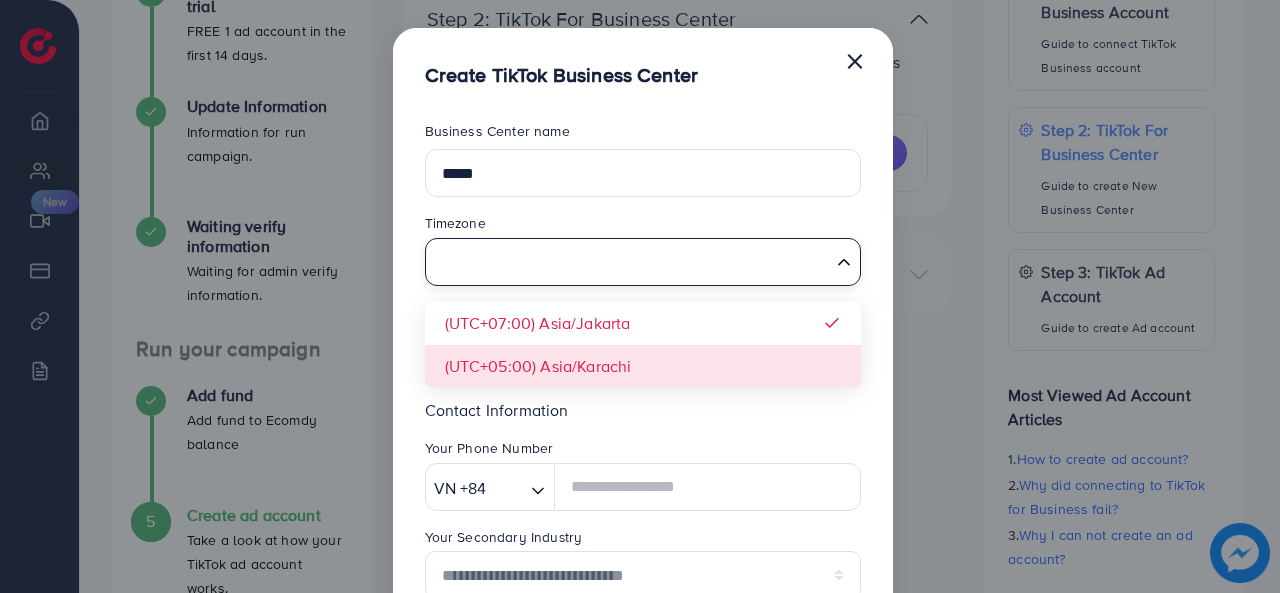 click on "**********" at bounding box center (643, 522) 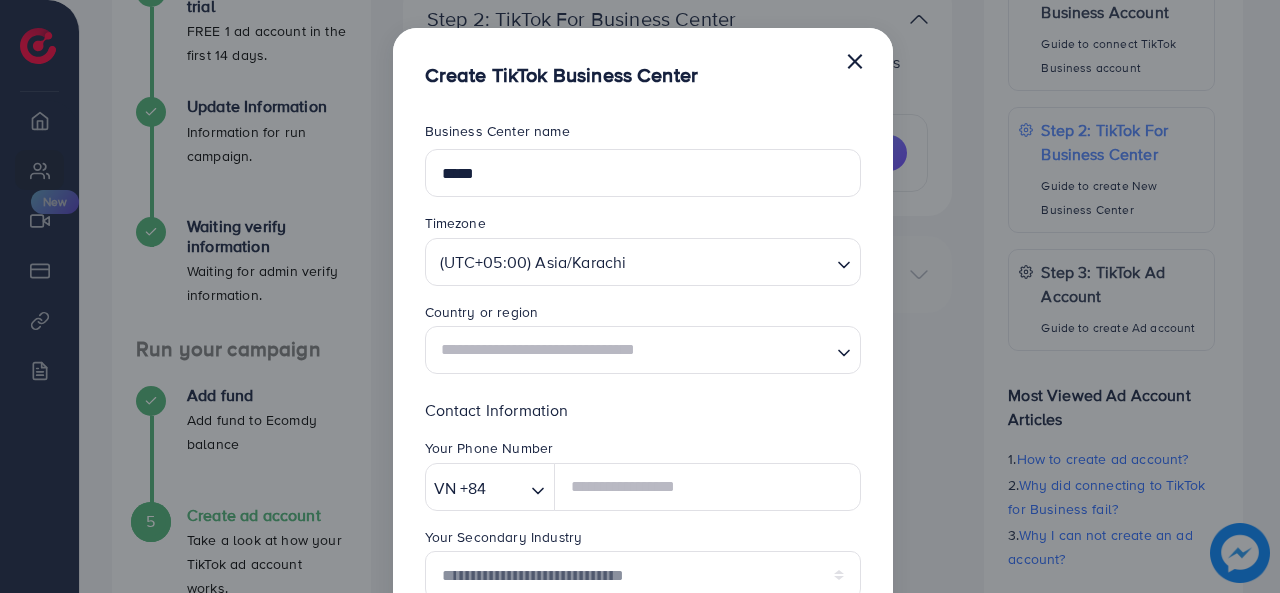 click at bounding box center (631, 350) 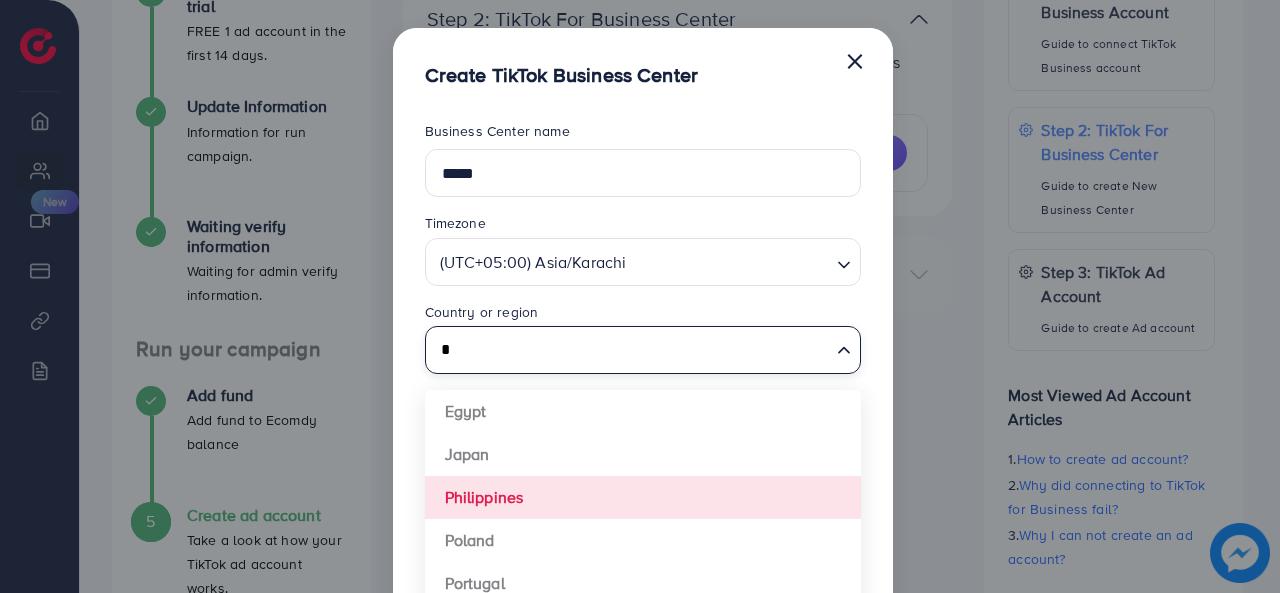 type on "*" 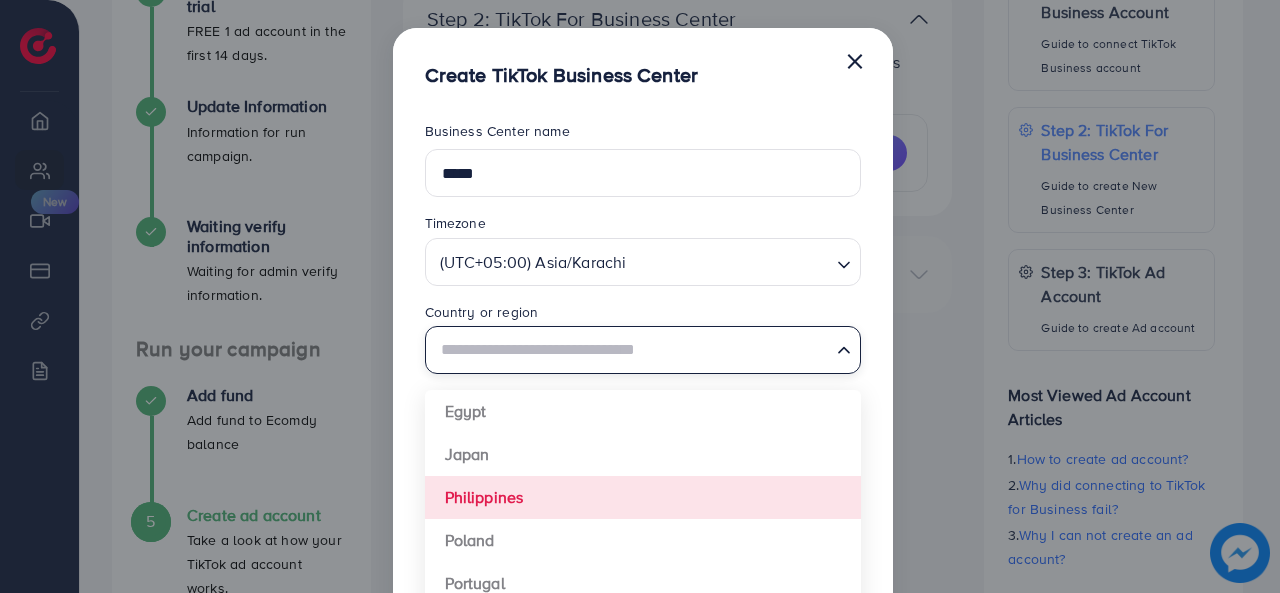 click on "**********" at bounding box center (643, 522) 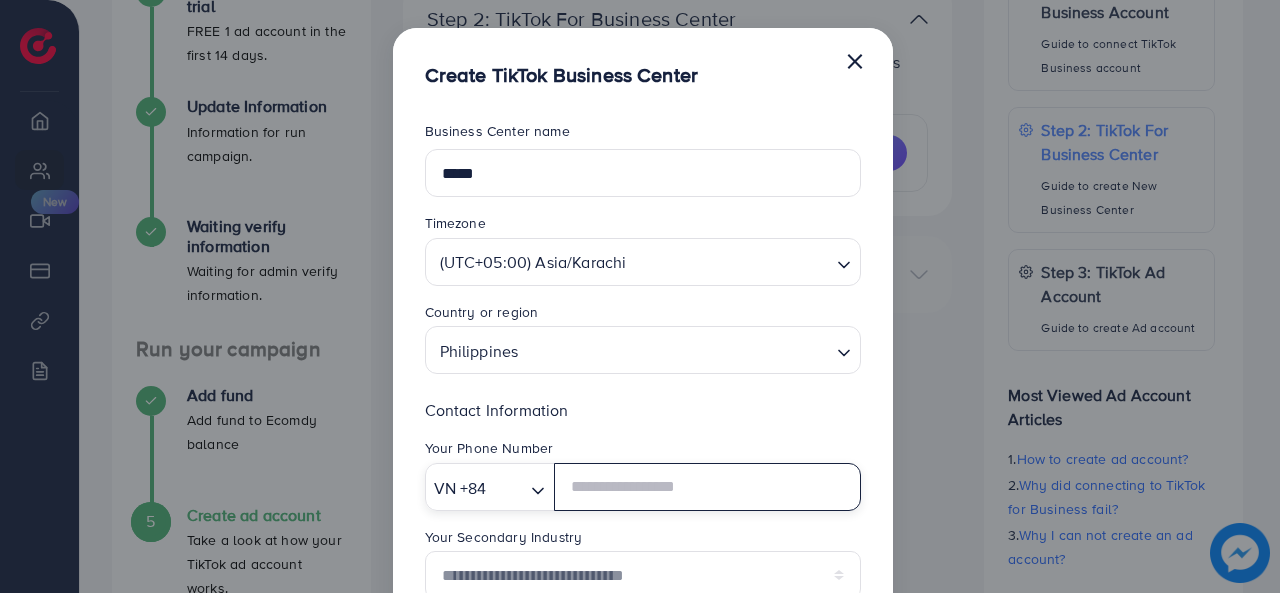 click at bounding box center [507, 488] 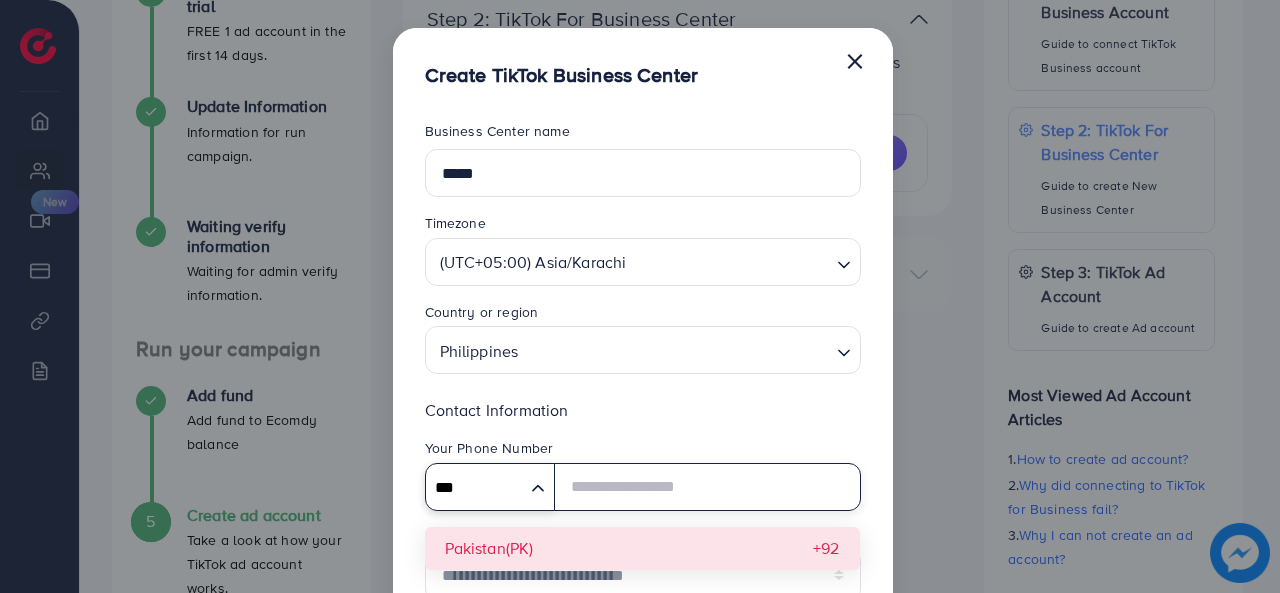 type on "***" 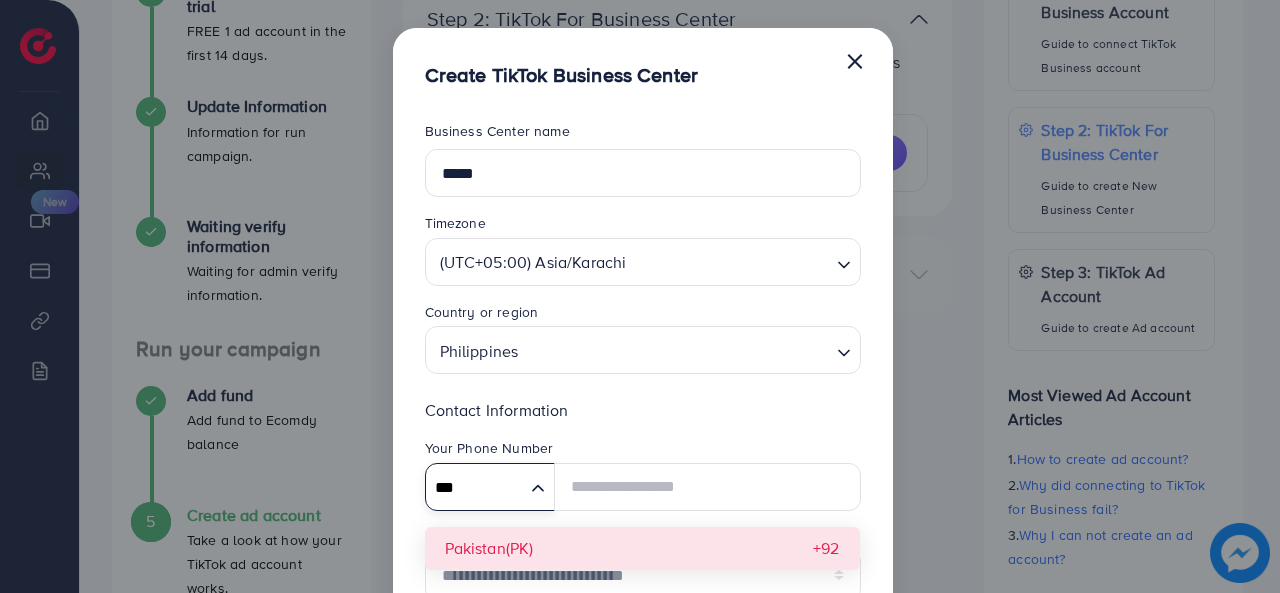 type 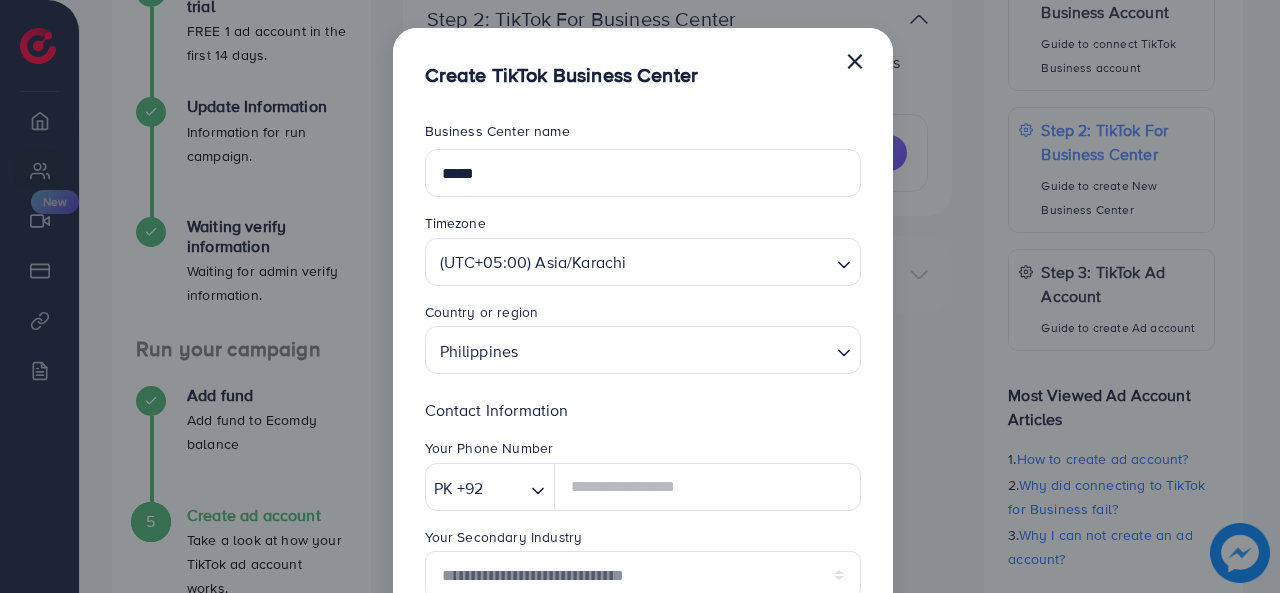 click on "**********" at bounding box center [643, 506] 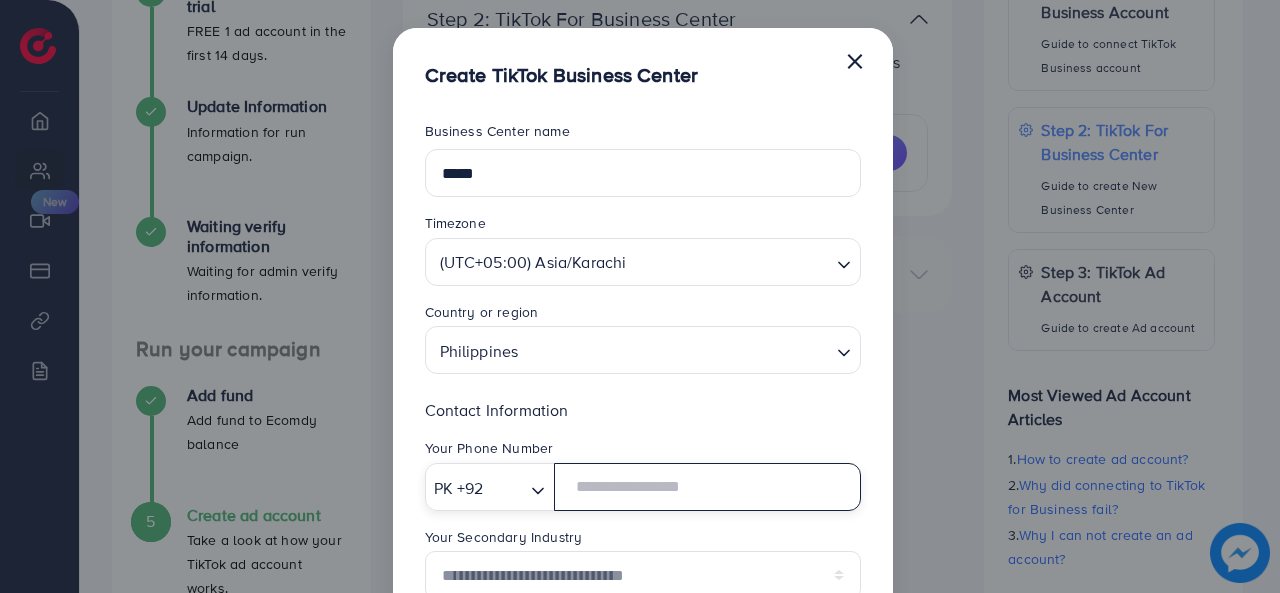click at bounding box center (707, 487) 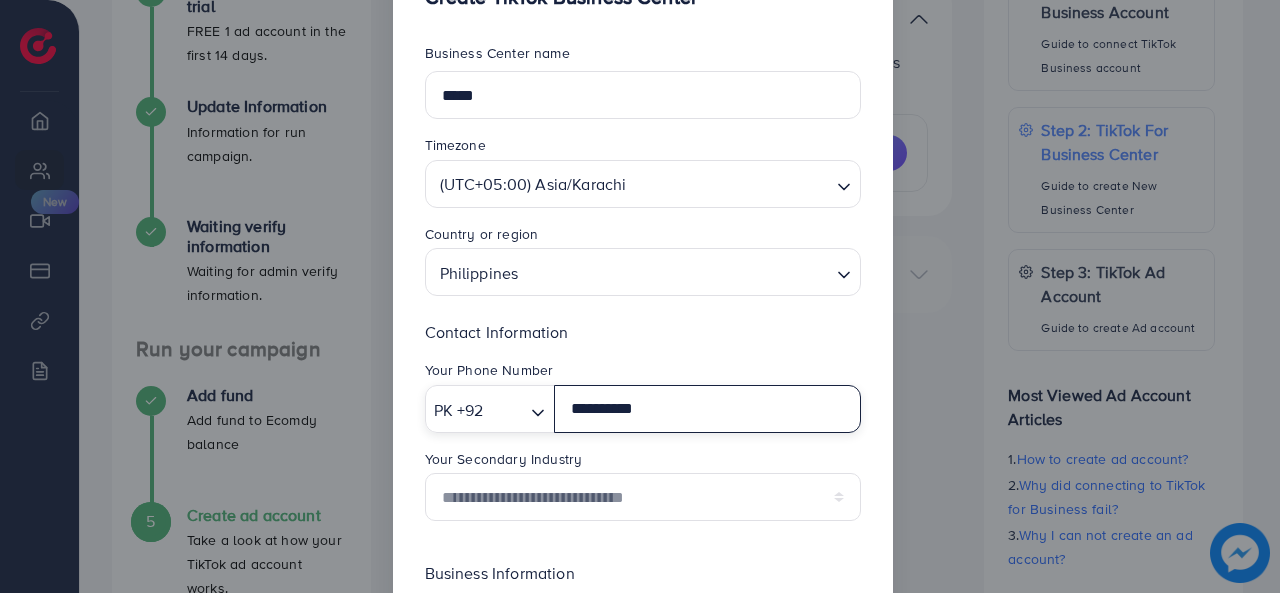 scroll, scrollTop: 200, scrollLeft: 0, axis: vertical 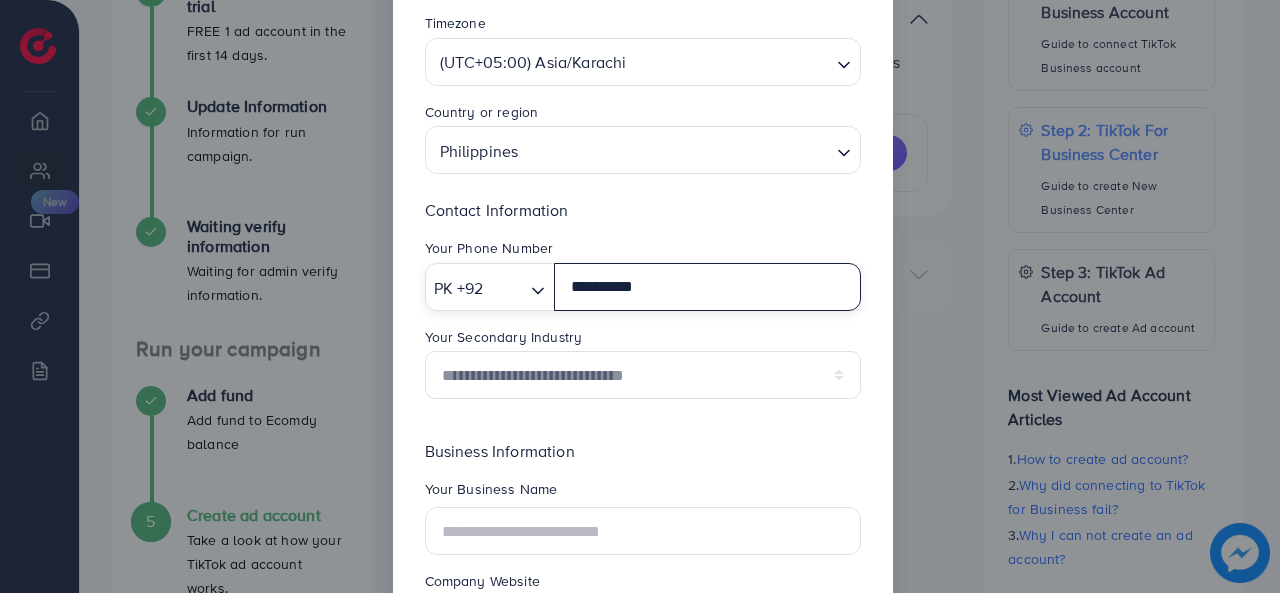 type on "**********" 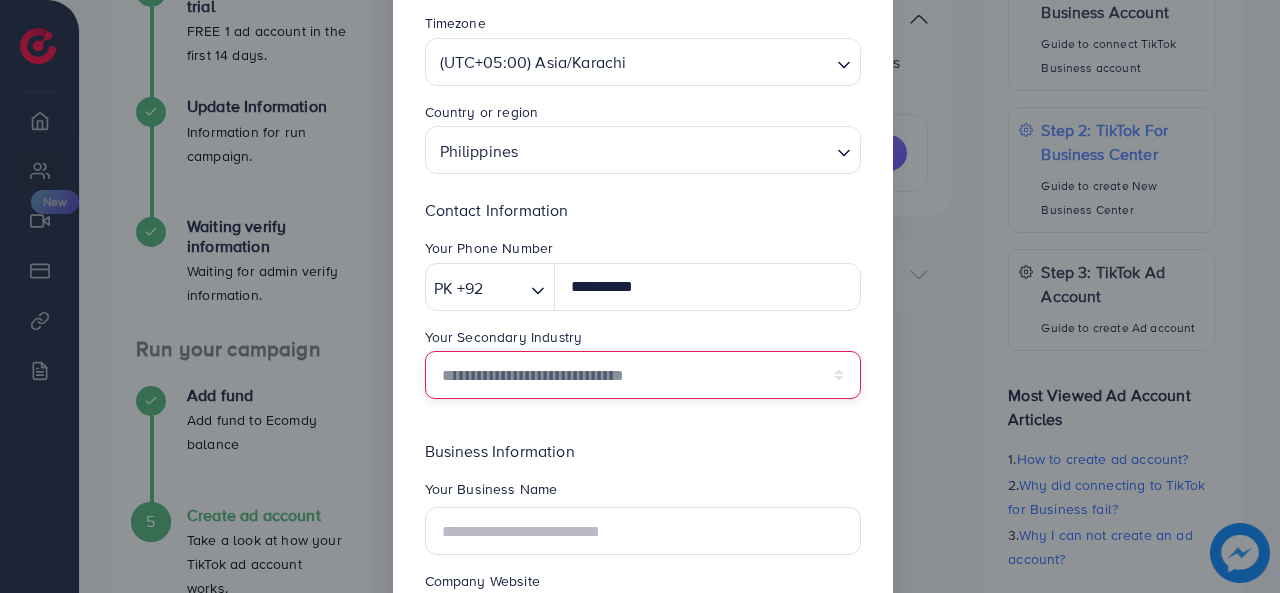 click on "**********" at bounding box center [643, 375] 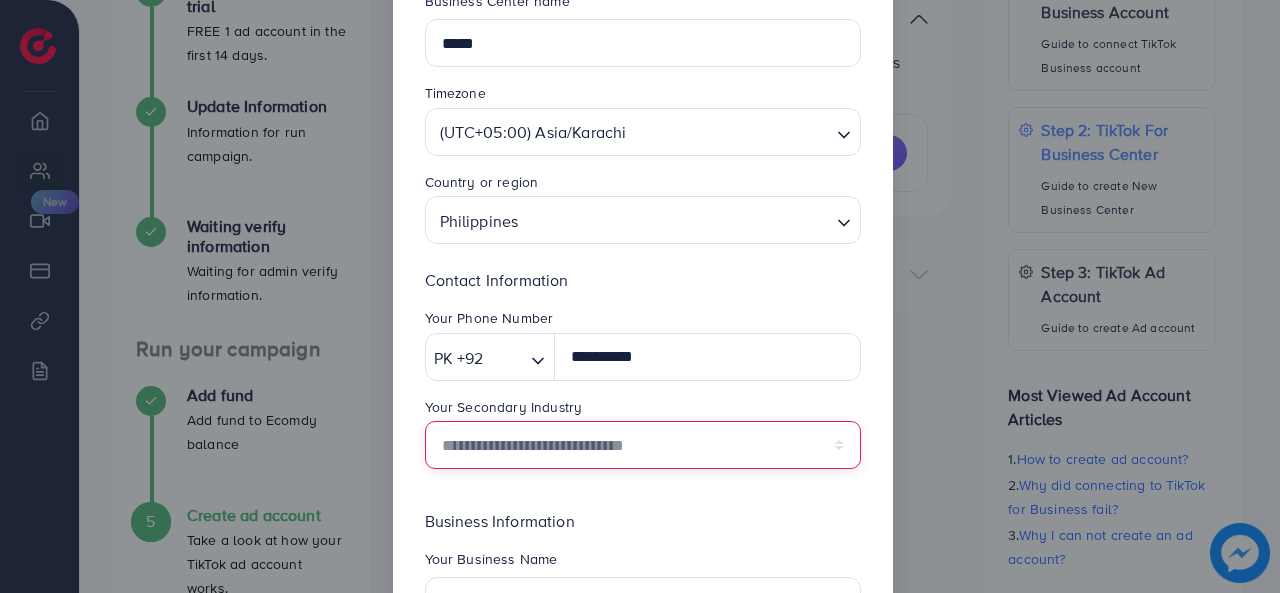 scroll, scrollTop: 100, scrollLeft: 0, axis: vertical 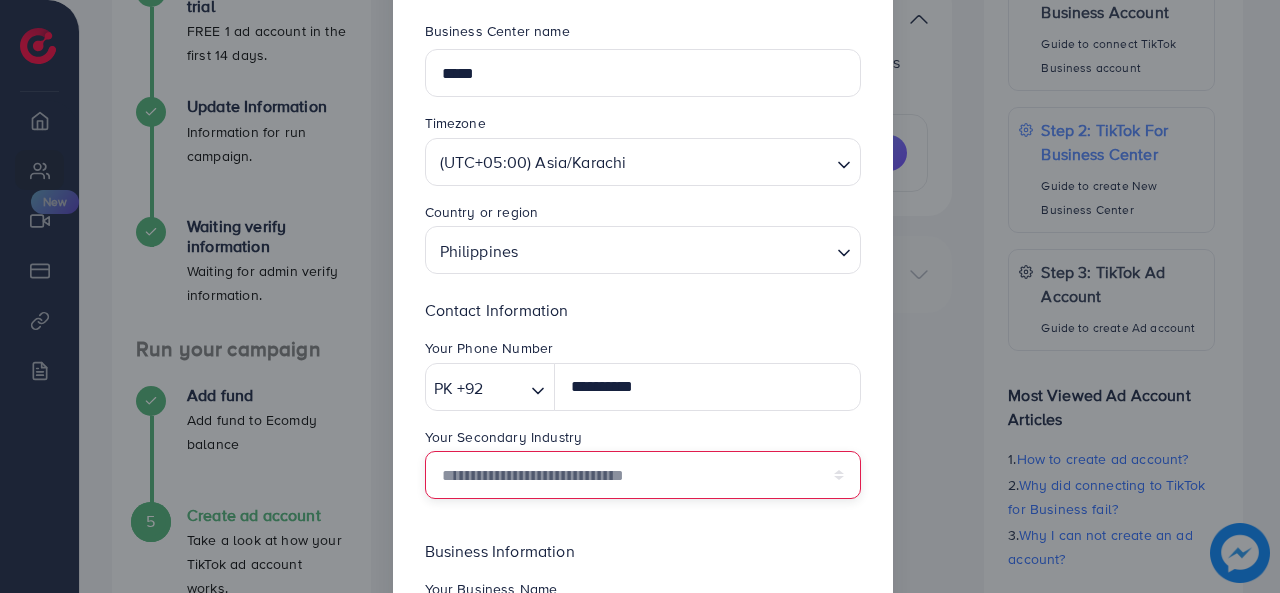 click on "**********" at bounding box center [643, 475] 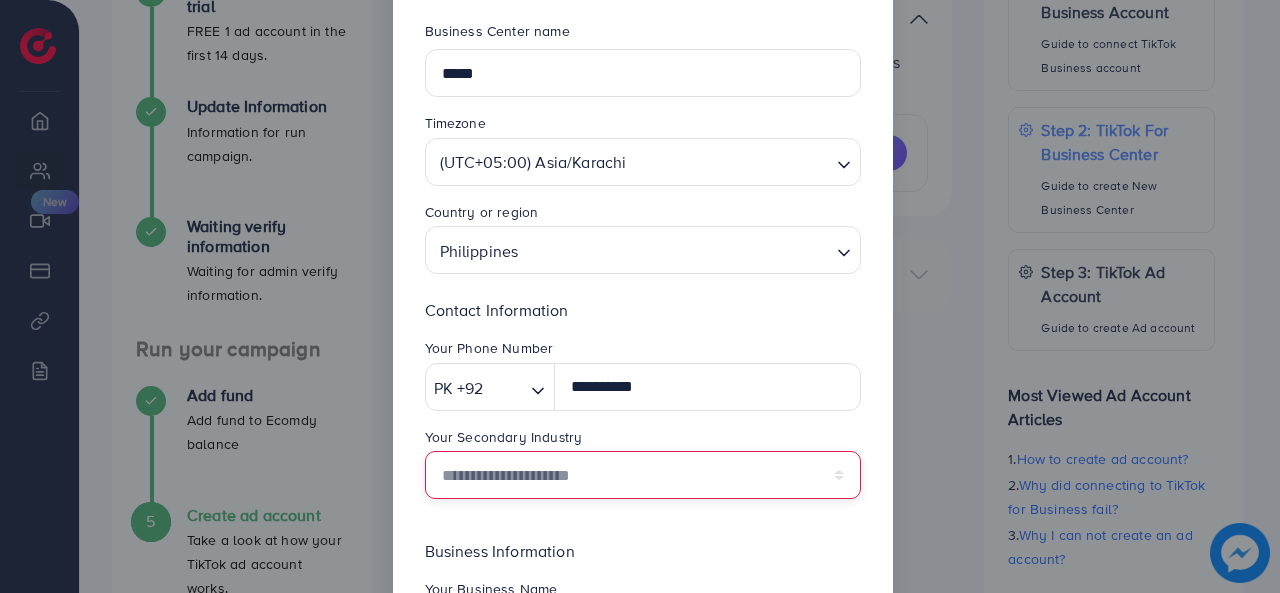 click on "**********" at bounding box center (643, 475) 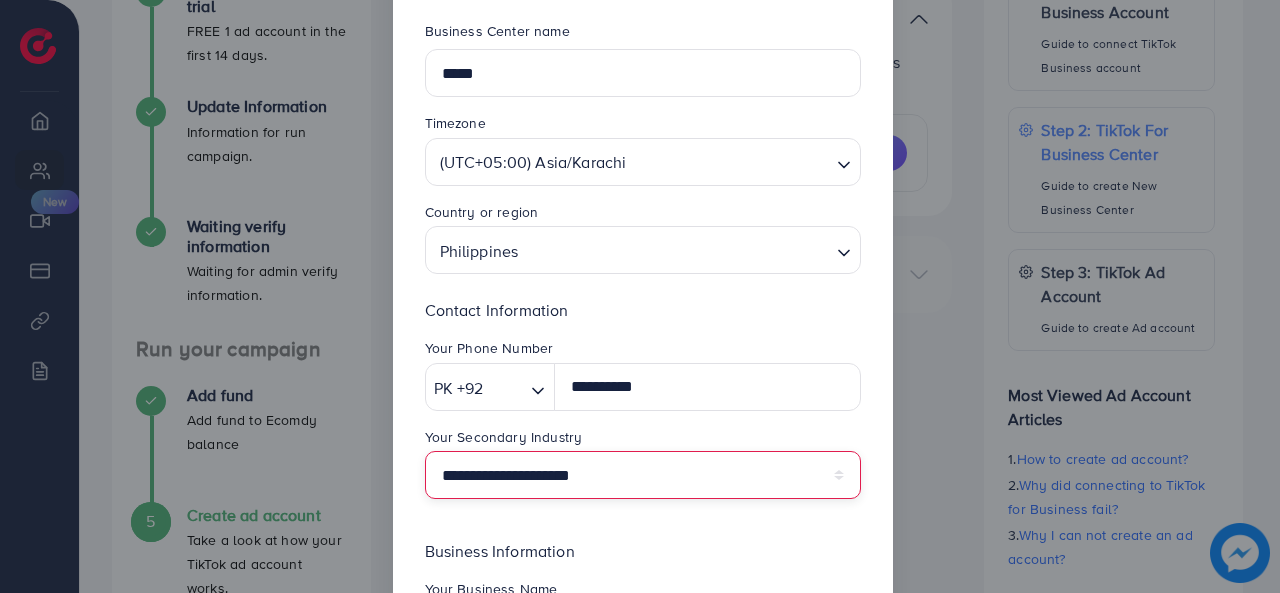 scroll, scrollTop: 300, scrollLeft: 0, axis: vertical 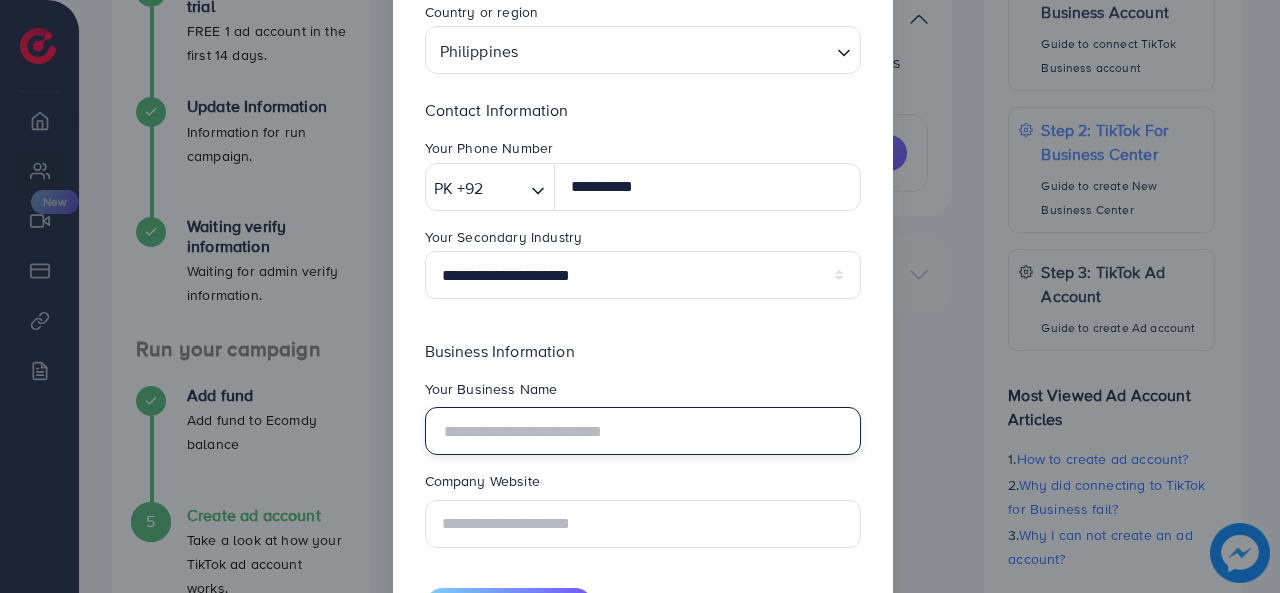 click at bounding box center (643, 431) 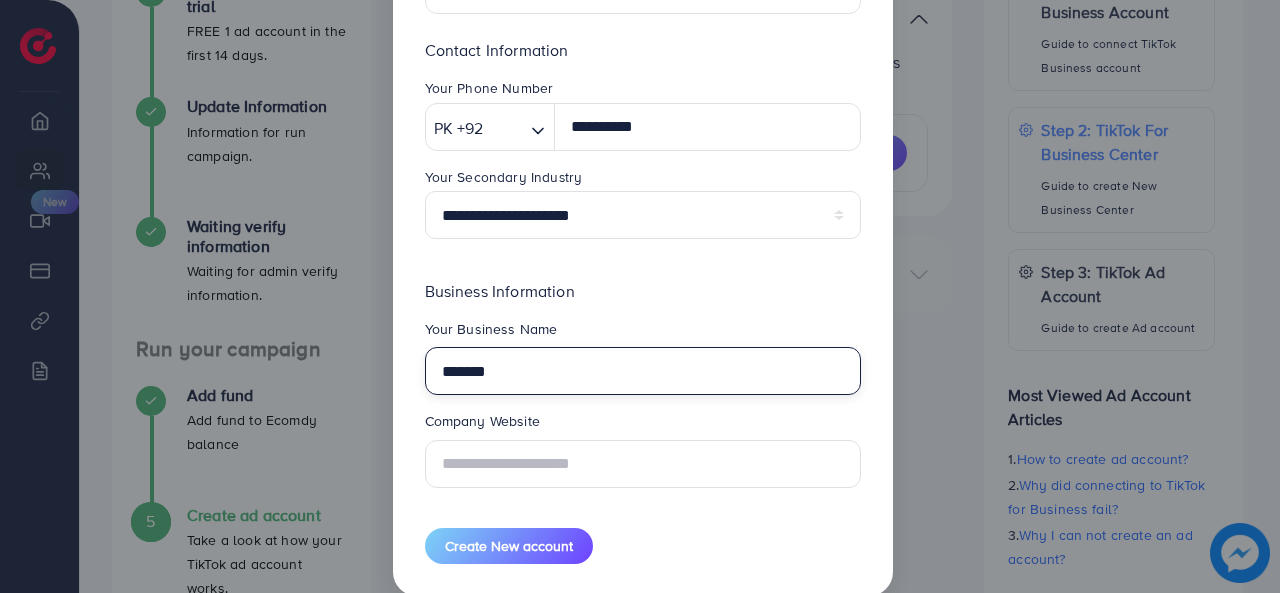 scroll, scrollTop: 390, scrollLeft: 0, axis: vertical 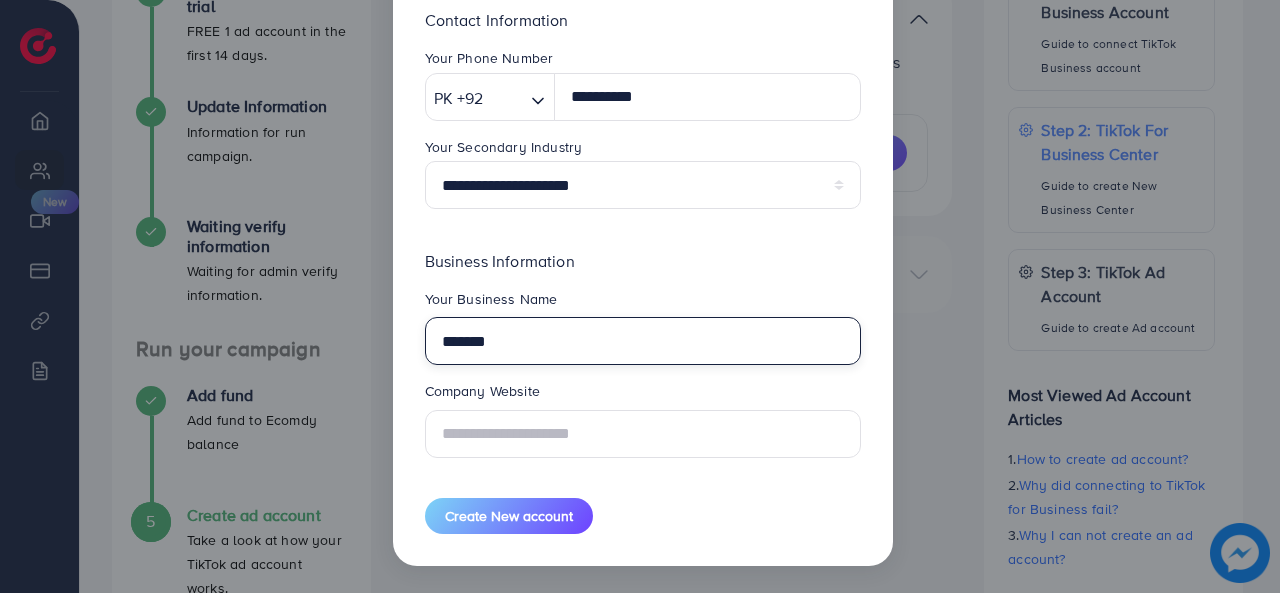 type on "*******" 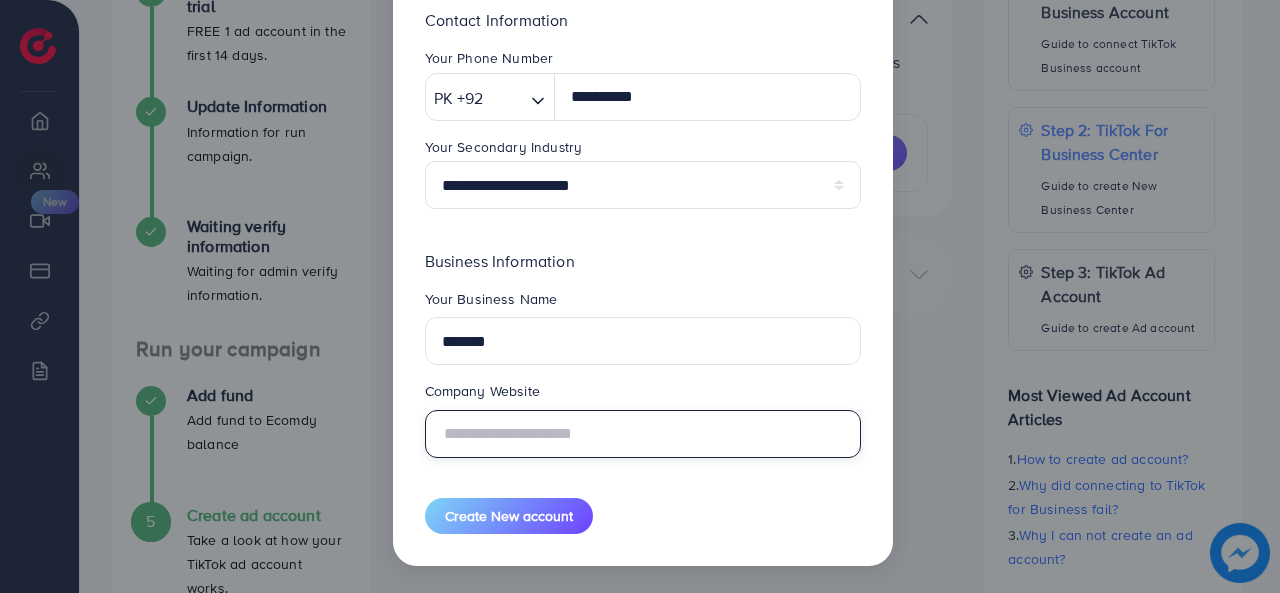 click at bounding box center [643, 434] 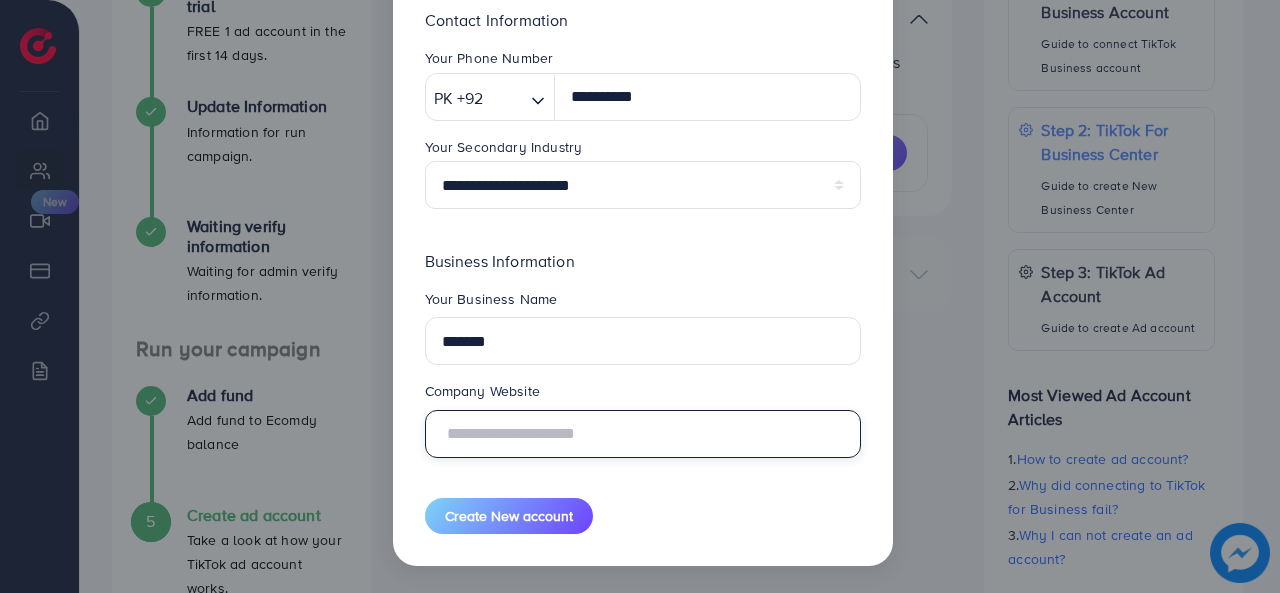 type on "**********" 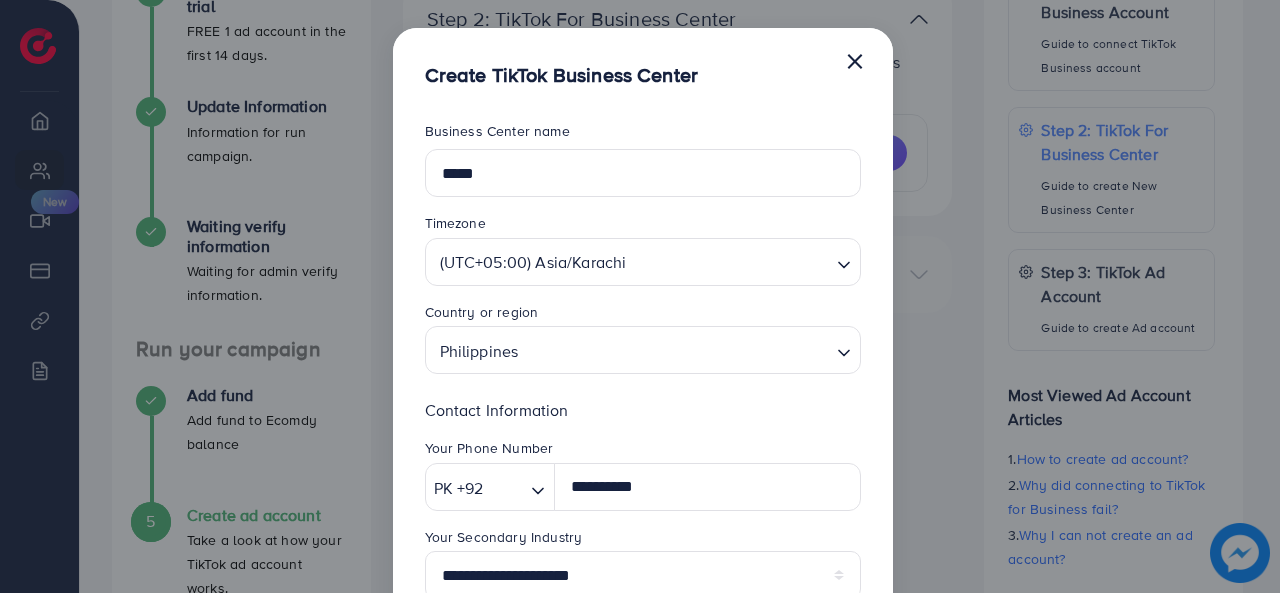 scroll, scrollTop: 390, scrollLeft: 0, axis: vertical 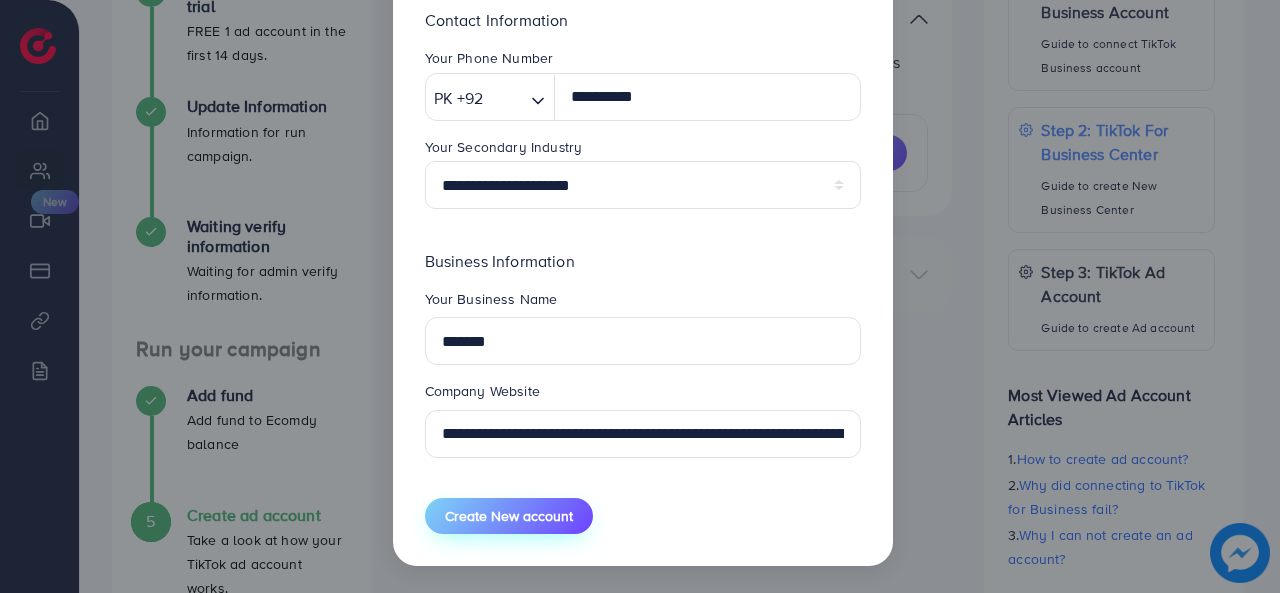 click on "Create New account" at bounding box center [509, 516] 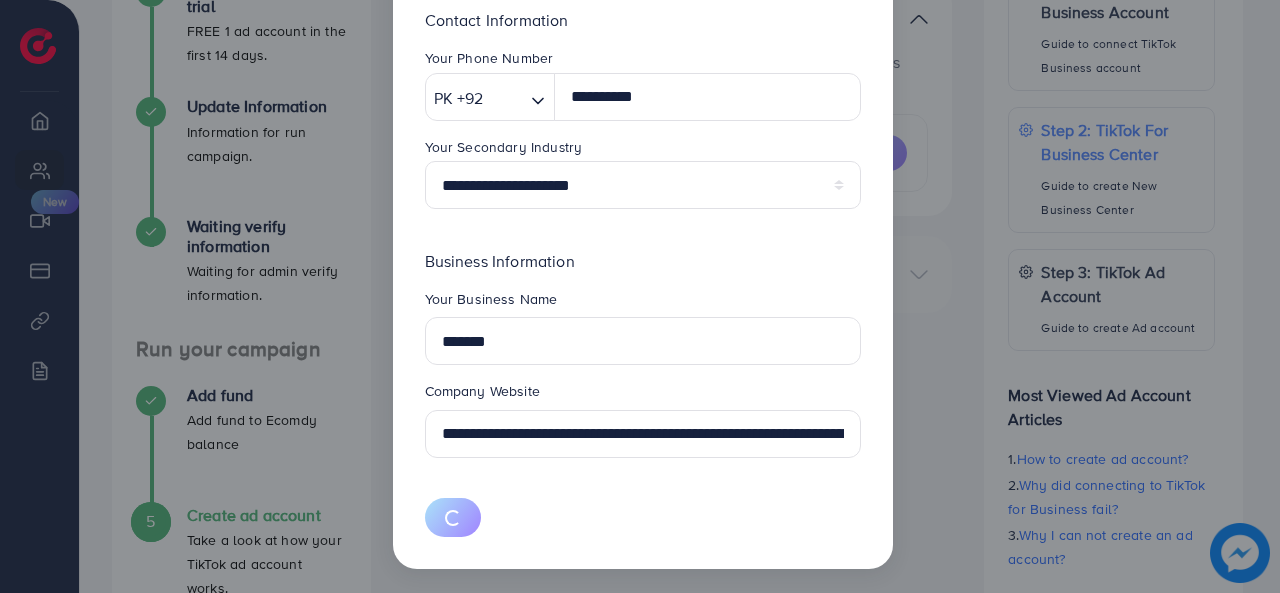 type 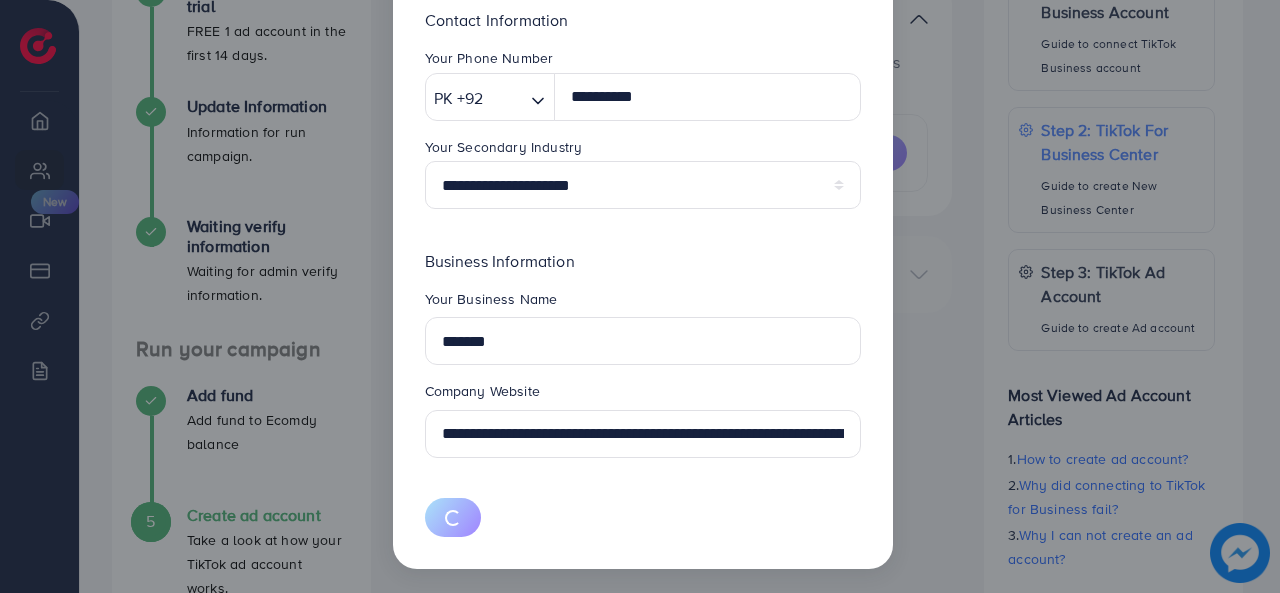type 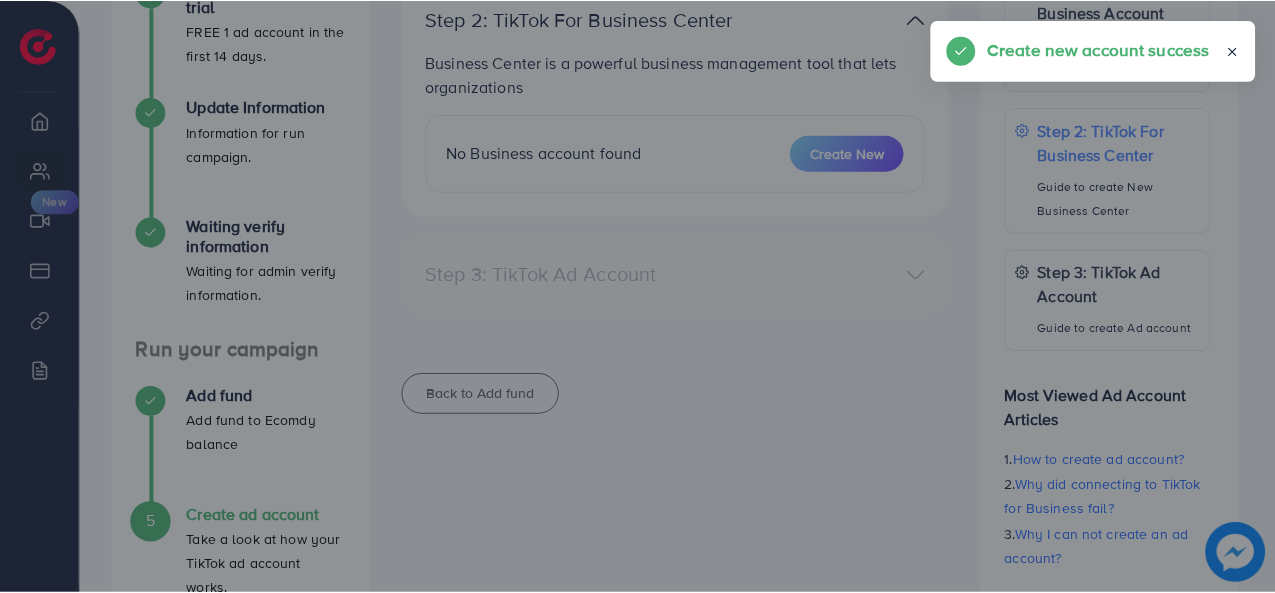 scroll, scrollTop: 244, scrollLeft: 0, axis: vertical 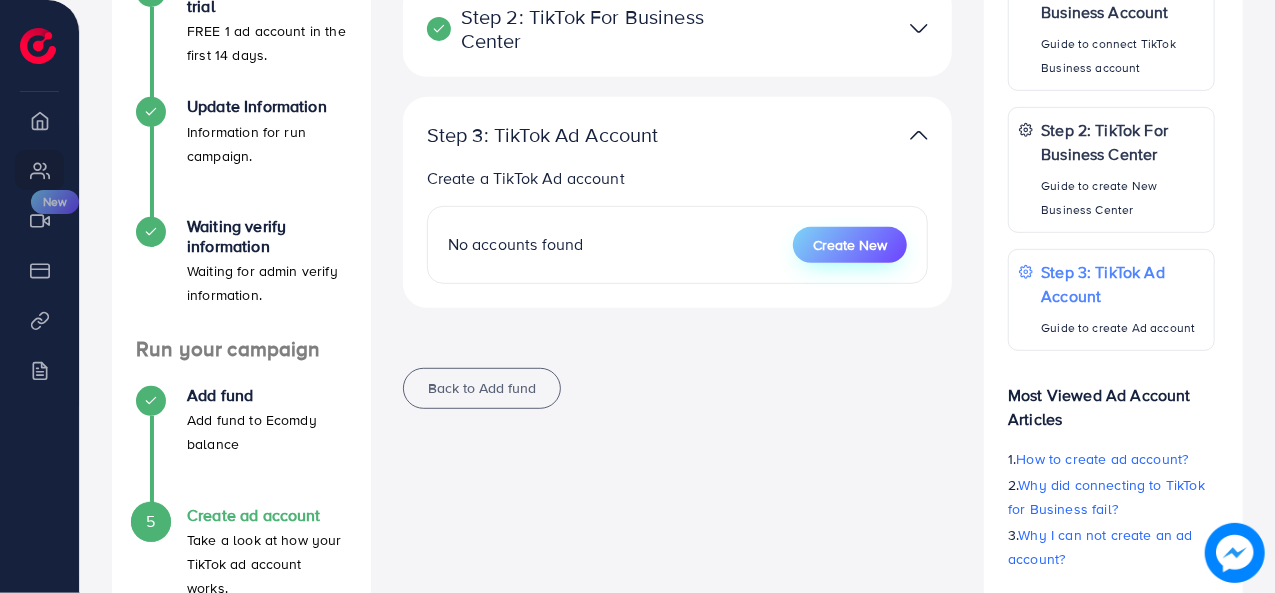 click on "Create New" at bounding box center [850, 245] 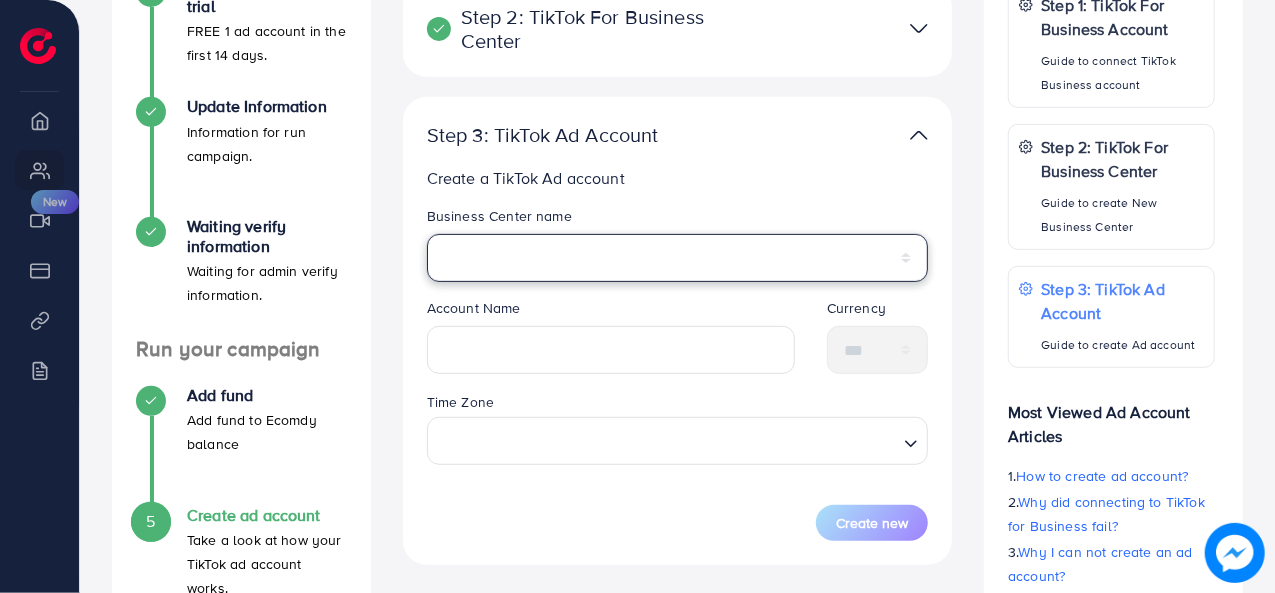 click on "*****" at bounding box center (678, 258) 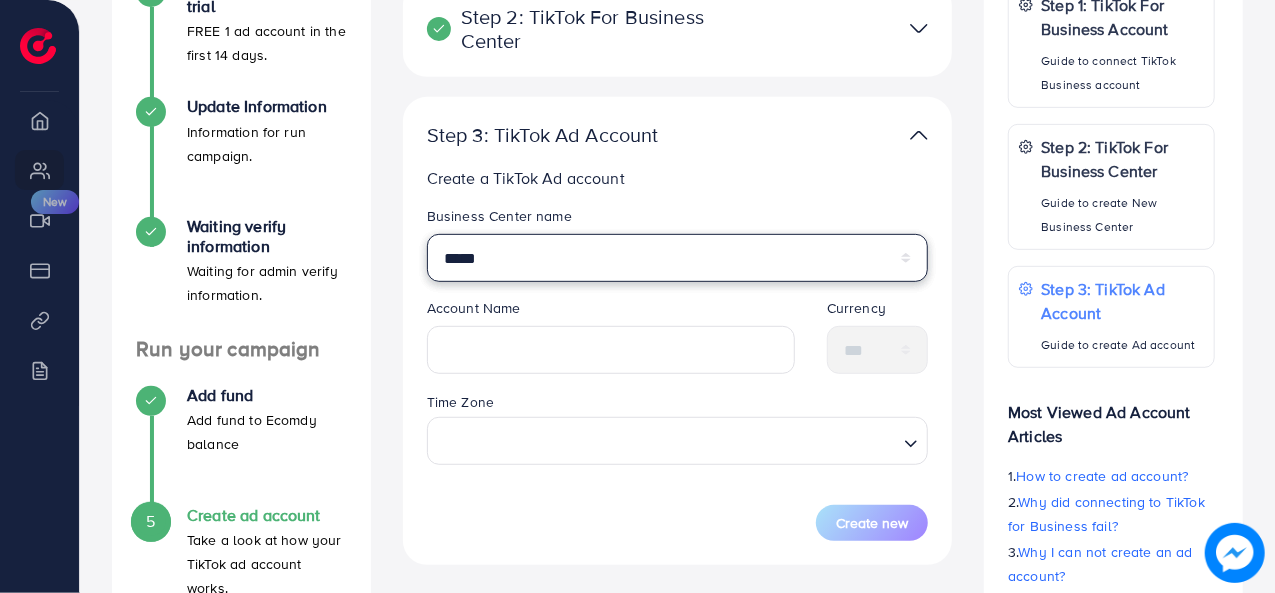 click on "*****" at bounding box center (678, 258) 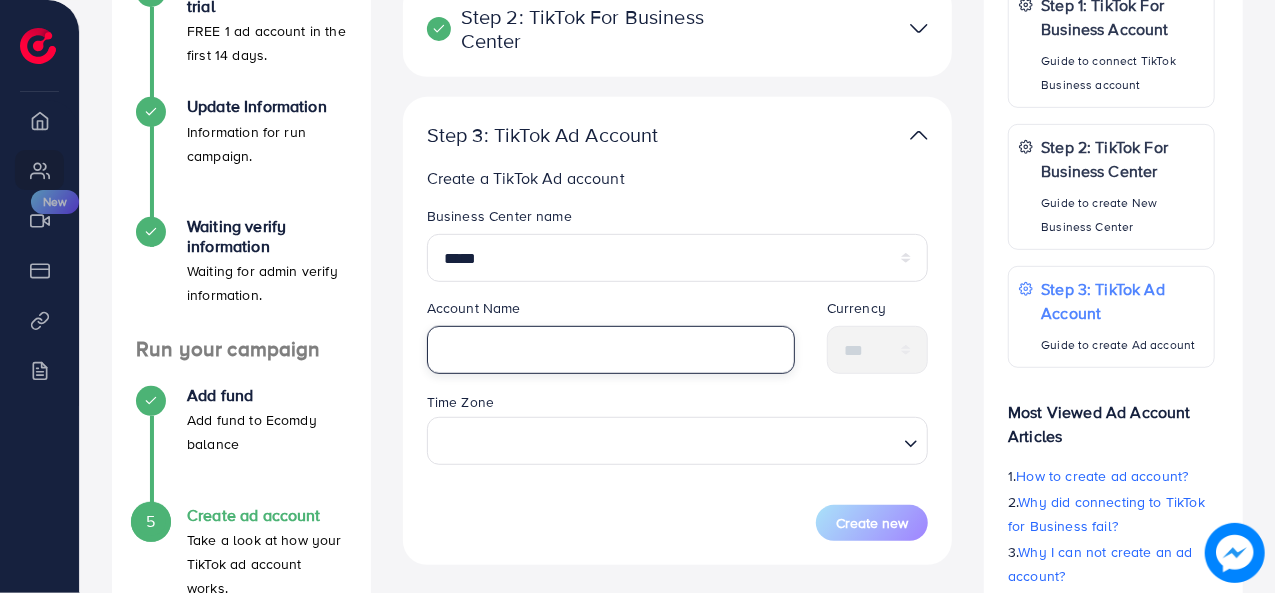 click at bounding box center [611, 350] 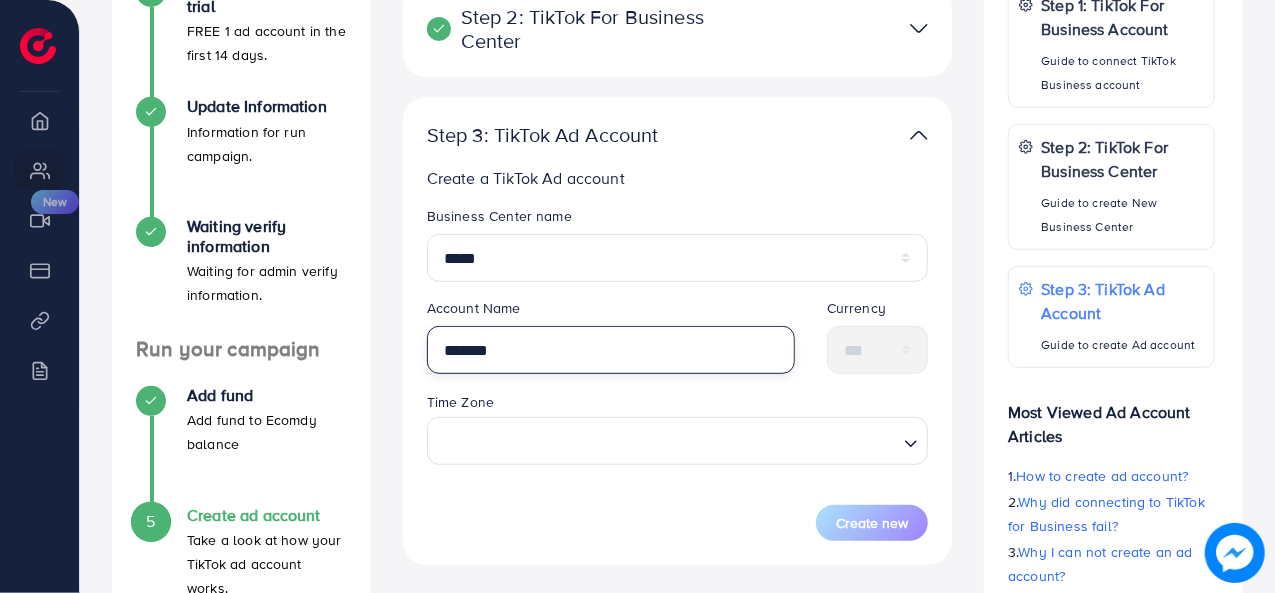 type on "*******" 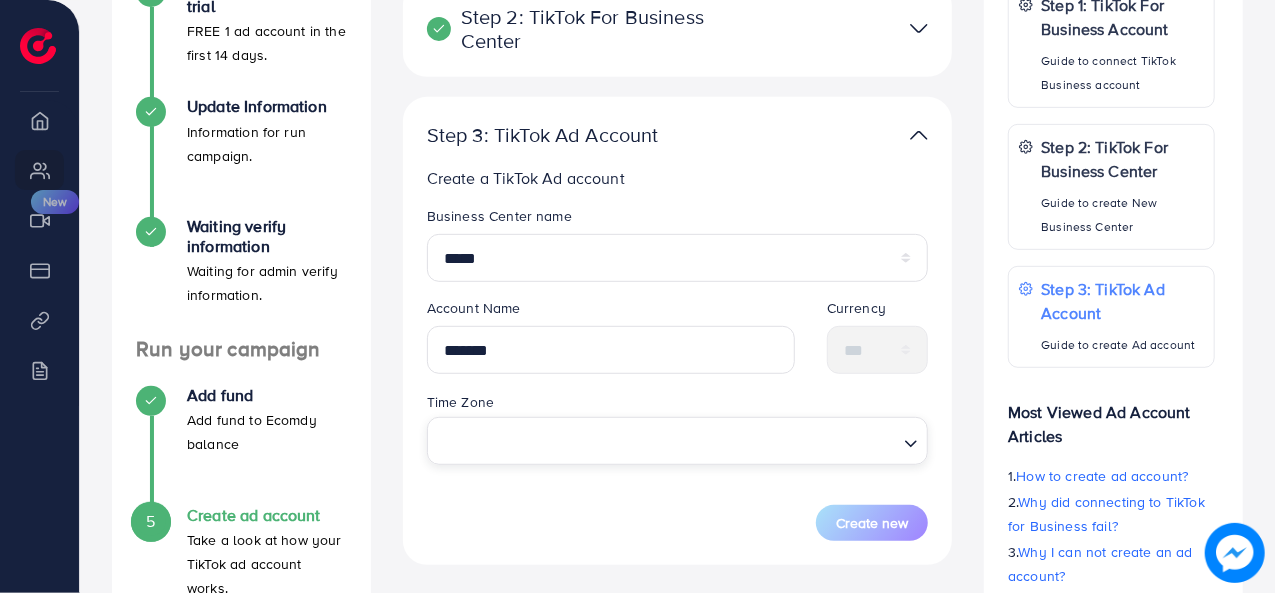 click at bounding box center [666, 440] 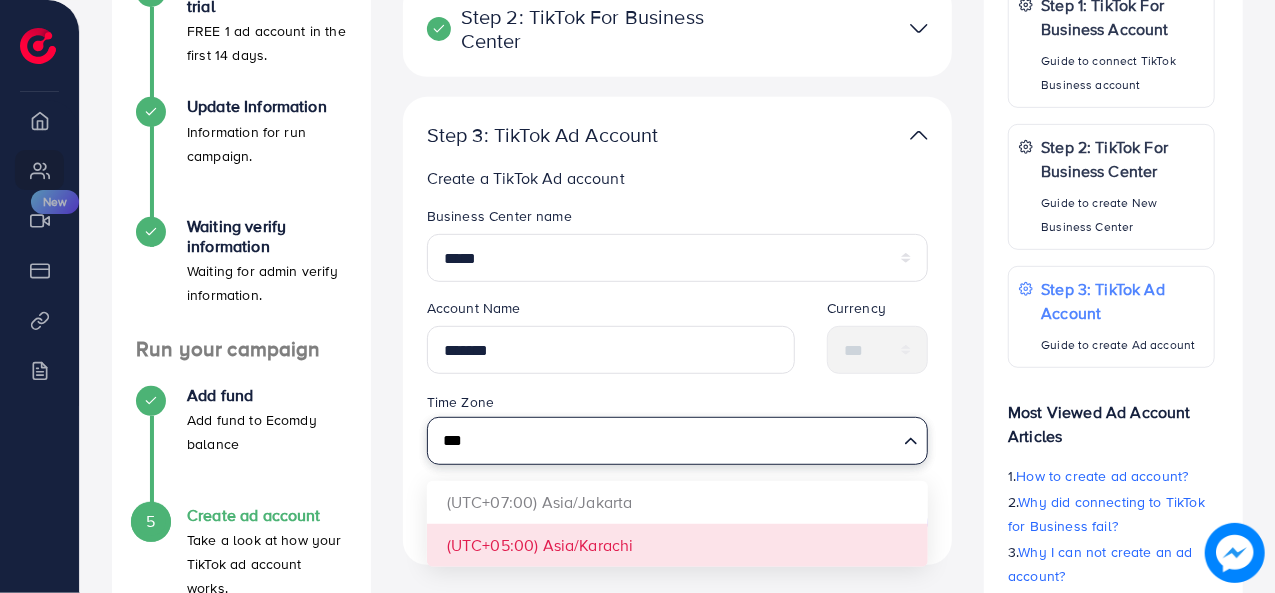 type on "***" 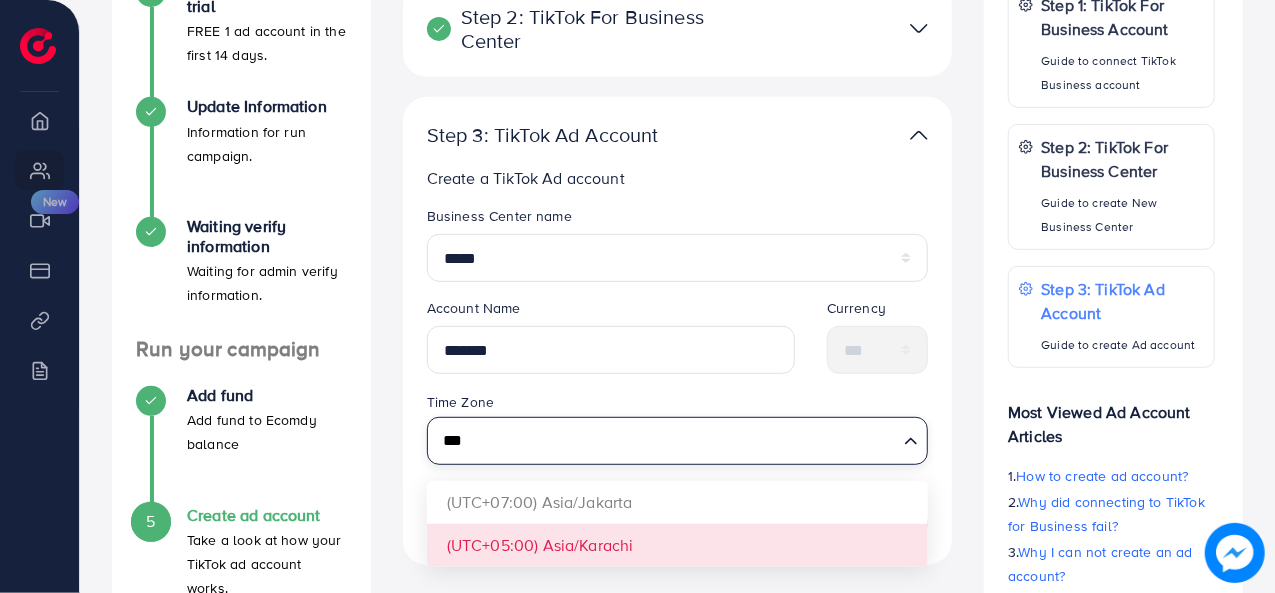 type 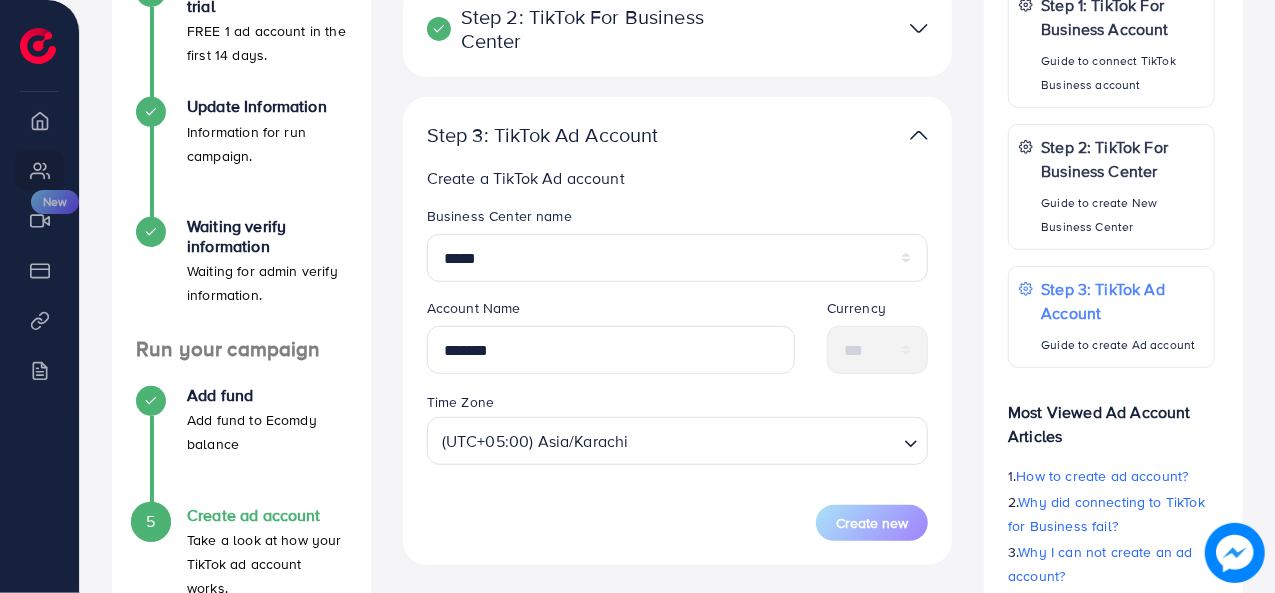 click on "Step 3: TikTok Ad Account   Create a TikTok Ad account  Business Center name ***** Account Name ******* Currency *** Time Zone
(UTC+05:00) Asia/Karachi
Loading...
(UTC+07:00) Asia/Jakarta
(UTC+05:00) Asia/Karachi
Create new" at bounding box center (678, 331) 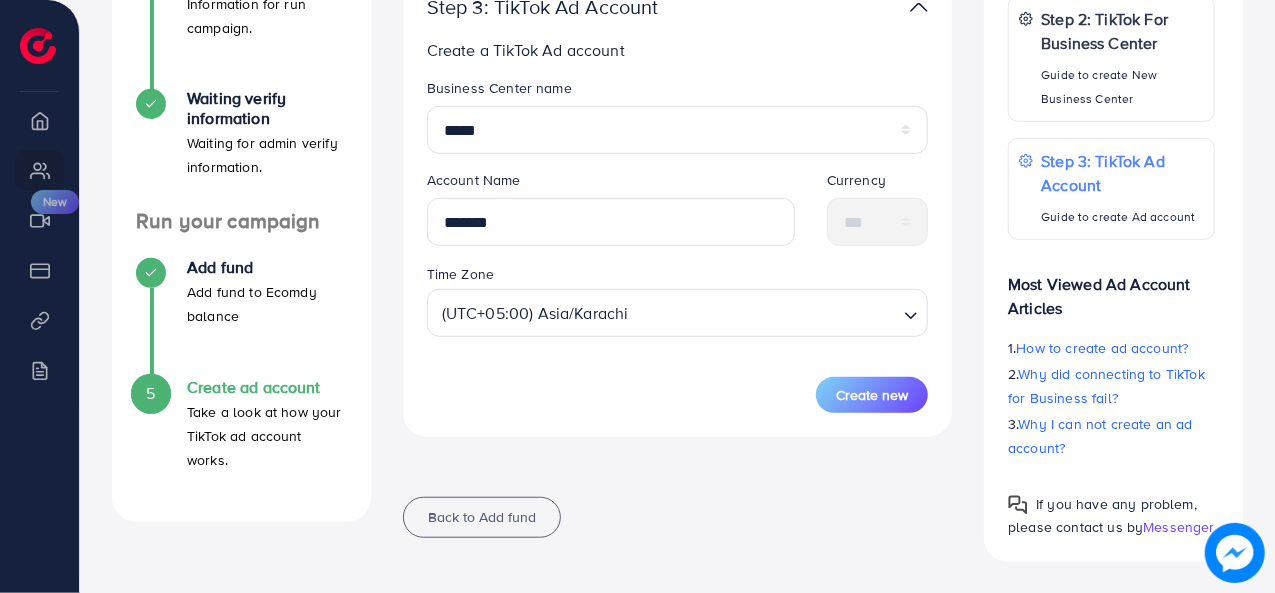 drag, startPoint x: 868, startPoint y: 404, endPoint x: 850, endPoint y: 404, distance: 18 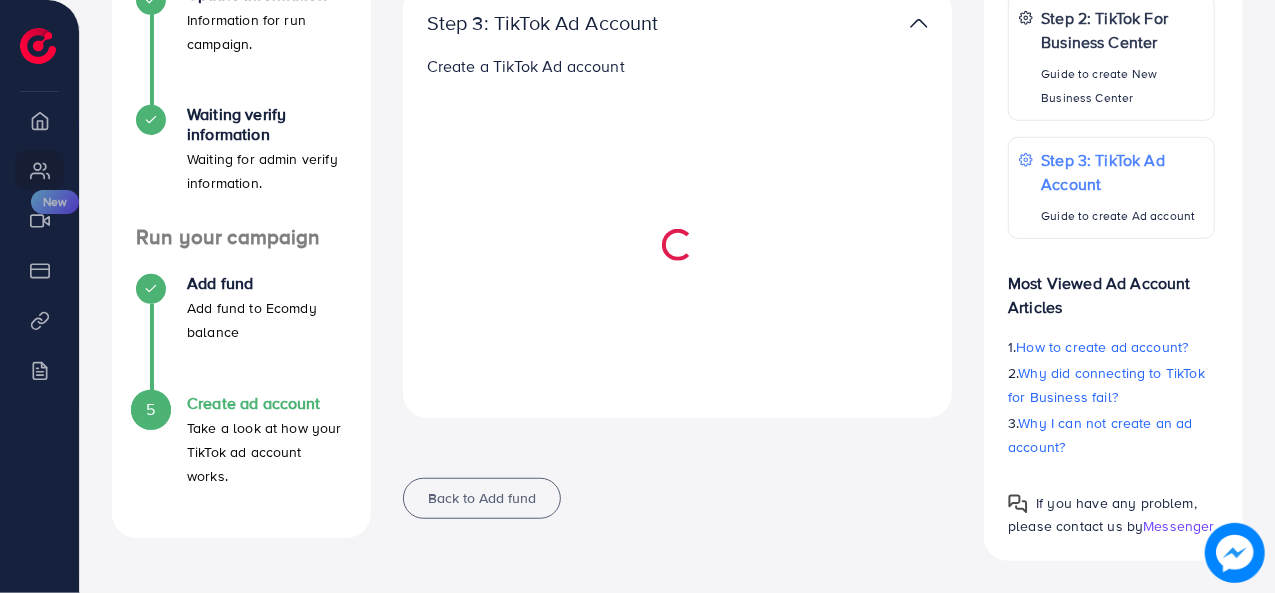 scroll, scrollTop: 524, scrollLeft: 0, axis: vertical 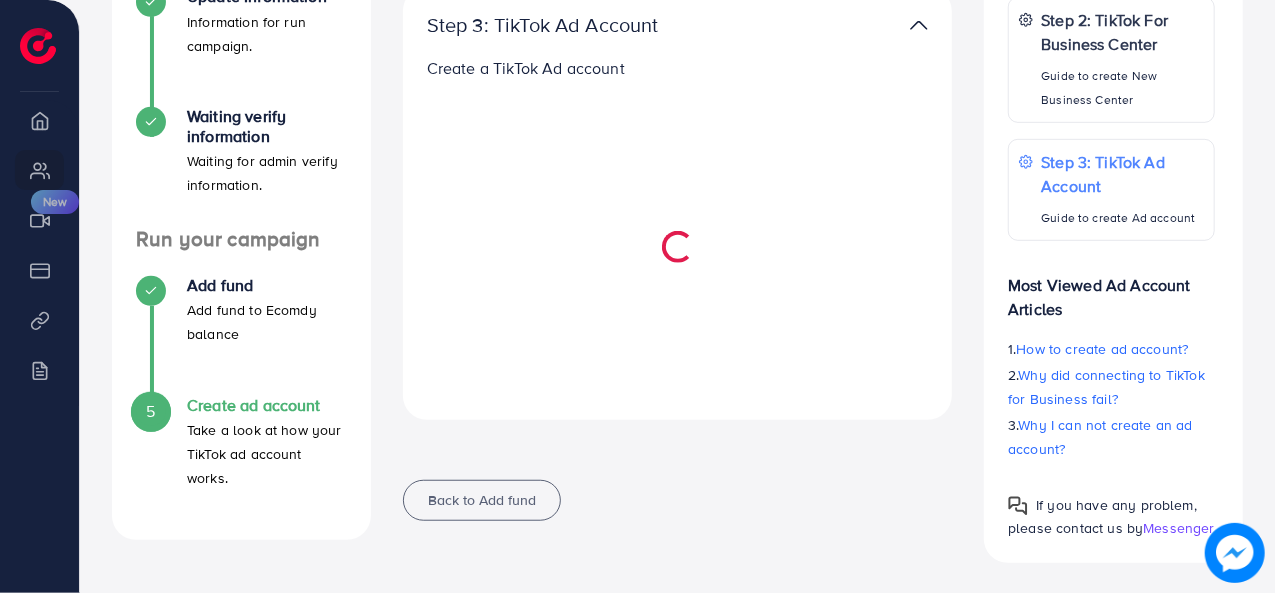 select 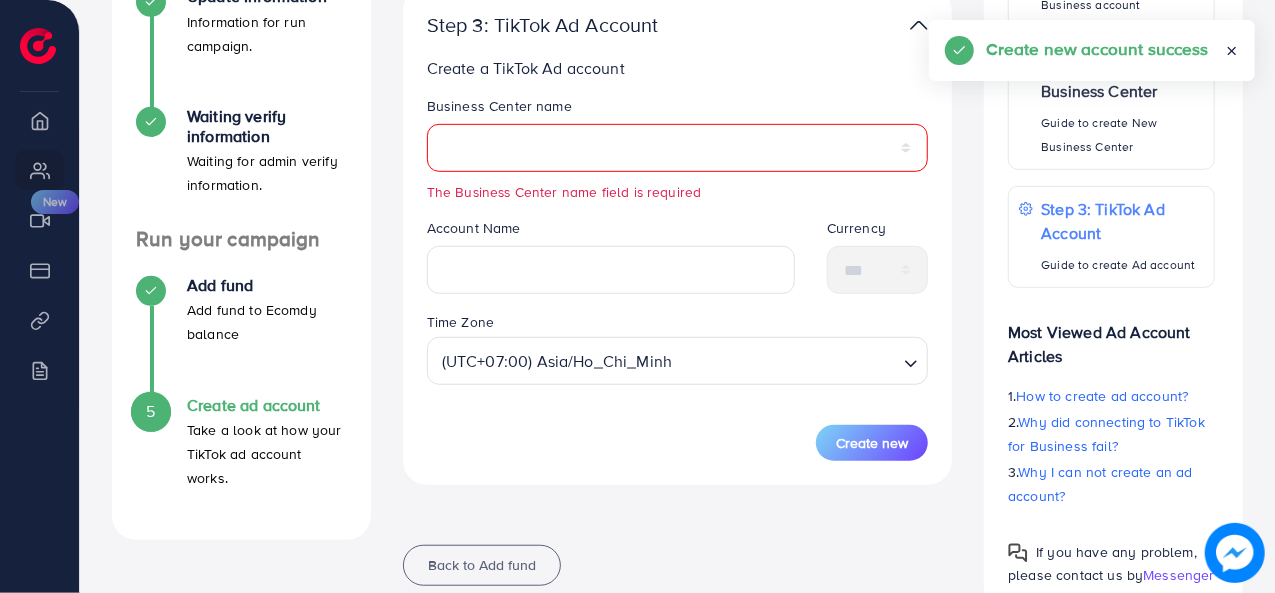 scroll, scrollTop: 542, scrollLeft: 0, axis: vertical 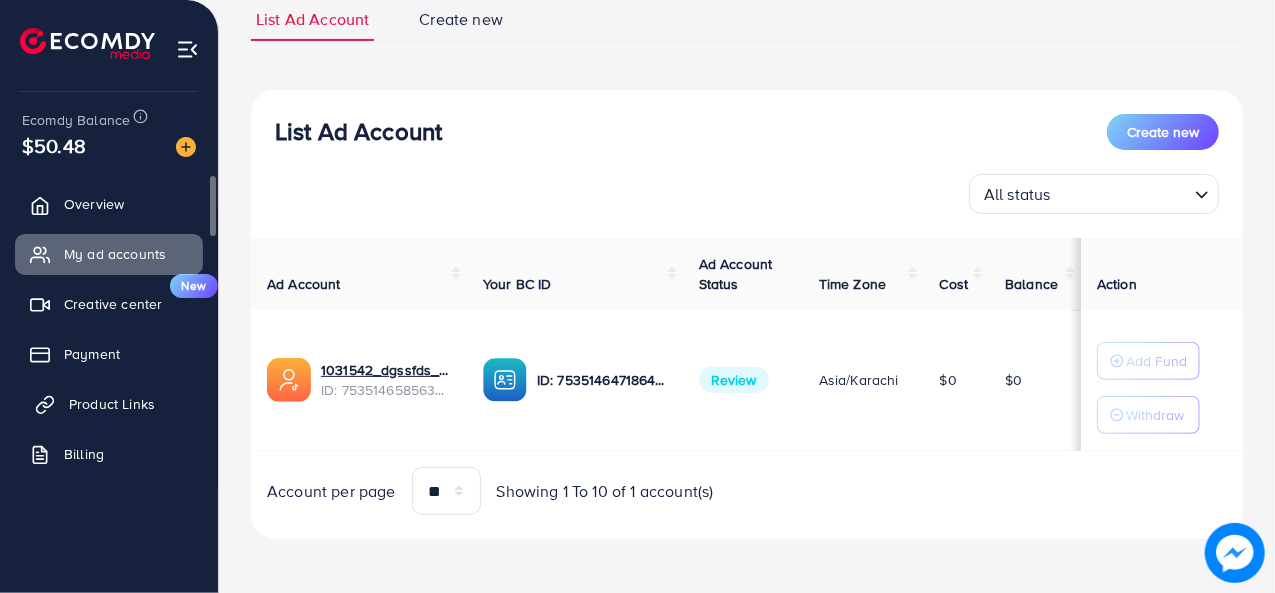 click on "Product Links" at bounding box center (112, 404) 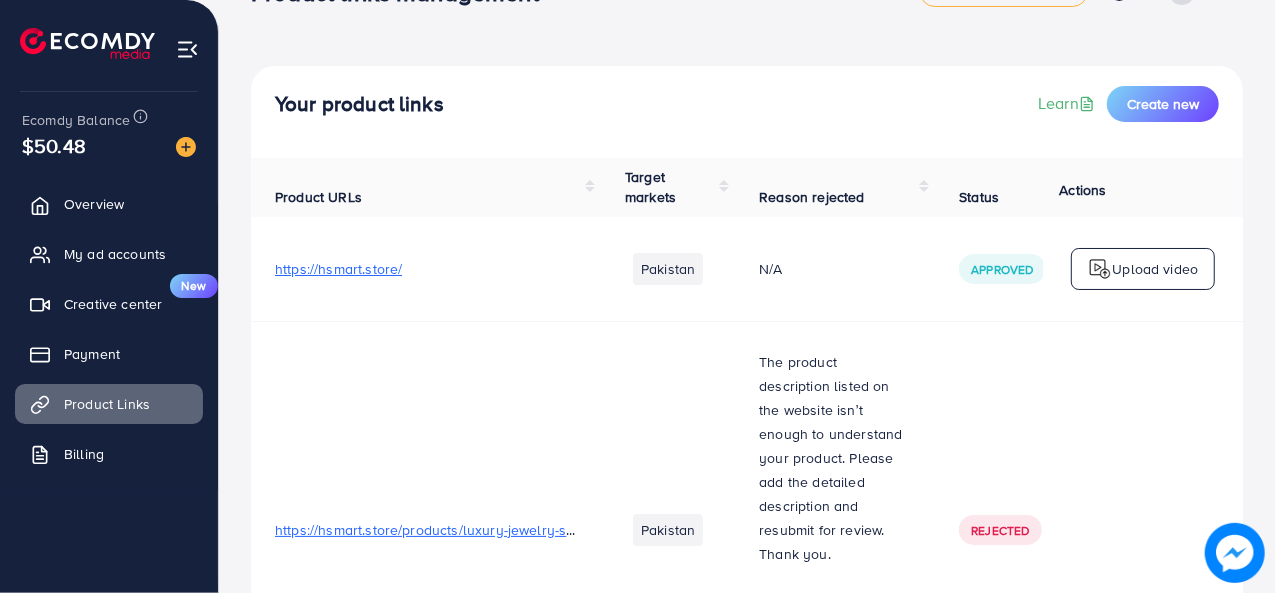 scroll, scrollTop: 100, scrollLeft: 0, axis: vertical 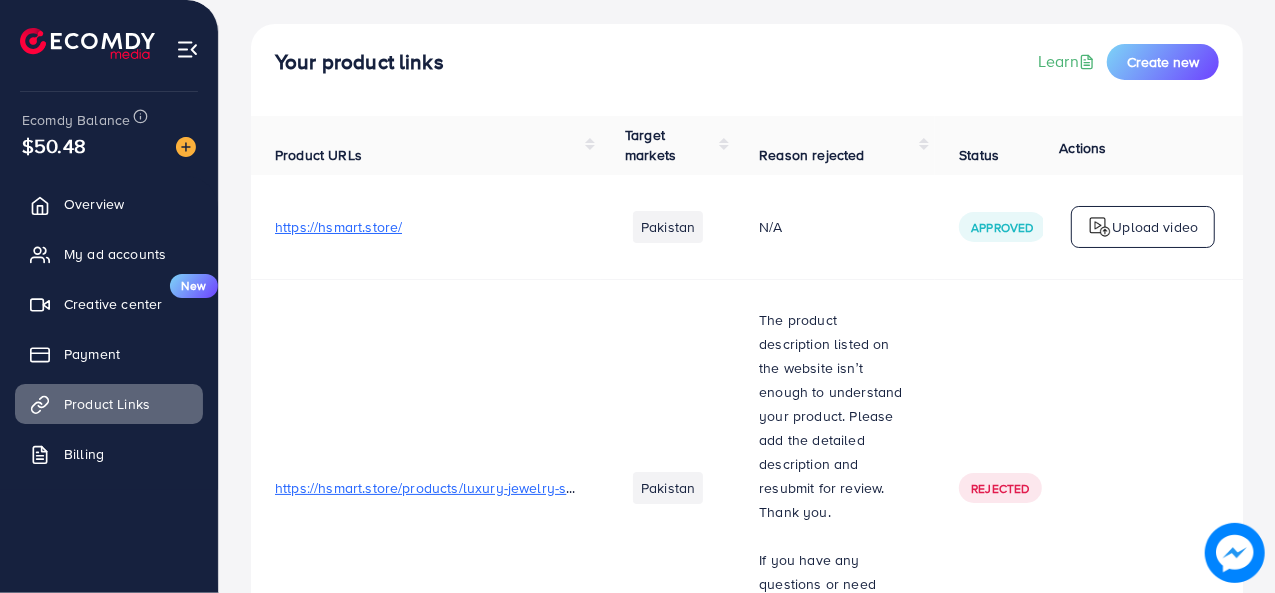 click on "https://hsmart.store/" at bounding box center [338, 227] 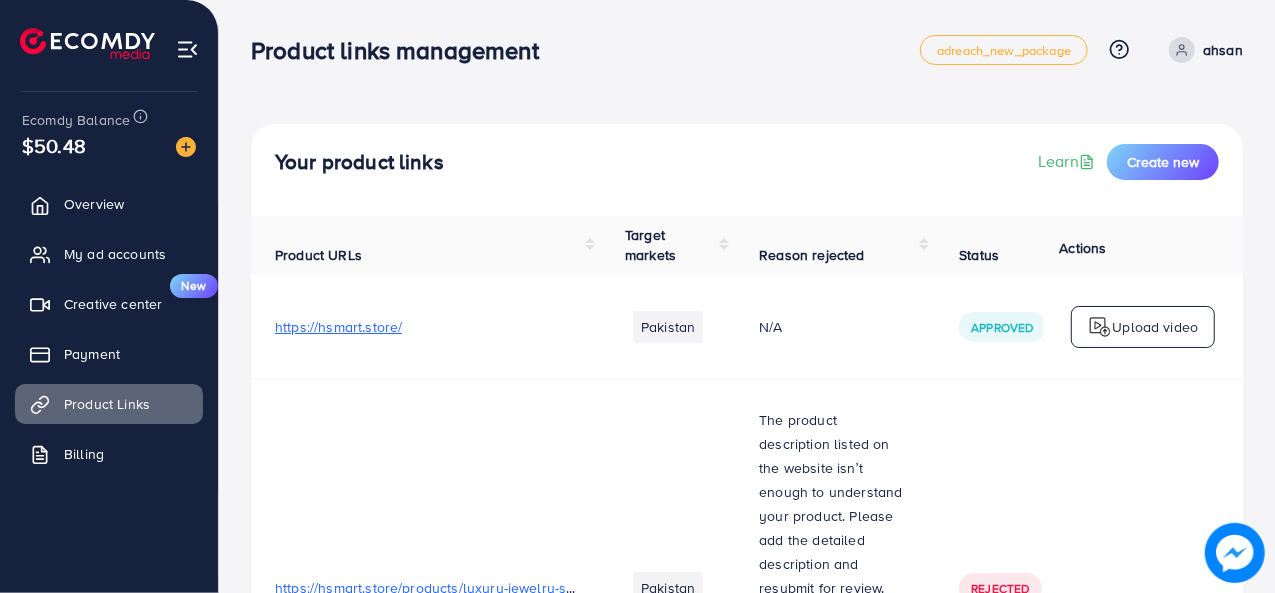 scroll, scrollTop: 100, scrollLeft: 0, axis: vertical 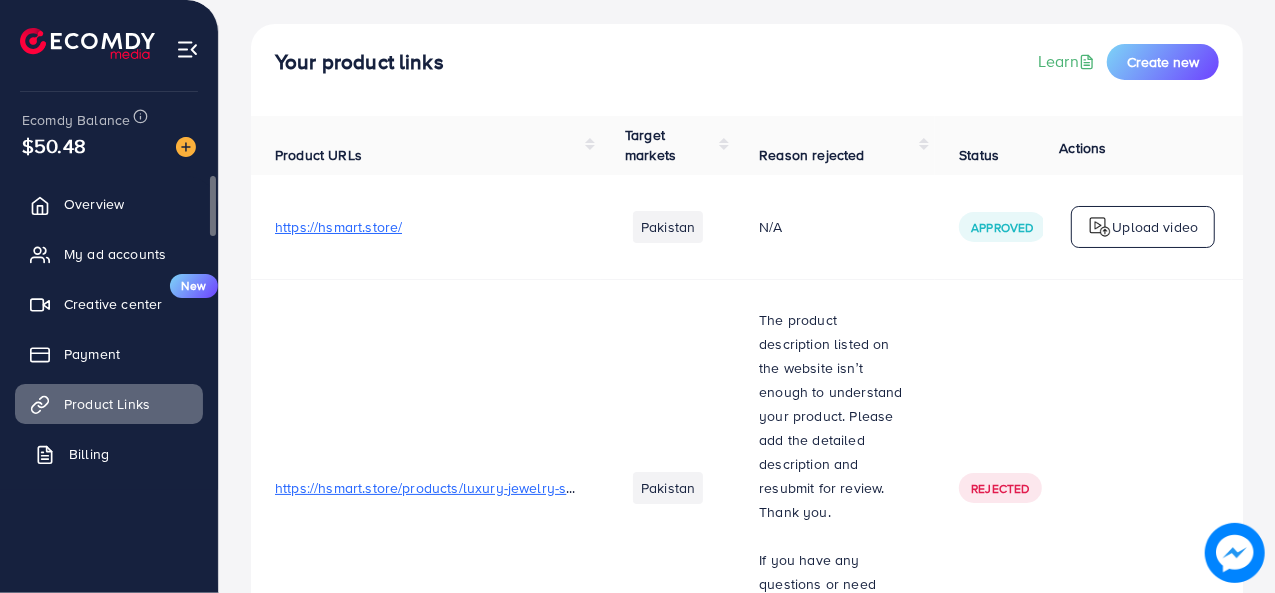 drag, startPoint x: 86, startPoint y: 454, endPoint x: 97, endPoint y: 453, distance: 11.045361 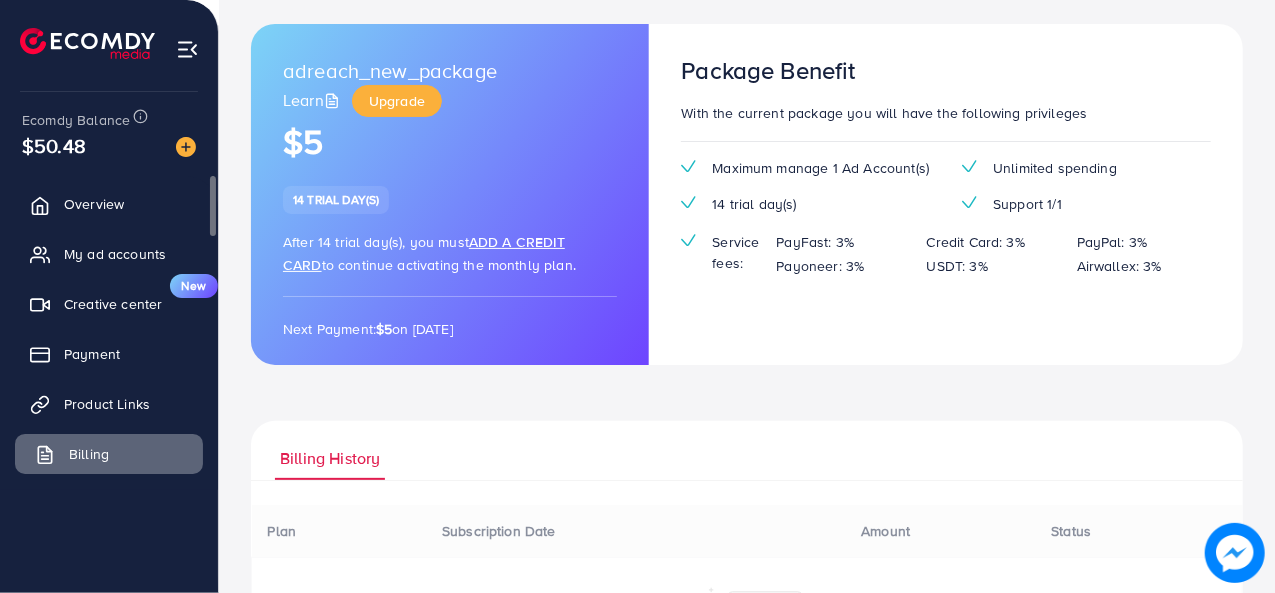 scroll, scrollTop: 0, scrollLeft: 0, axis: both 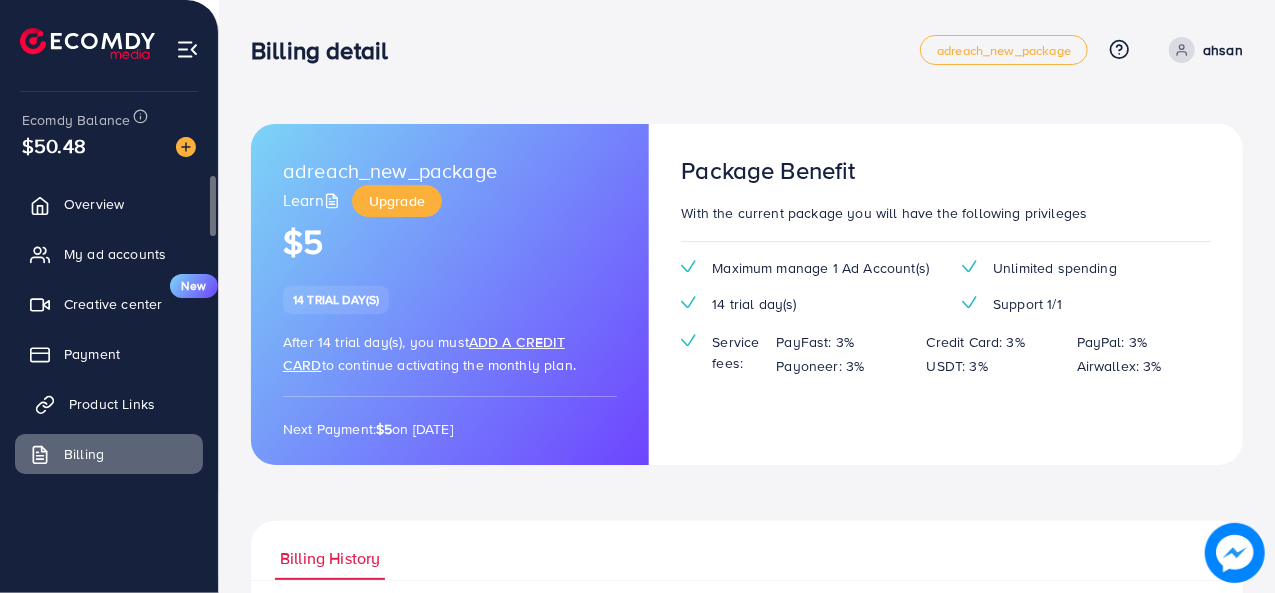 click on "Product Links" at bounding box center (112, 404) 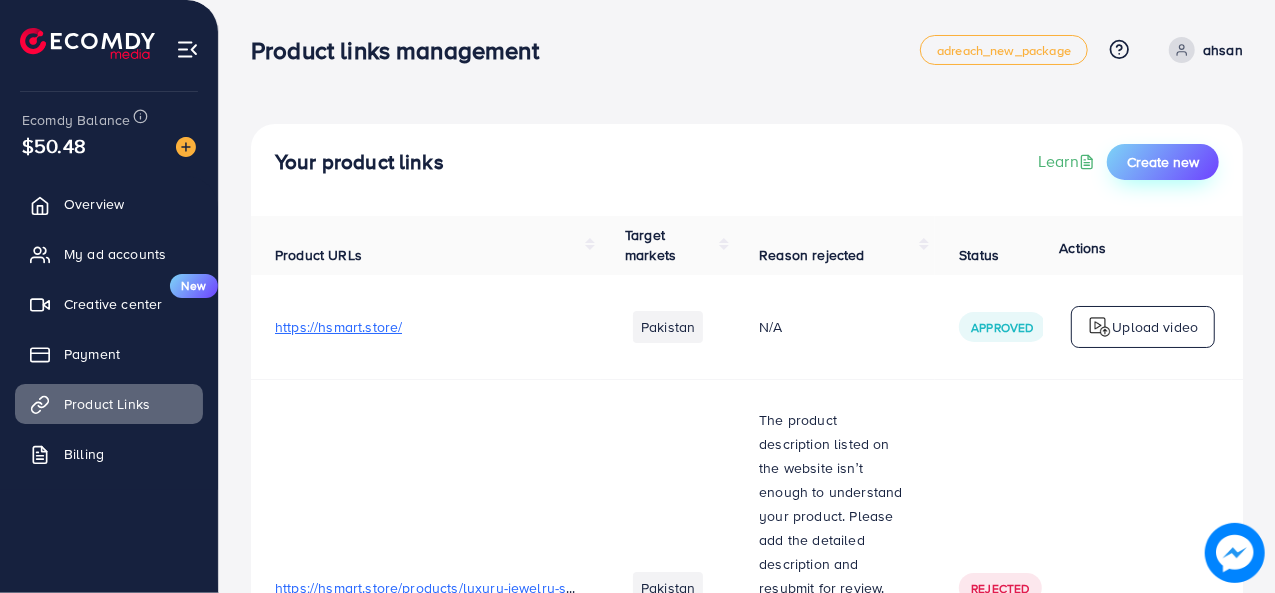 click on "Create new" at bounding box center (1163, 162) 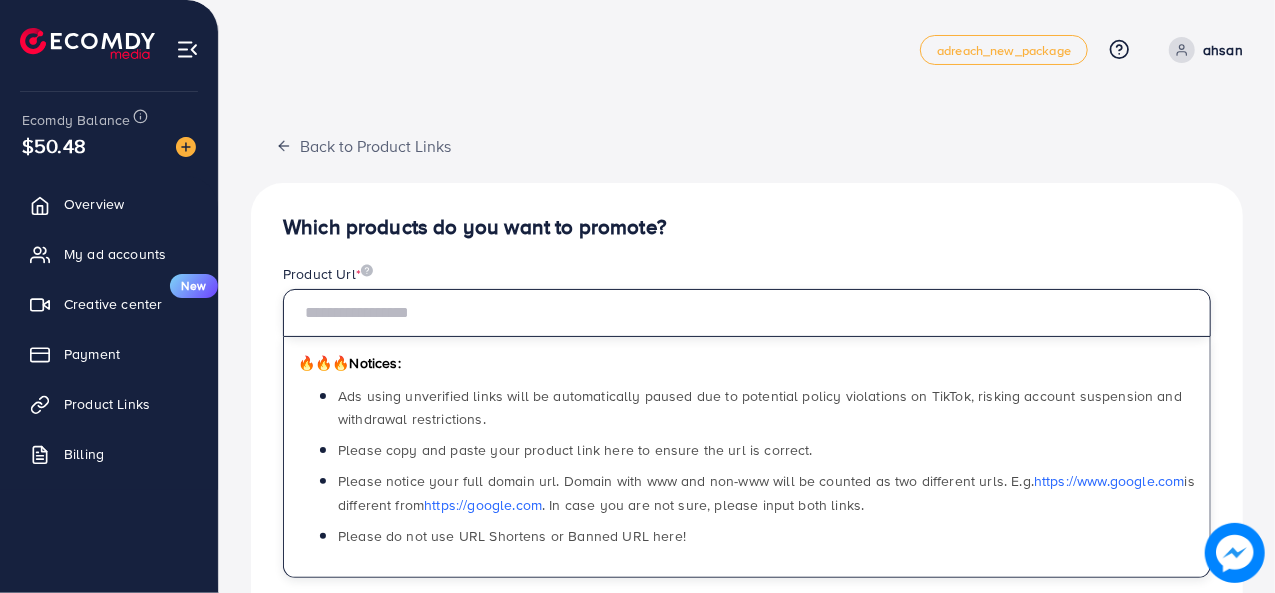 click at bounding box center [747, 313] 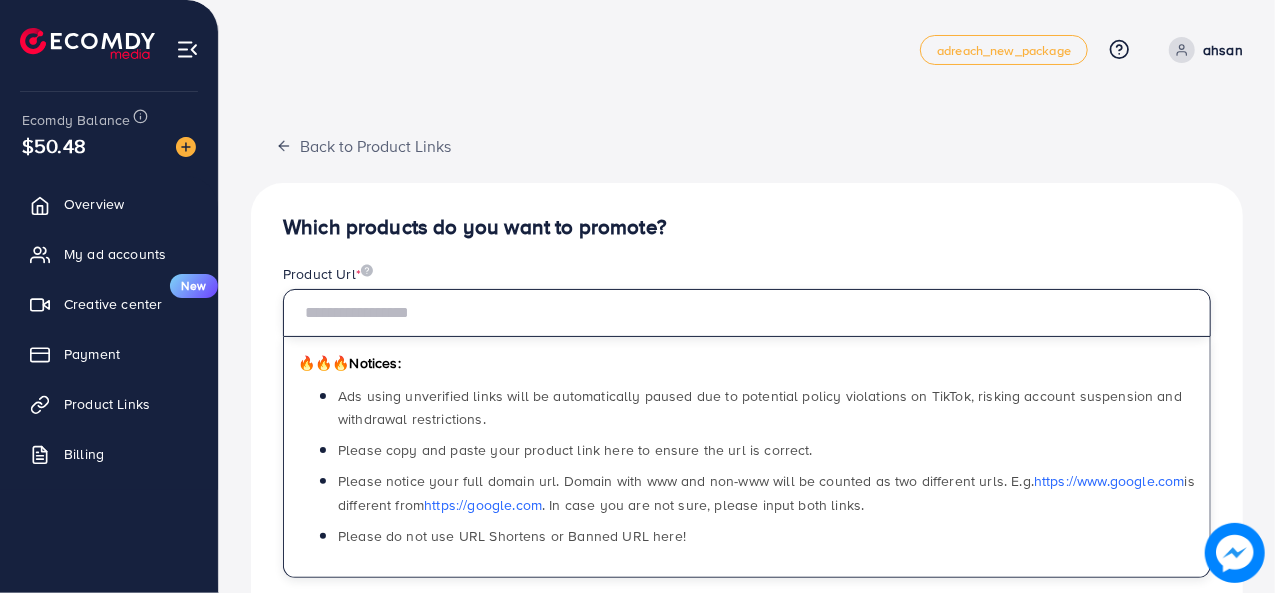 paste on "**********" 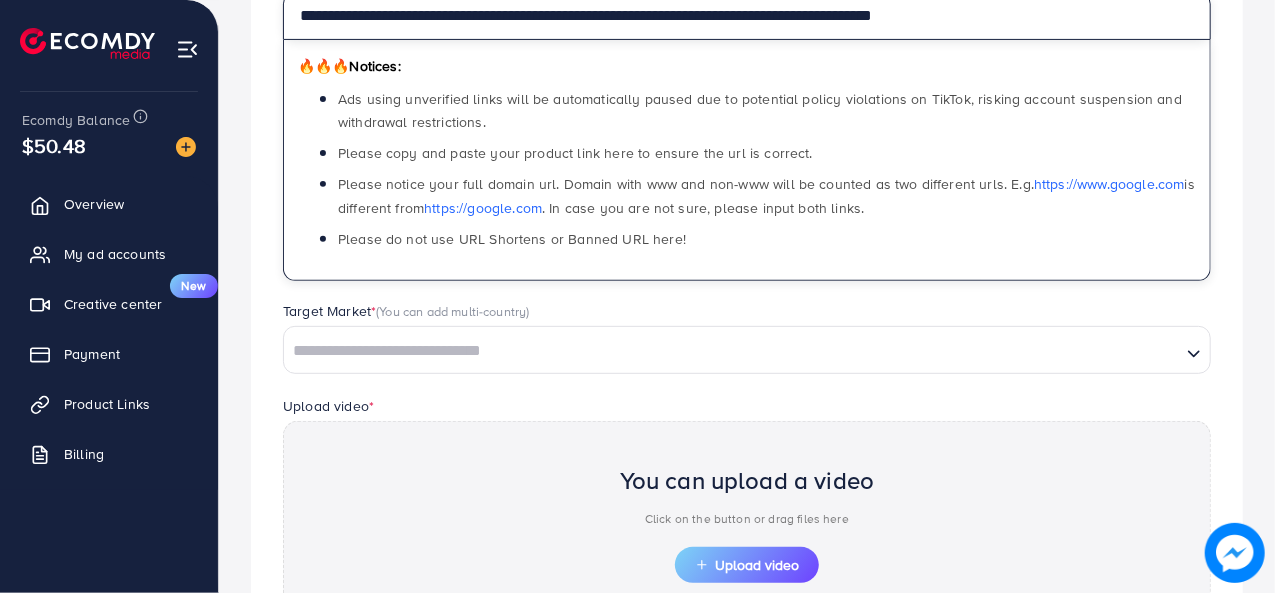scroll, scrollTop: 300, scrollLeft: 0, axis: vertical 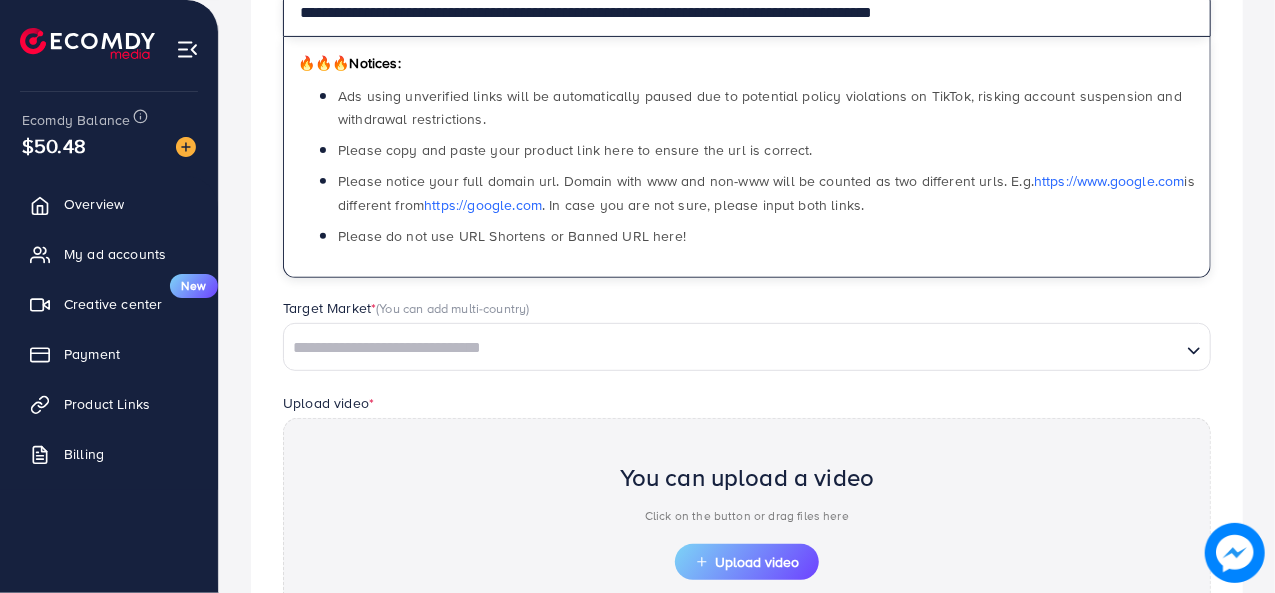 type on "**********" 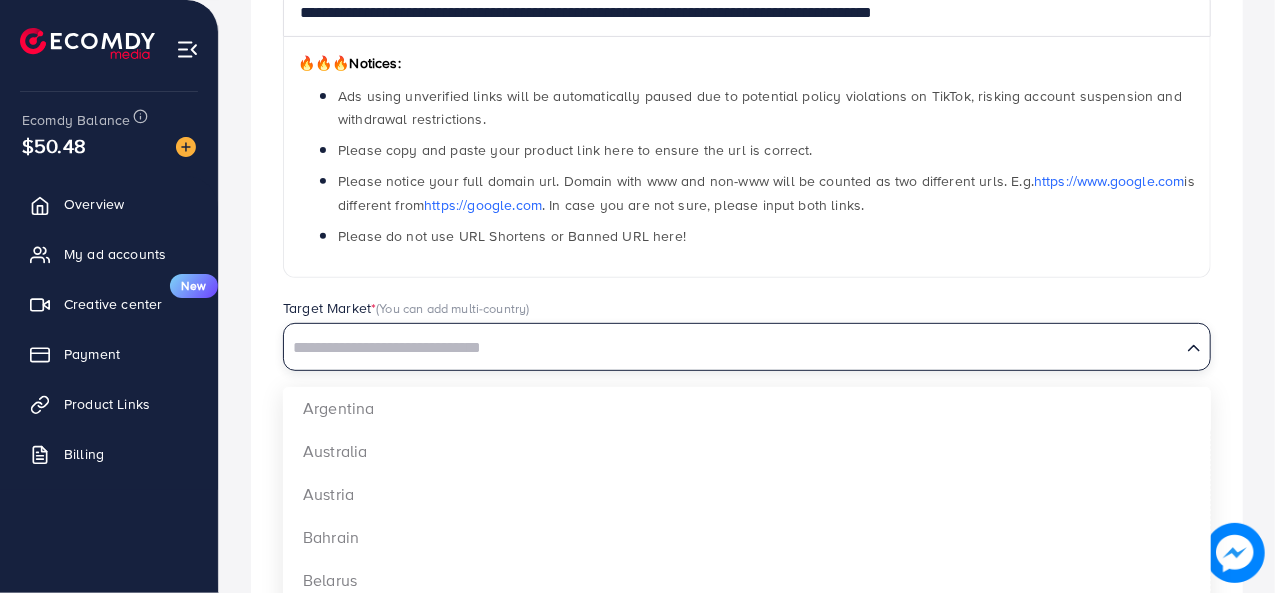 click at bounding box center (732, 348) 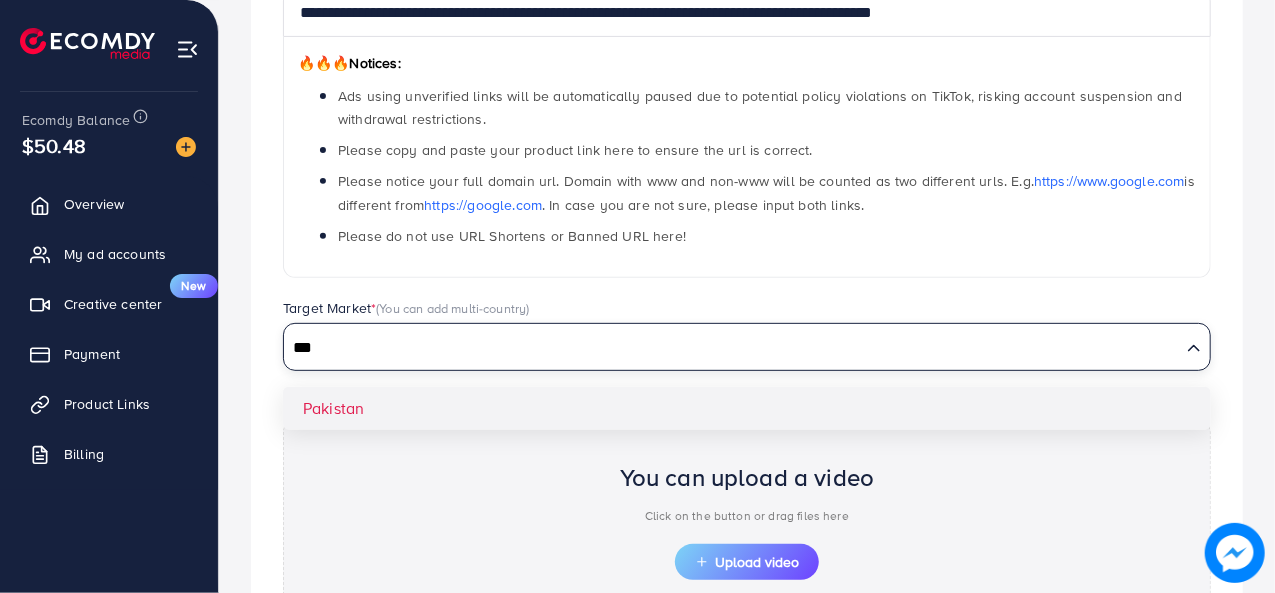 type on "***" 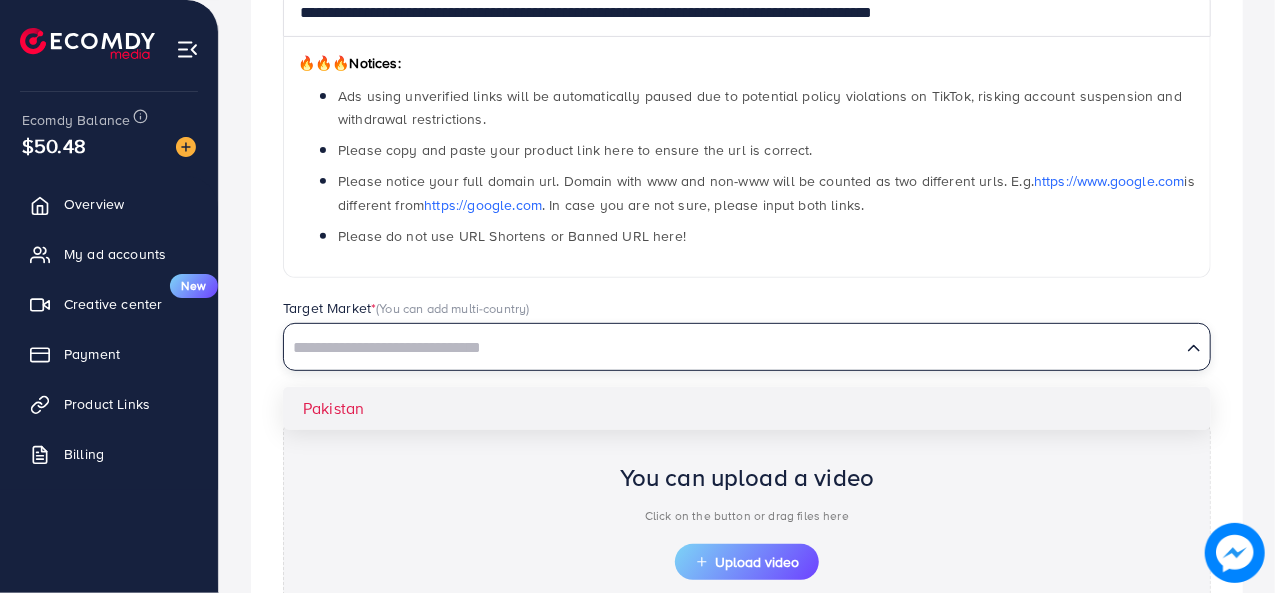 click on "**********" at bounding box center (747, 338) 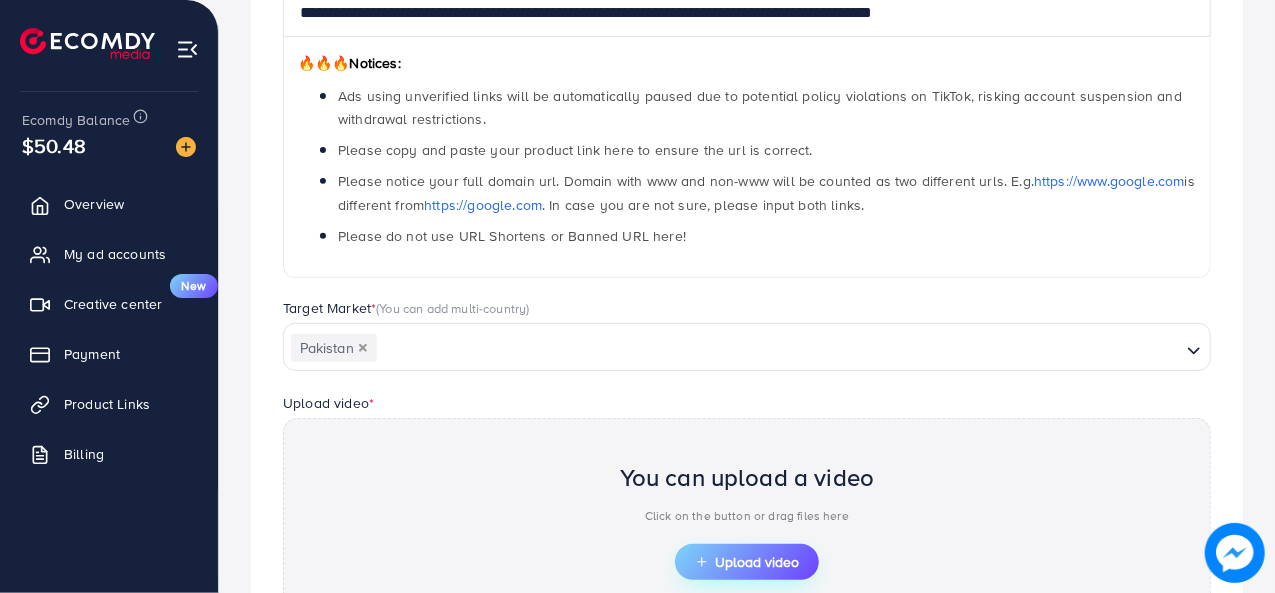 click on "Upload video" at bounding box center (747, 562) 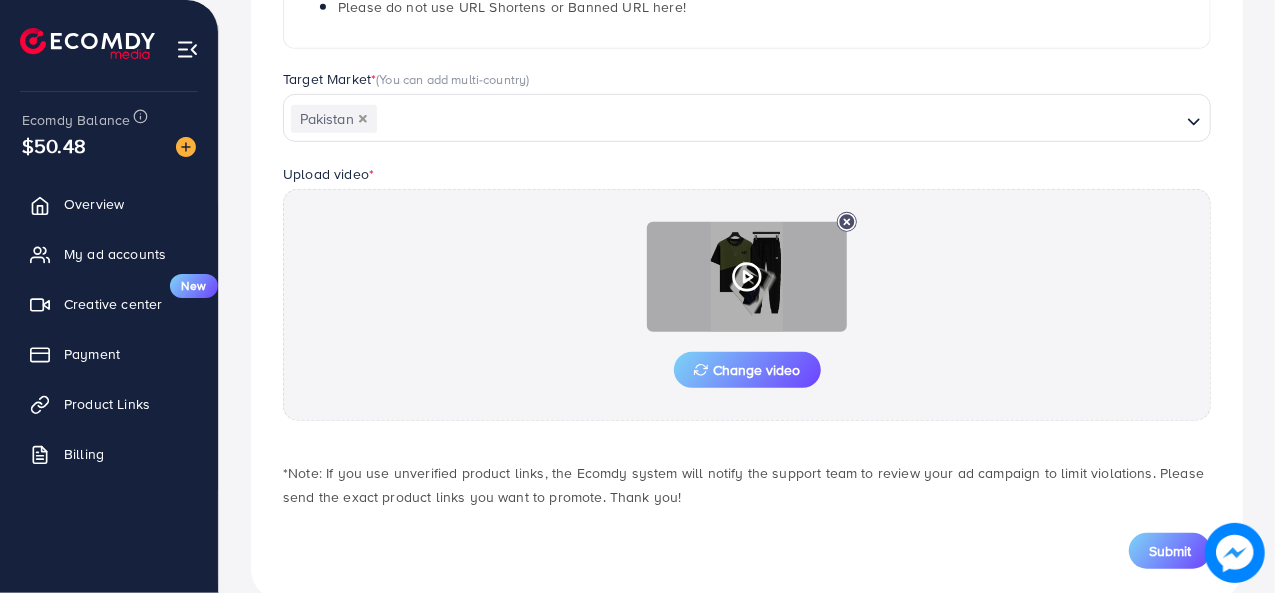 scroll, scrollTop: 532, scrollLeft: 0, axis: vertical 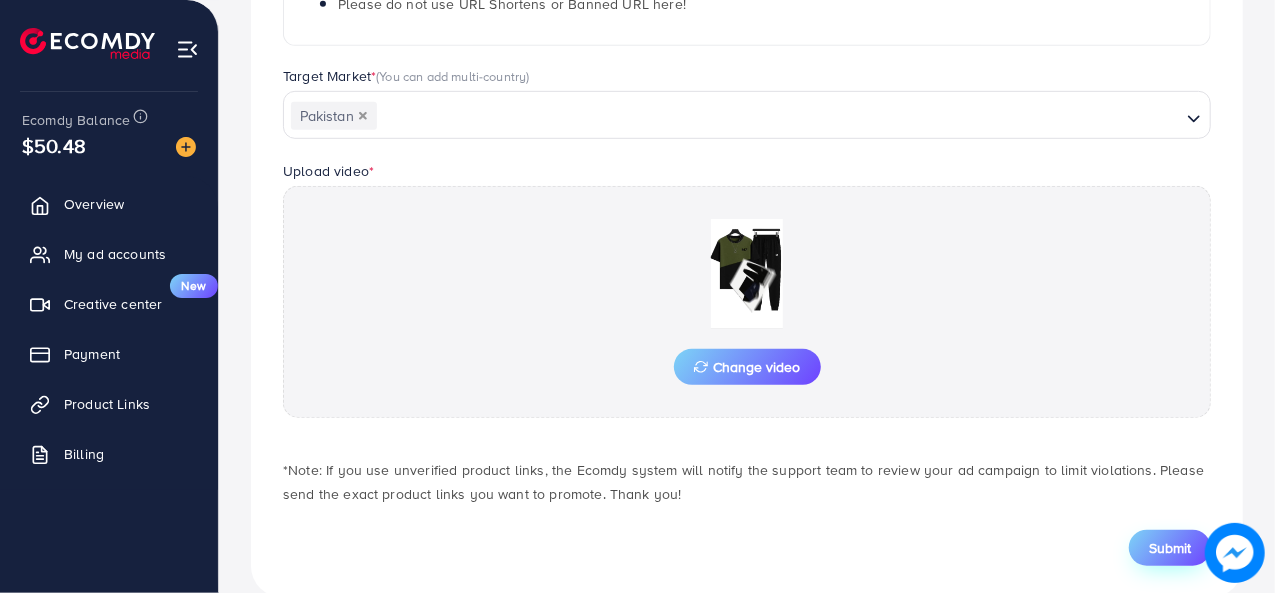 click on "Submit" at bounding box center [1170, 548] 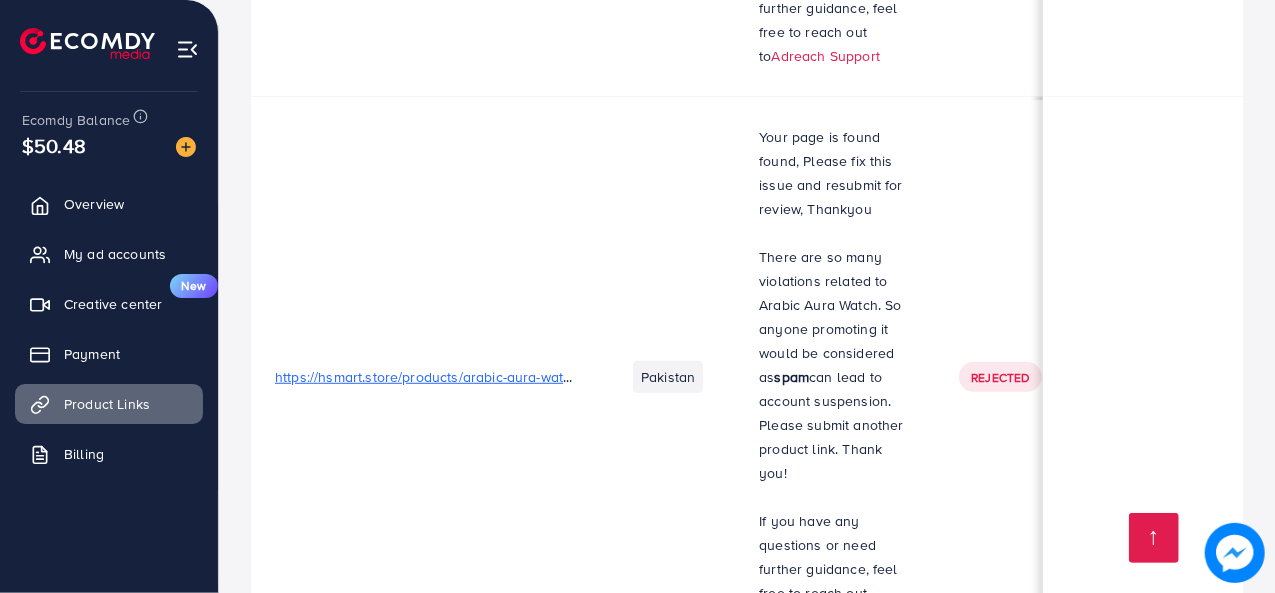 scroll, scrollTop: 939, scrollLeft: 0, axis: vertical 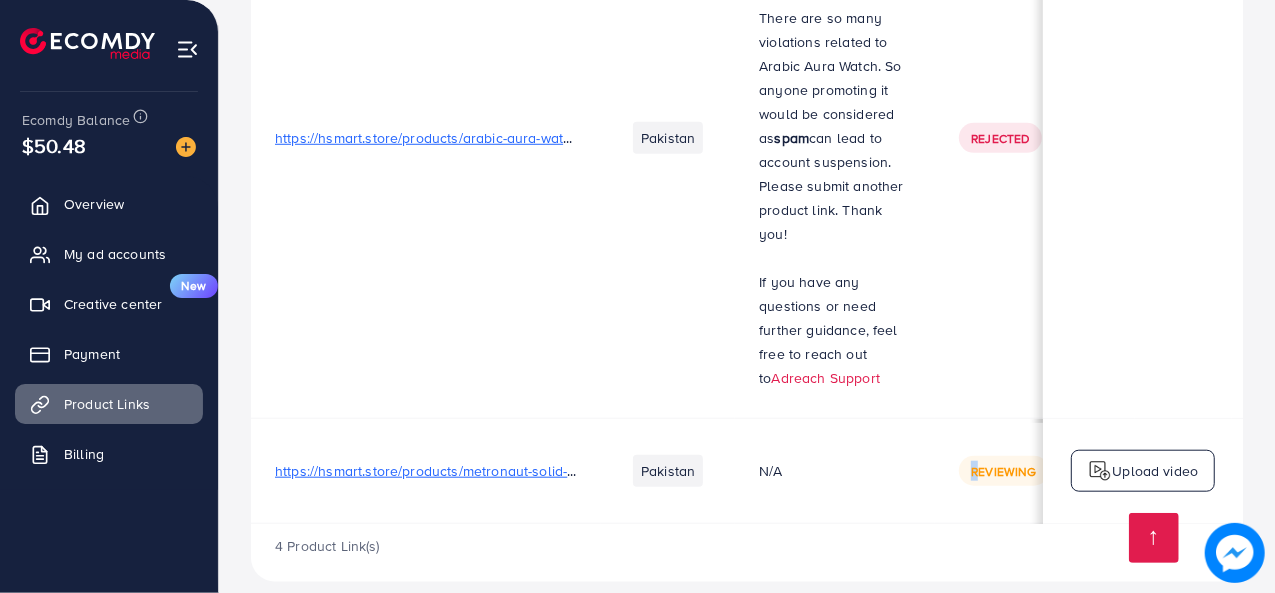drag, startPoint x: 946, startPoint y: 497, endPoint x: 980, endPoint y: 493, distance: 34.234486 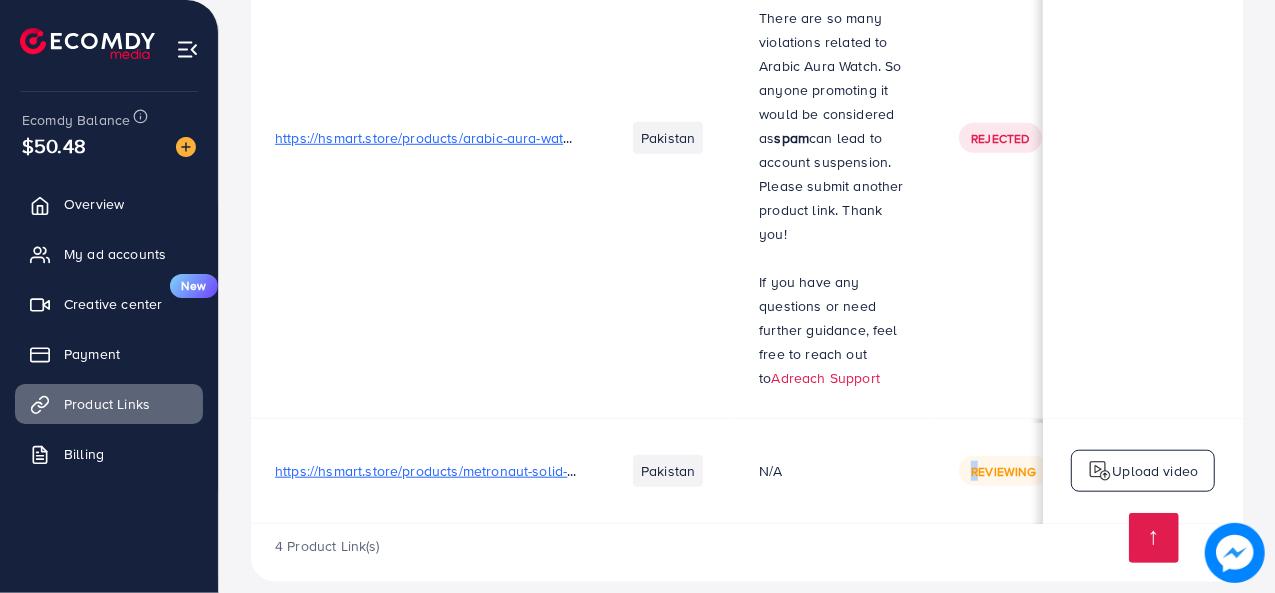 click on "Reviewing" at bounding box center (1035, 470) 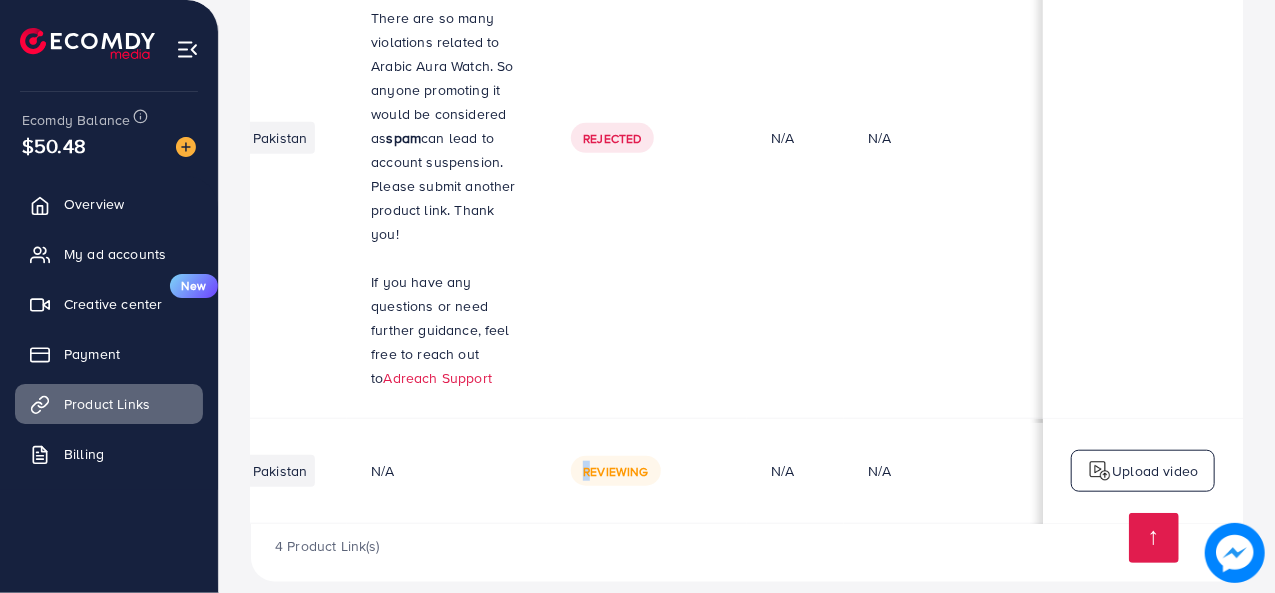 drag, startPoint x: 968, startPoint y: 503, endPoint x: 645, endPoint y: 479, distance: 323.8904 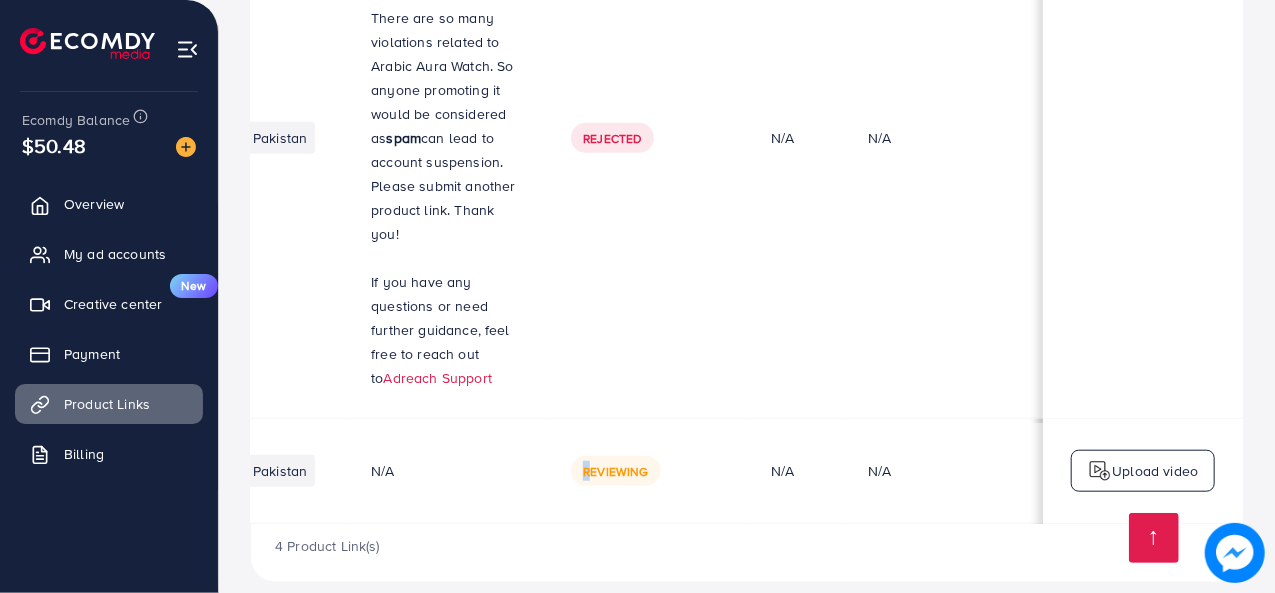 click on "Product URLs Target markets Reason rejected Status Product video Status video Actions           https://hsmart.store/  Pakistan  N/A Approved  N/A   N/A   Upload video      https://hsmart.store/products/luxury-jewelry-set  Pakistan  The product description listed on the website isn’t enough to understand your product. Please add the detailed description and resubmit for review. Thank you. If you have any questions or need further guidance, feel free to reach out to  Adreach Support Rejected  N/A   N/A      https://hsmart.store/products/arabic-aura-watch  Pakistan  Your page is found found, Please fix this issue and resubmit for review, Thankyou There are so many violations related to Arabic Aura Watch. So anyone promoting it would be considered as  spam  can lead to account suspension. Please submit another product link. Thank you!   If you have any questions or need further guidance, feel free to reach out to  Adreach Support Rejected  N/A   N/A       Pakistan  N/A Reviewing  N/A   N/A" at bounding box center (747, -100) 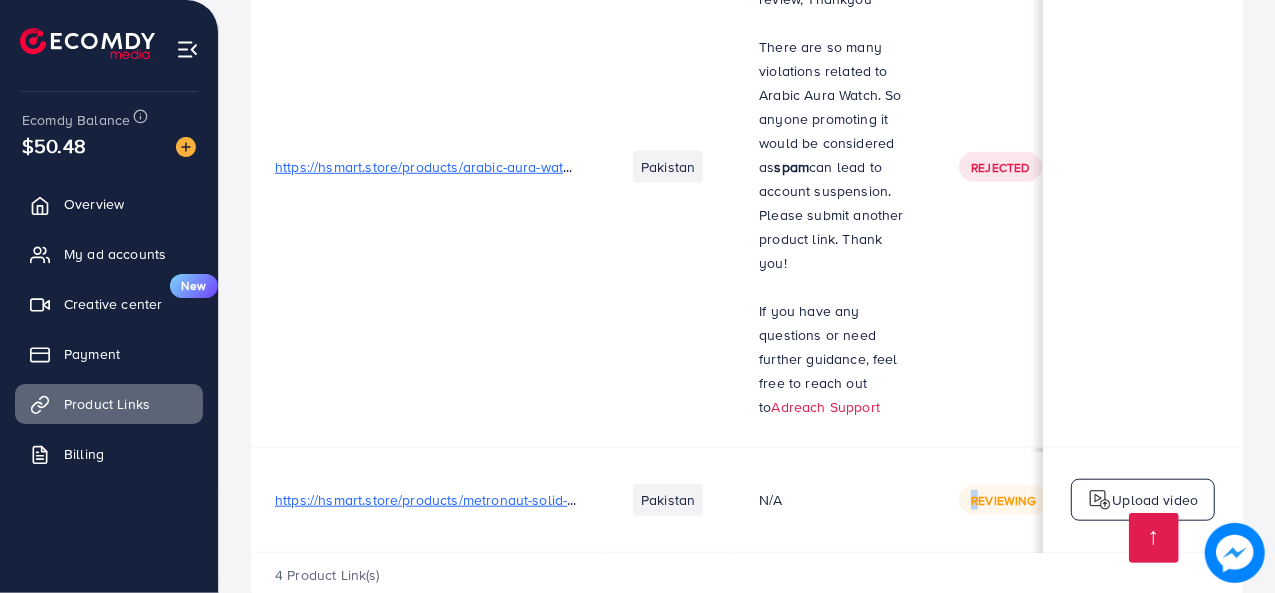 scroll, scrollTop: 939, scrollLeft: 0, axis: vertical 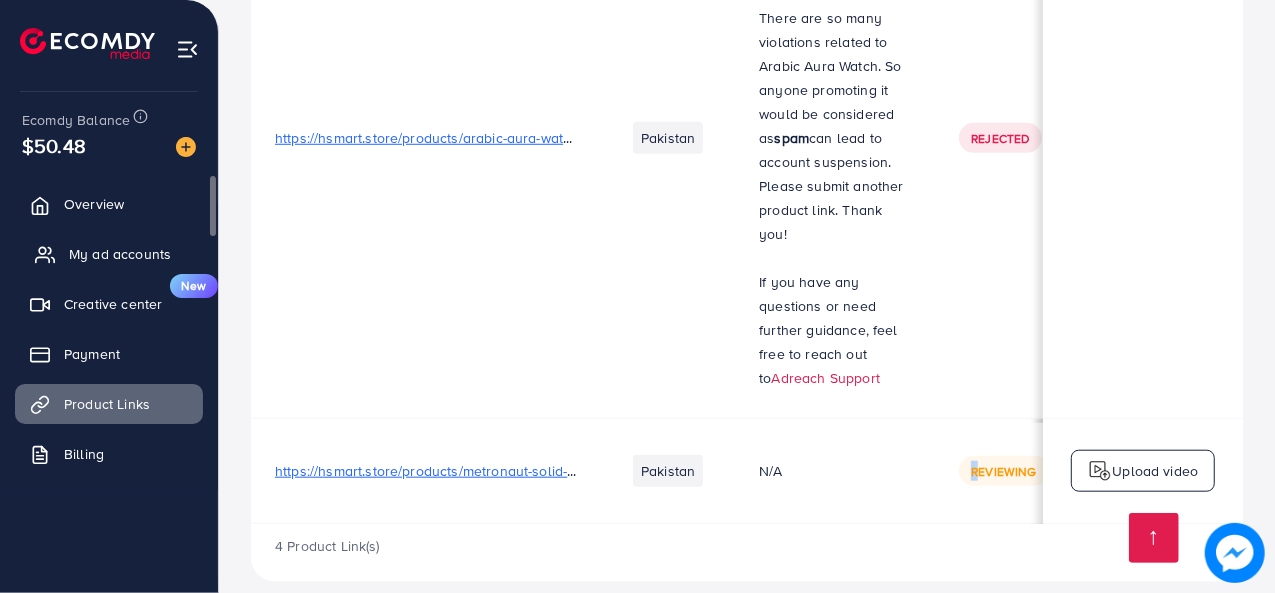 drag, startPoint x: 123, startPoint y: 267, endPoint x: 133, endPoint y: 262, distance: 11.18034 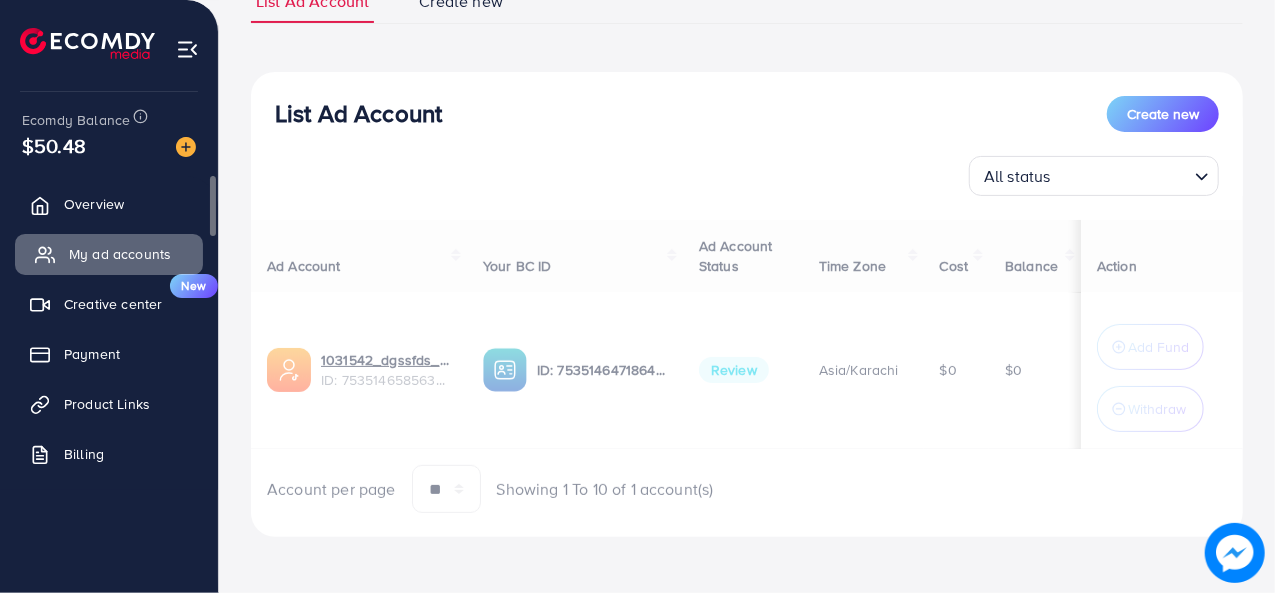 scroll, scrollTop: 0, scrollLeft: 0, axis: both 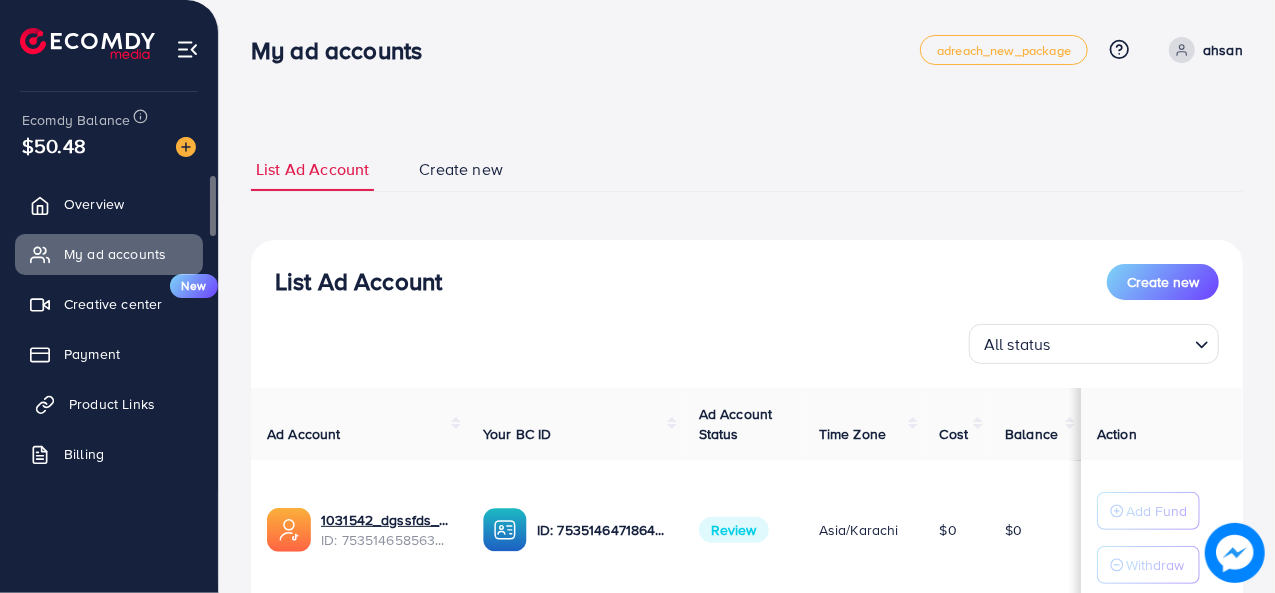 click on "Product Links" at bounding box center (112, 404) 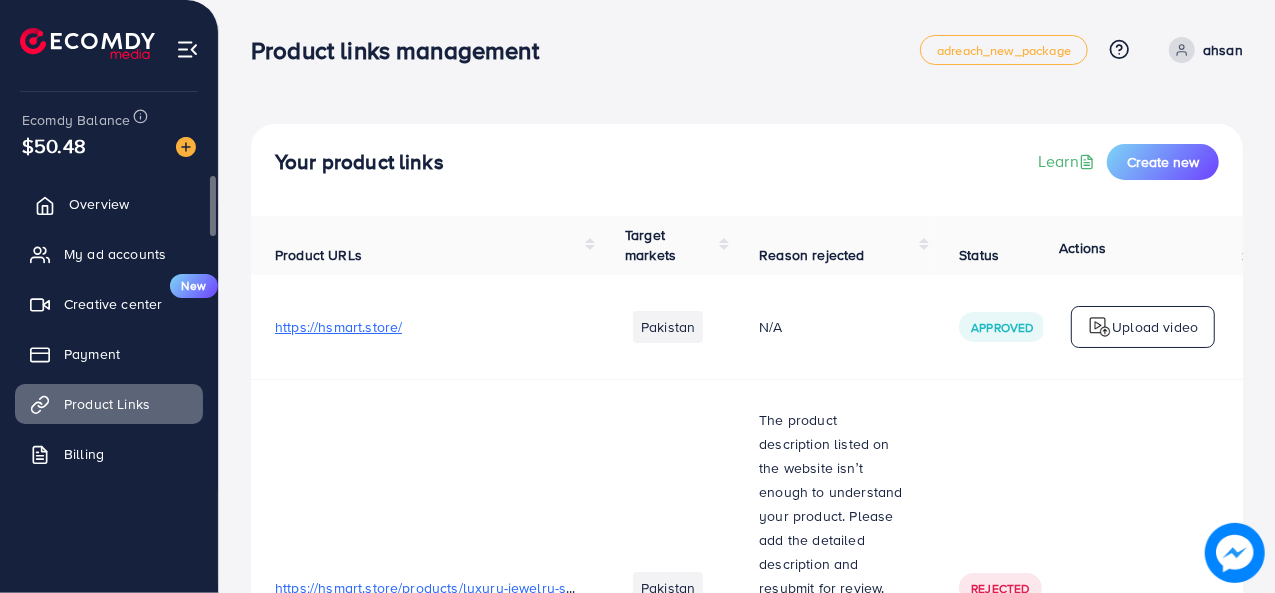 click on "Overview" at bounding box center (99, 204) 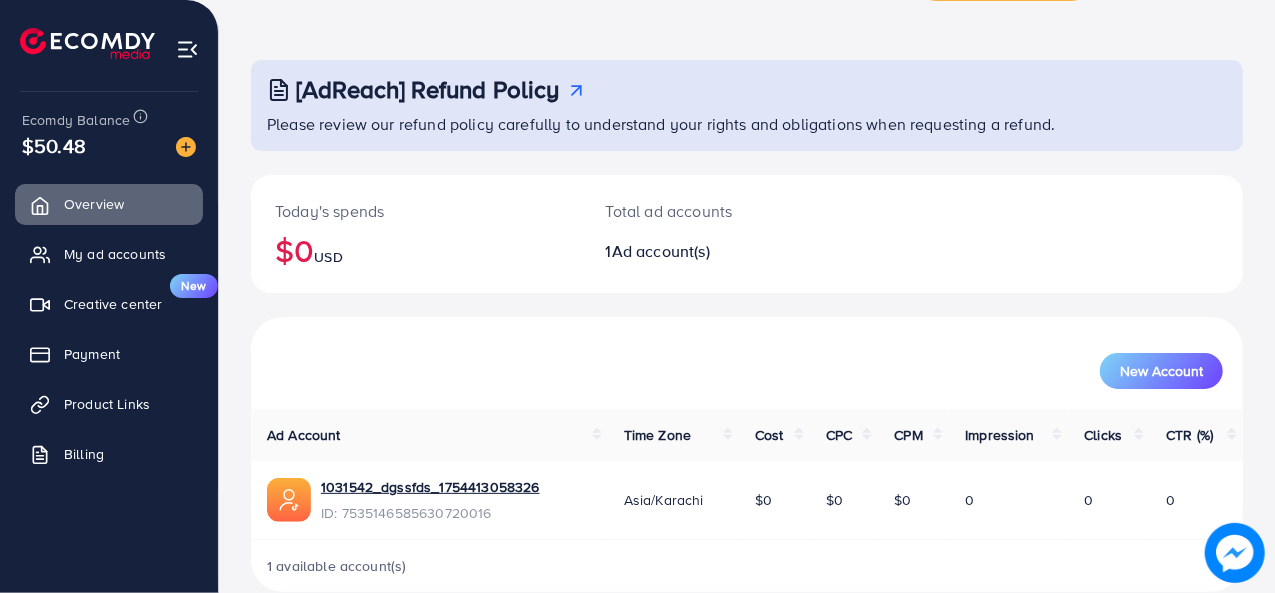 scroll, scrollTop: 94, scrollLeft: 0, axis: vertical 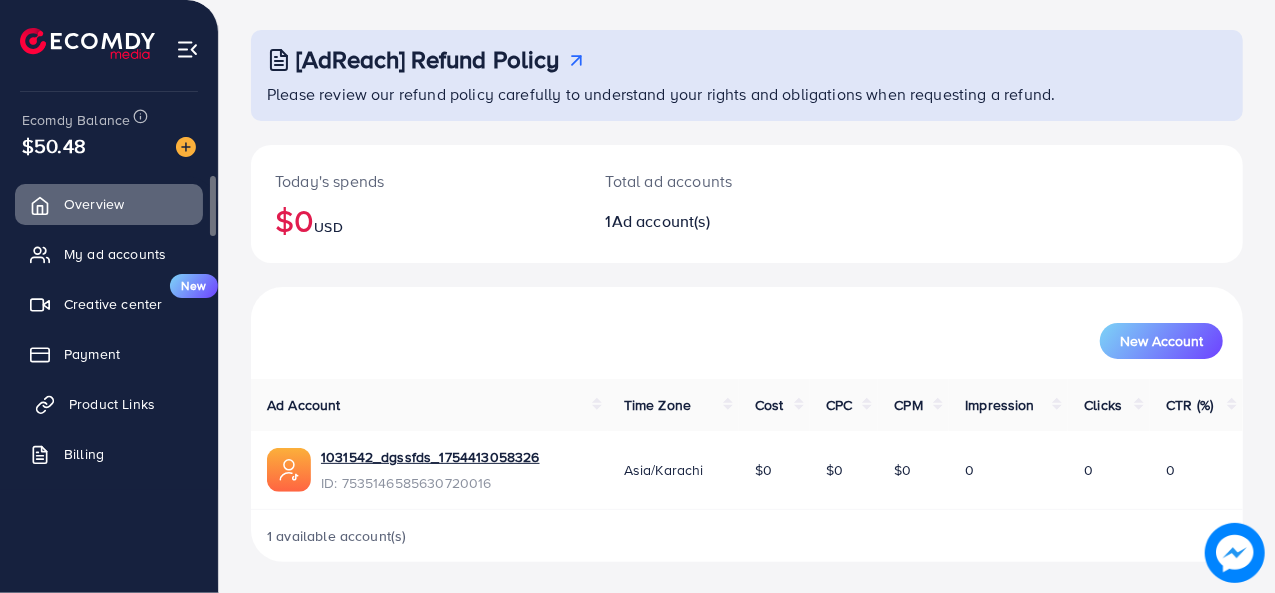 click on "Product Links" at bounding box center (112, 404) 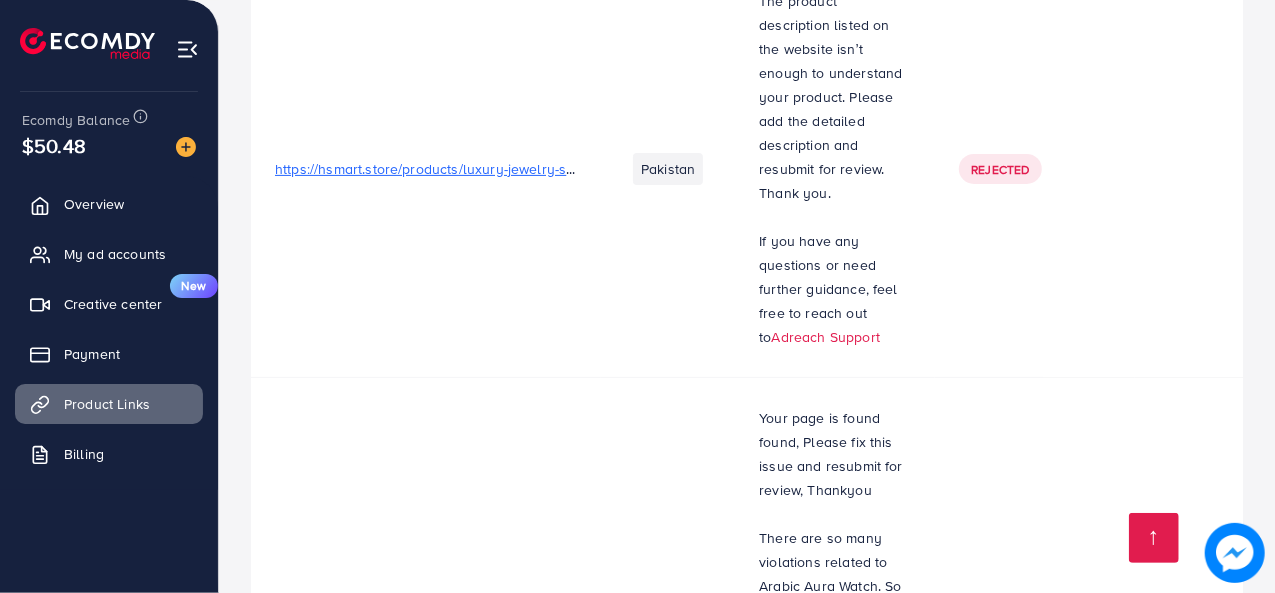 scroll, scrollTop: 600, scrollLeft: 0, axis: vertical 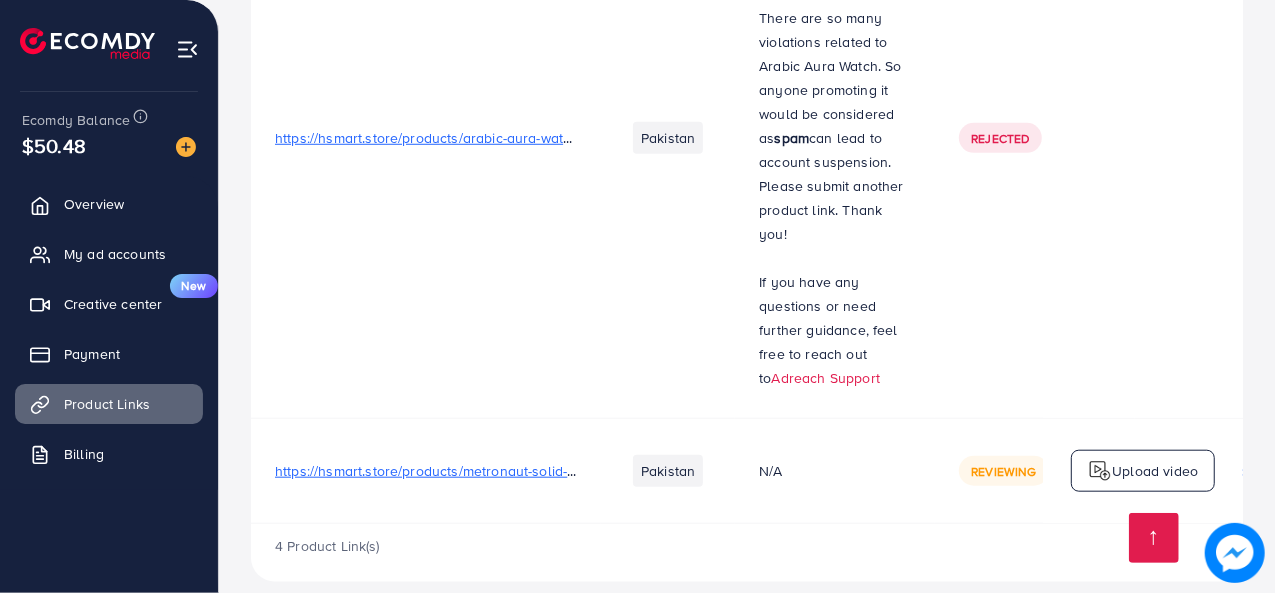 drag, startPoint x: 685, startPoint y: 503, endPoint x: 1056, endPoint y: 504, distance: 371.00134 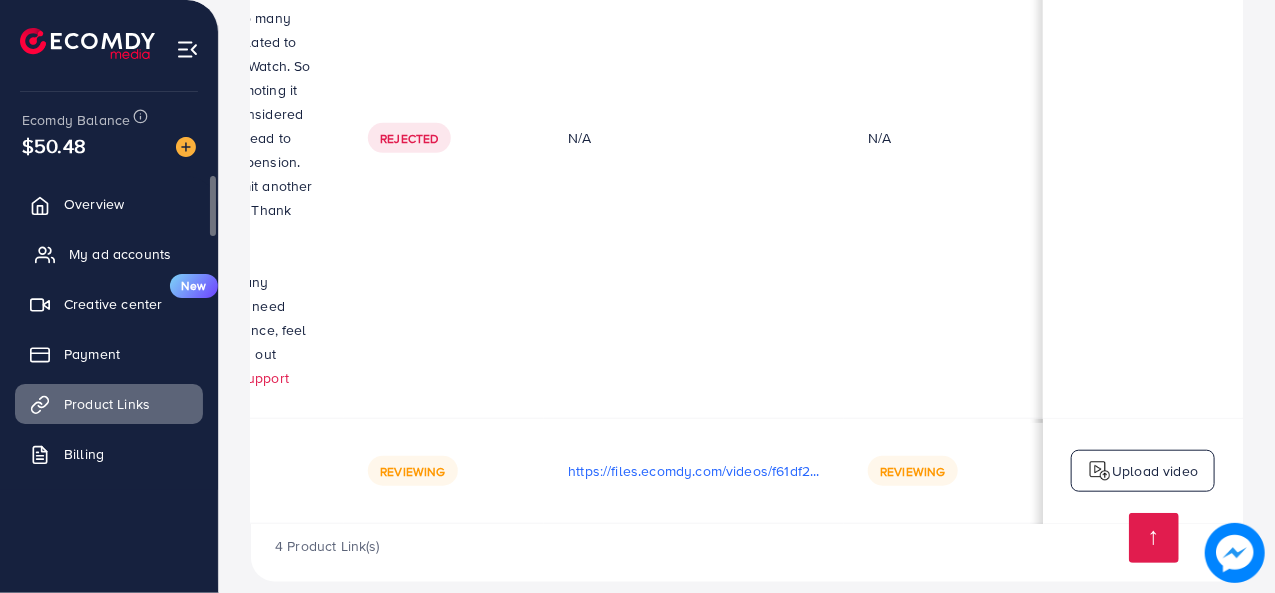 click on "My ad accounts" at bounding box center (109, 254) 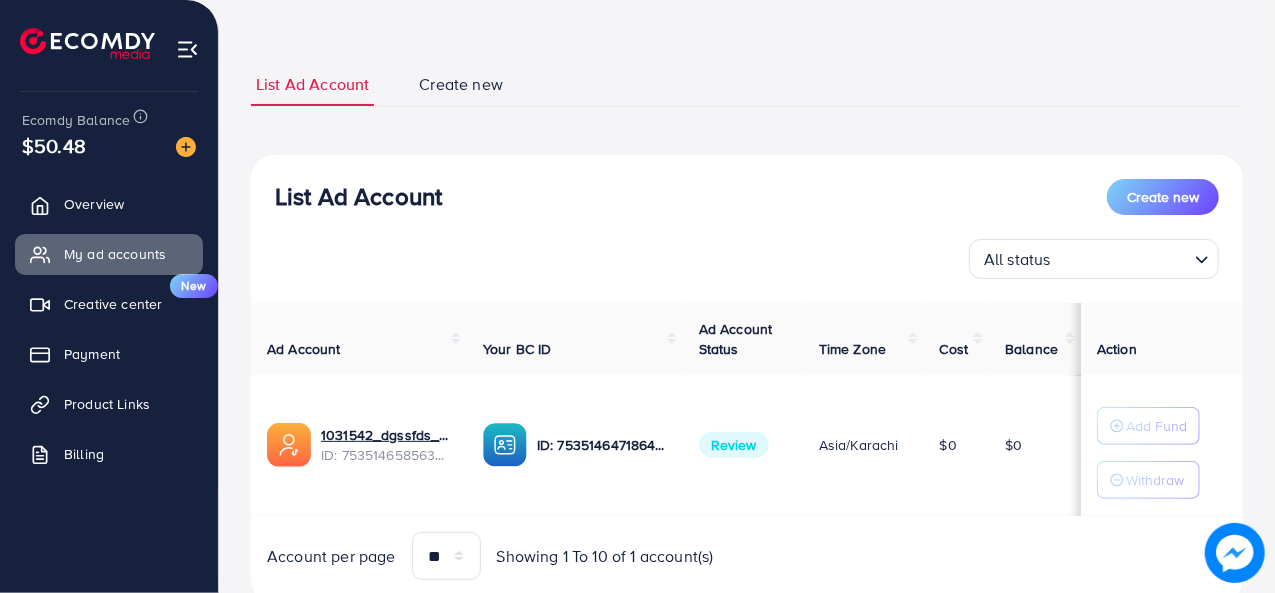 scroll, scrollTop: 150, scrollLeft: 0, axis: vertical 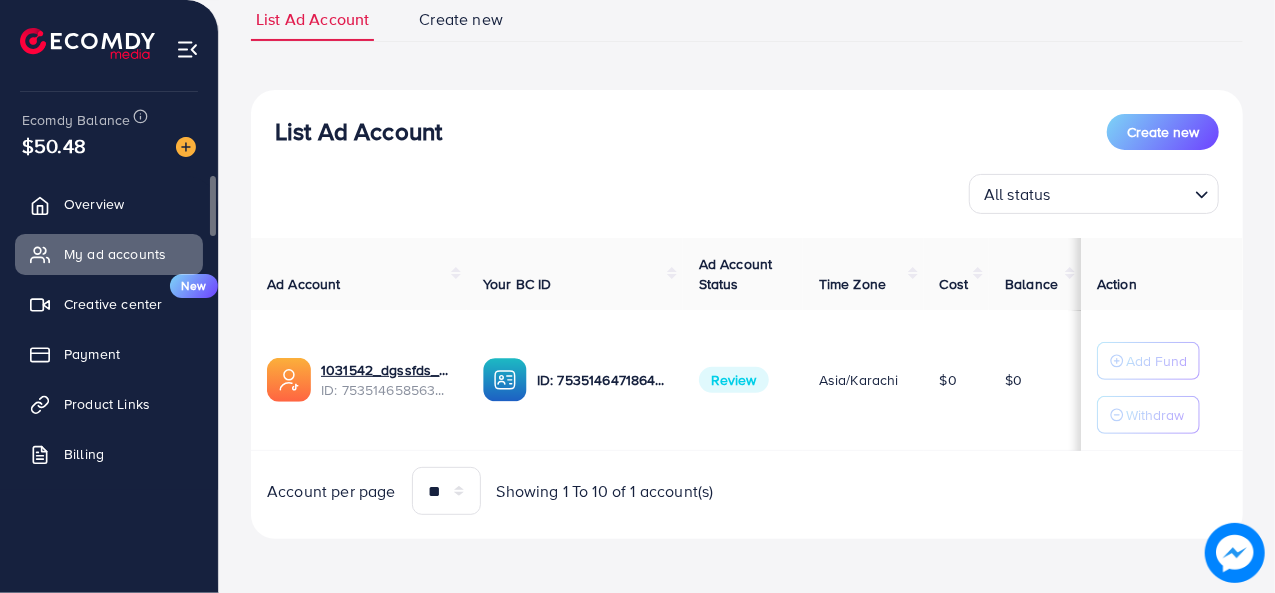 click on "Overview My ad accounts Creative center  New  Payment Product Links Billing" at bounding box center (109, 335) 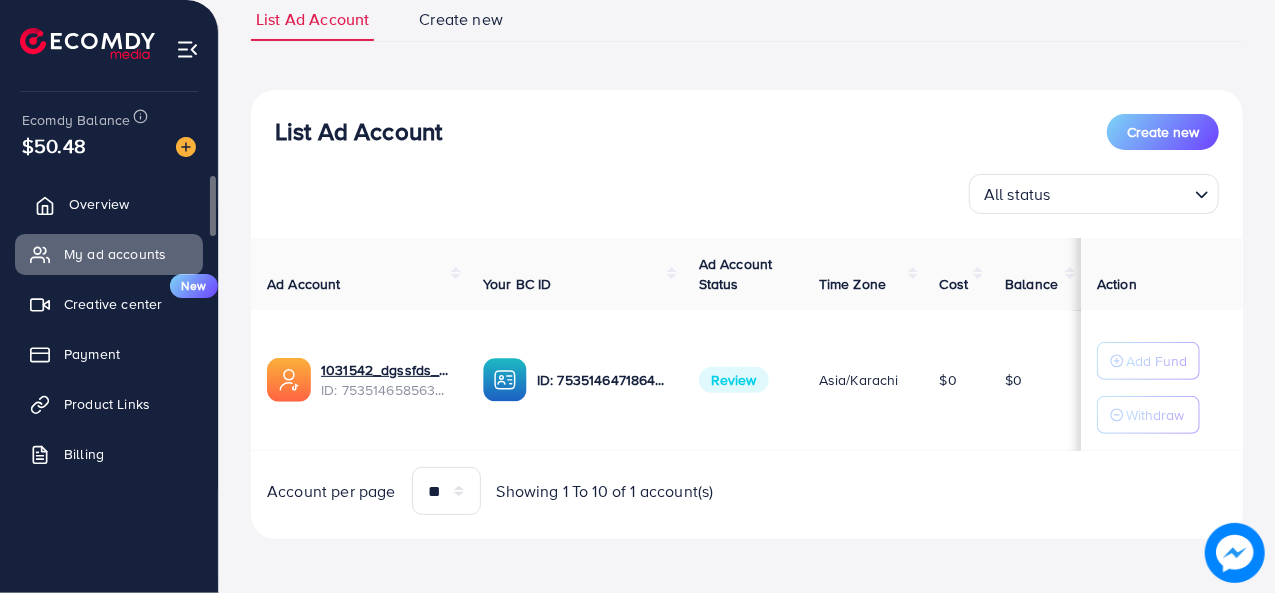click on "Overview" at bounding box center [99, 204] 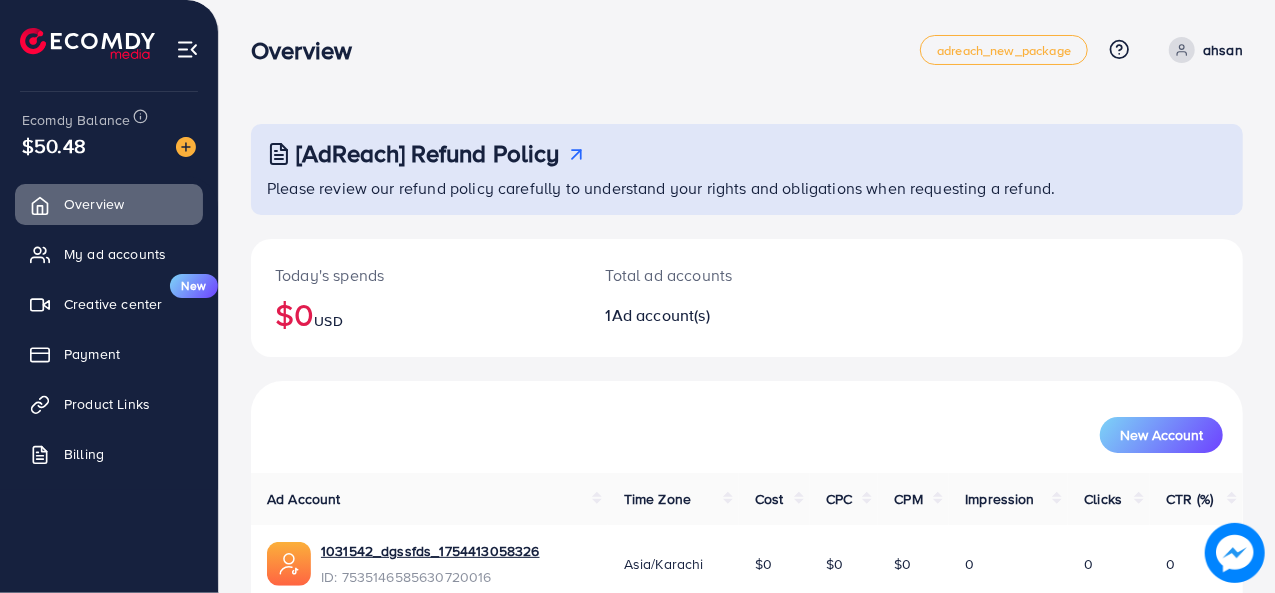 scroll, scrollTop: 94, scrollLeft: 0, axis: vertical 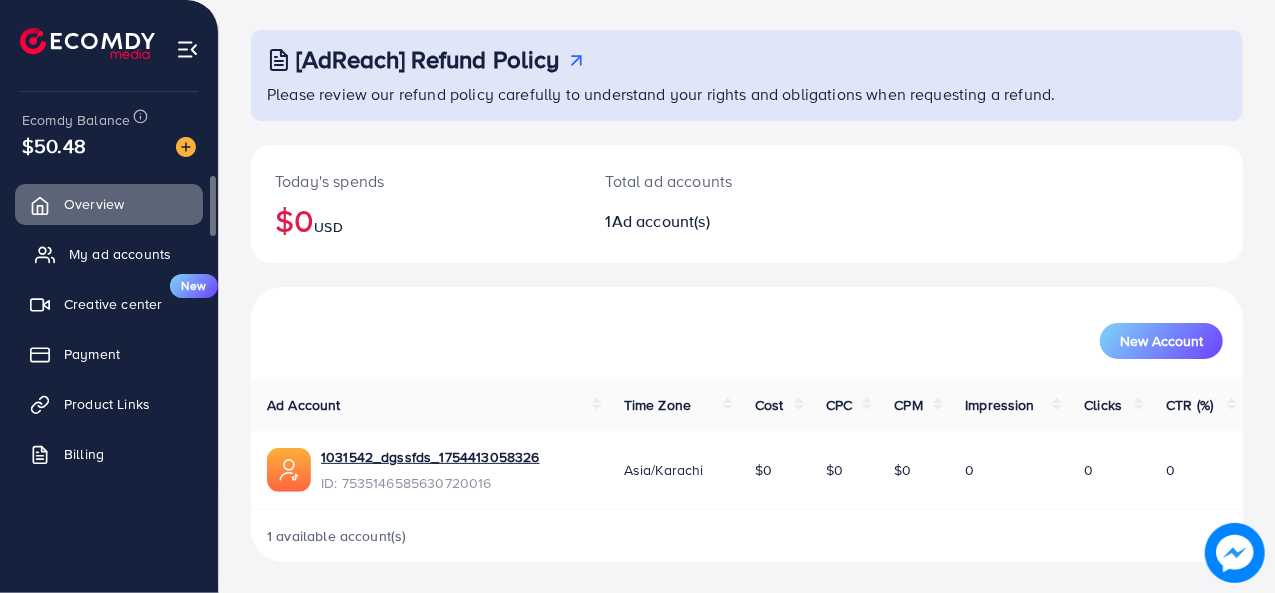 click on "My ad accounts" at bounding box center [120, 254] 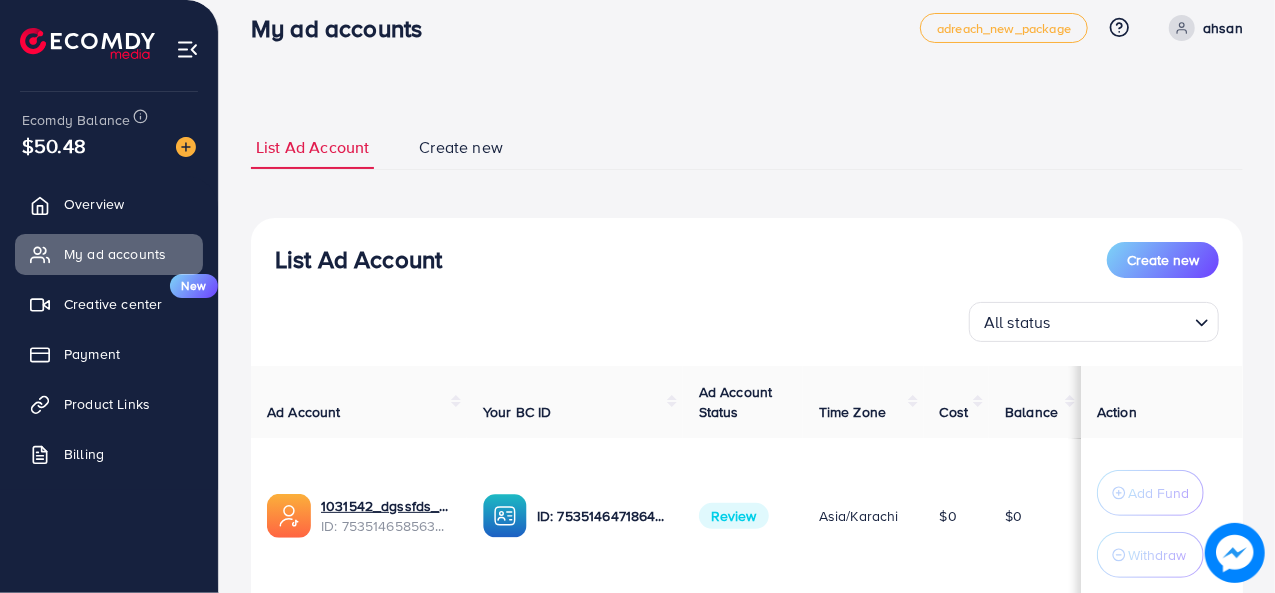 scroll, scrollTop: 0, scrollLeft: 0, axis: both 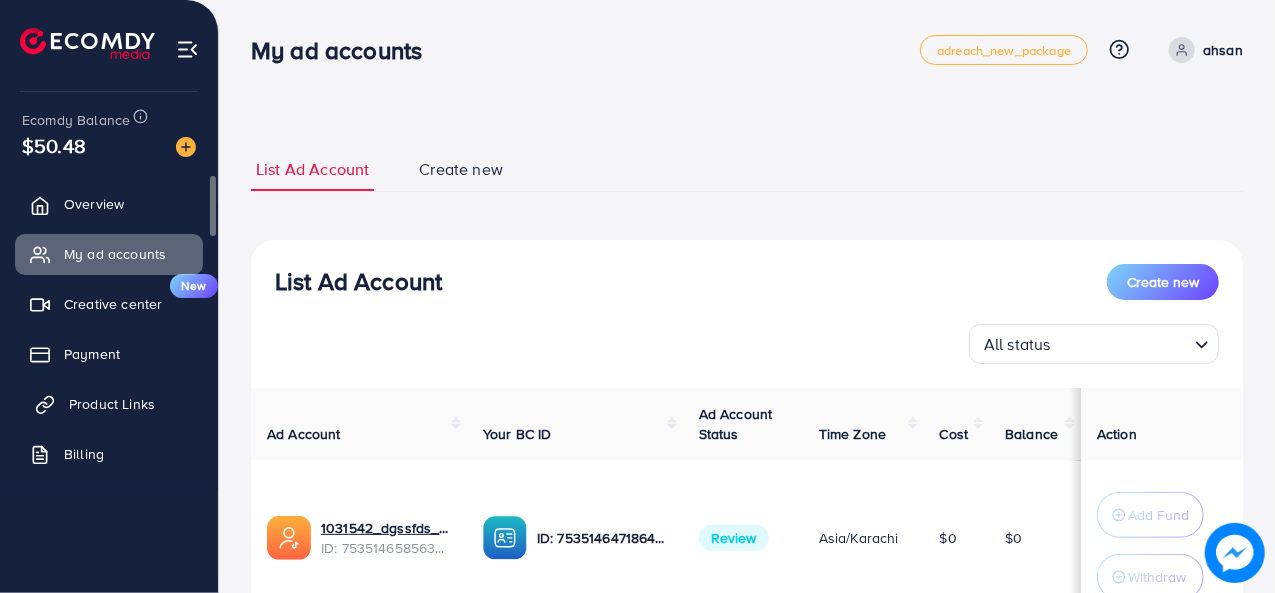 click on "Product Links" at bounding box center (112, 404) 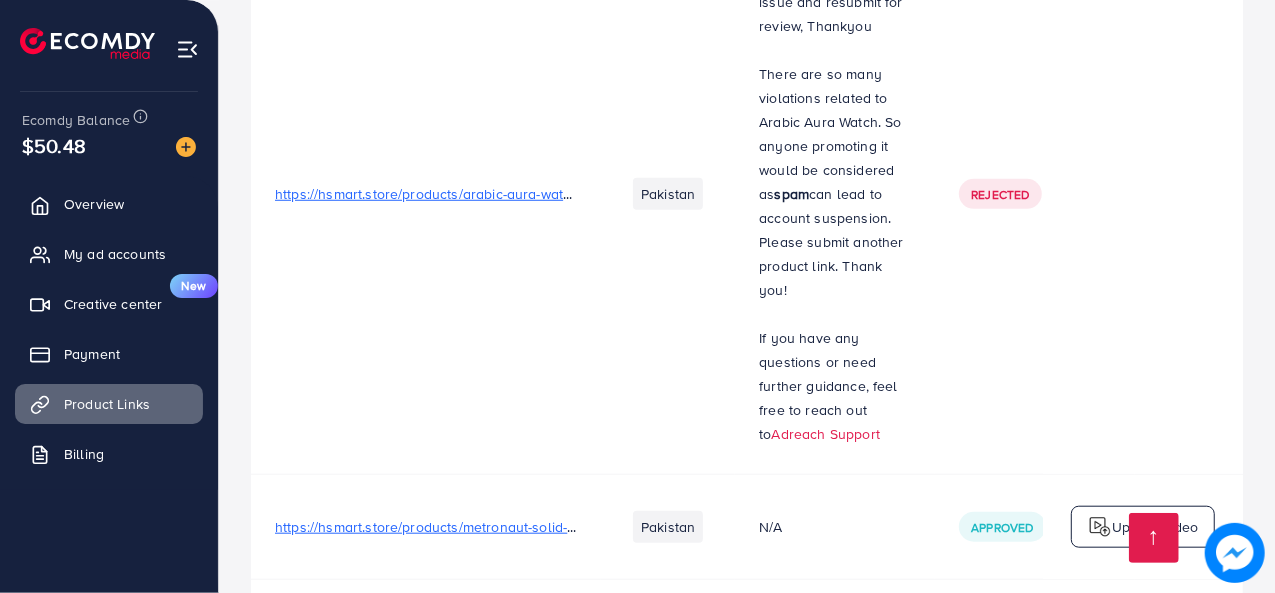 scroll, scrollTop: 939, scrollLeft: 0, axis: vertical 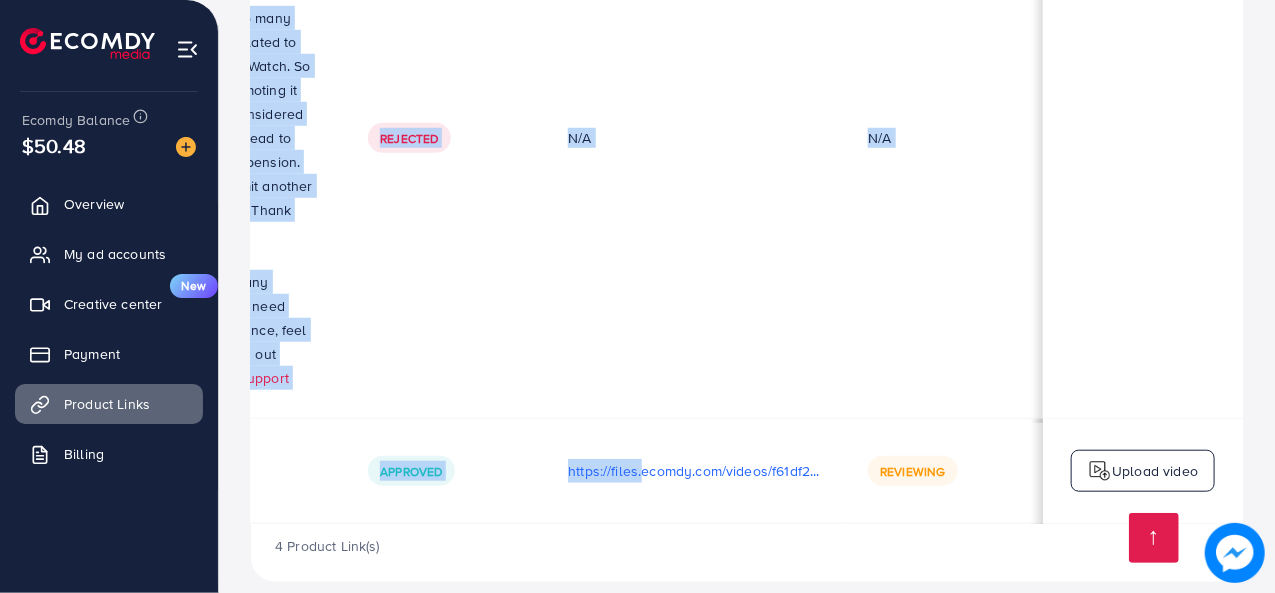 drag, startPoint x: 636, startPoint y: 494, endPoint x: 481, endPoint y: 499, distance: 155.08063 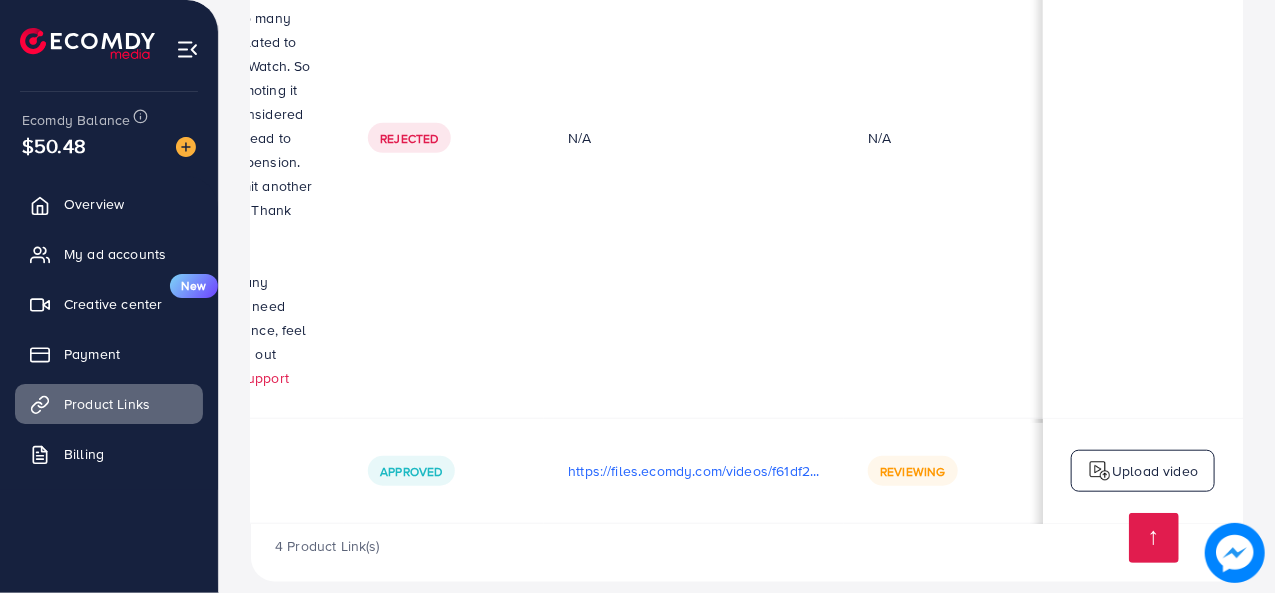 click on "4 Product Link(s)" at bounding box center (747, 553) 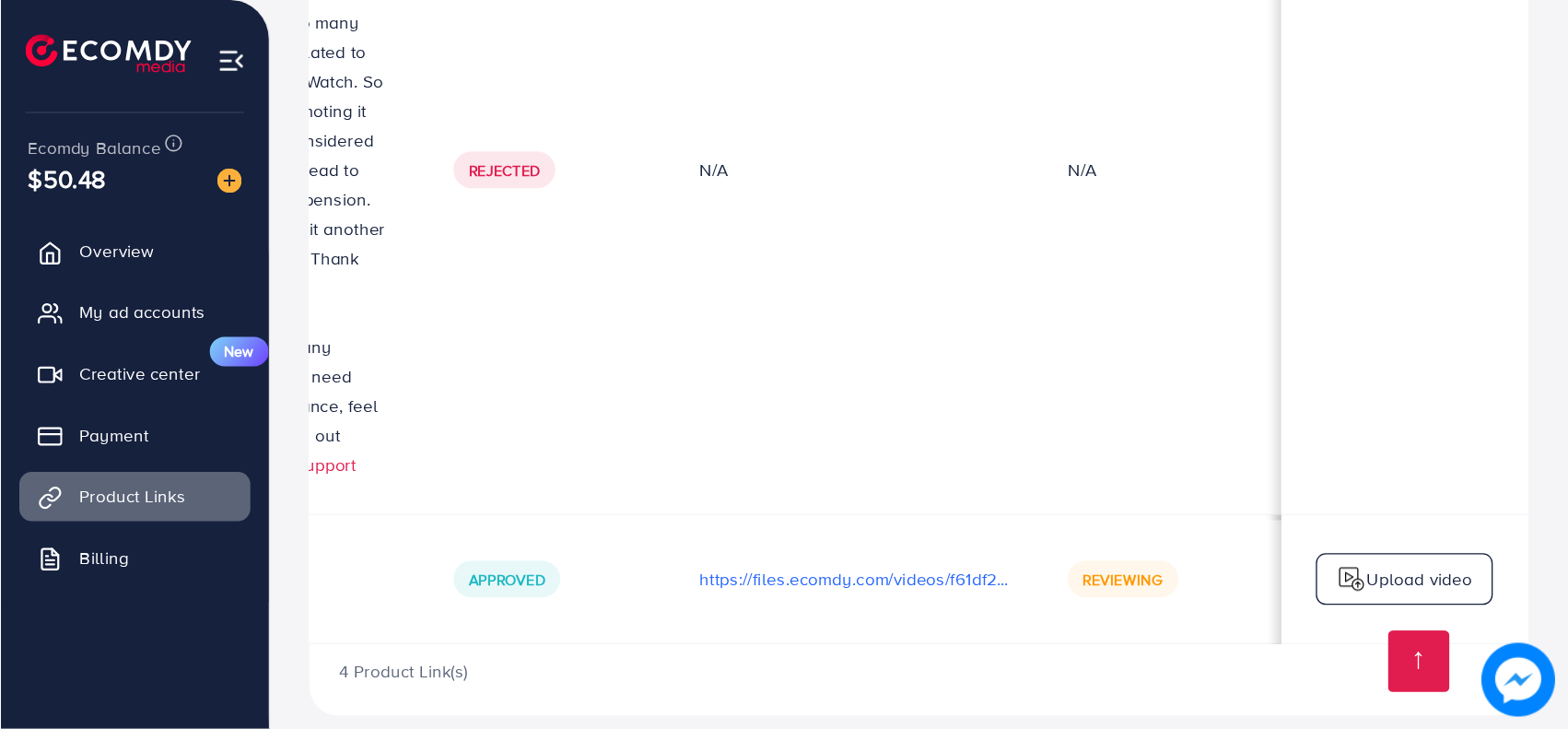 scroll, scrollTop: 684, scrollLeft: 0, axis: vertical 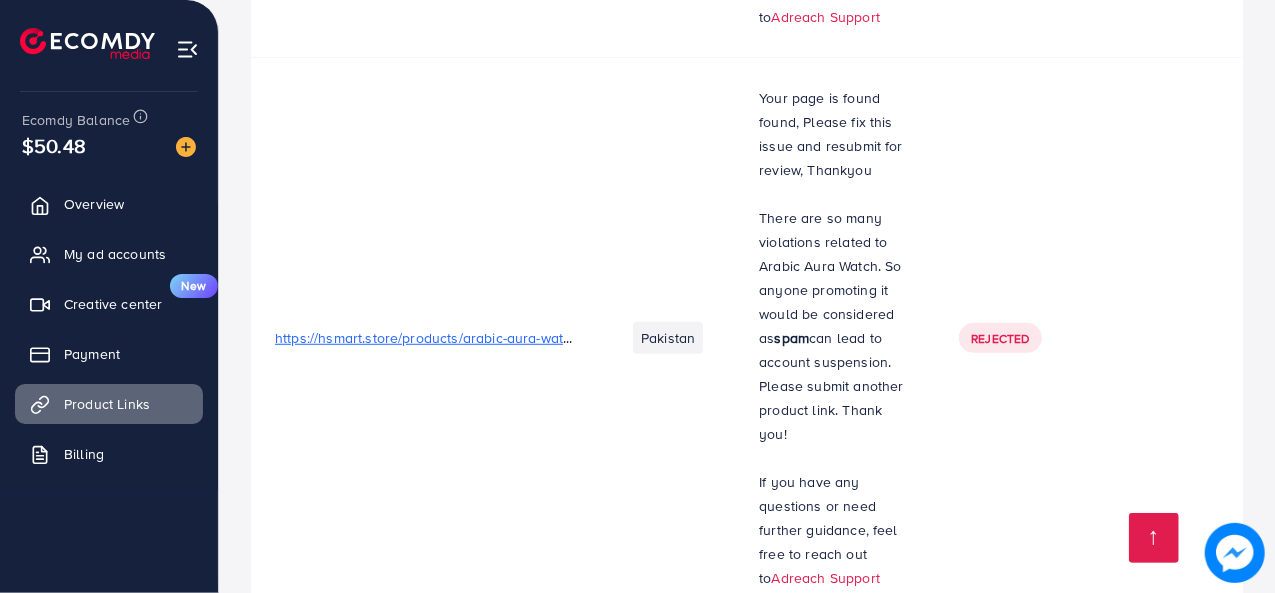 drag, startPoint x: 686, startPoint y: 534, endPoint x: 686, endPoint y: 581, distance: 47 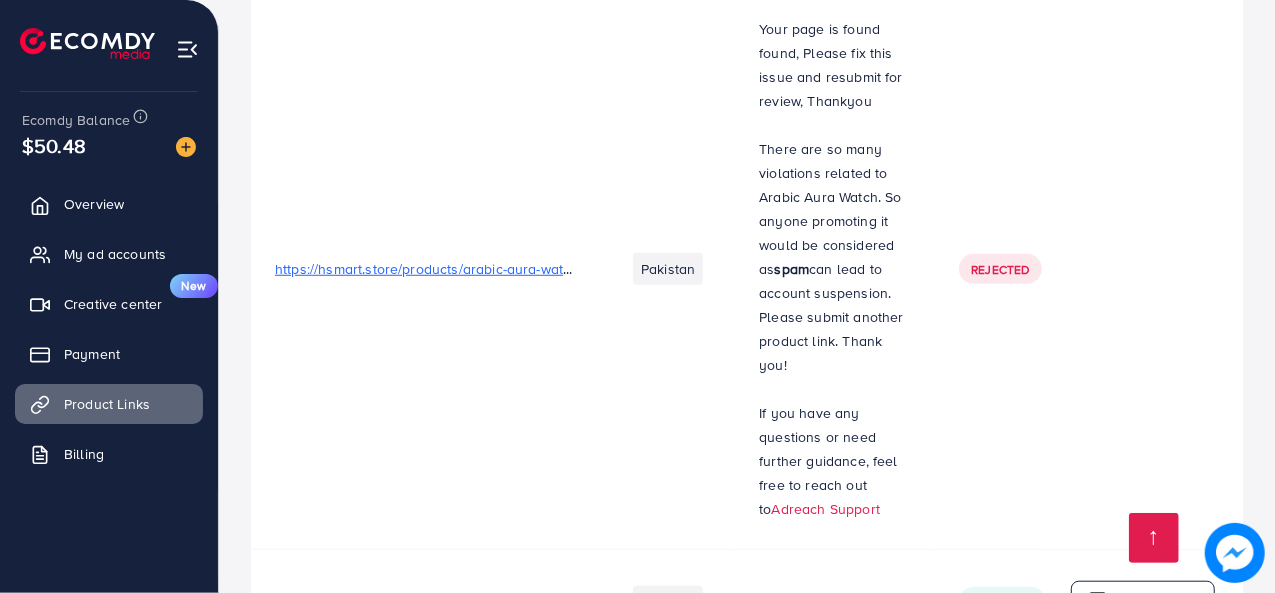 scroll, scrollTop: 839, scrollLeft: 0, axis: vertical 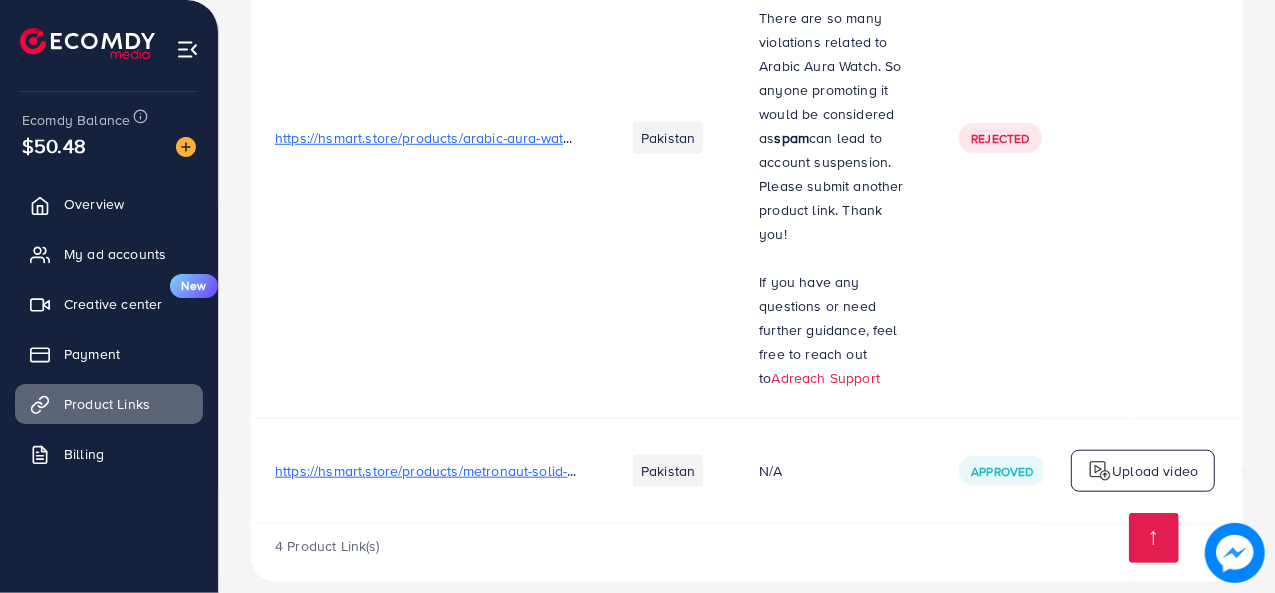 drag, startPoint x: 654, startPoint y: 402, endPoint x: 489, endPoint y: 363, distance: 169.54645 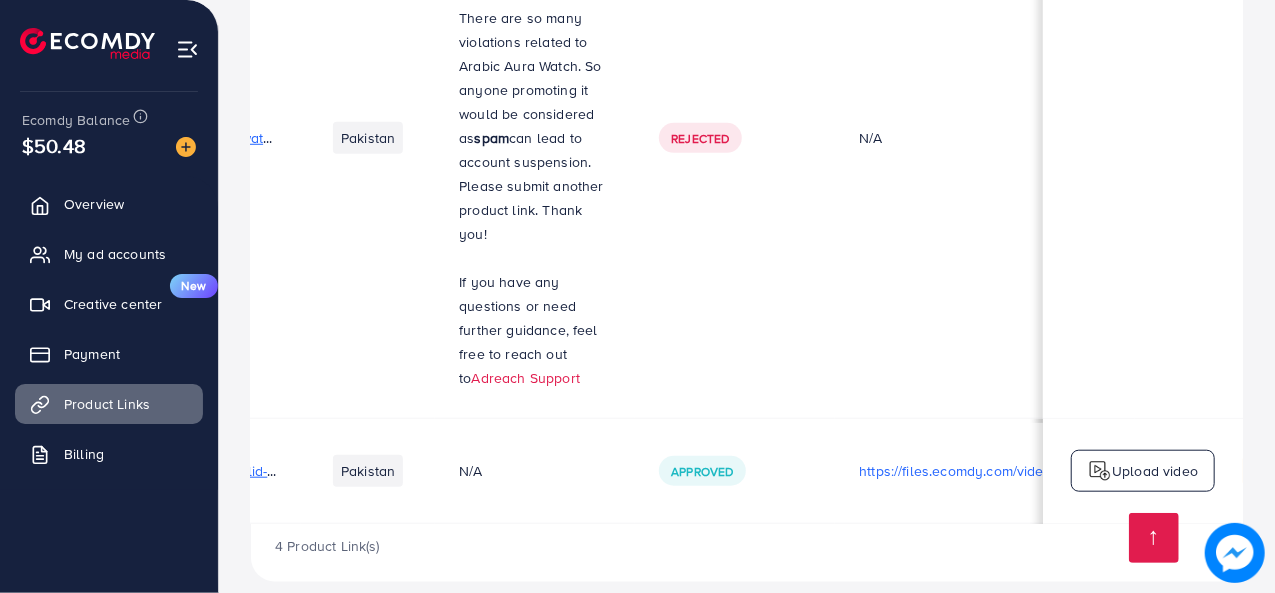 scroll, scrollTop: 0, scrollLeft: 591, axis: horizontal 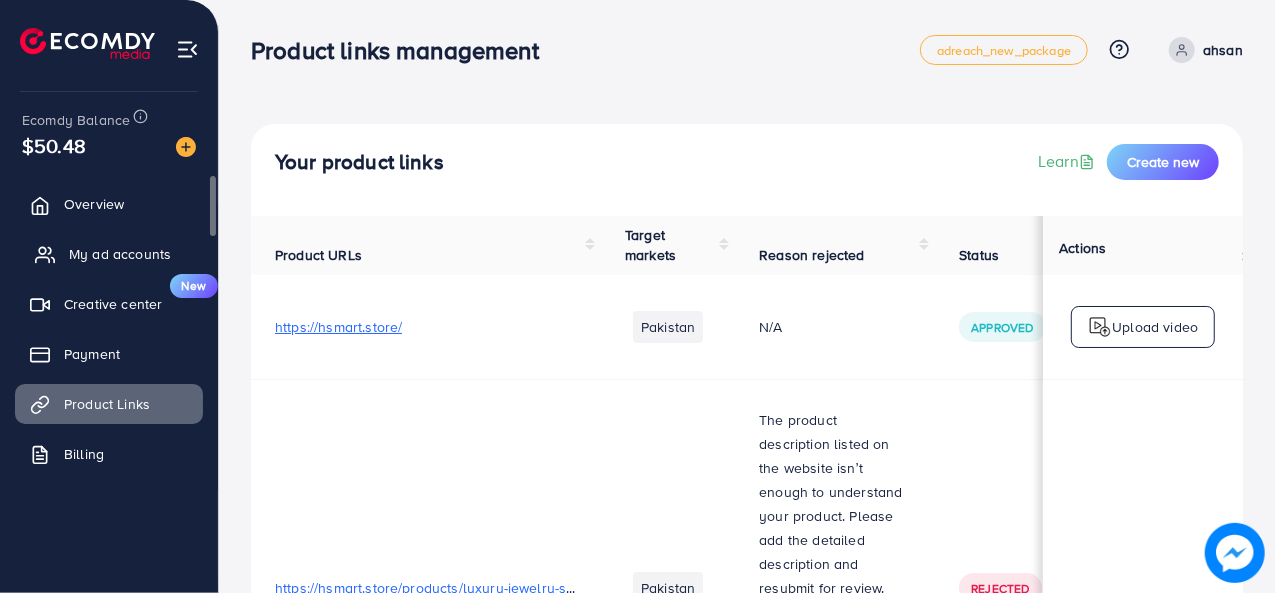 click on "My ad accounts" at bounding box center [120, 254] 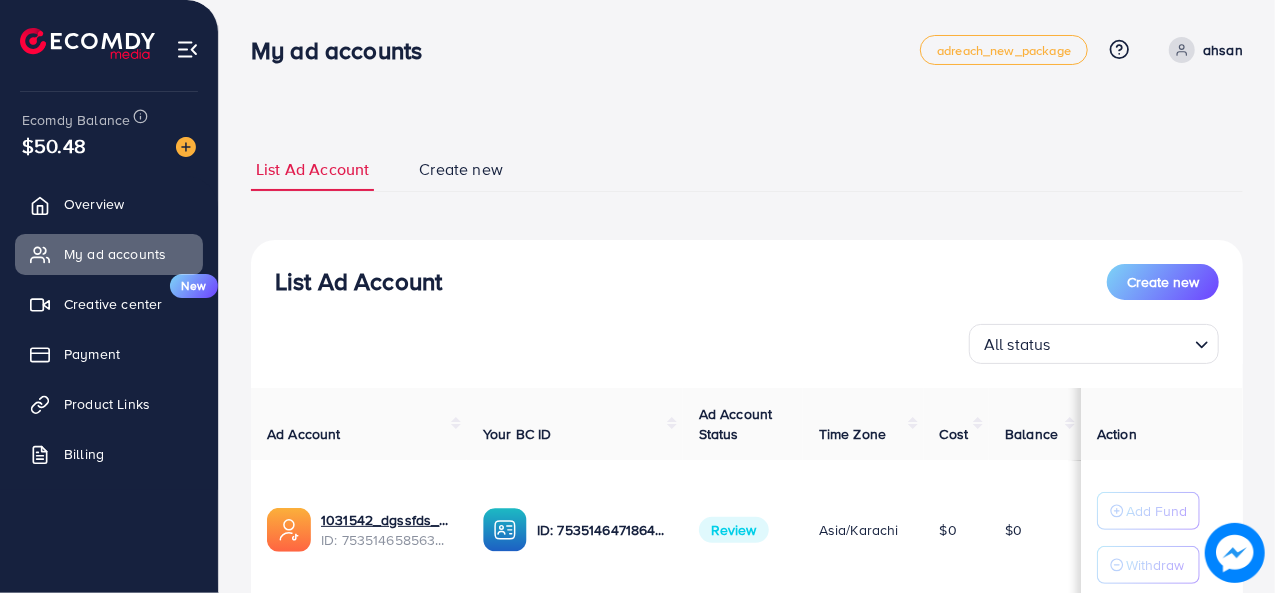scroll, scrollTop: 150, scrollLeft: 0, axis: vertical 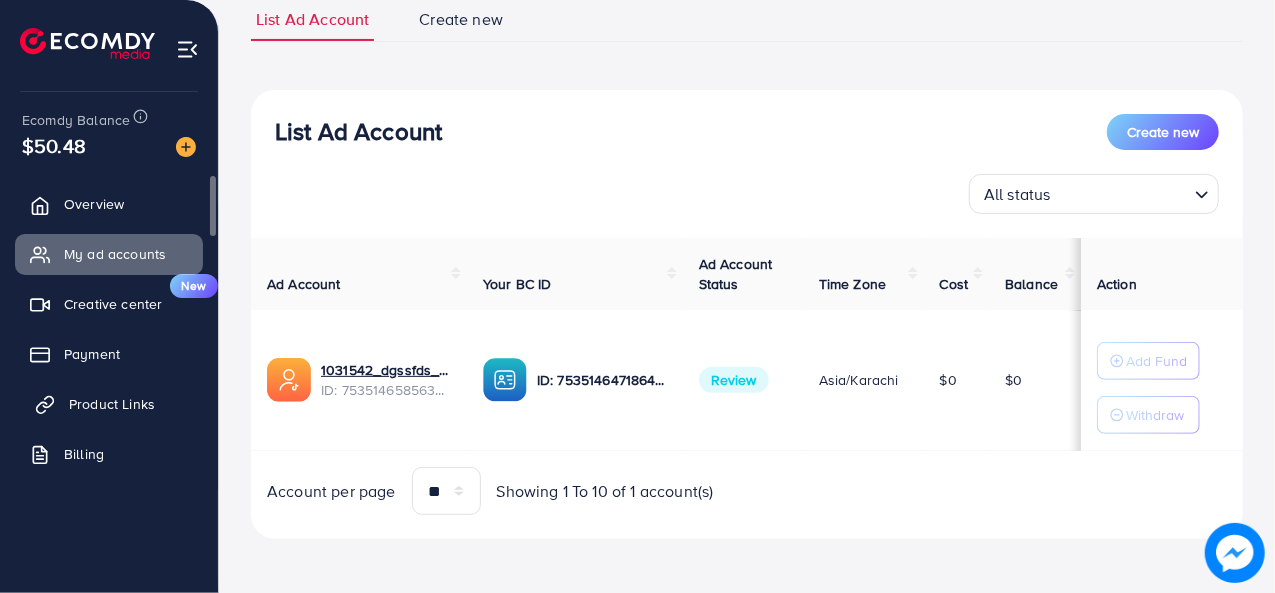 click on "Product Links" at bounding box center [112, 404] 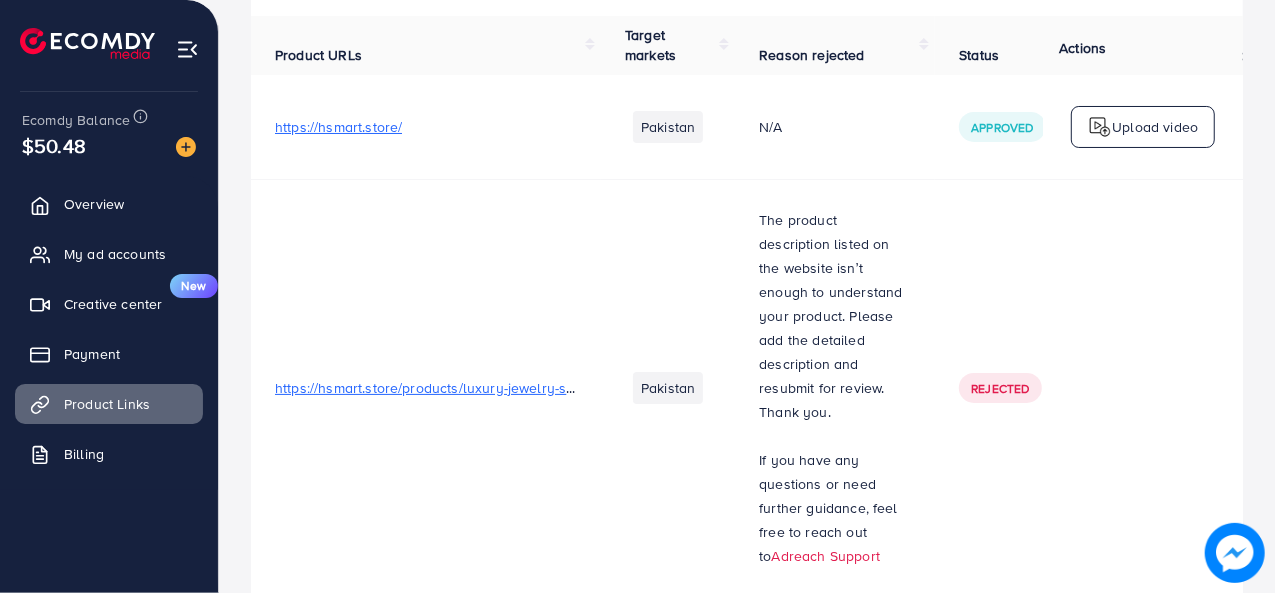 scroll, scrollTop: 0, scrollLeft: 0, axis: both 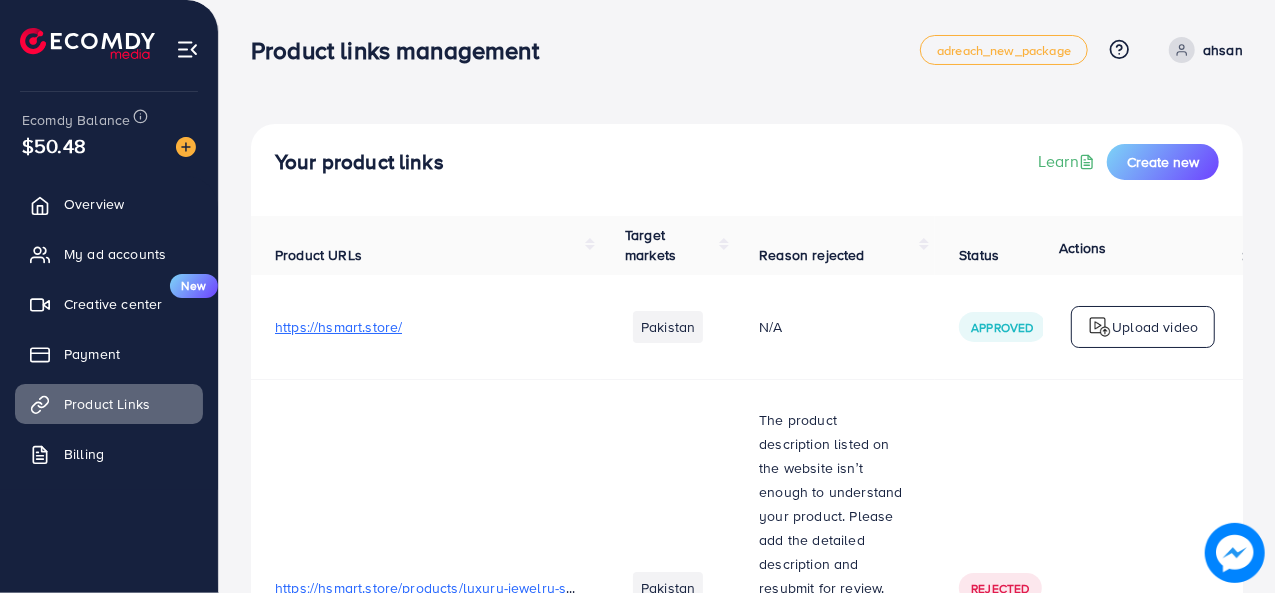 click on "ahsan" at bounding box center (1223, 50) 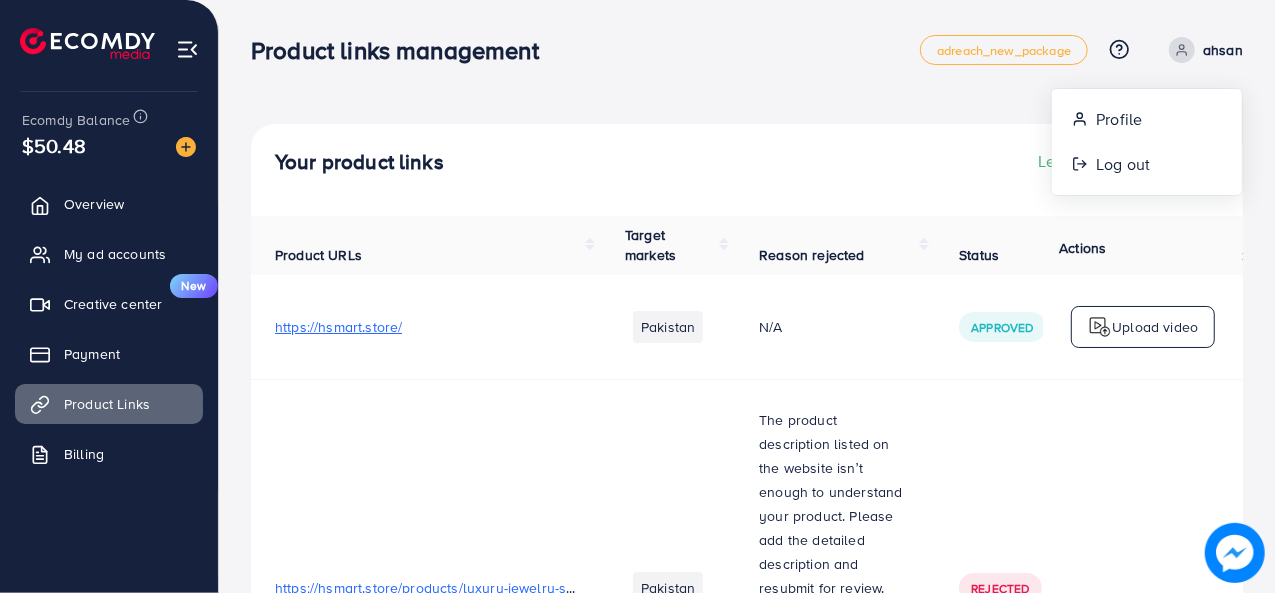 click on "Product links management   adreach_new_package  Help Center Contact Support Plans and Pricing Term and policy About Us  ahsan  Profile Log out" at bounding box center (747, 50) 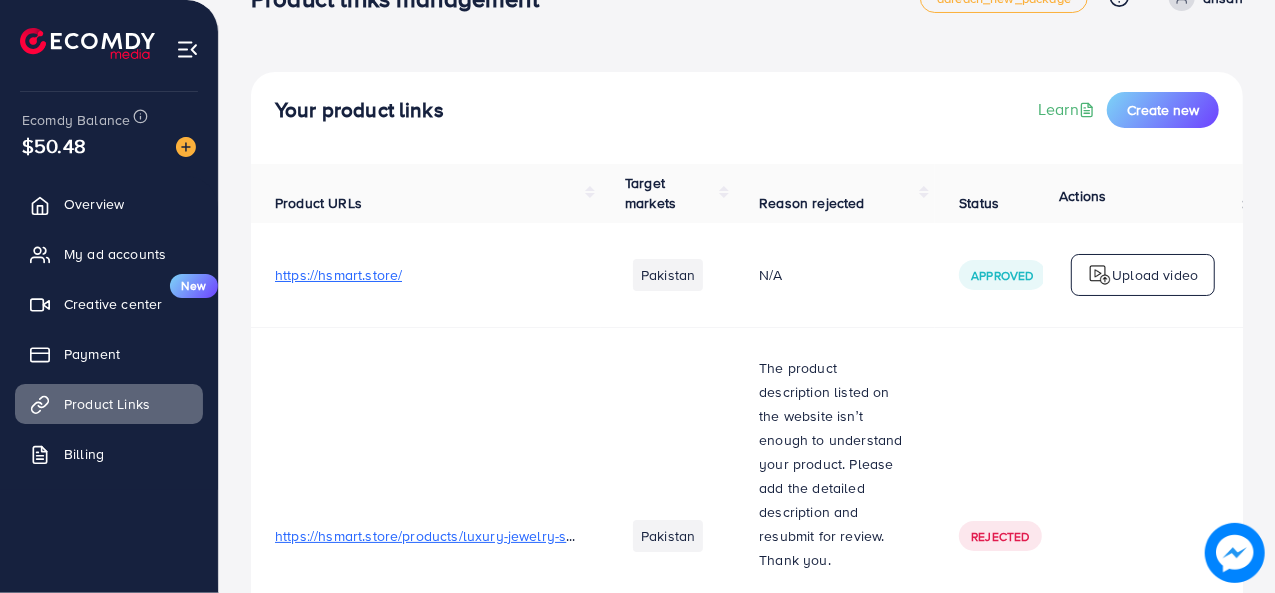 scroll, scrollTop: 0, scrollLeft: 0, axis: both 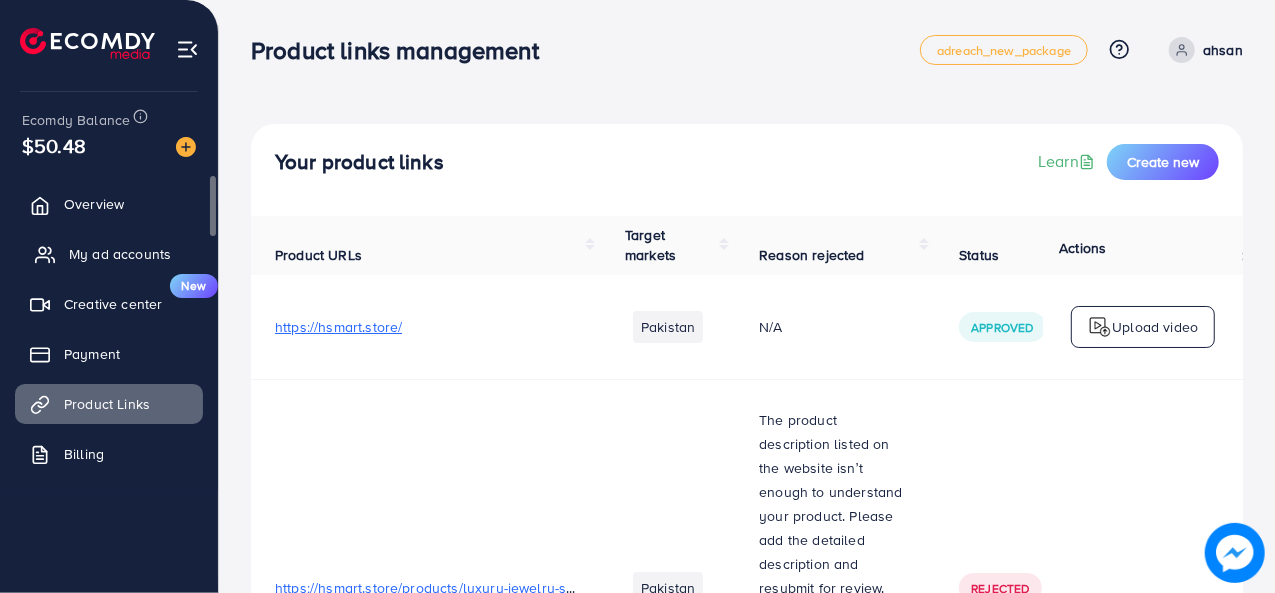 click 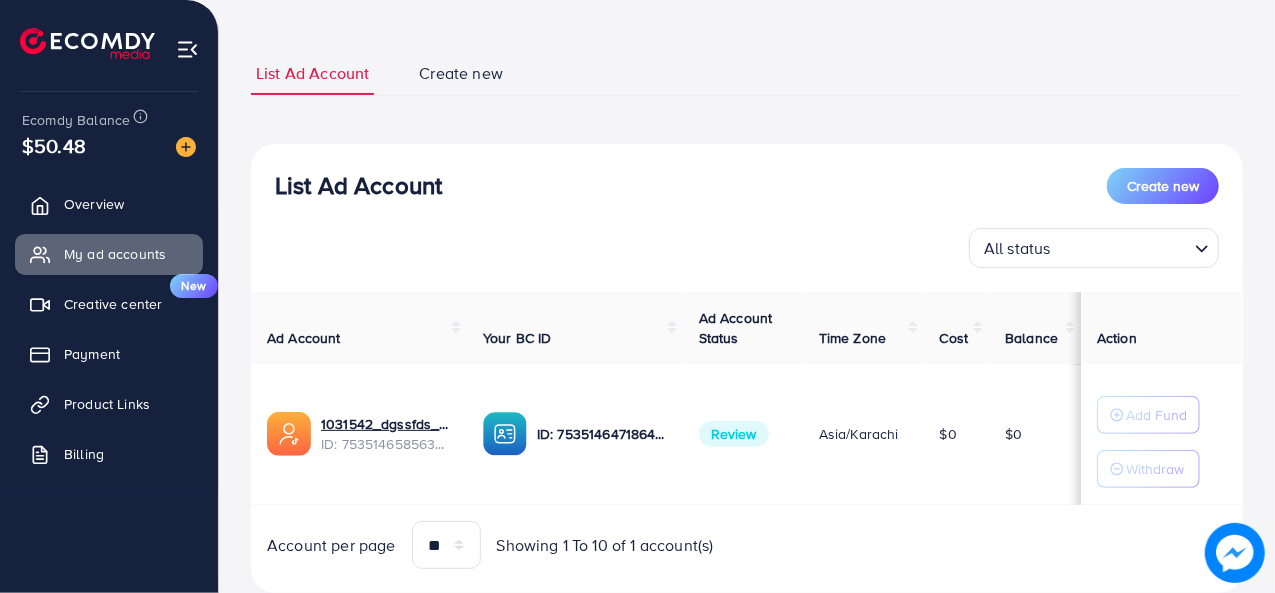 scroll, scrollTop: 0, scrollLeft: 0, axis: both 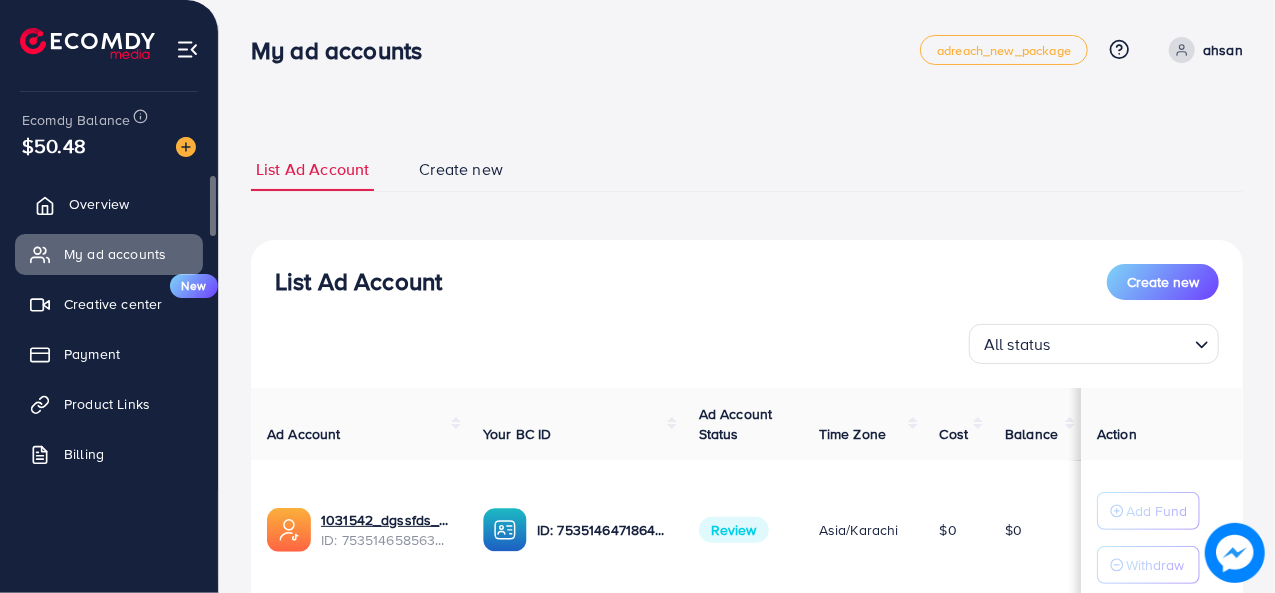 click on "Overview" at bounding box center (109, 204) 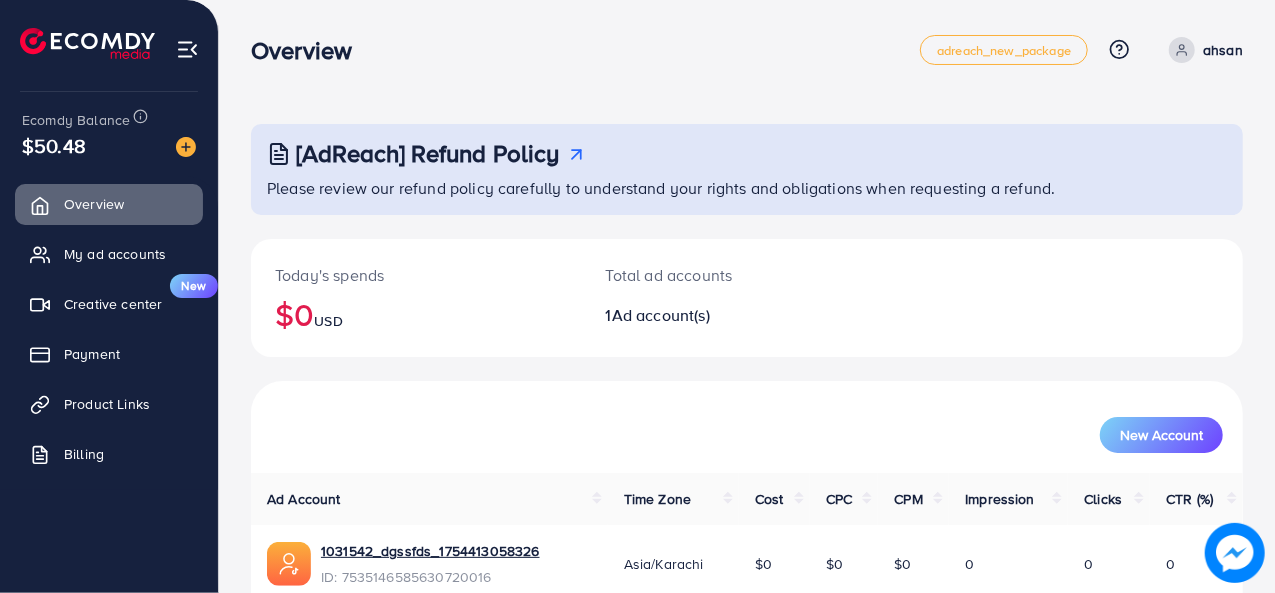 scroll, scrollTop: 94, scrollLeft: 0, axis: vertical 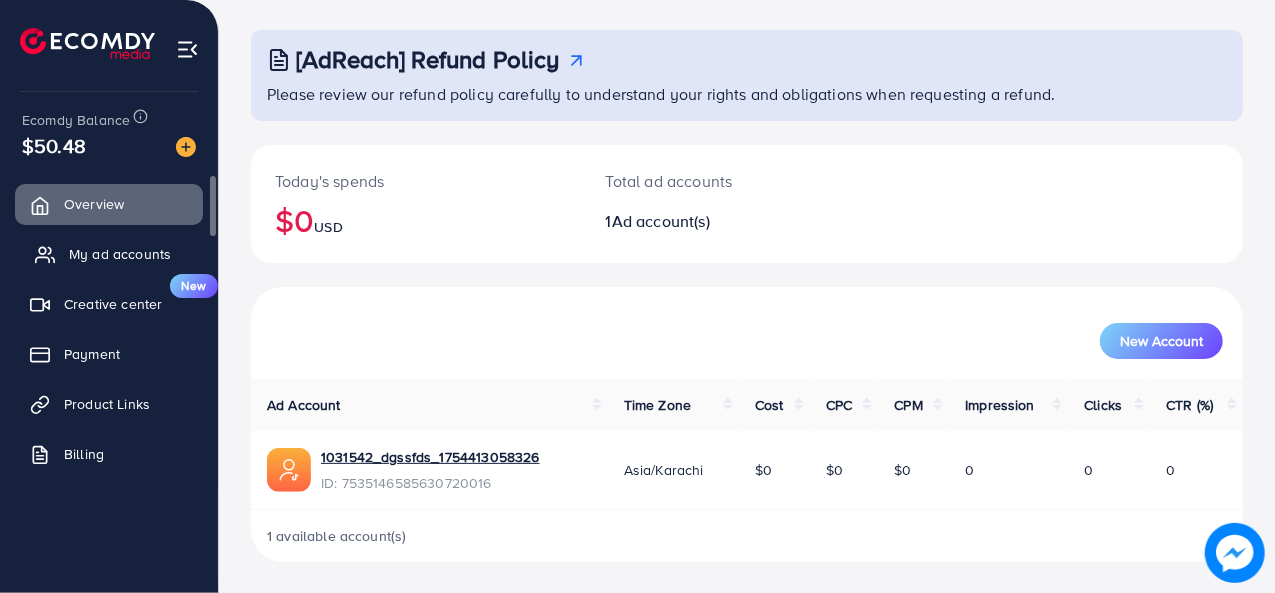 click on "My ad accounts" at bounding box center [120, 254] 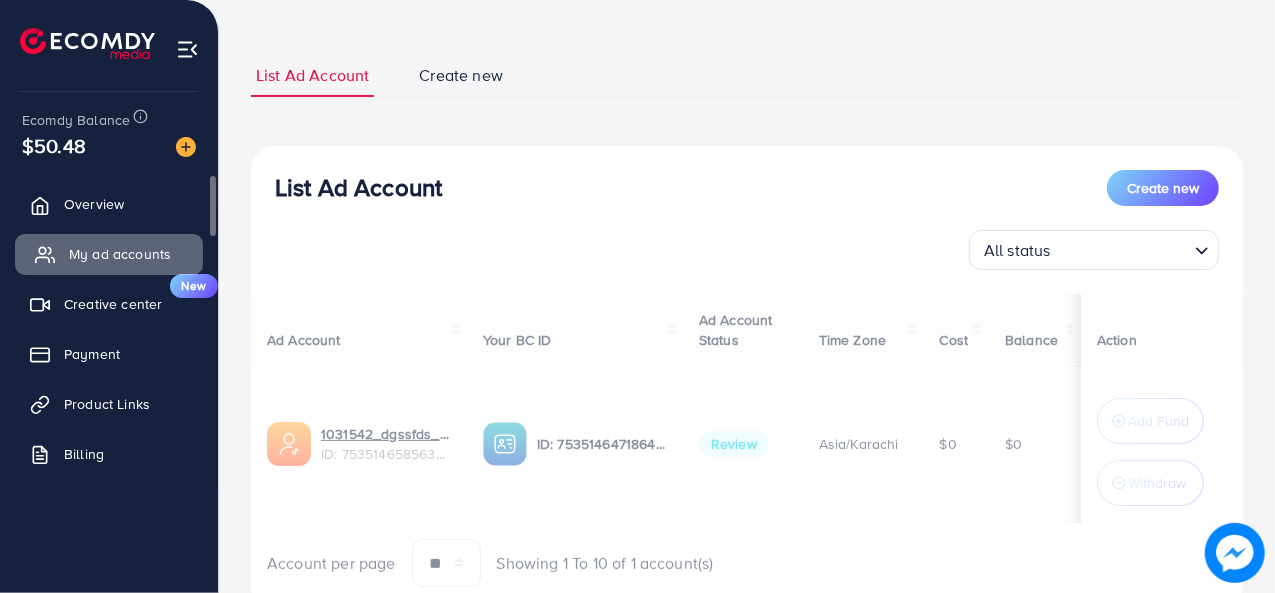 scroll, scrollTop: 0, scrollLeft: 0, axis: both 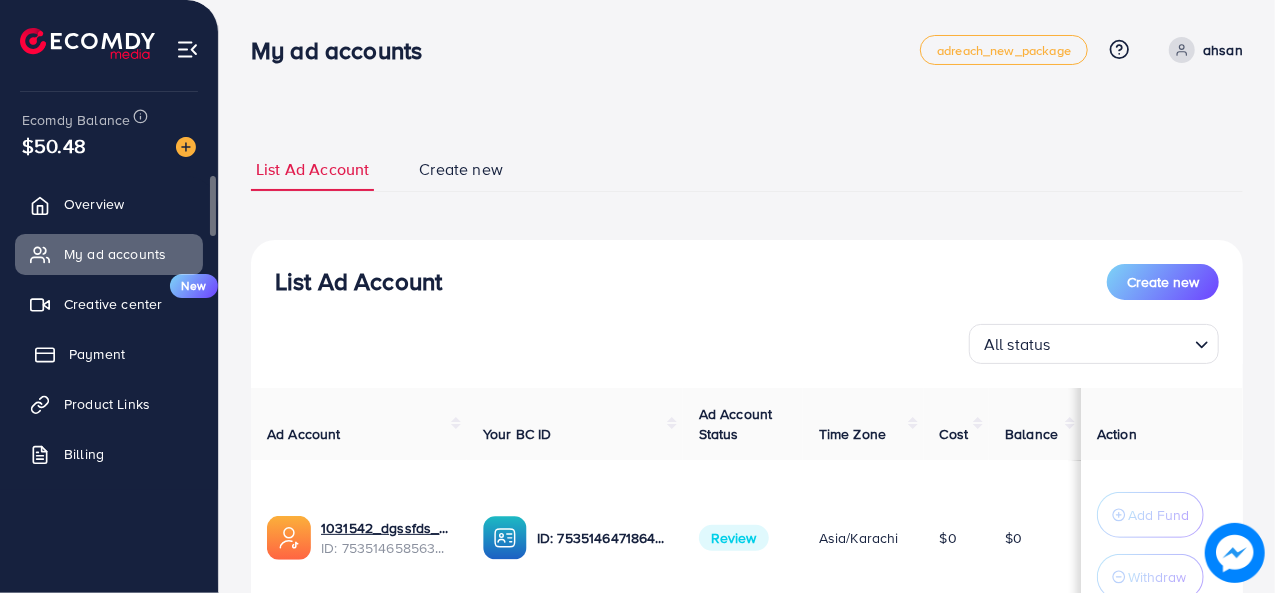 click on "Payment" at bounding box center (97, 354) 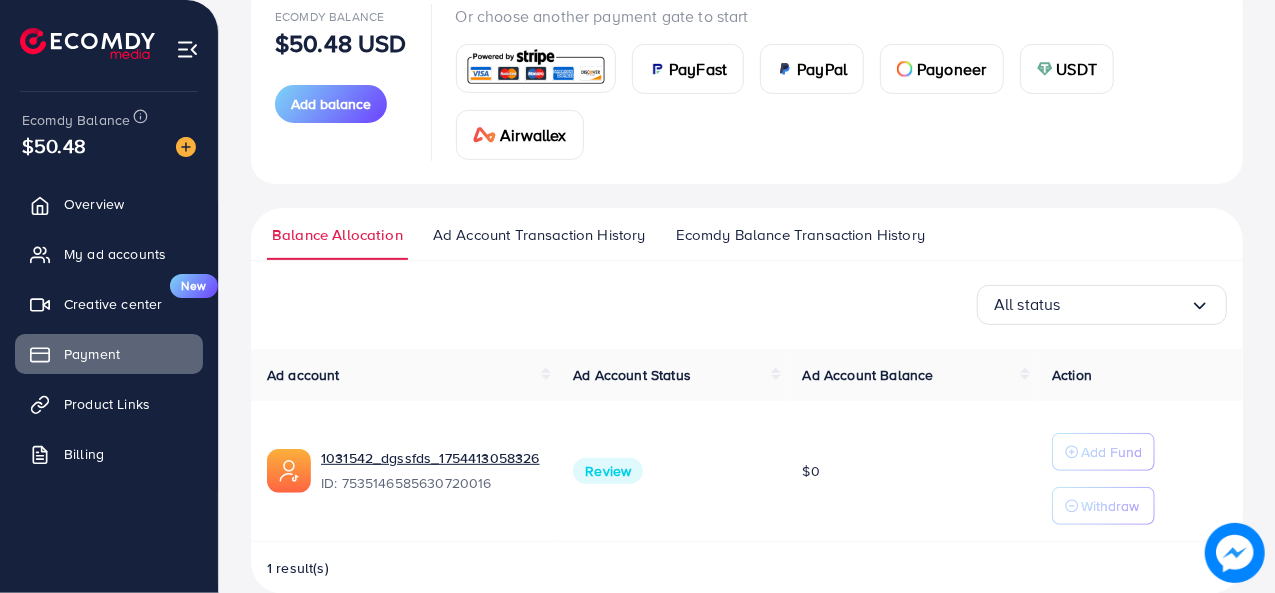 scroll, scrollTop: 288, scrollLeft: 0, axis: vertical 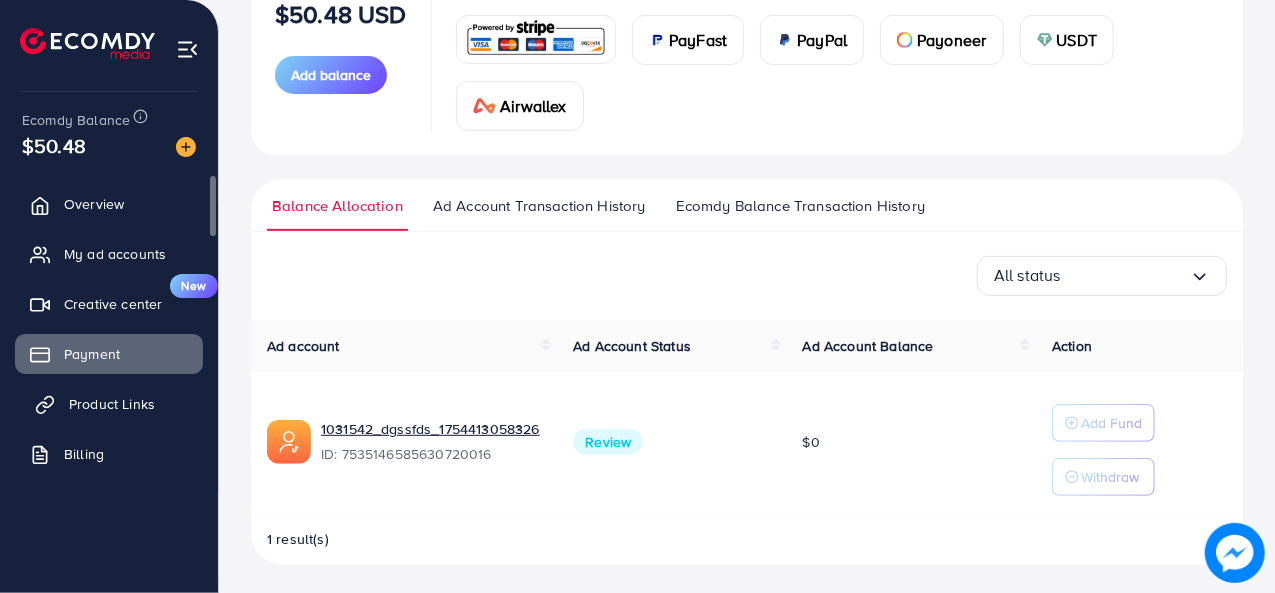 click on "Product Links" at bounding box center [112, 404] 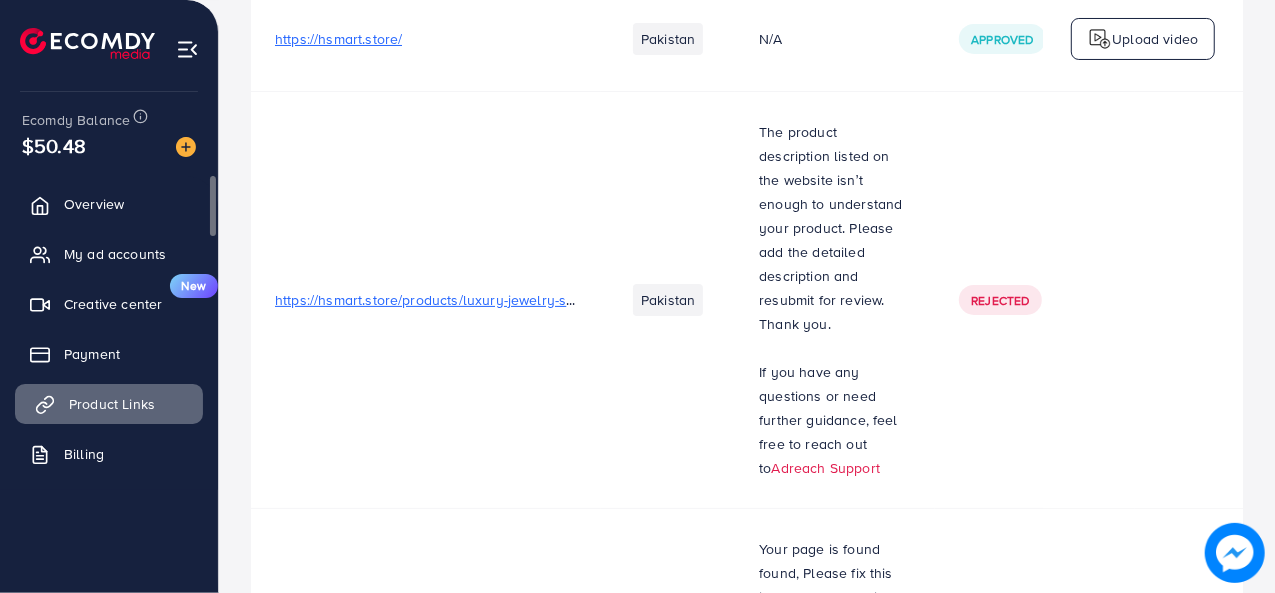 scroll, scrollTop: 0, scrollLeft: 0, axis: both 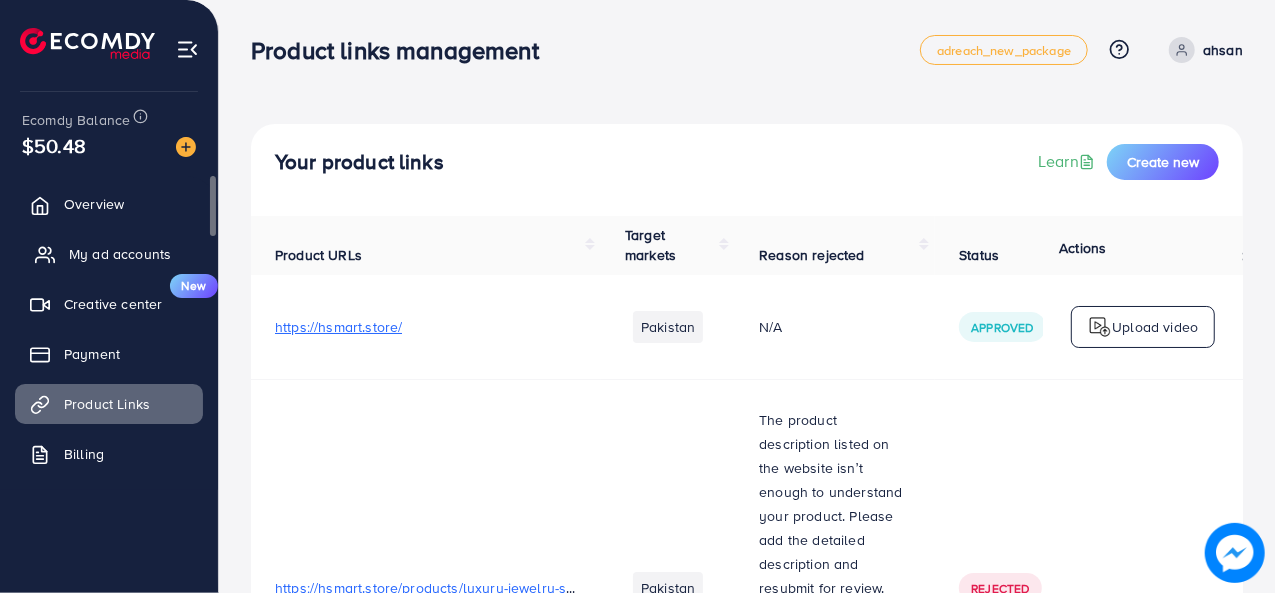 click on "My ad accounts" at bounding box center [120, 254] 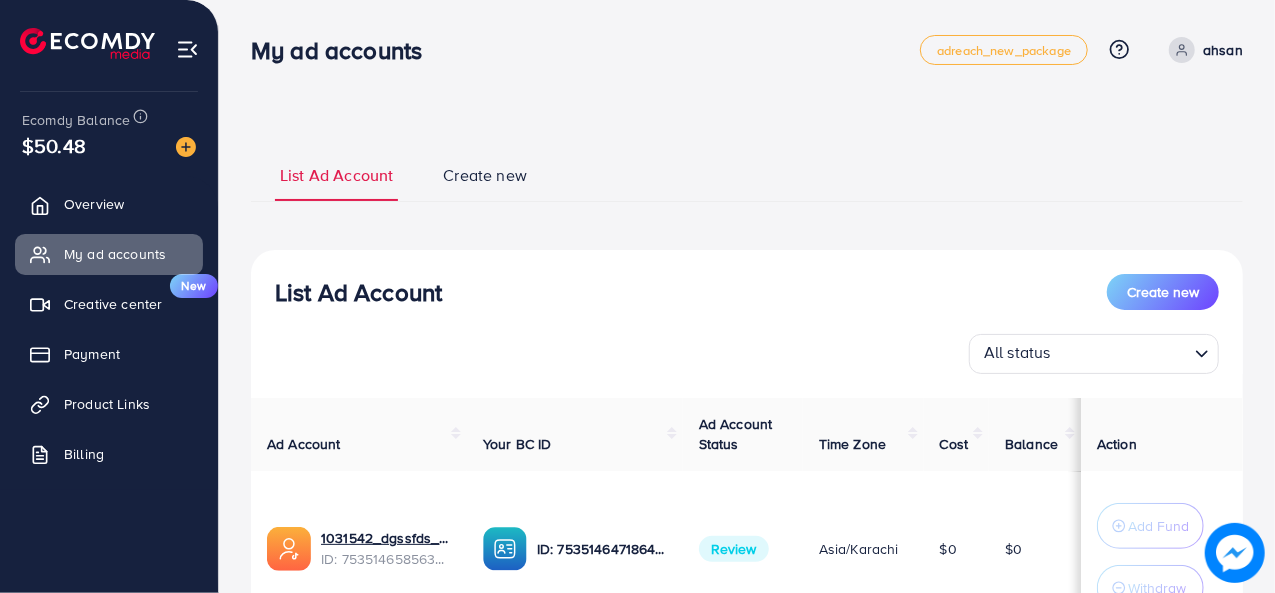 scroll, scrollTop: 100, scrollLeft: 0, axis: vertical 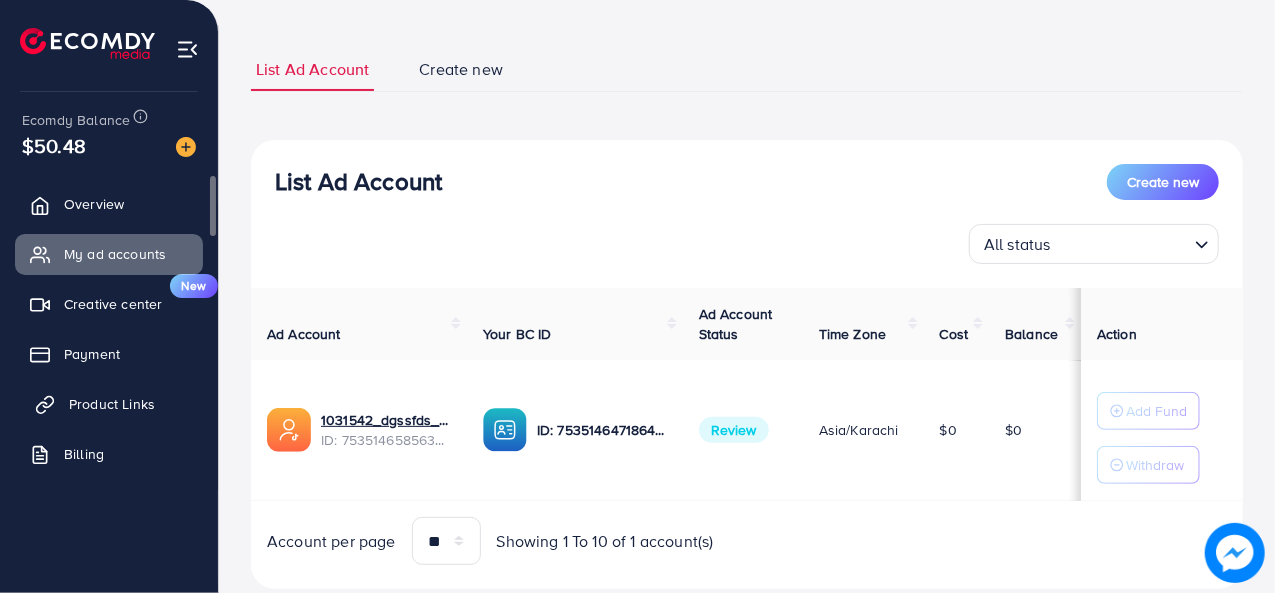 click on "Product Links" at bounding box center (112, 404) 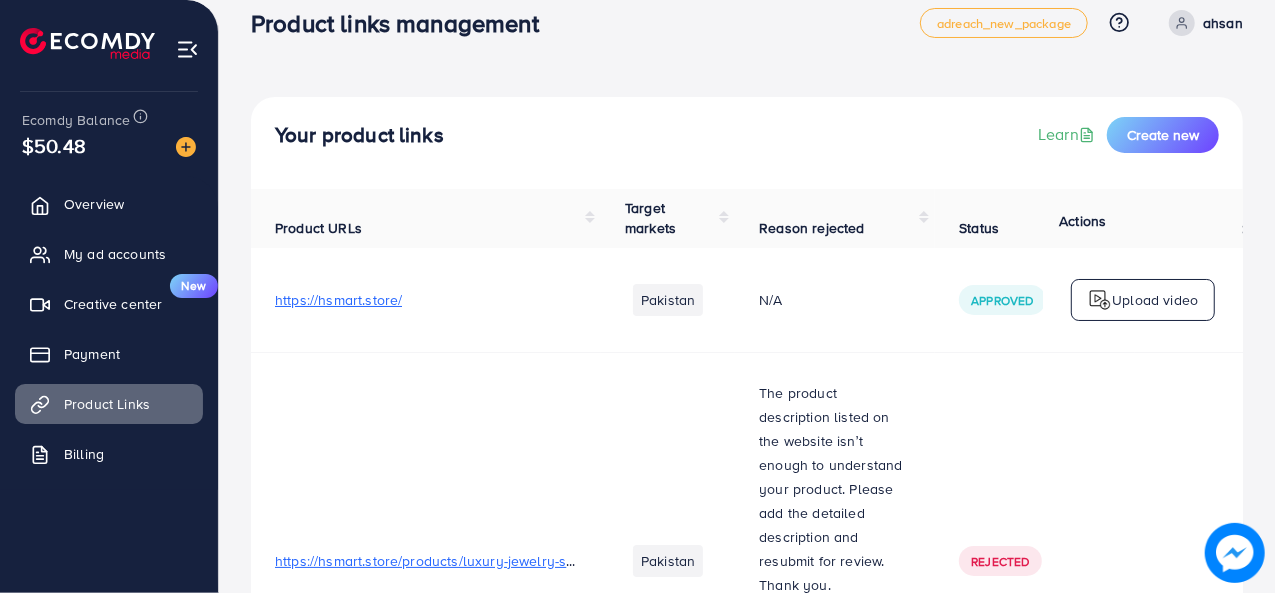 scroll, scrollTop: 0, scrollLeft: 0, axis: both 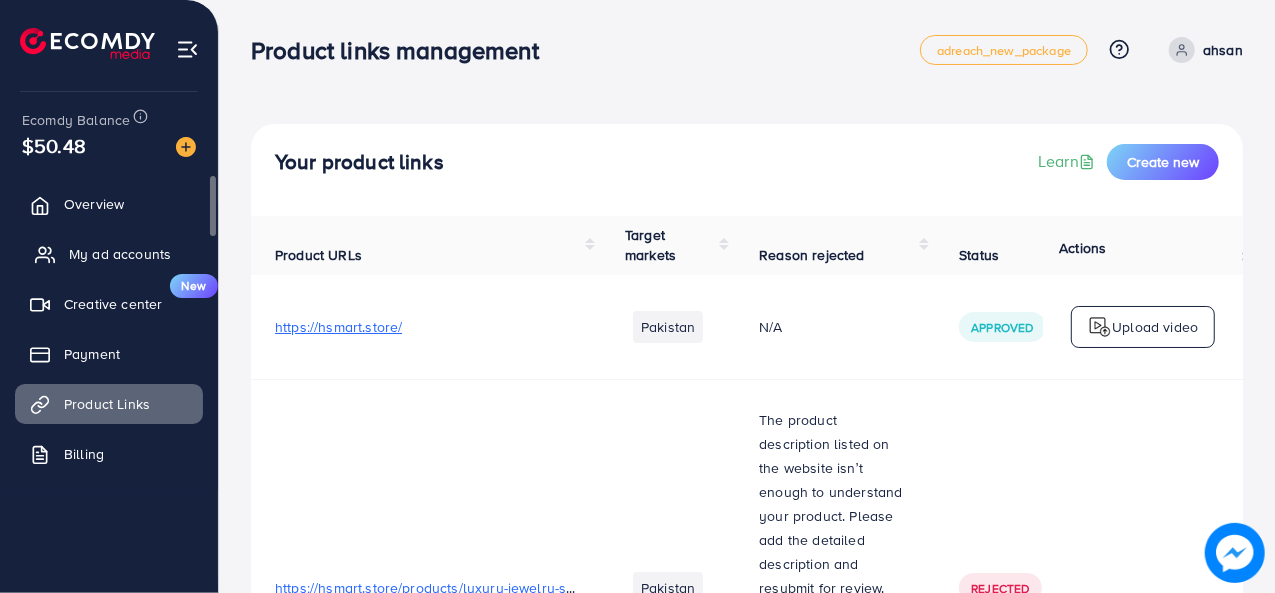 click on "My ad accounts" at bounding box center (109, 254) 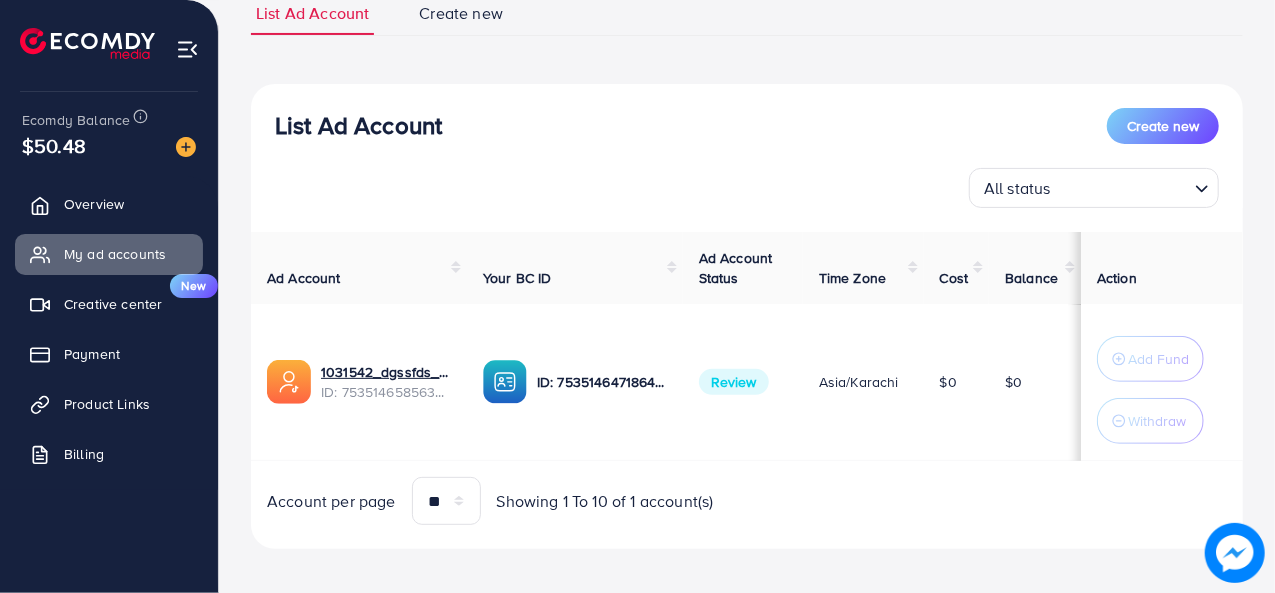 scroll, scrollTop: 166, scrollLeft: 0, axis: vertical 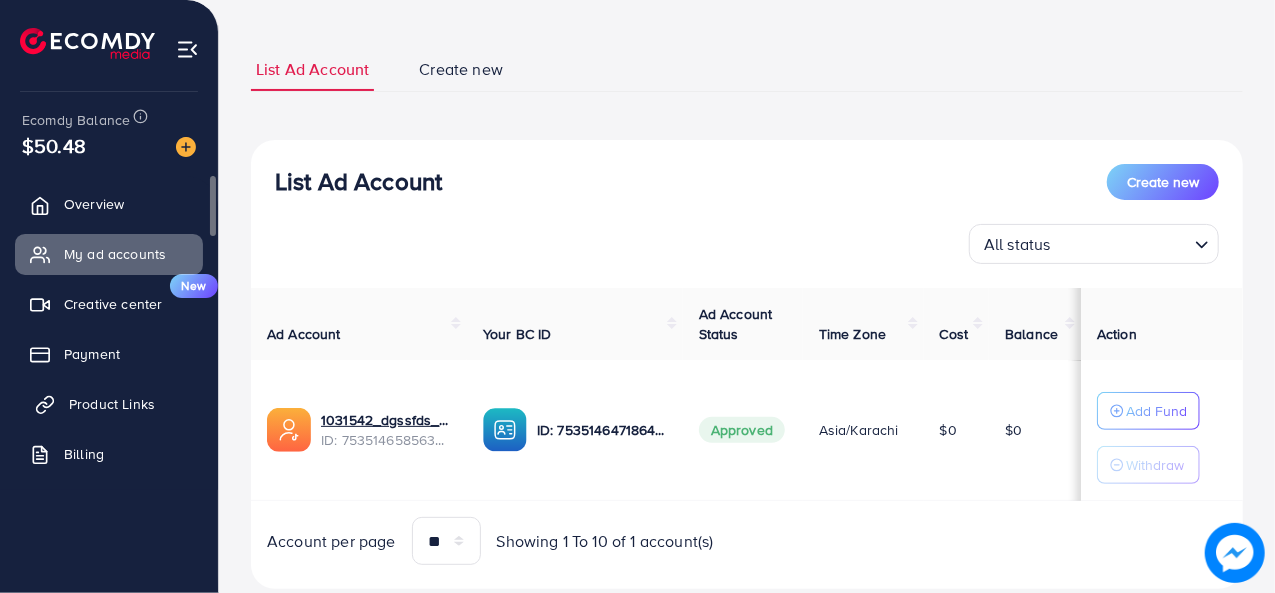 click on "Product Links" at bounding box center (109, 404) 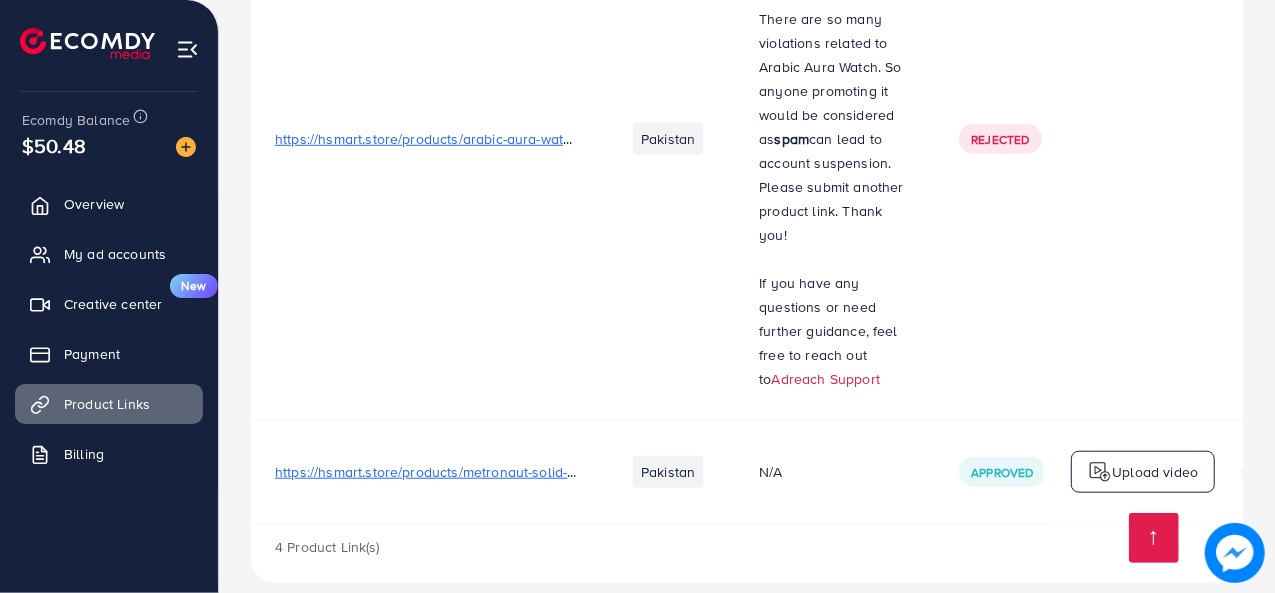 scroll, scrollTop: 939, scrollLeft: 0, axis: vertical 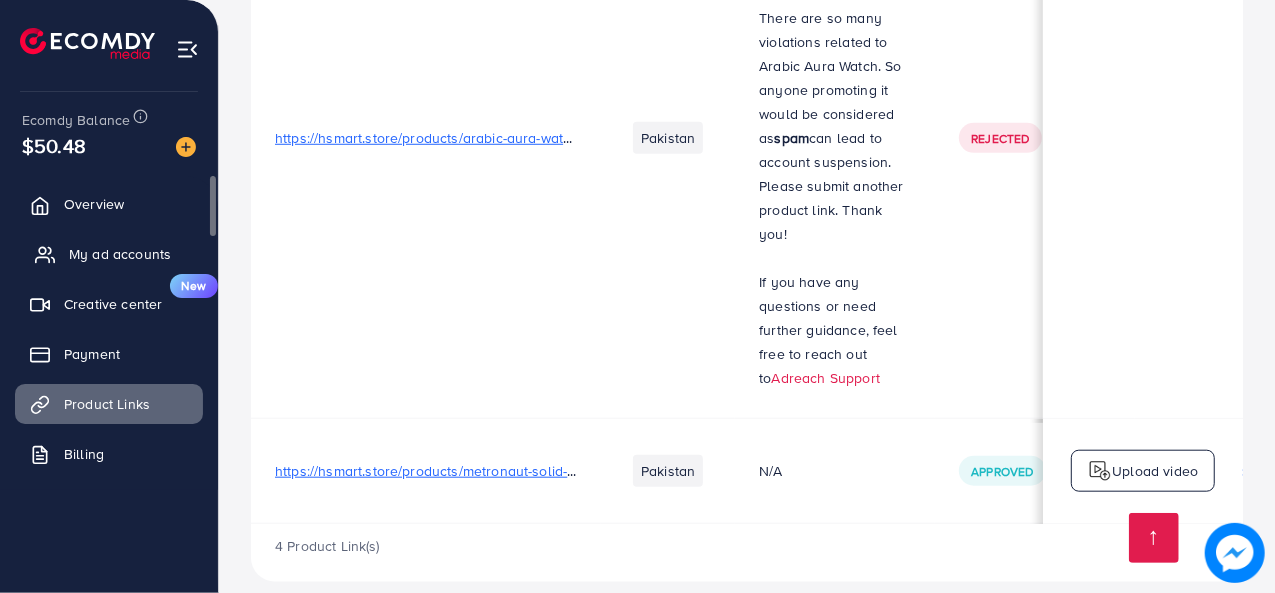 click on "My ad accounts" at bounding box center [120, 254] 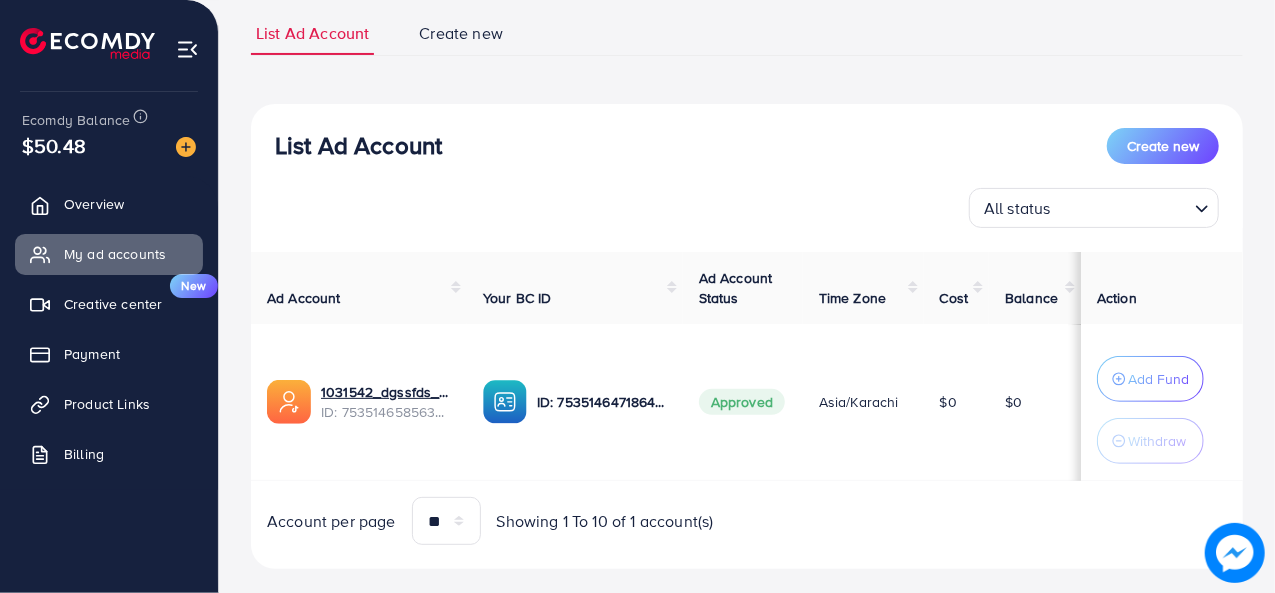 scroll, scrollTop: 166, scrollLeft: 0, axis: vertical 